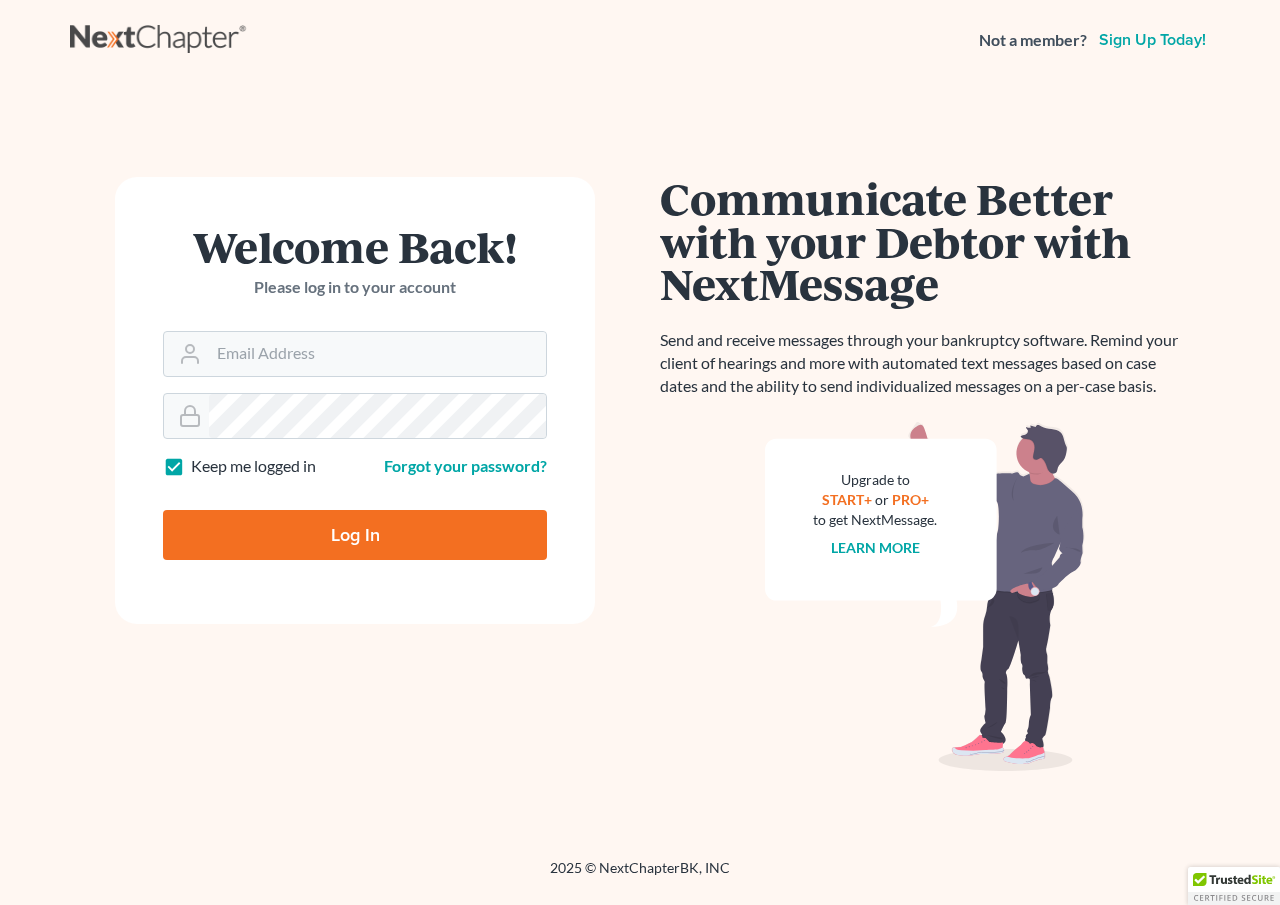 scroll, scrollTop: 0, scrollLeft: 0, axis: both 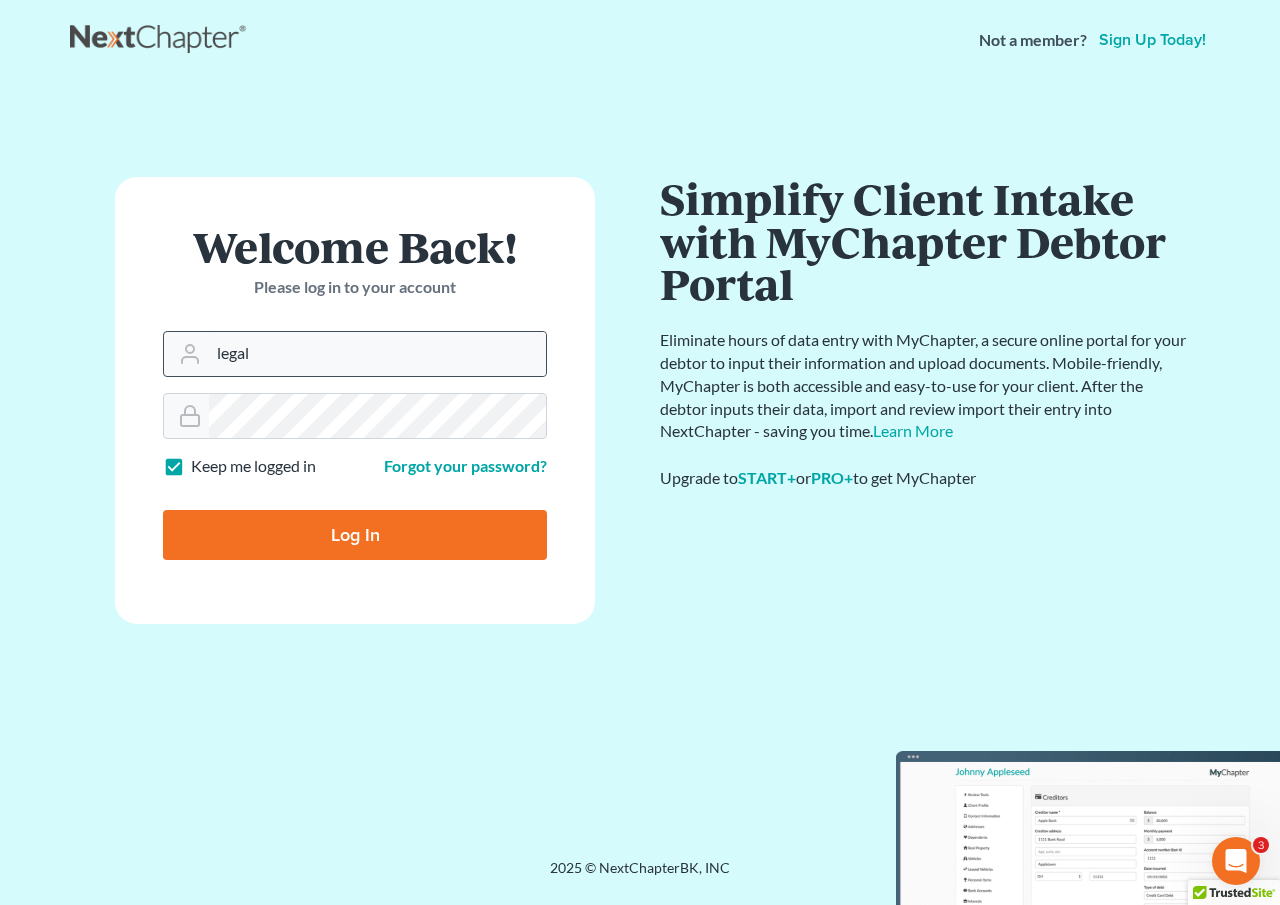 type on "[EMAIL]" 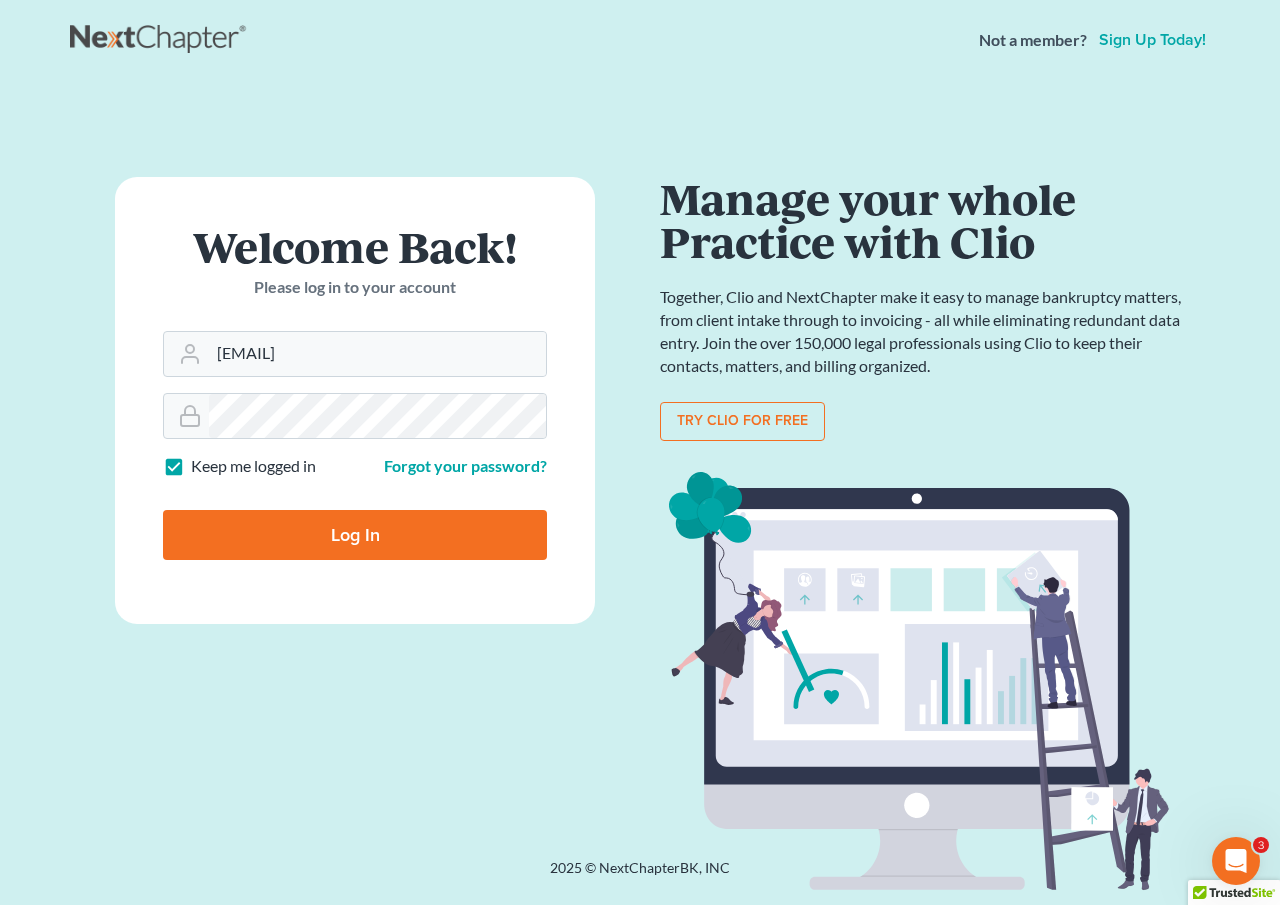 click on "Log In" at bounding box center (355, 535) 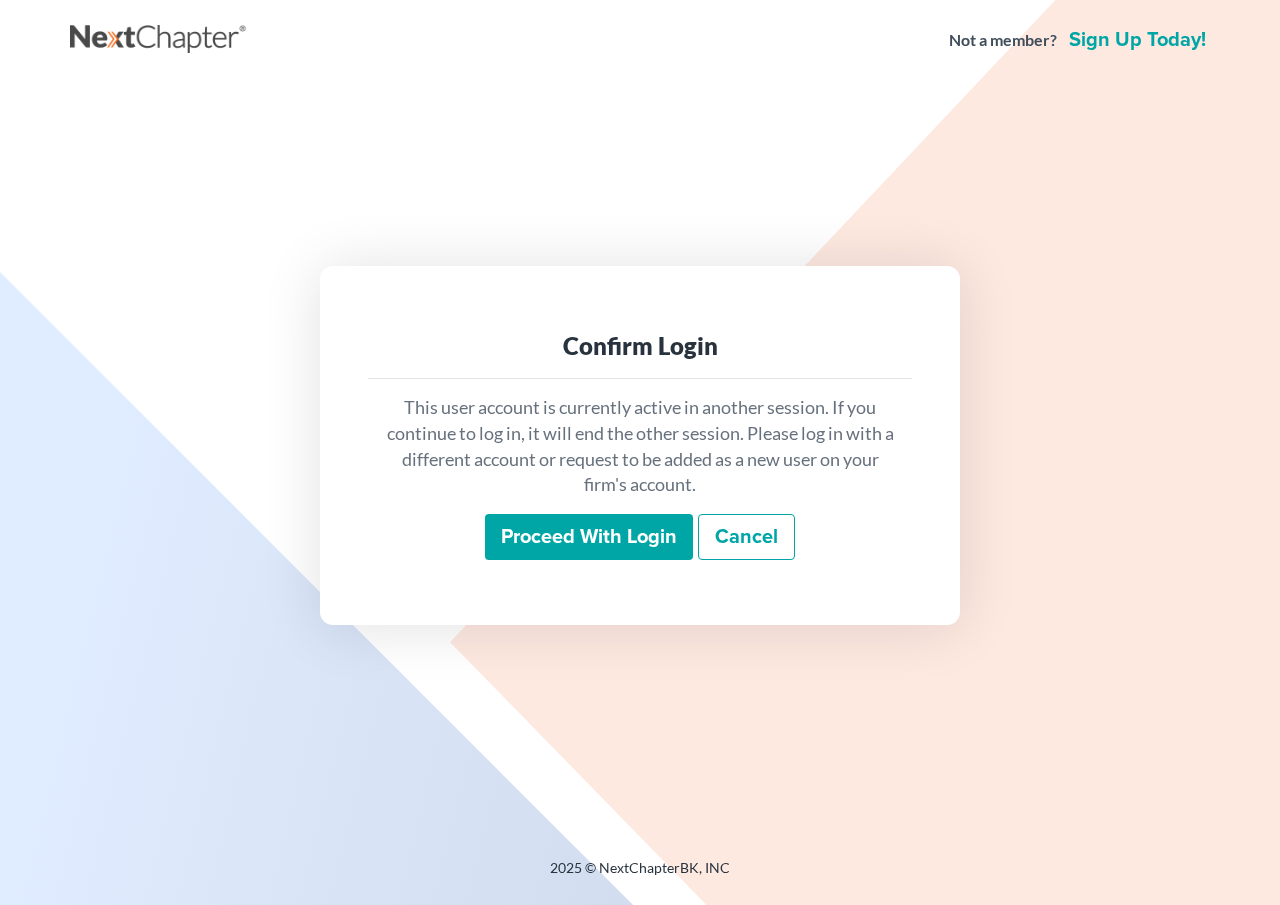 scroll, scrollTop: 0, scrollLeft: 0, axis: both 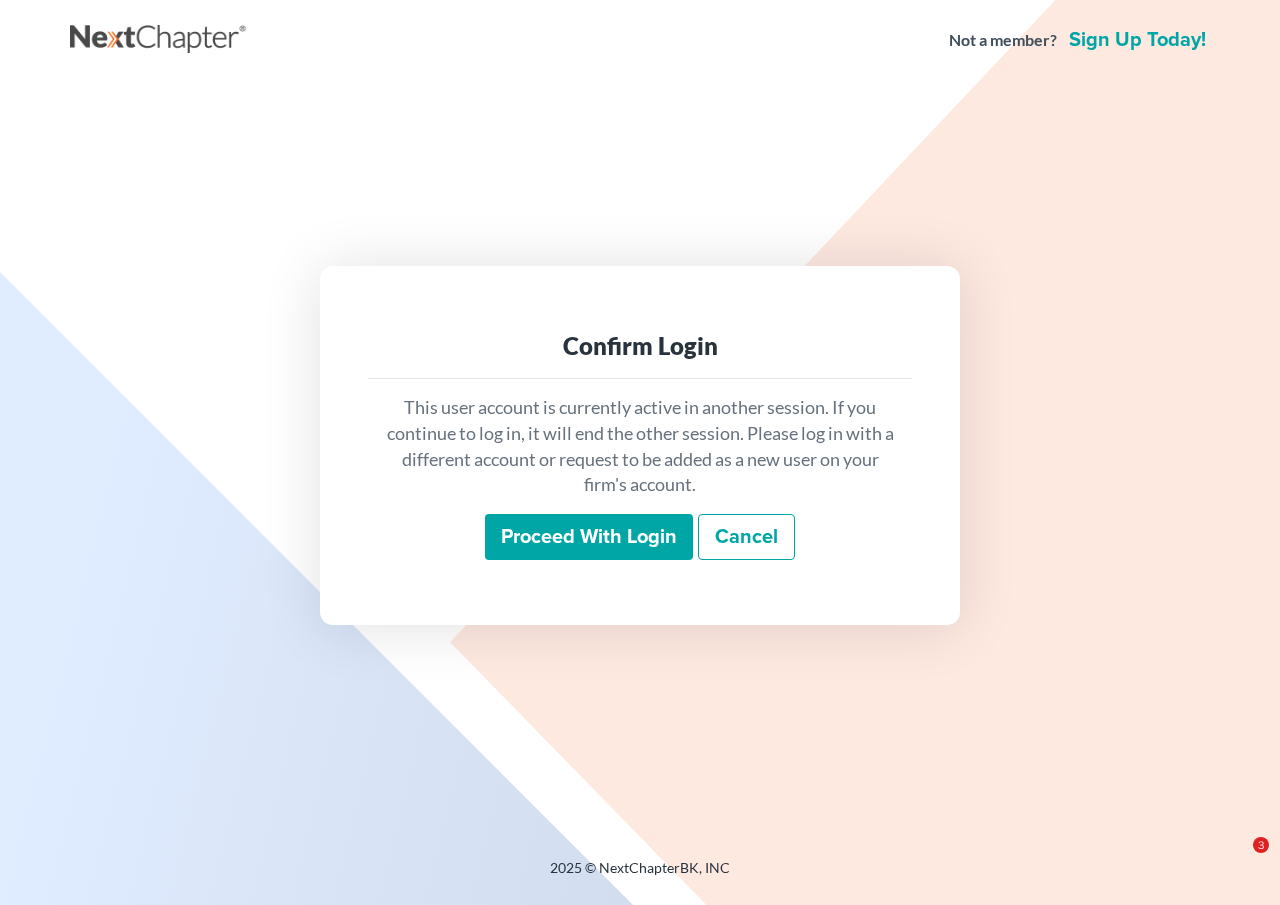 click on "Proceed with login" at bounding box center [589, 537] 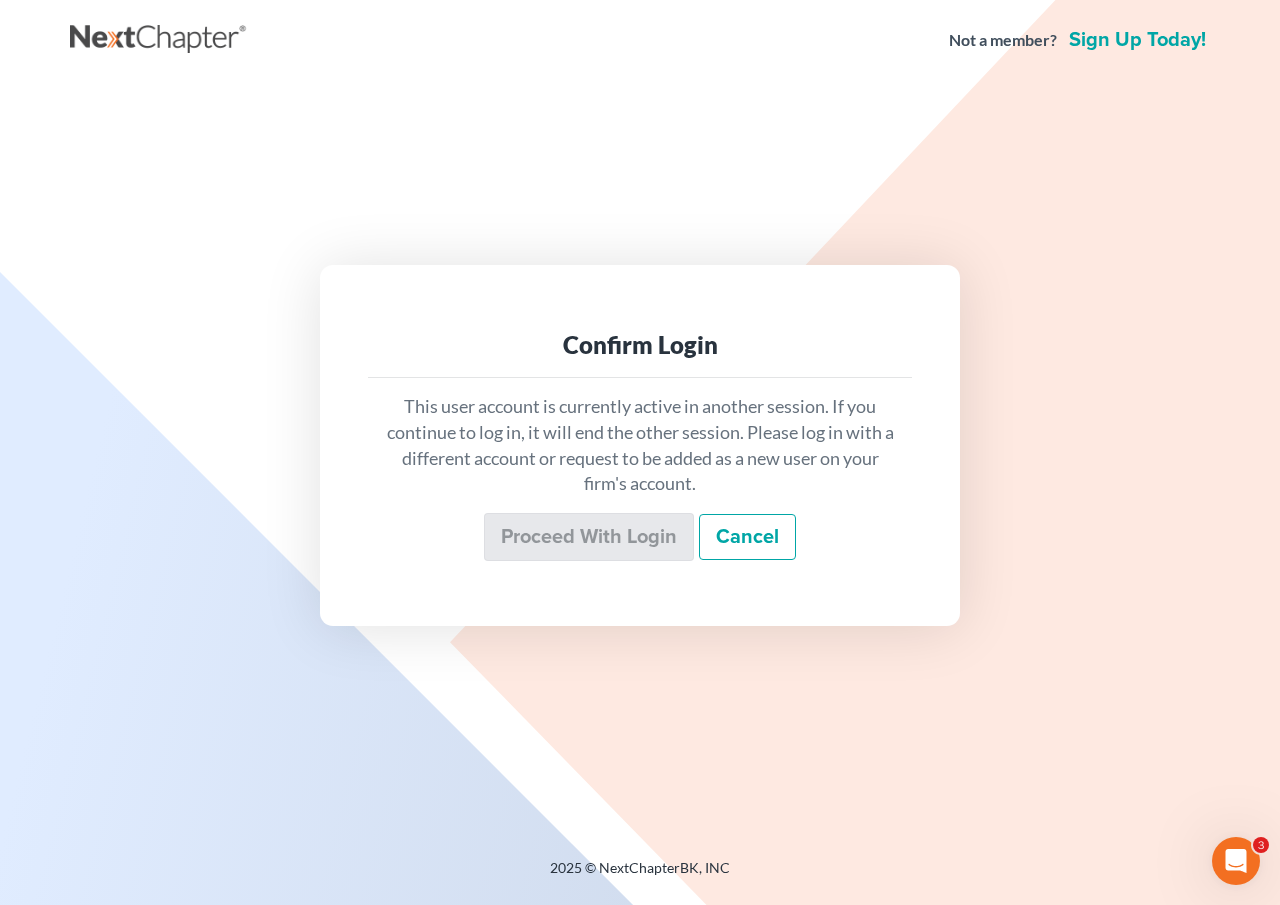 scroll, scrollTop: 0, scrollLeft: 0, axis: both 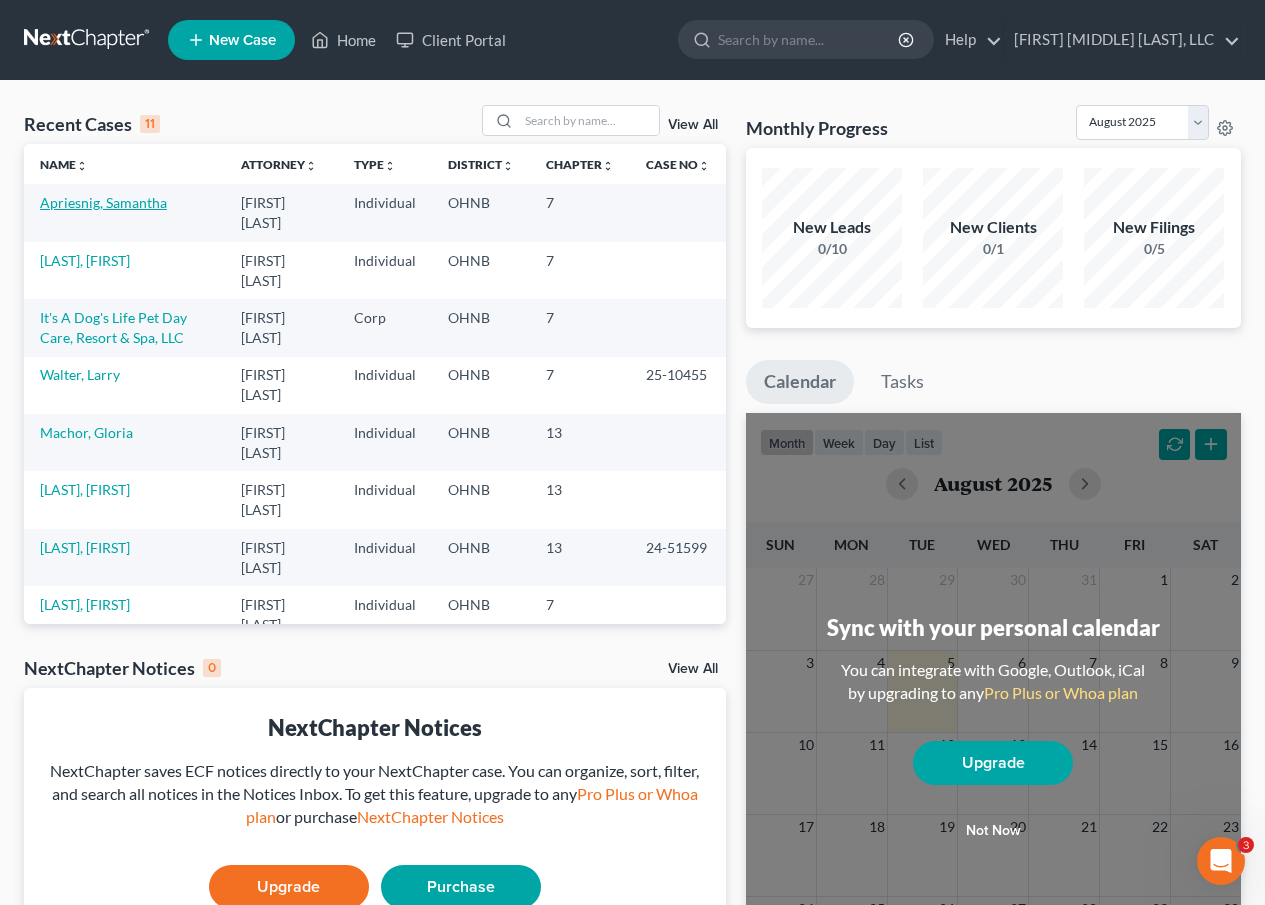 click on "Apriesnig, Samantha" at bounding box center [103, 202] 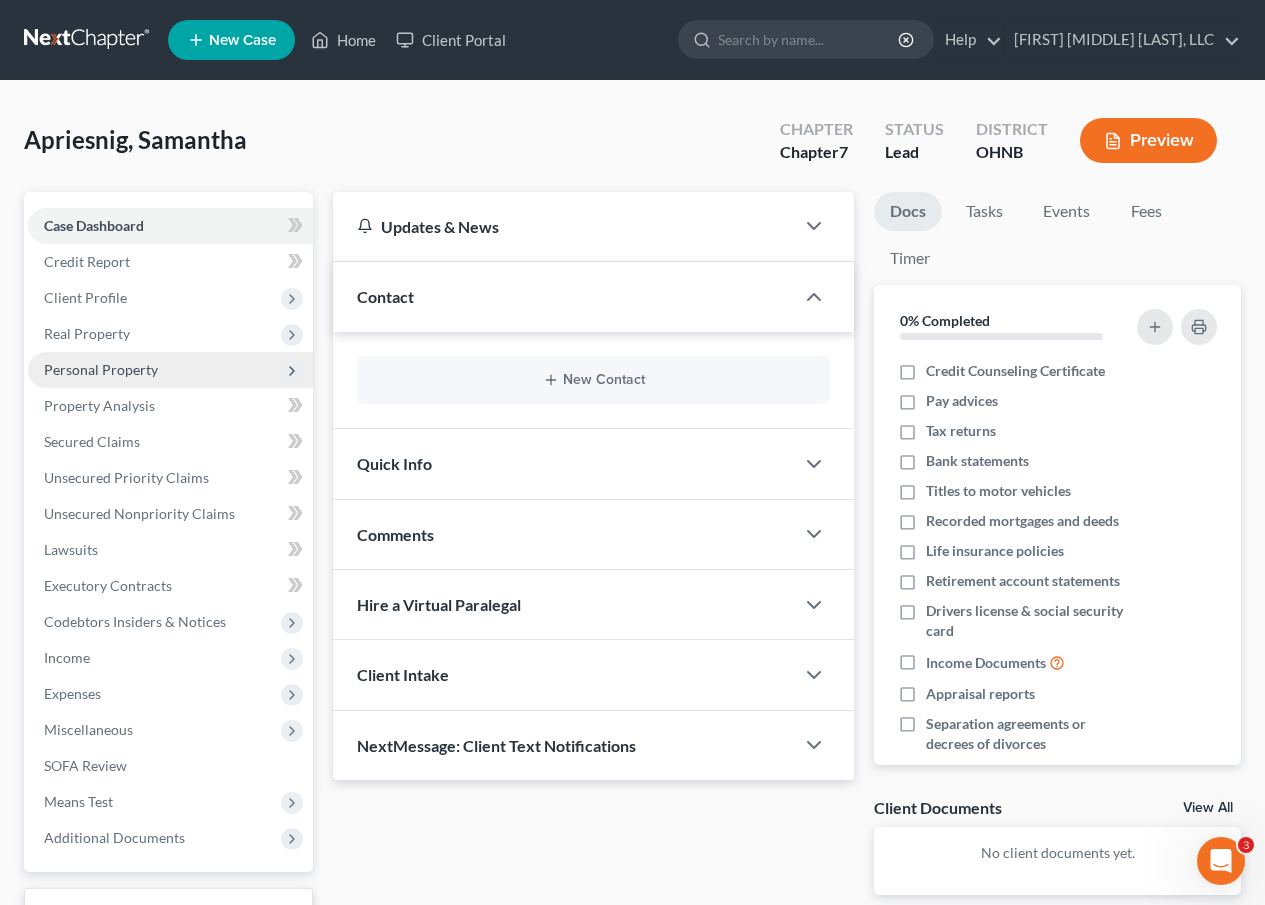 click on "Personal Property" at bounding box center [101, 369] 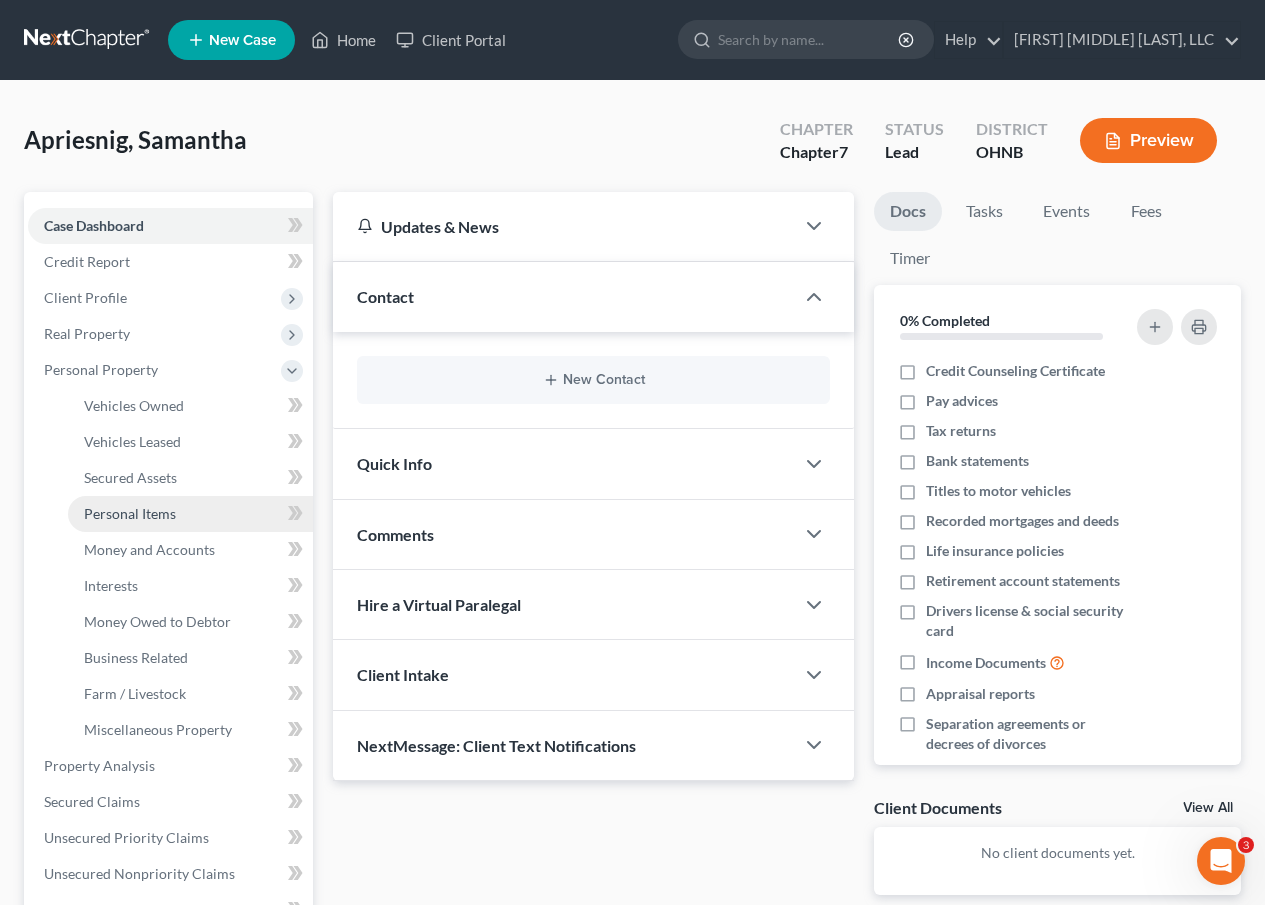 click on "Personal Items" at bounding box center [130, 513] 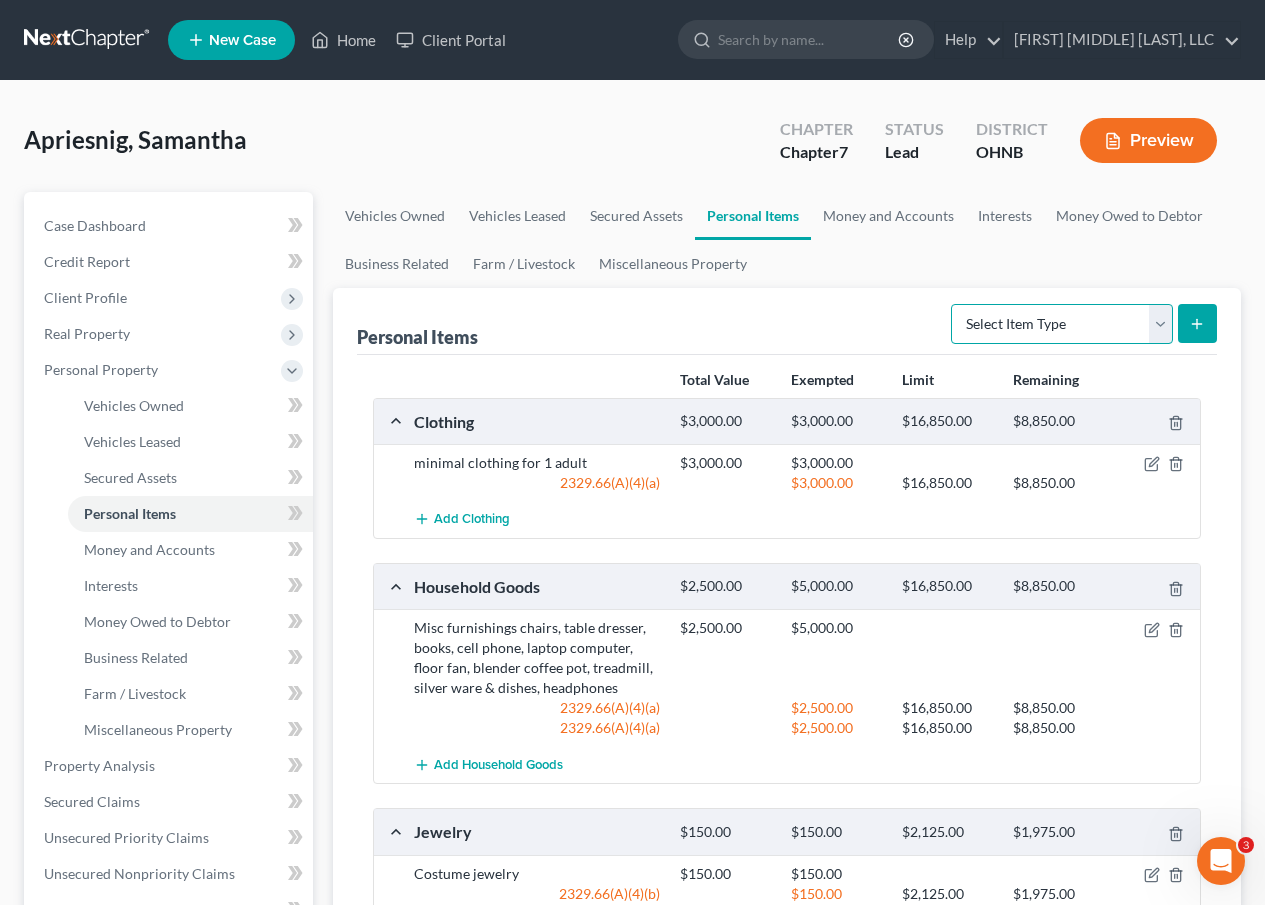 click on "Select Item Type Clothing Collectibles Of Value Electronics Firearms Household Goods Jewelry Other Pet(s) Sports & Hobby Equipment" at bounding box center (1062, 324) 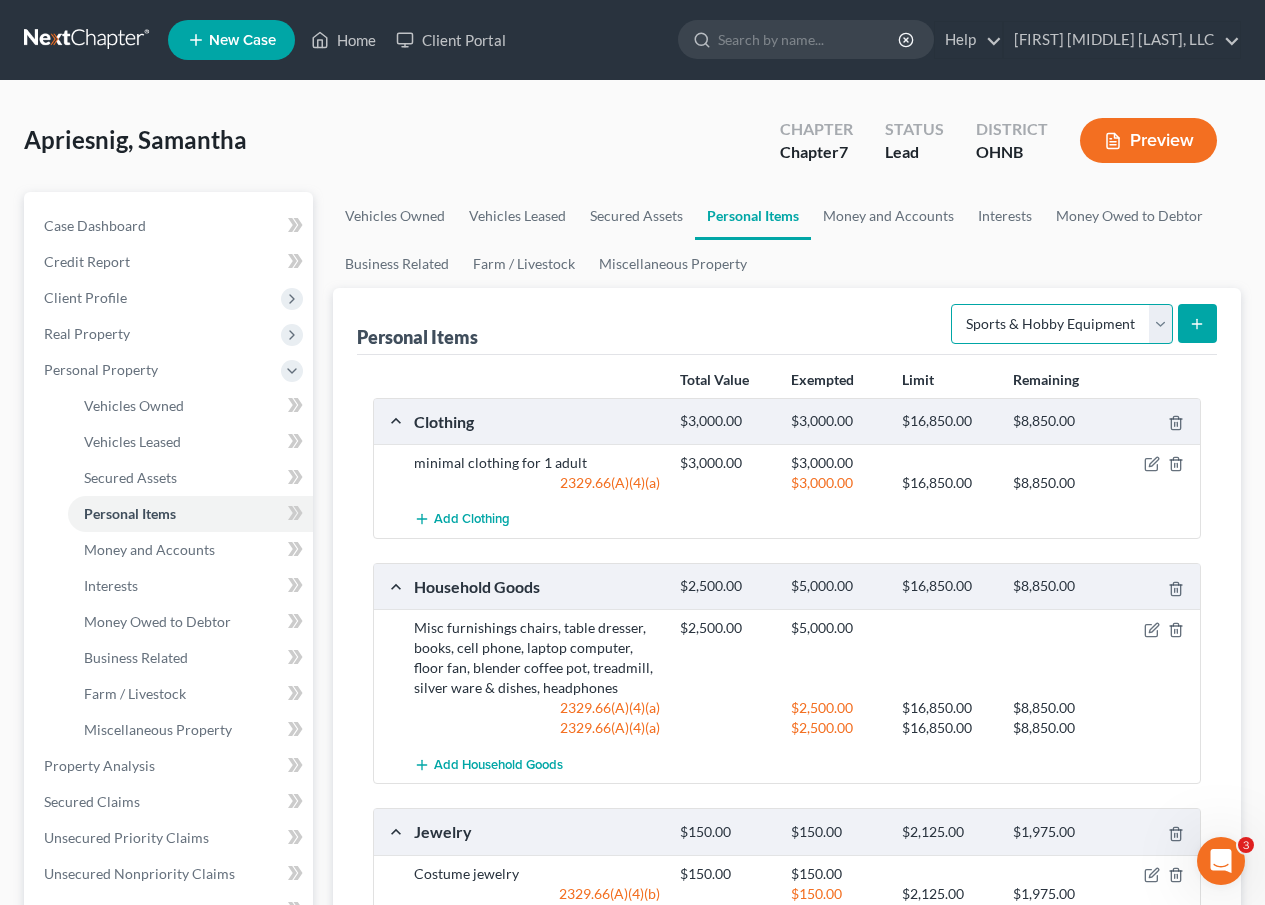 click on "Select Item Type Clothing Collectibles Of Value Electronics Firearms Household Goods Jewelry Other Pet(s) Sports & Hobby Equipment" at bounding box center (1062, 324) 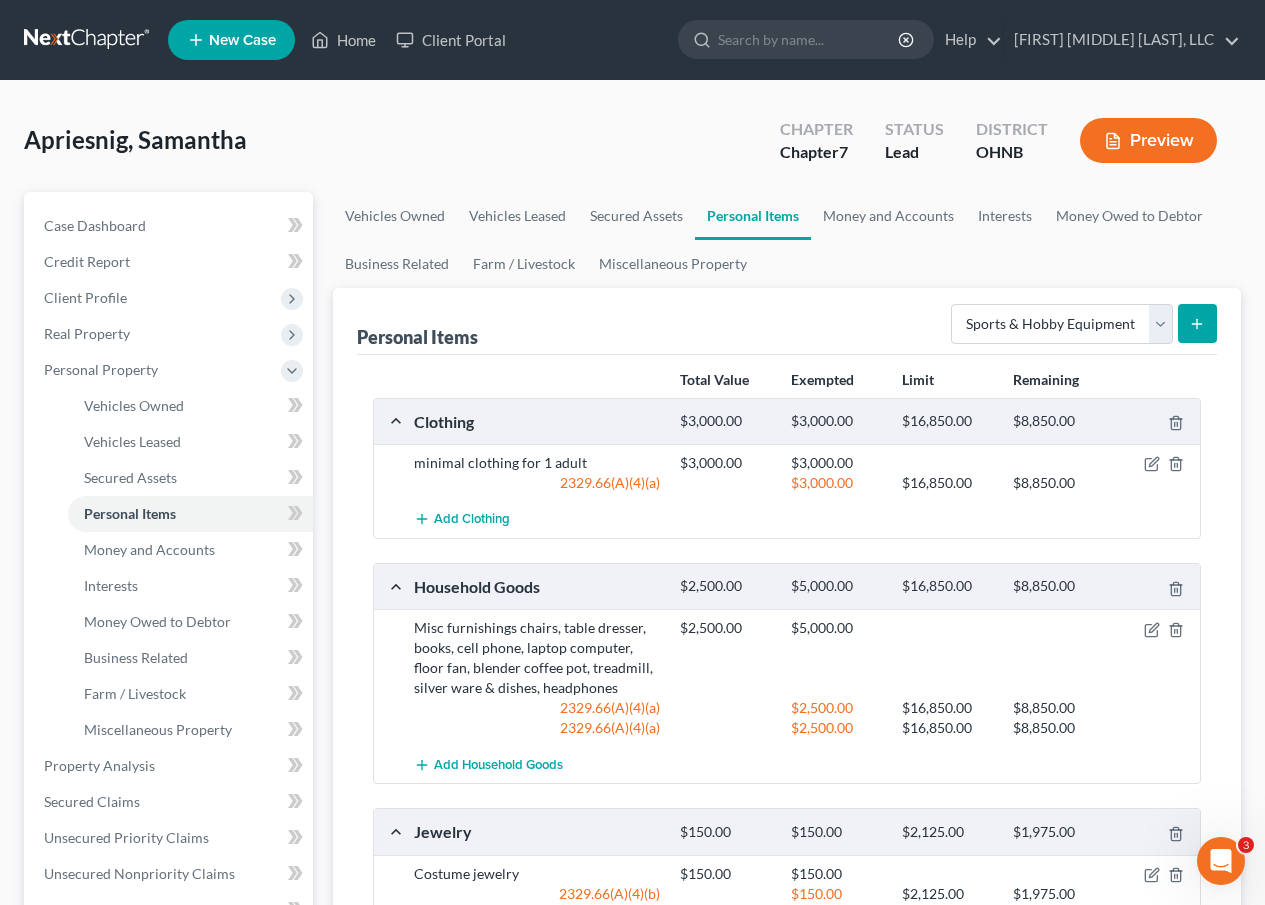click 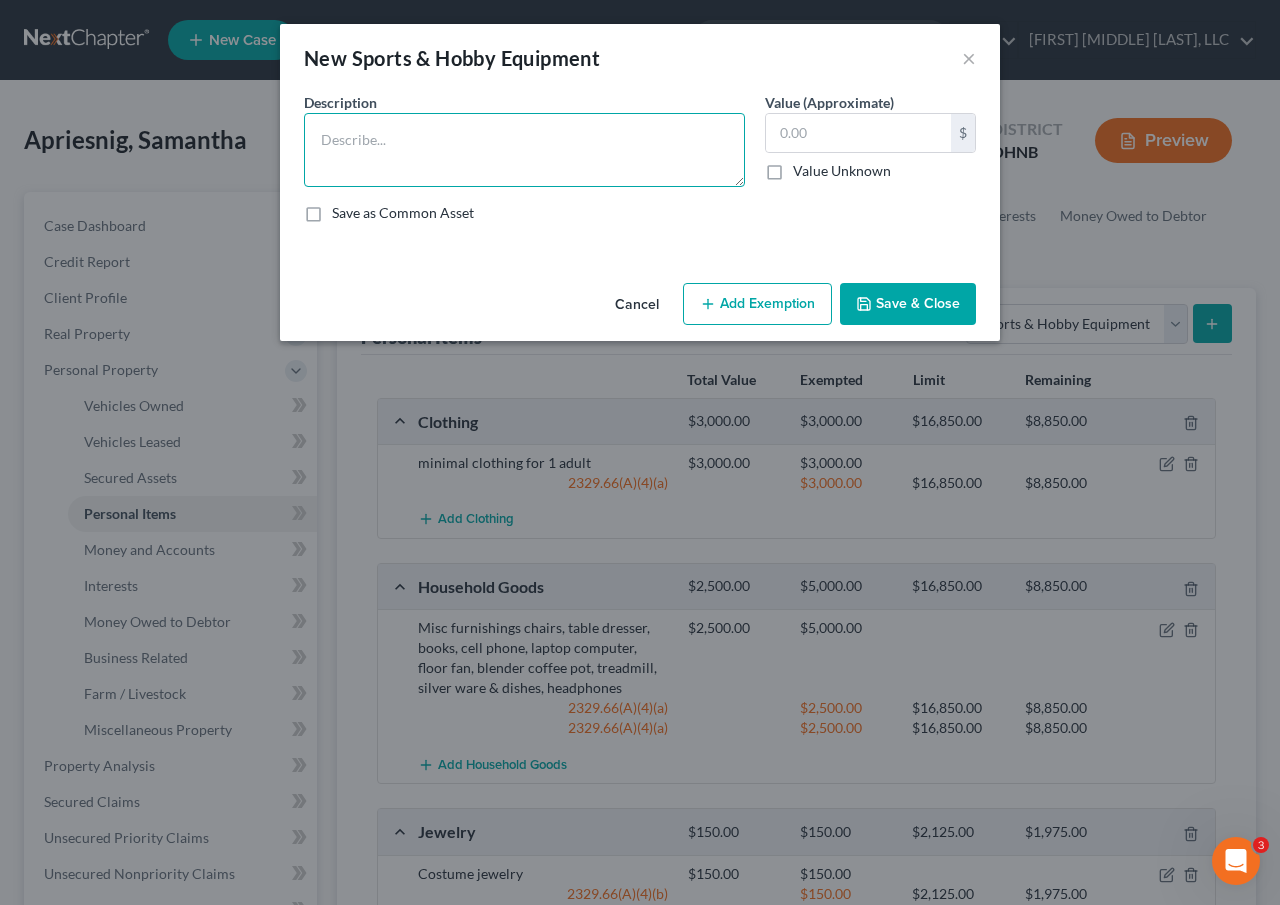 click at bounding box center [524, 150] 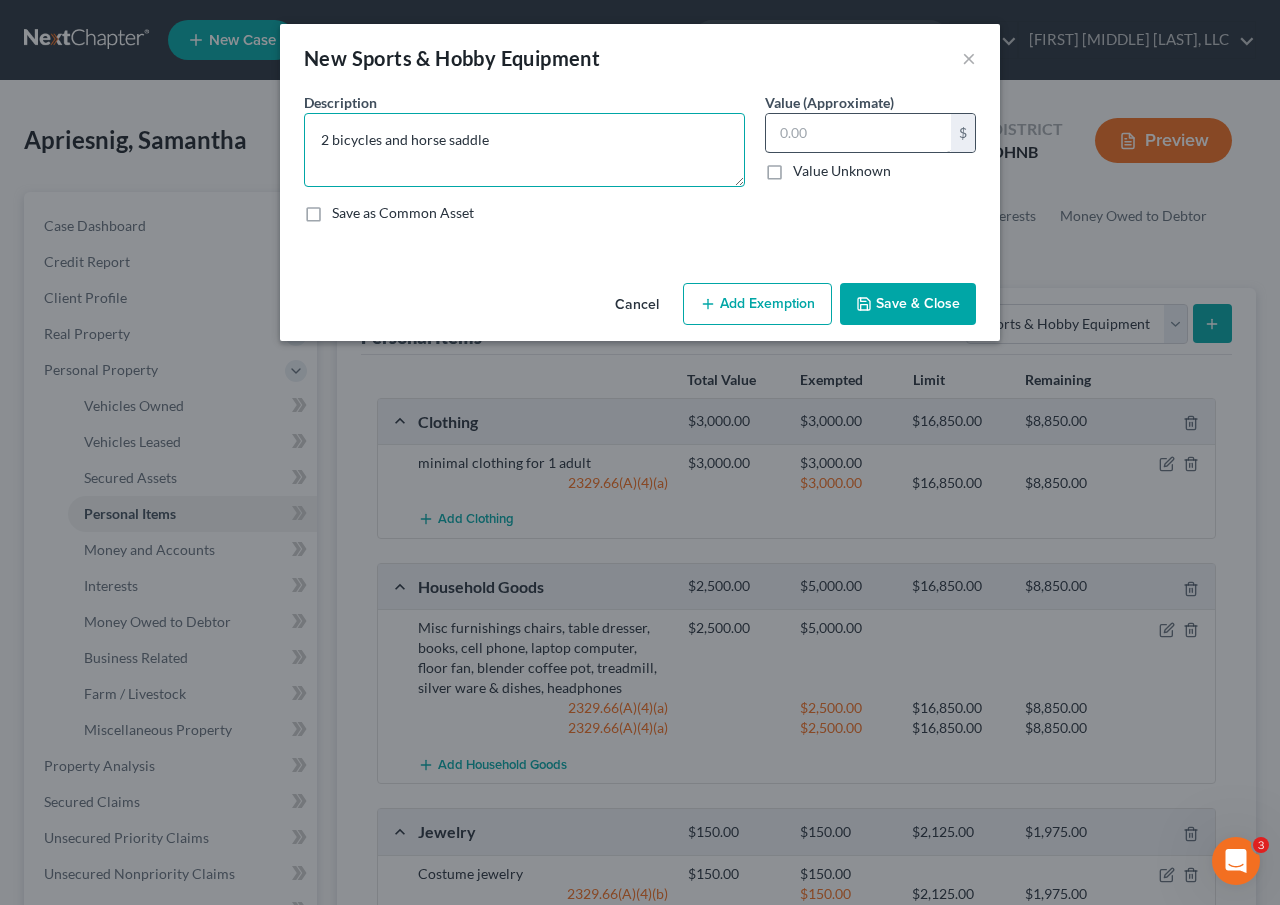 type on "2 bicycles and horse saddle" 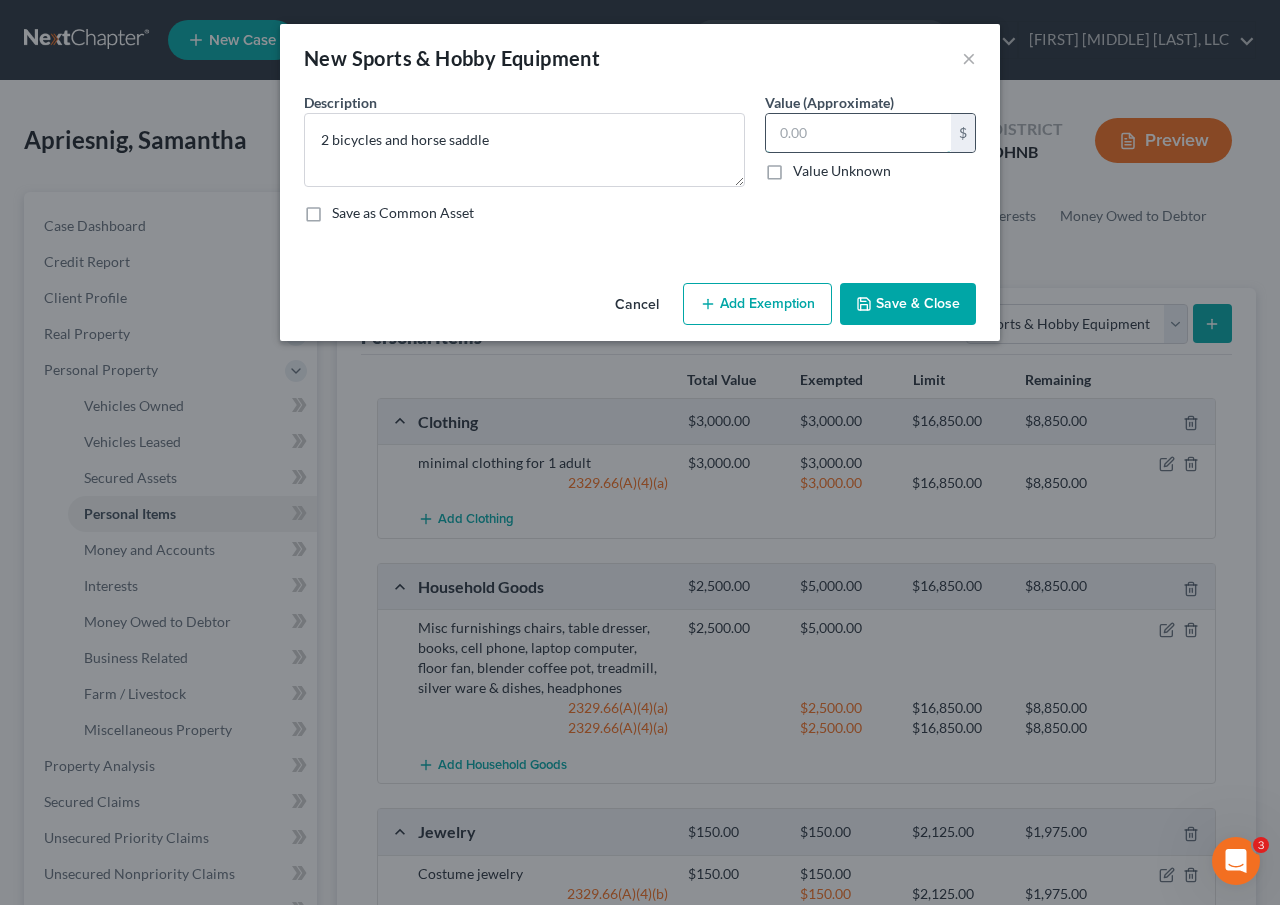 click at bounding box center [858, 133] 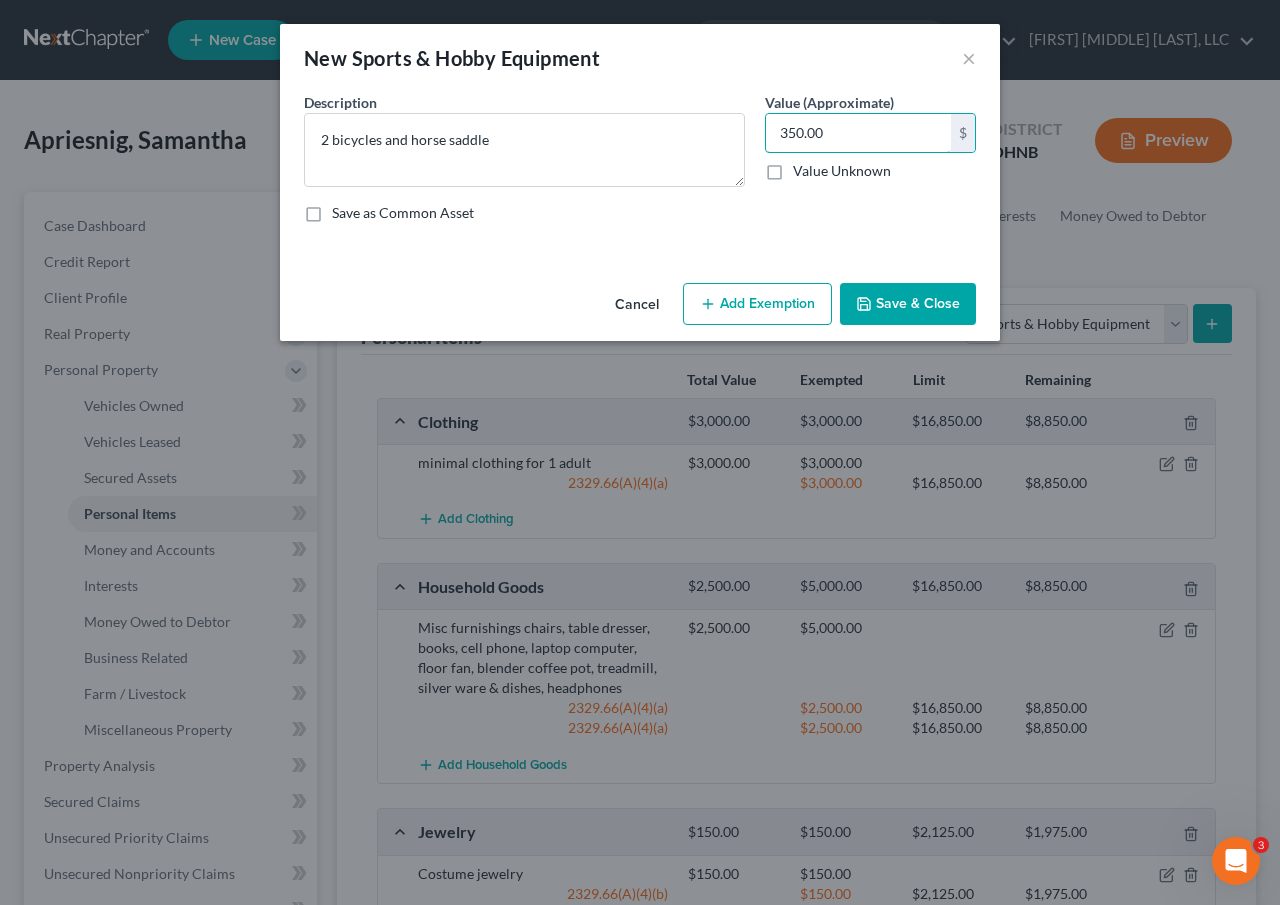 type on "350.00" 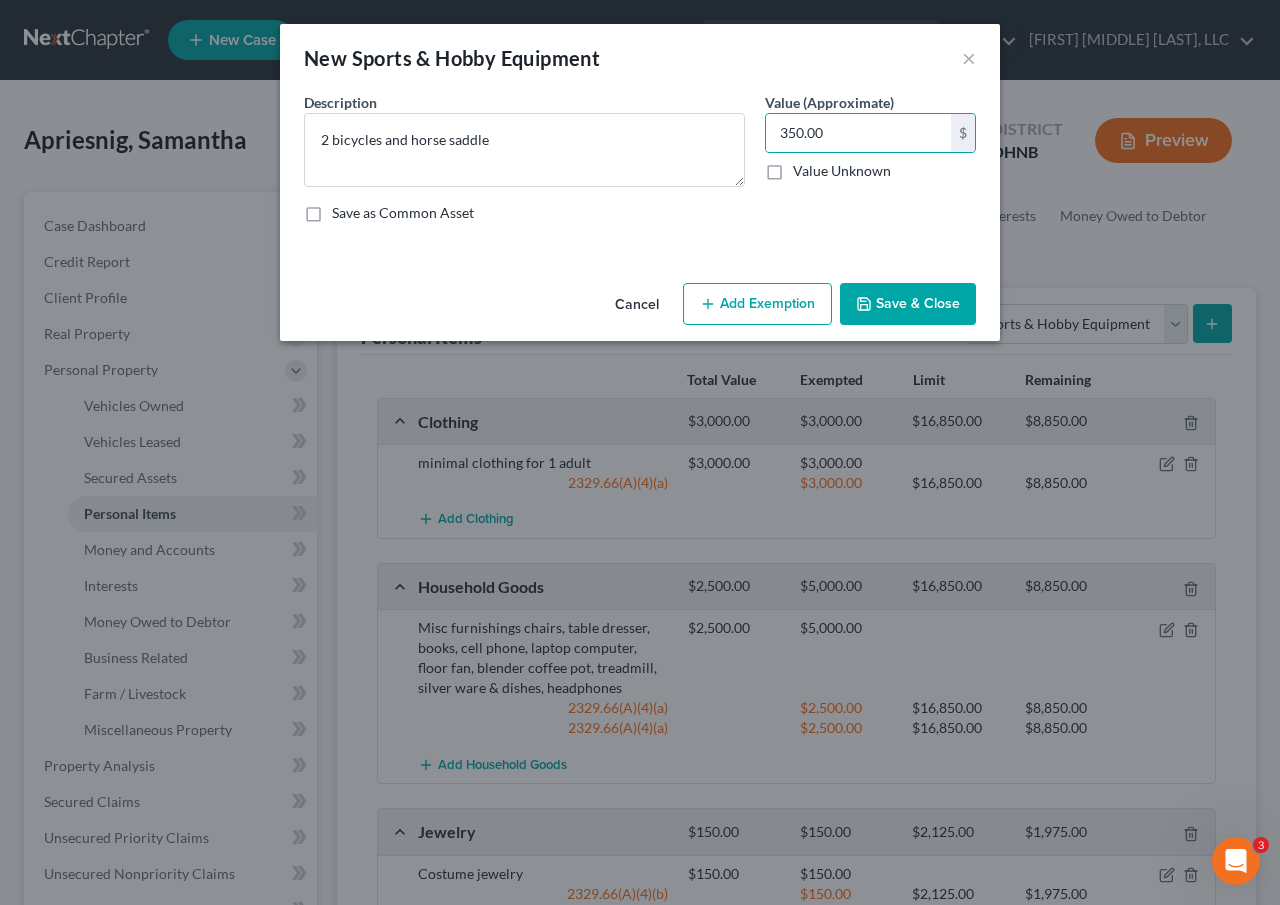 click on "Add Exemption" at bounding box center [757, 304] 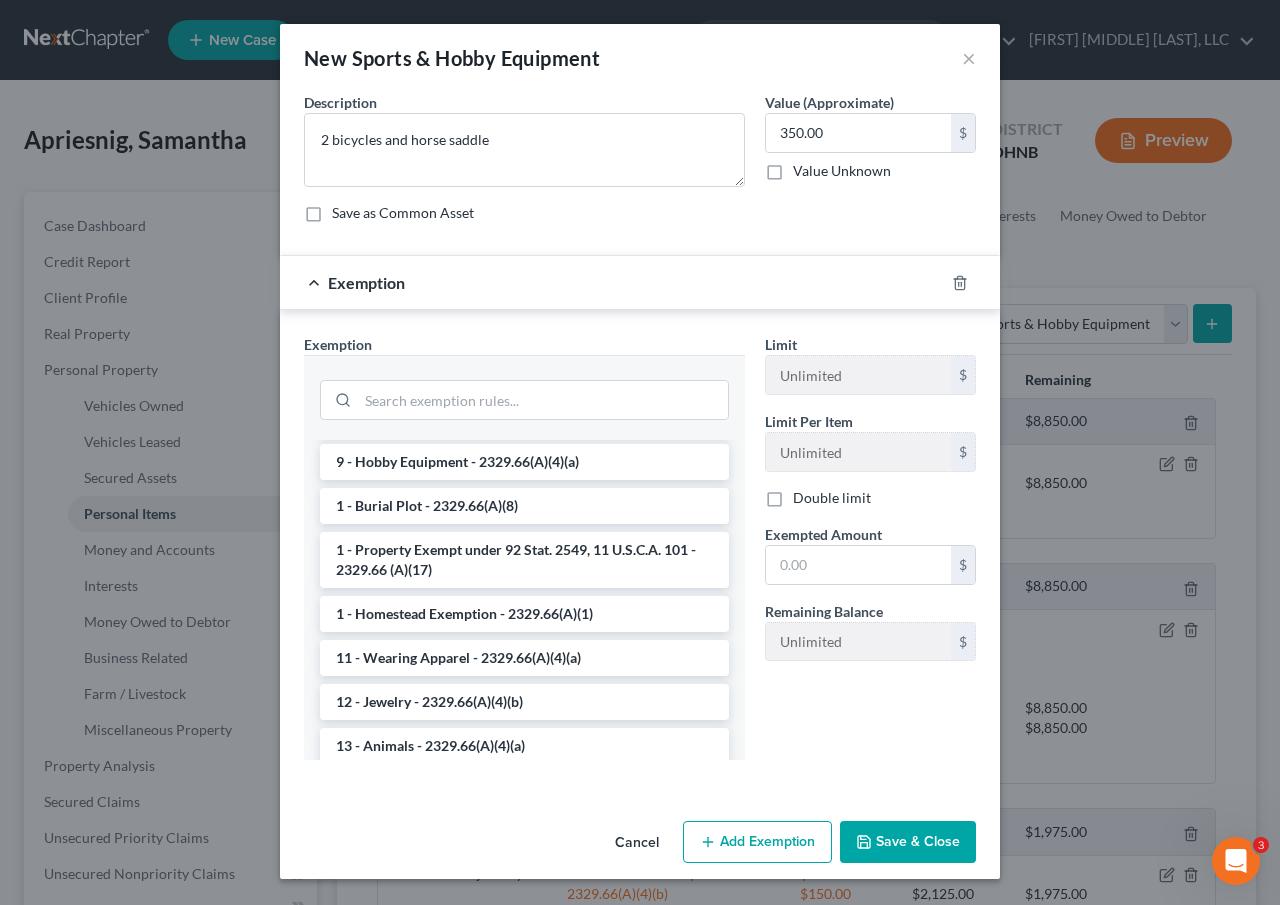 scroll, scrollTop: 80, scrollLeft: 0, axis: vertical 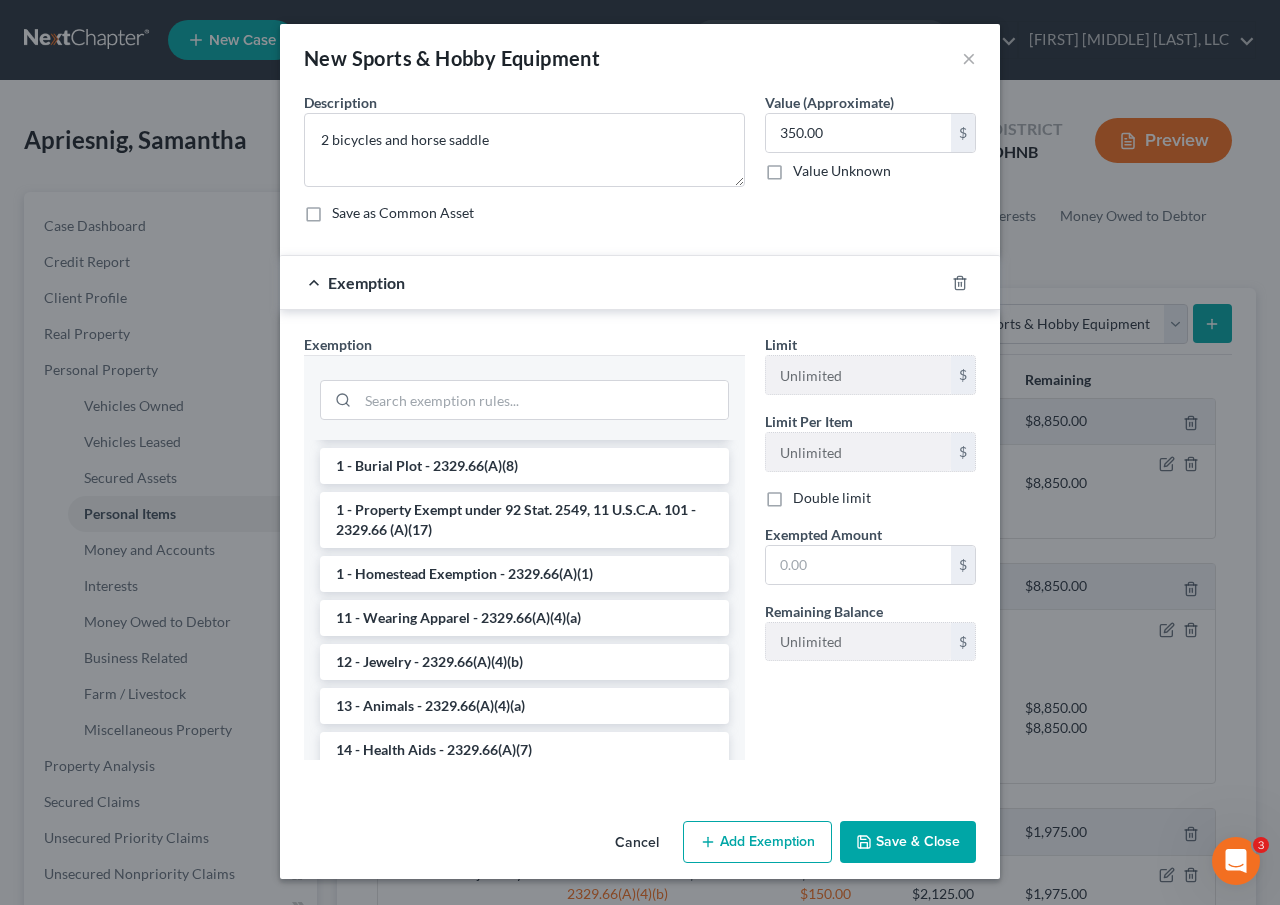 click on "--View All or Create New-- 9 - Hobby Equipment - 2329.66(A)(4)(a) 1 - Burial Plot - 2329.66(A)(8) 1 - Property Exempt under 92 Stat. 2549,
11 U.S.C.A. 101 - 2329.66 (A)(17) 1 - Homestead Exemption  - 2329.66(A)(1) 11 - Wearing Apparel - 2329.66(A)(4)(a) 12 - Jewelry  - 2329.66(A)(4)(b) 13 - Animals - 2329.66(A)(4)(a) 14 - Health Aids - 2329.66(A)(7) 14 - Wildcard Exemption  - 2329.66(A)(18) 16 - Cash on hand - 2329.66(A)(3) 17 - Tuition Credit - 2329.66 (A)(16) 17 - Checking Accounts - 2329.66(A)(3) 17 - Savings Accounts  - 2329.66(A)(3) 21 - Tax Exempt Retirement Accounts - 11 U.S.C. § 522 21 - IRA & Roth IRA - 2329.66(A)(10)(c),(e) 21 - ERISA (employee retirement account) - 2329.66(A)(10)(b) 21 - KEOGH or "HR 10" Plan (self employed) - 2329.66(A)(10)(d) 21 - Private Pension Plans - 2329.66(A)(10)(b) 21 - Public Employees Benefits - 145.56, 2329.66 (A)(10)(a) 21 - Volunteer firefighters' dependents - 146.13 21 - Firefighters, Police Benefits - 742.47 21 - Public School Employees - 3309.66" at bounding box center (524, 600) 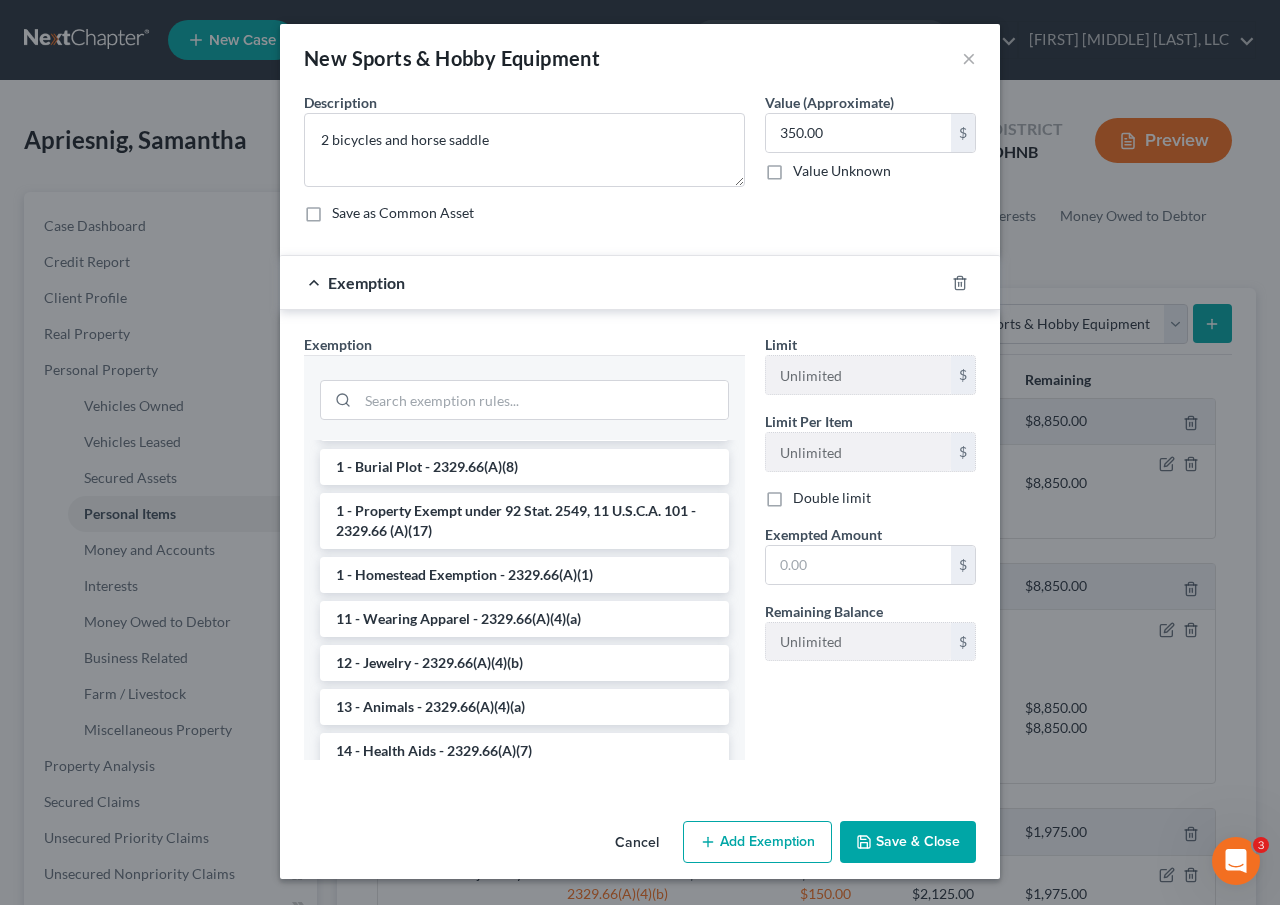 scroll, scrollTop: 0, scrollLeft: 0, axis: both 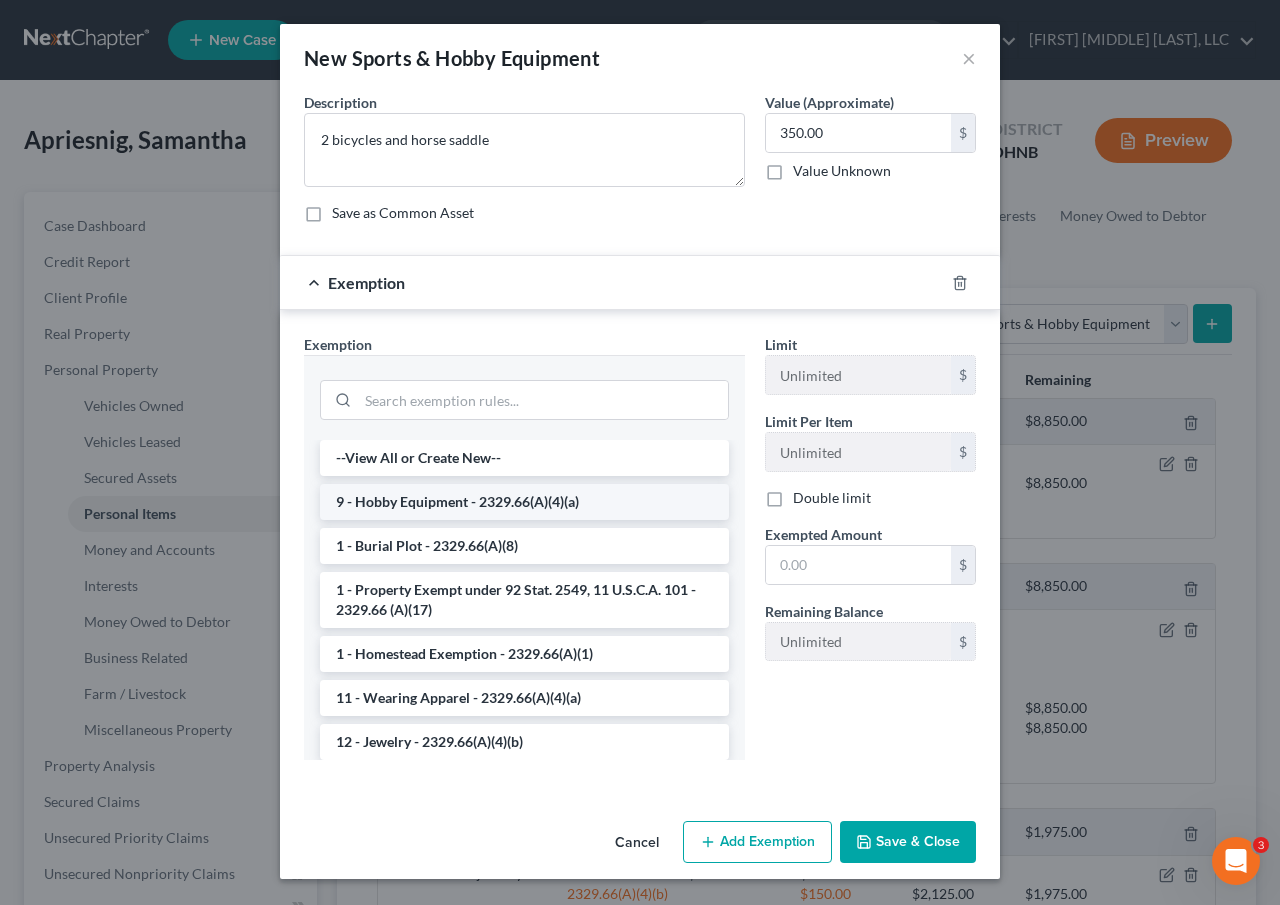 click on "9 - Hobby Equipment - 2329.66(A)(4)(a)" at bounding box center [524, 502] 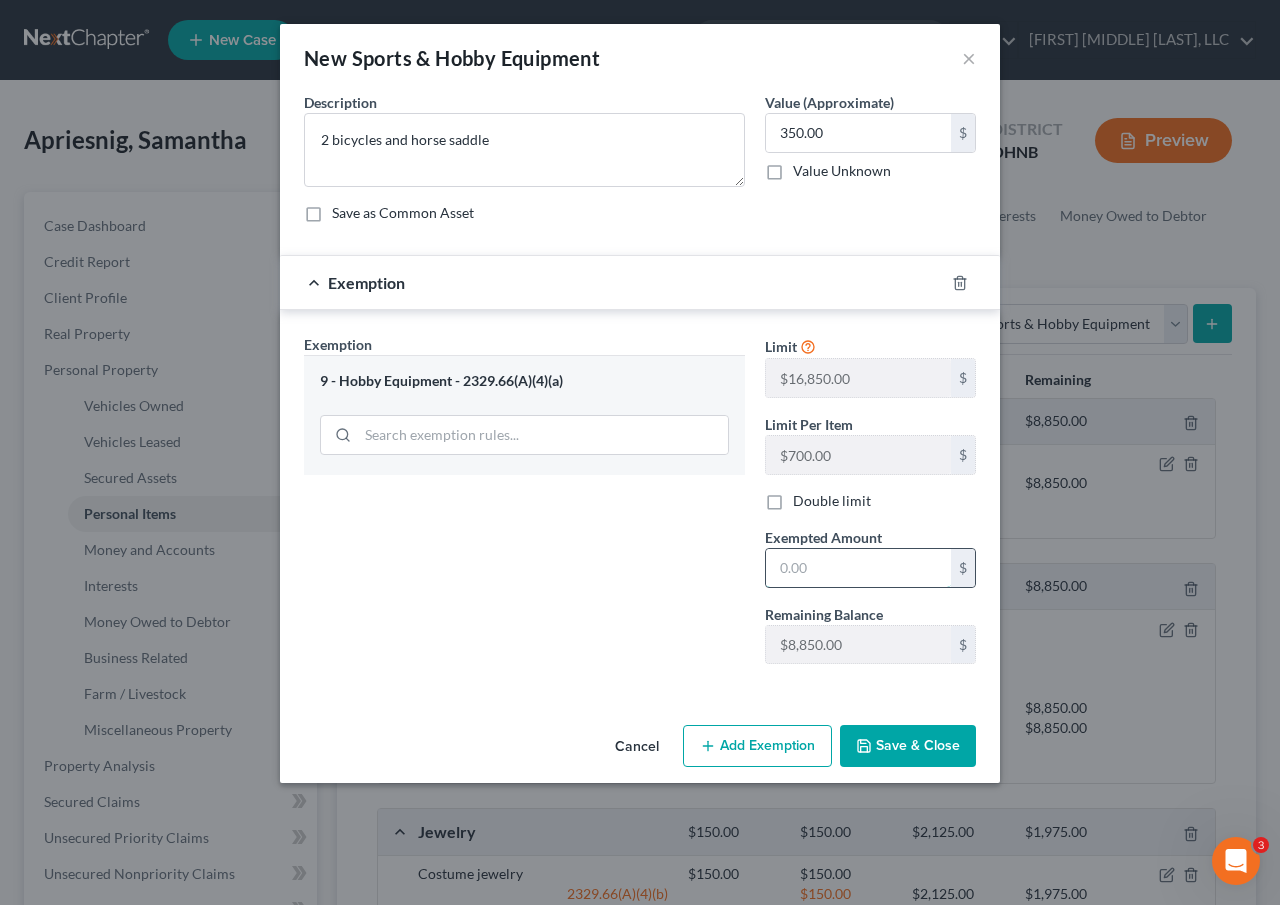 click at bounding box center [858, 568] 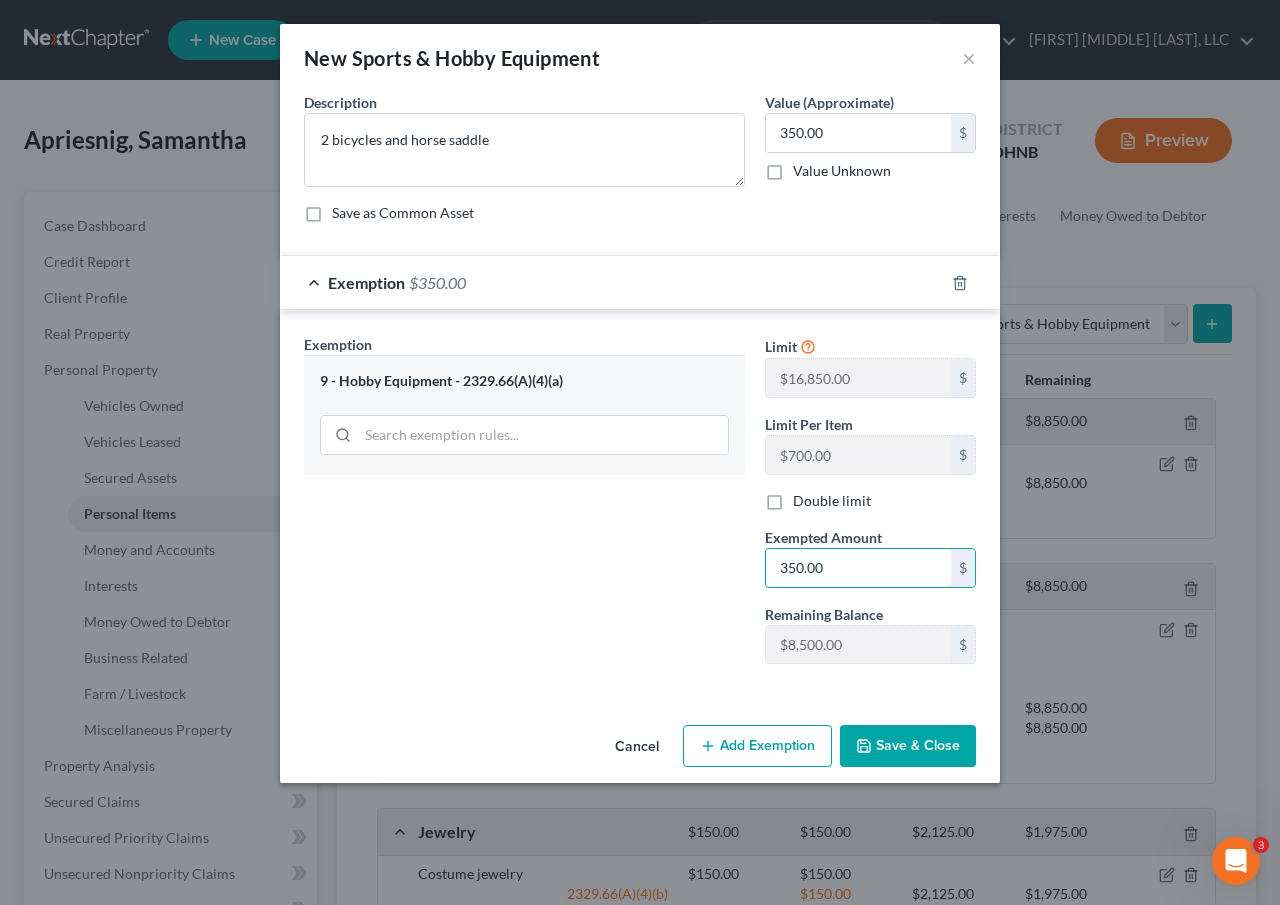 type on "350.00" 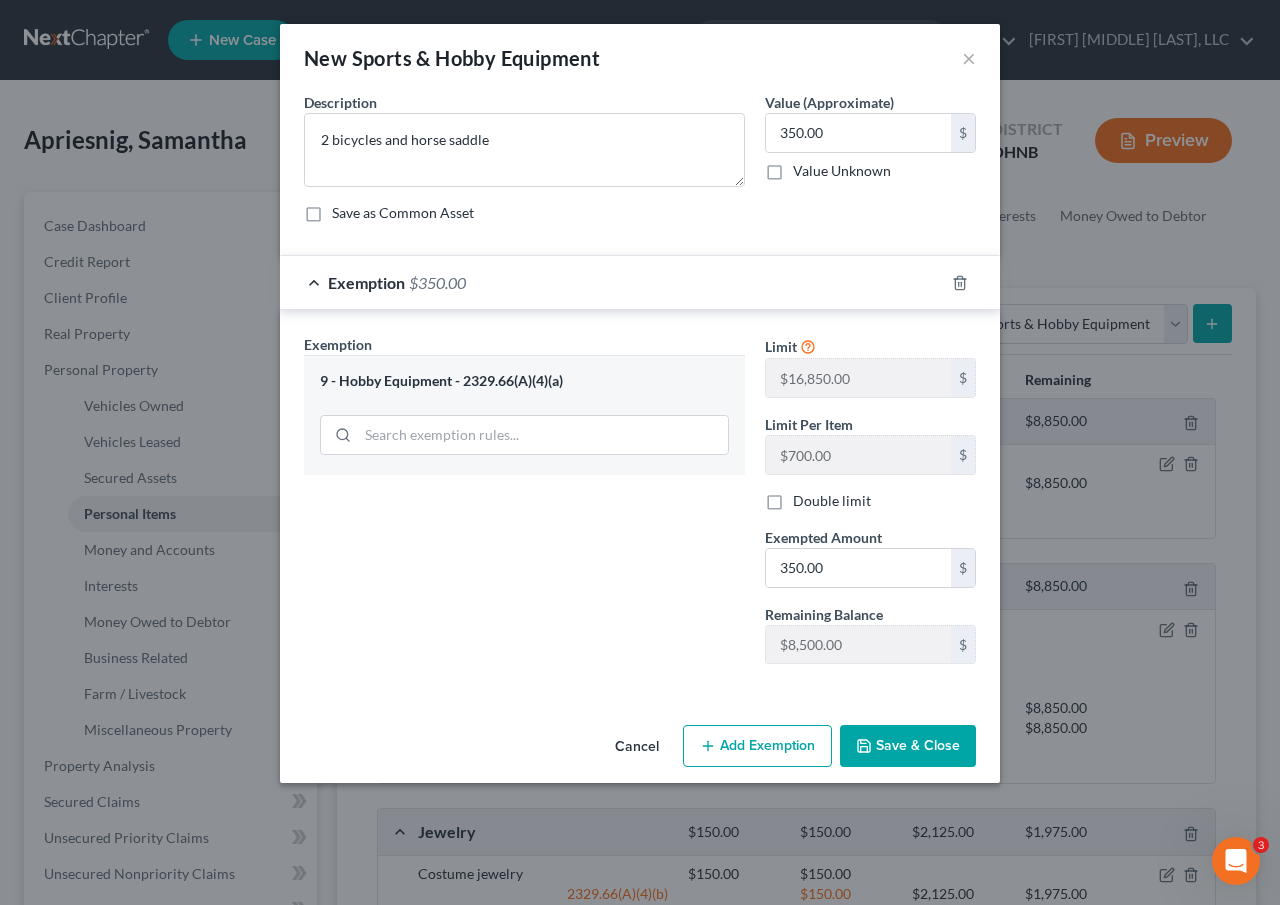 click on "Save & Close" at bounding box center (908, 746) 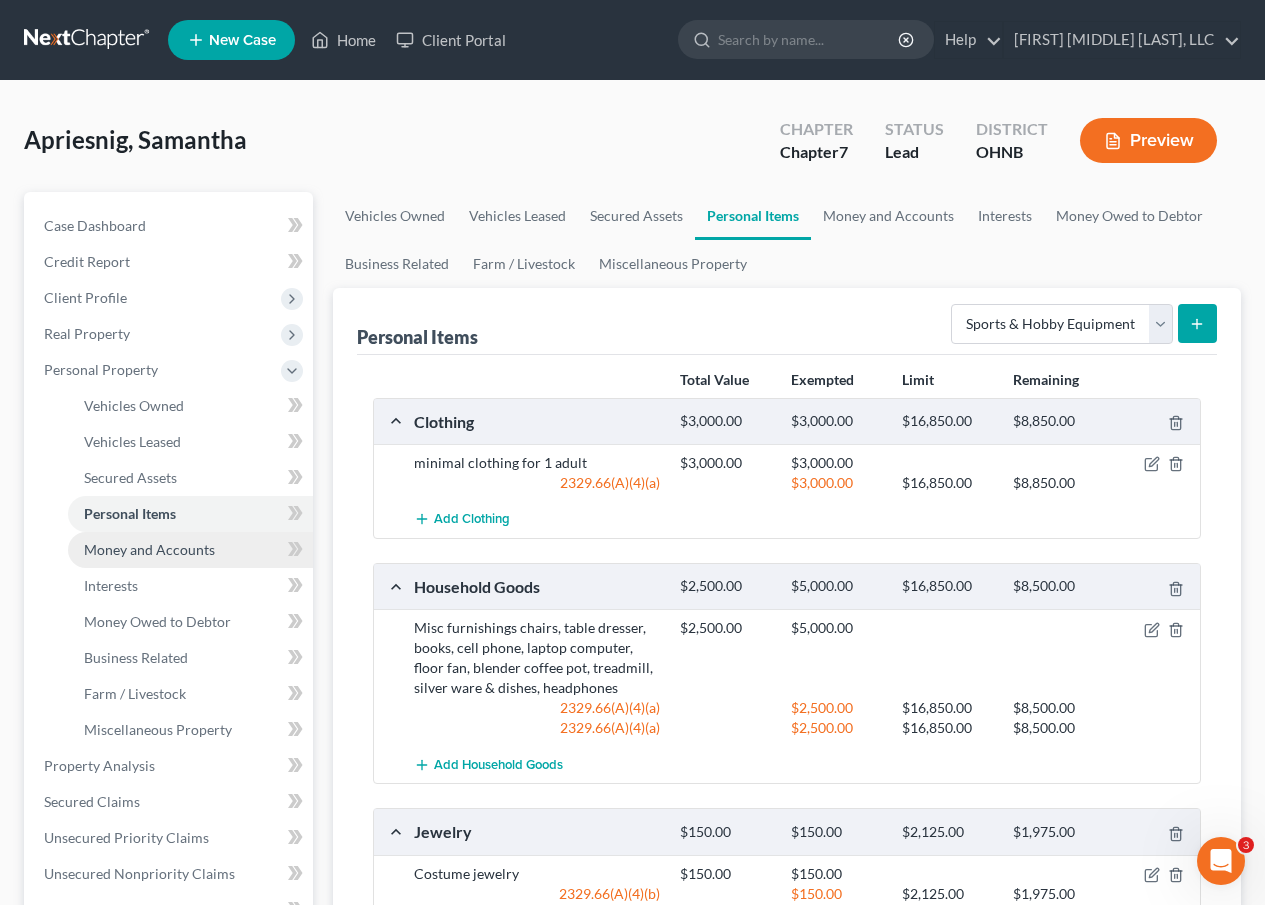 click on "Money and Accounts" at bounding box center (149, 549) 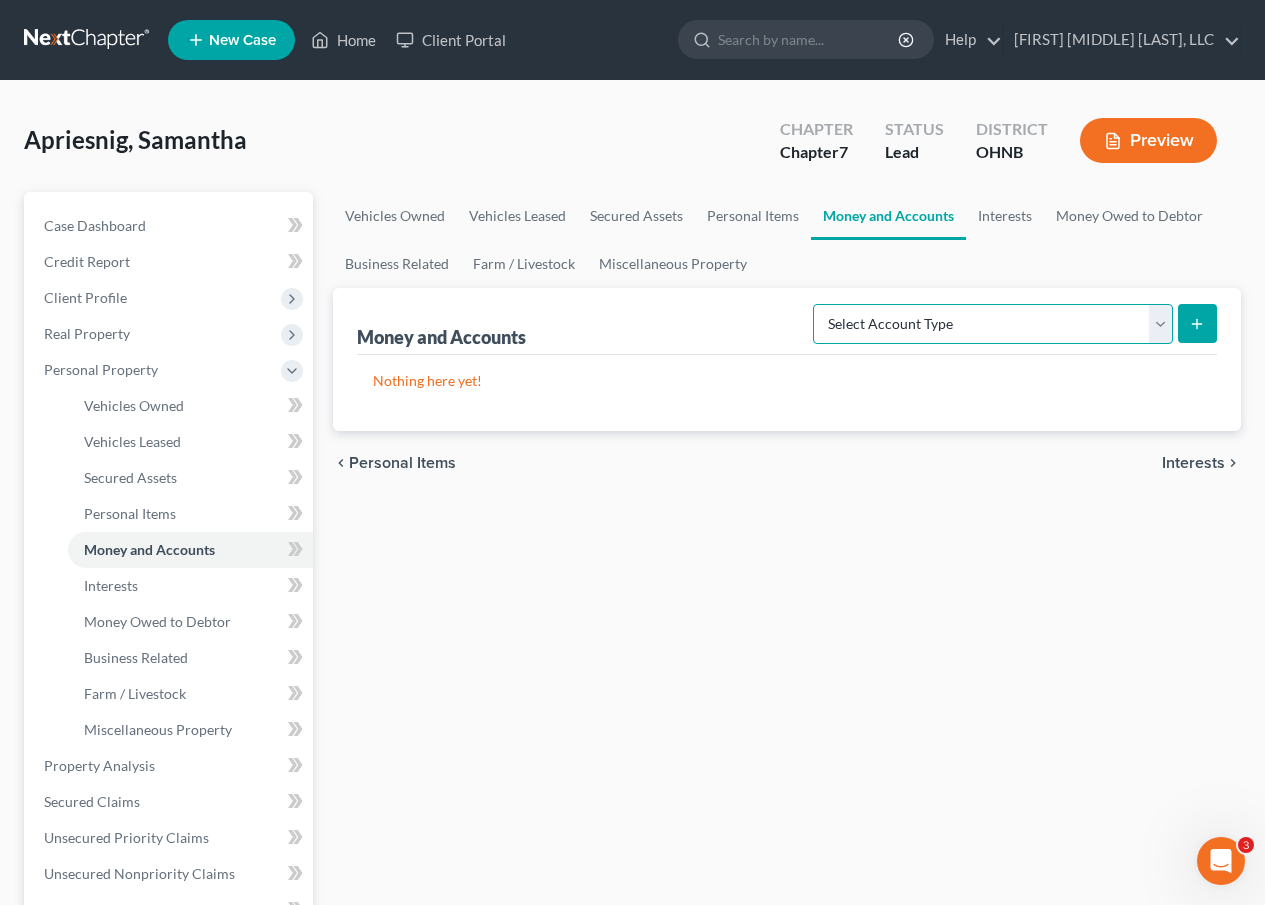 click on "Select Account Type Brokerage Cash on Hand Certificates of Deposit Checking Account Money Market Other (Credit Union, Health Savings Account, etc) Safe Deposit Box Savings Account Security Deposits or Prepayments" at bounding box center (993, 324) 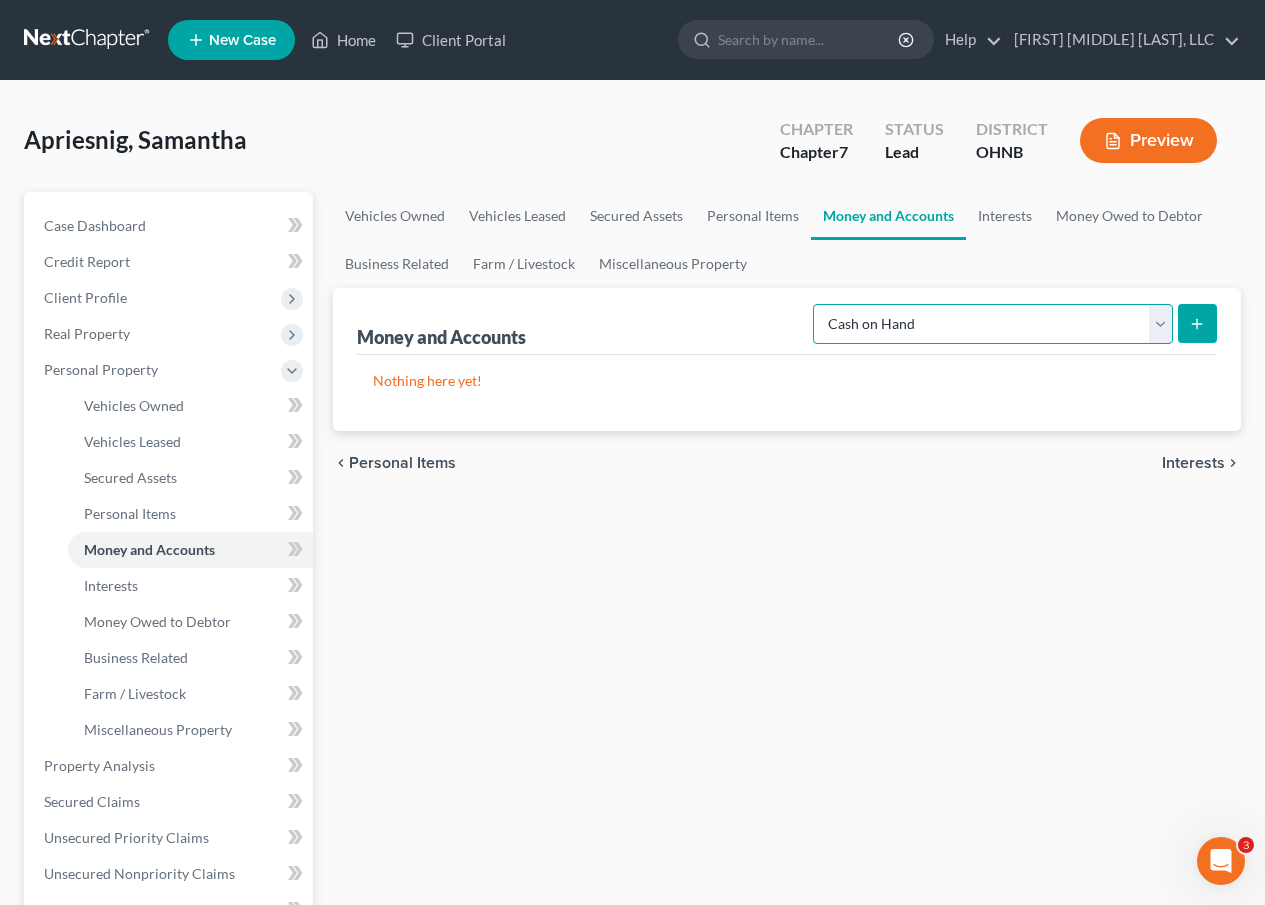 click on "Select Account Type Brokerage Cash on Hand Certificates of Deposit Checking Account Money Market Other (Credit Union, Health Savings Account, etc) Safe Deposit Box Savings Account Security Deposits or Prepayments" at bounding box center (993, 324) 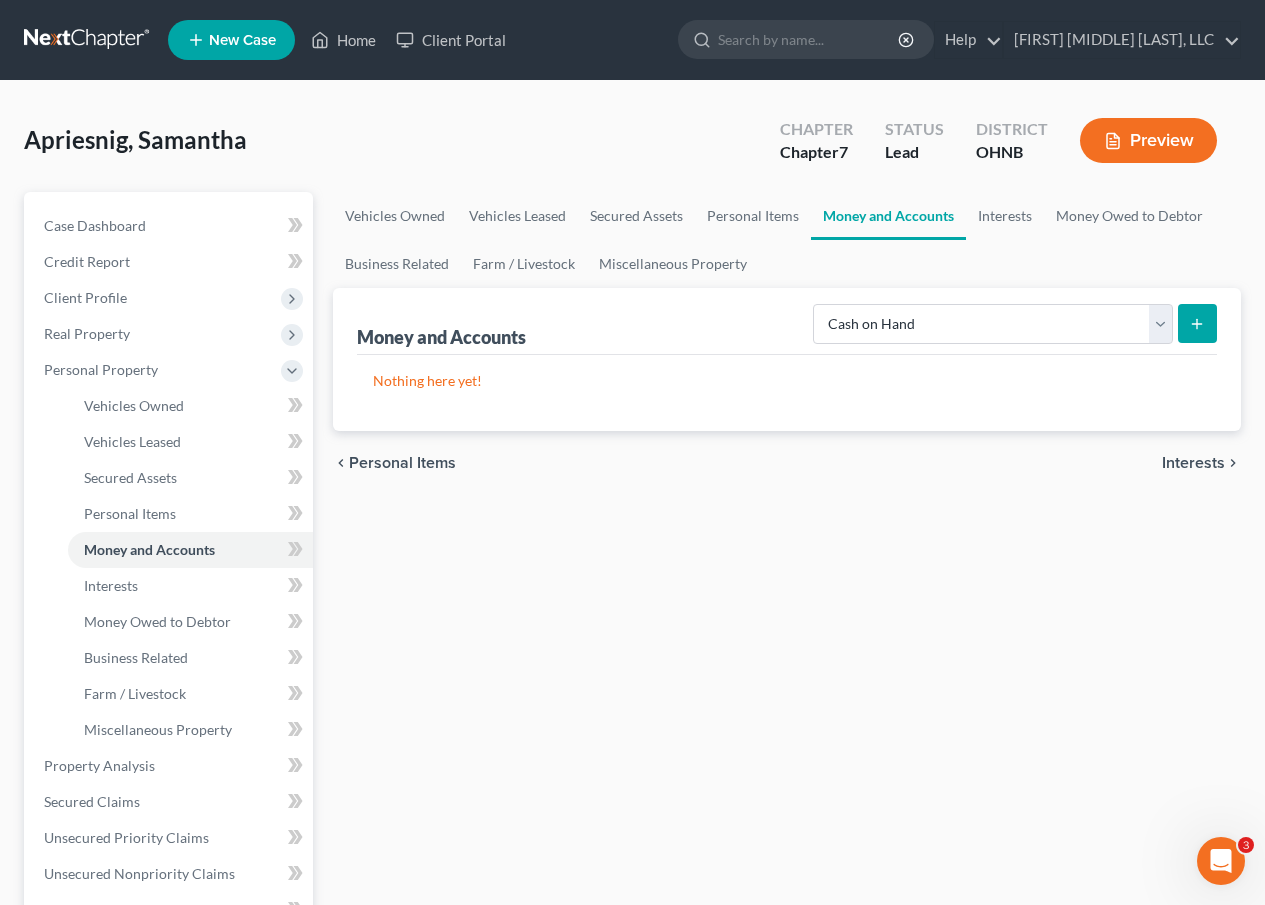 click 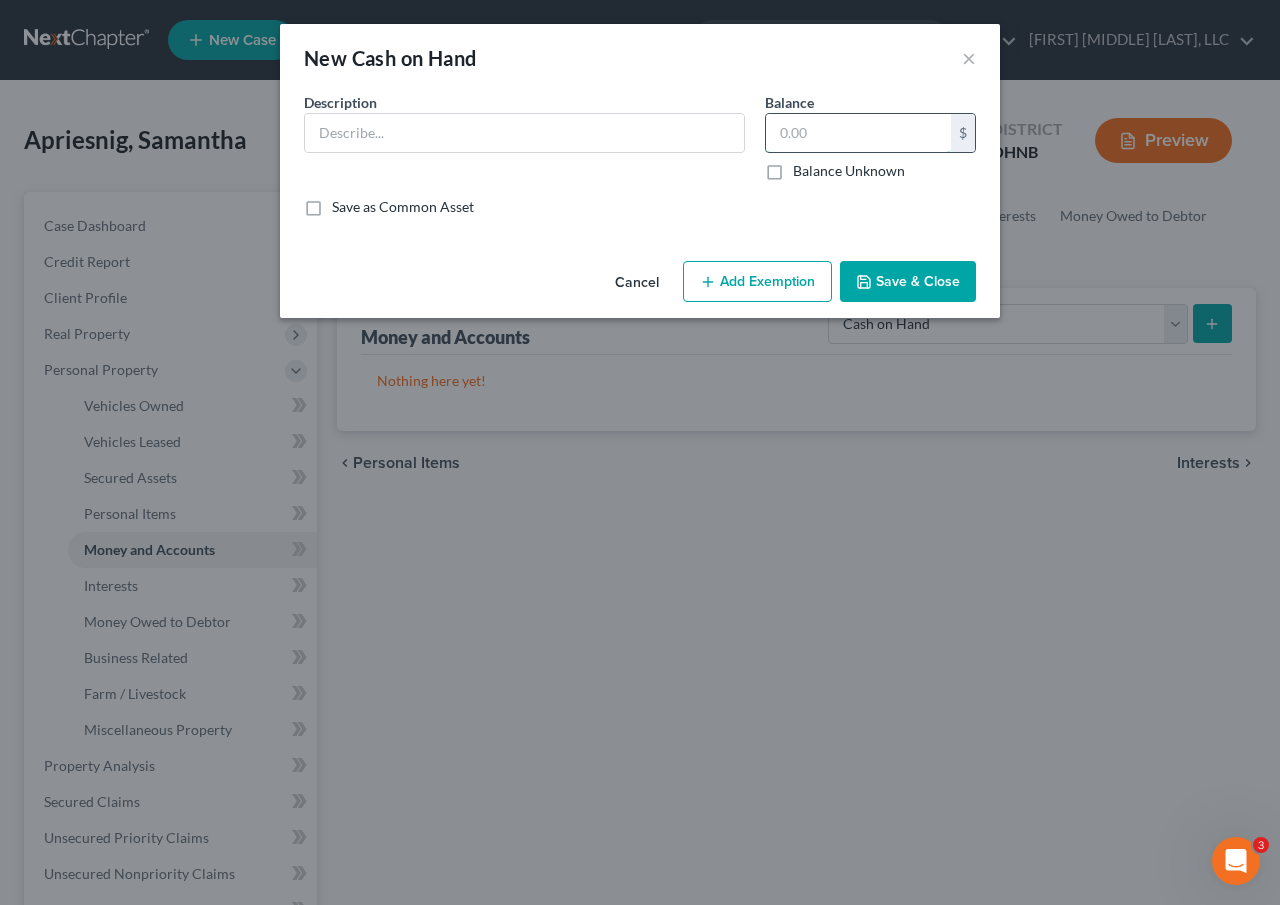 click at bounding box center [858, 133] 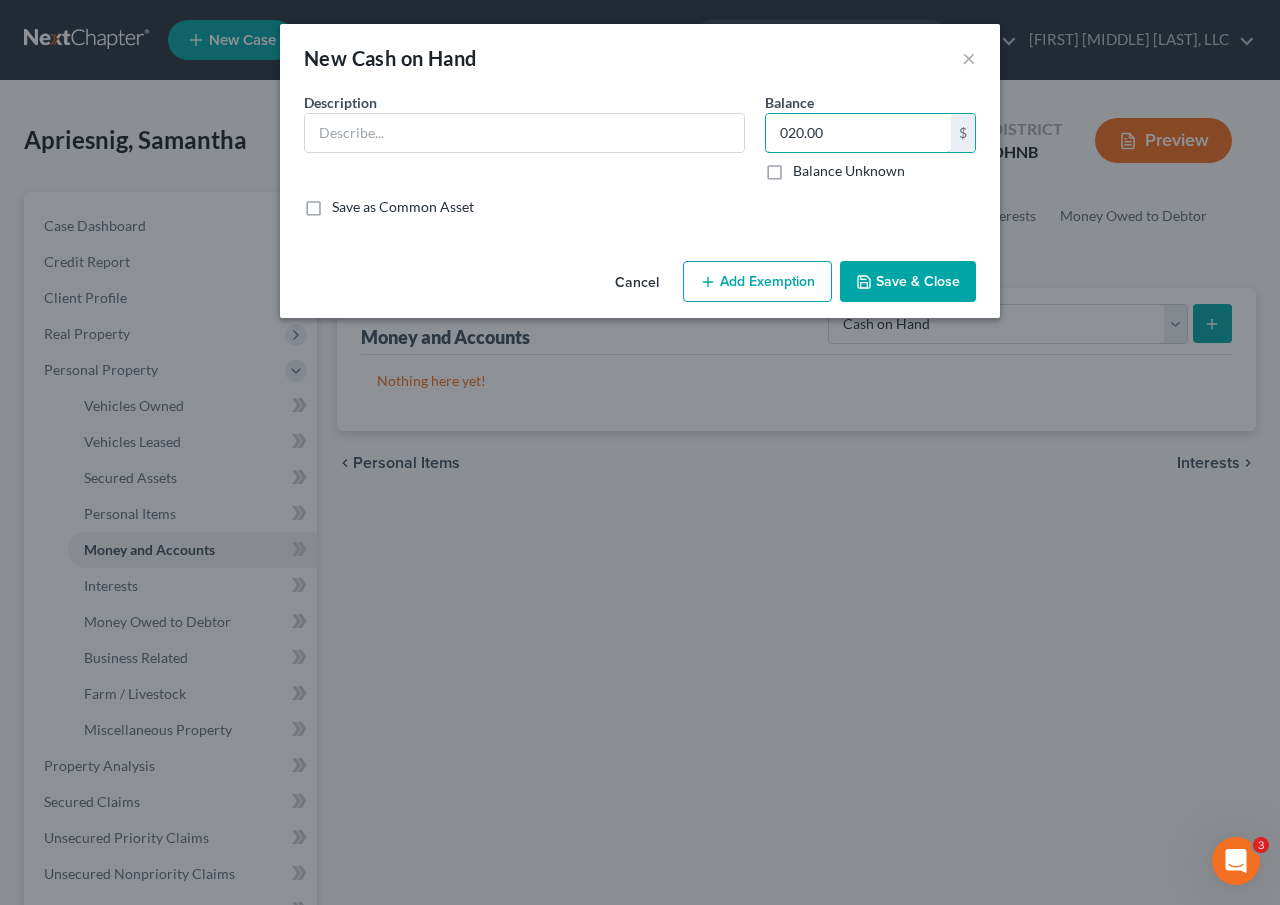 type on "020.00" 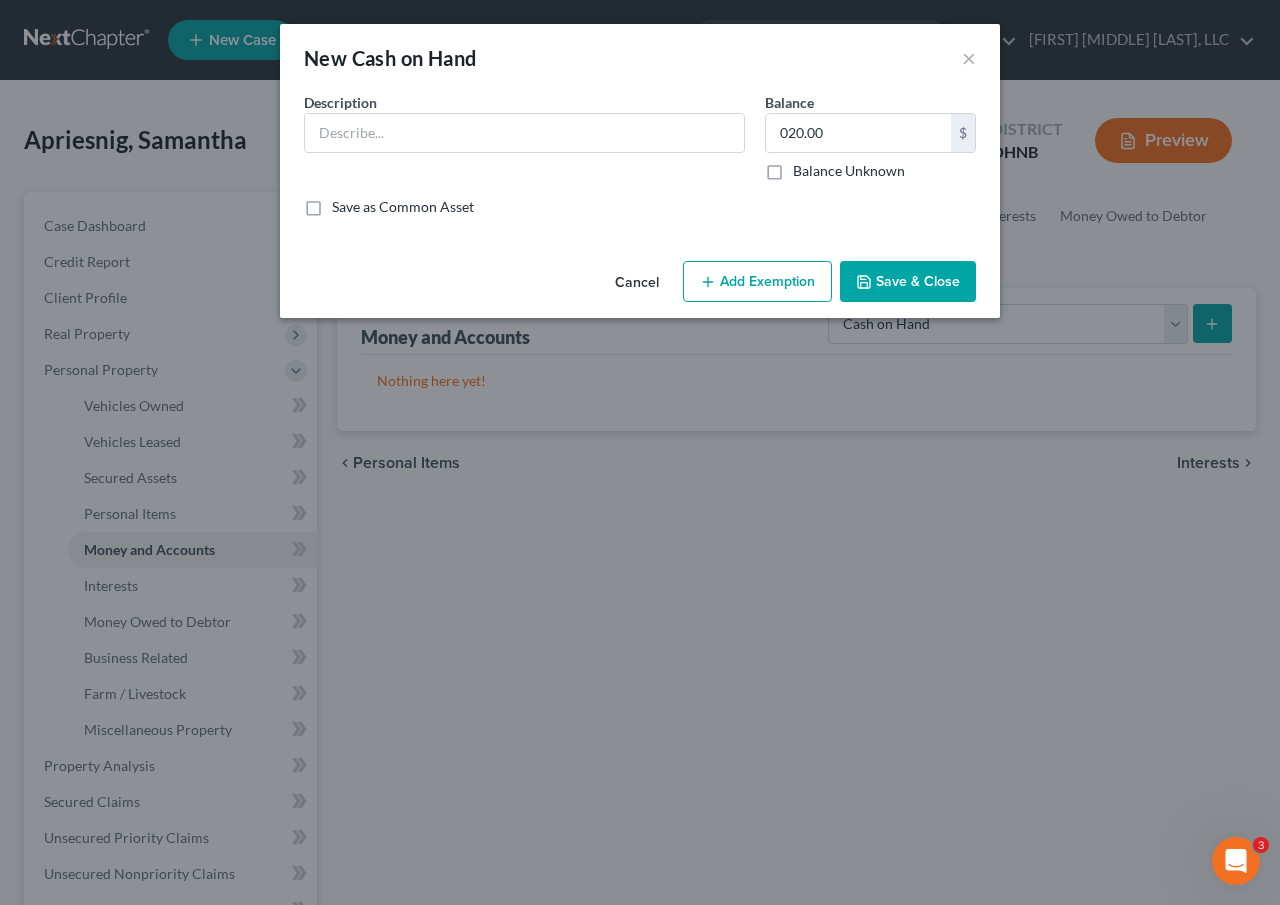 click on "Add Exemption" at bounding box center [757, 282] 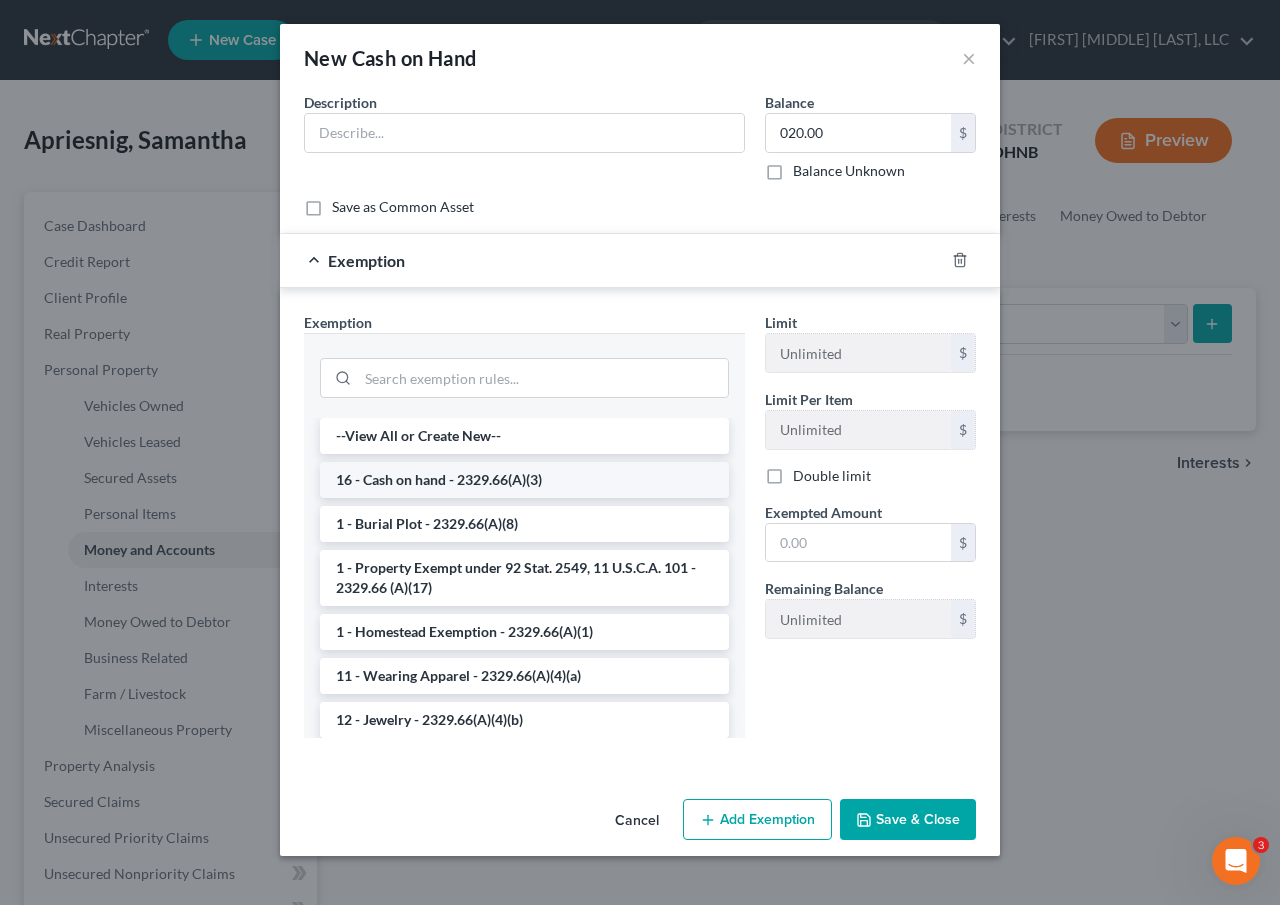click on "16 - Cash on hand - 2329.66(A)(3)" at bounding box center [524, 480] 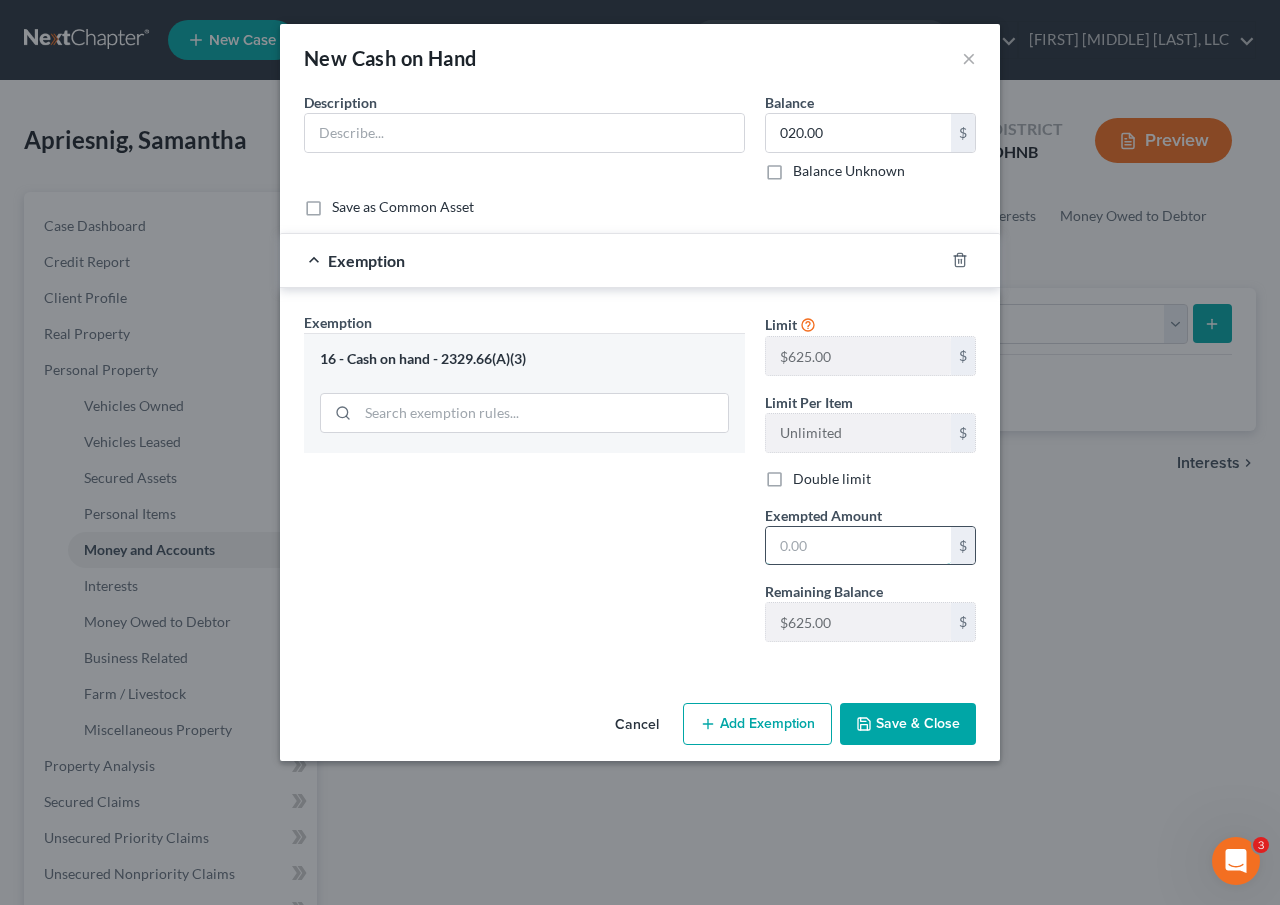 click at bounding box center (858, 546) 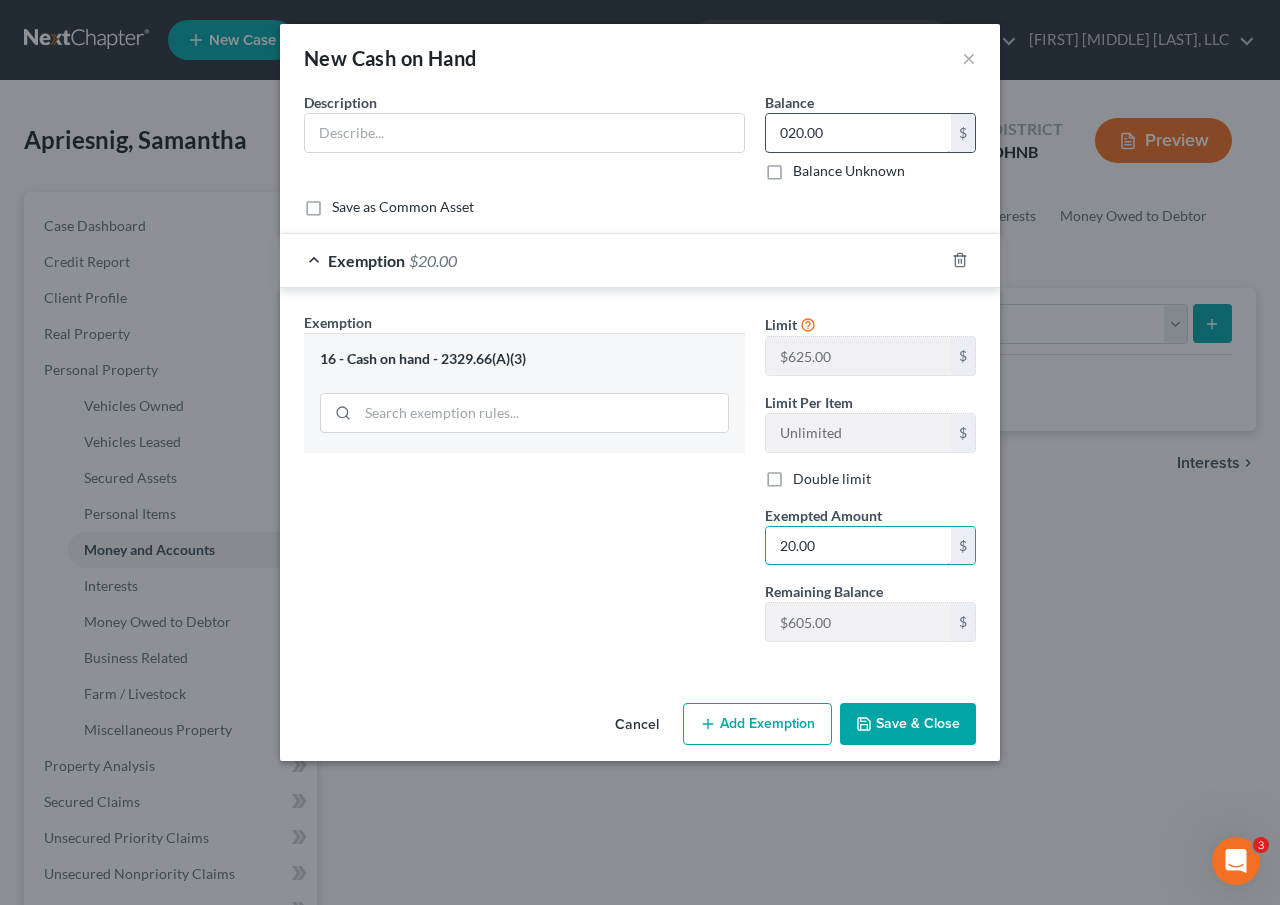 type on "20.00" 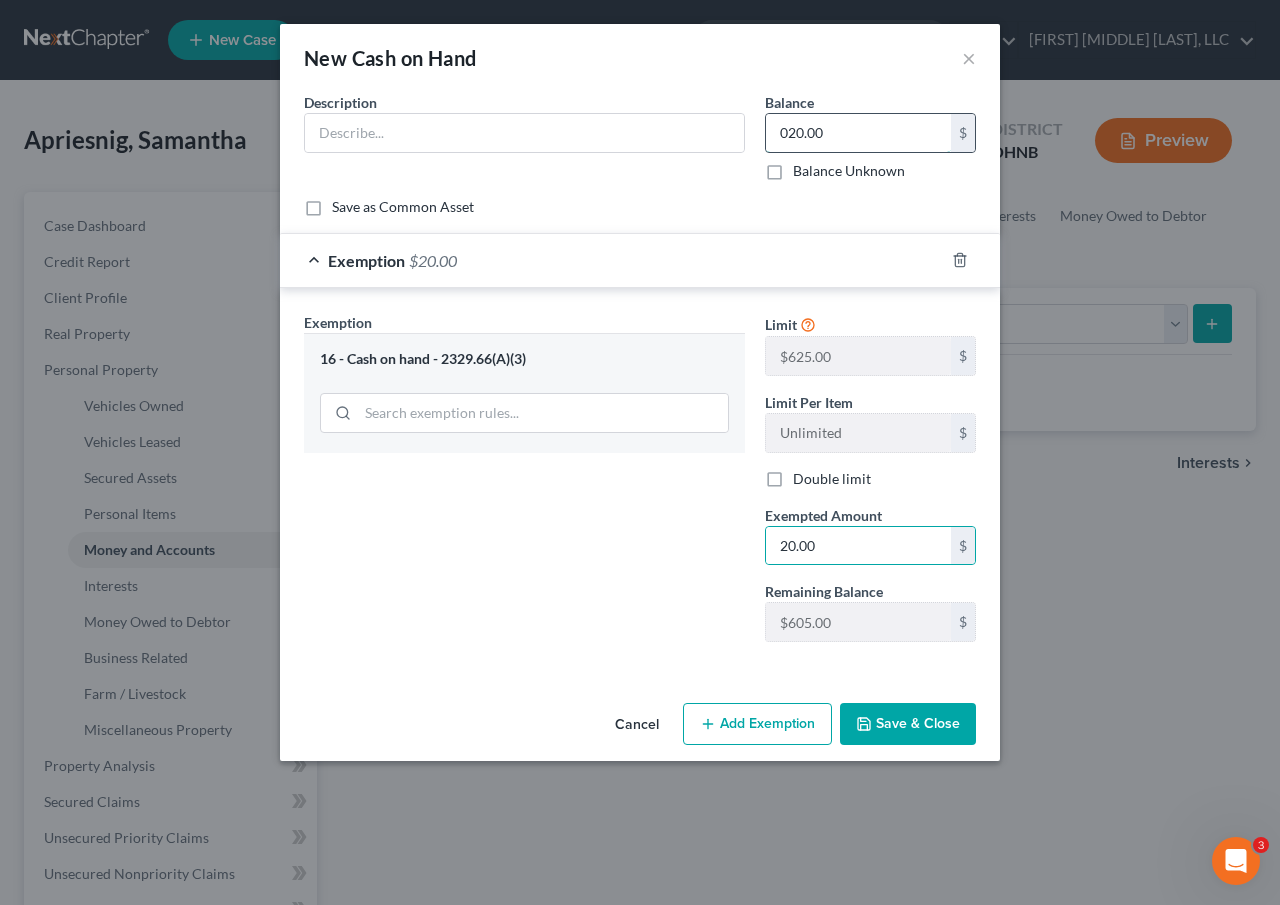 click on "020.00" at bounding box center (858, 133) 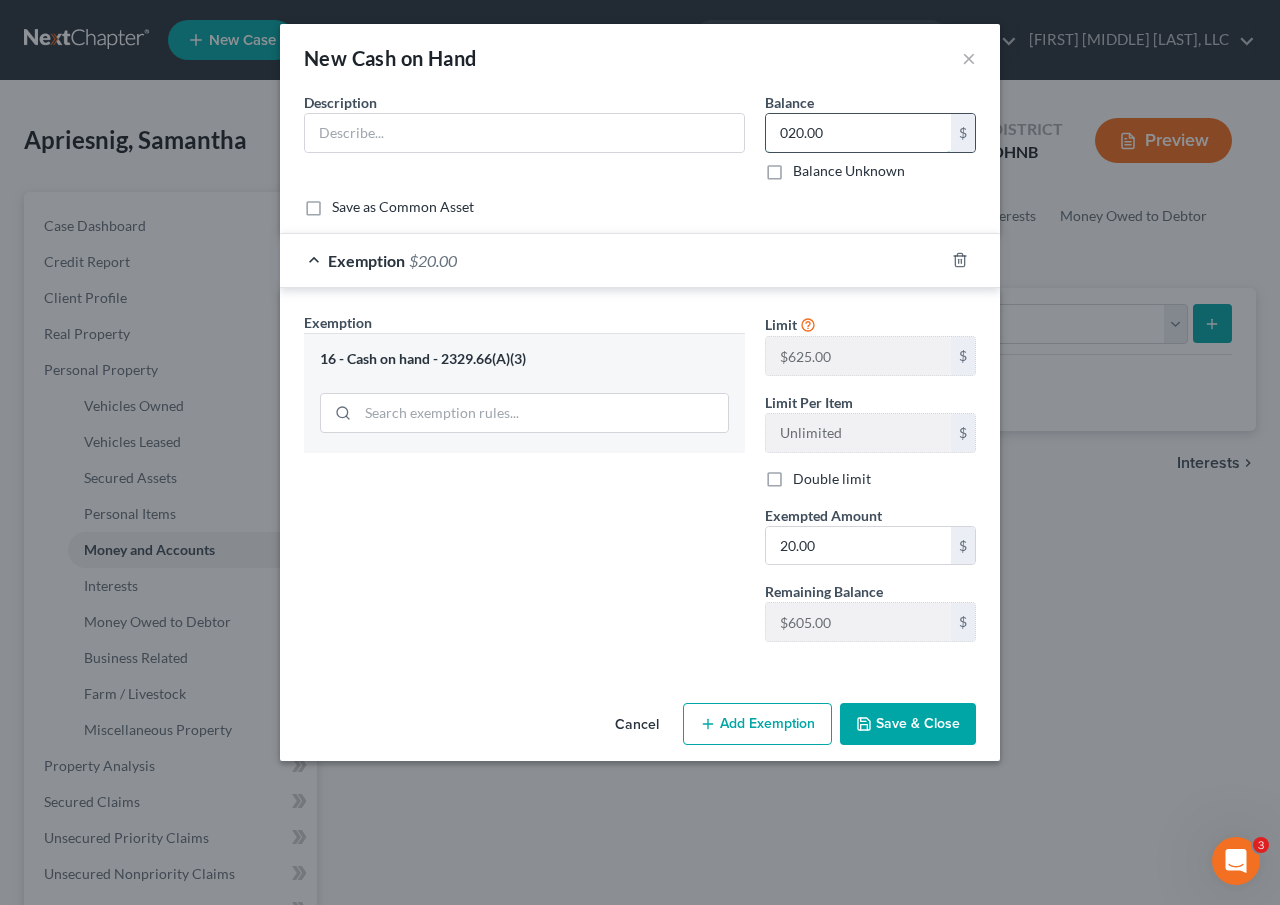 click on "020.00" at bounding box center [858, 133] 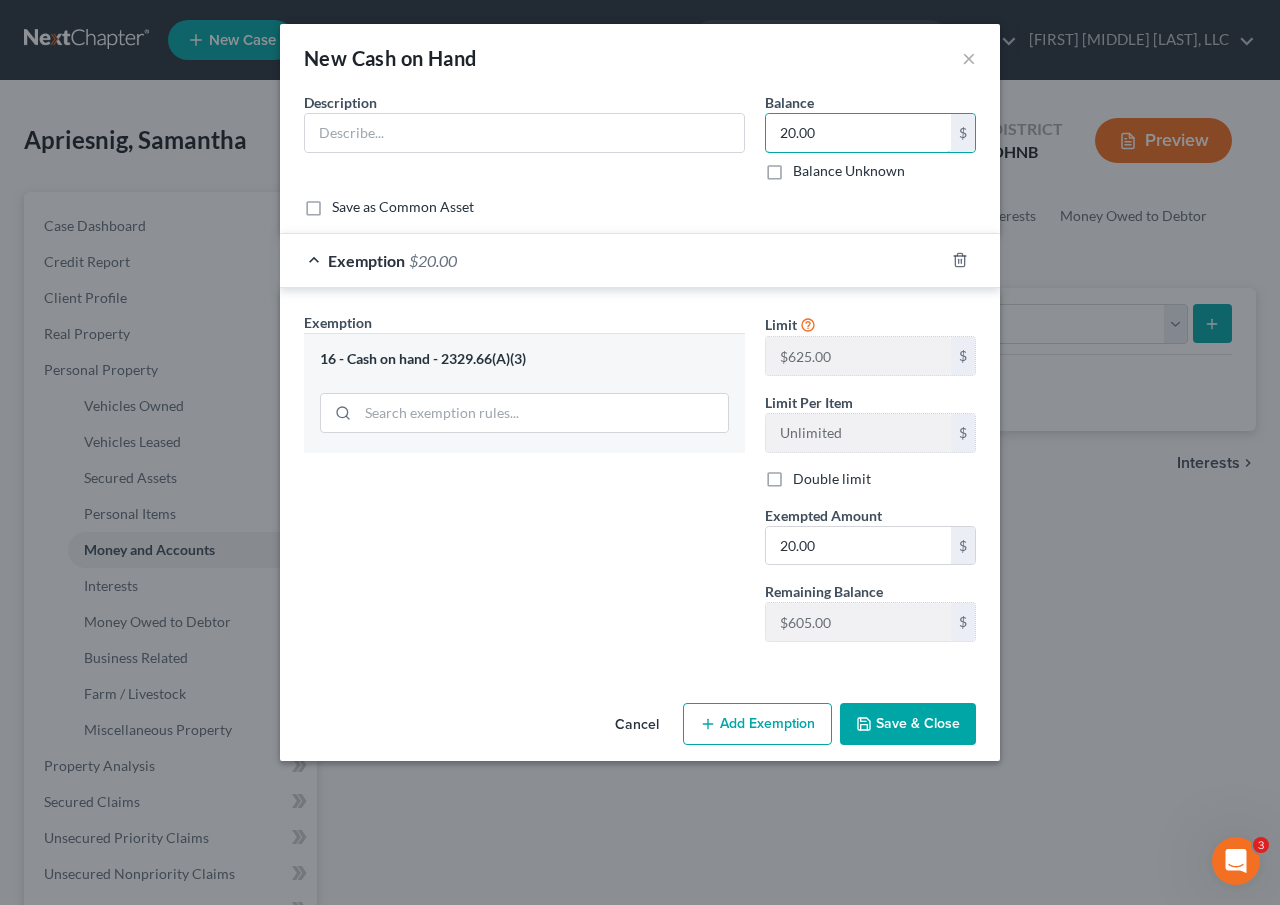 type on "20.00" 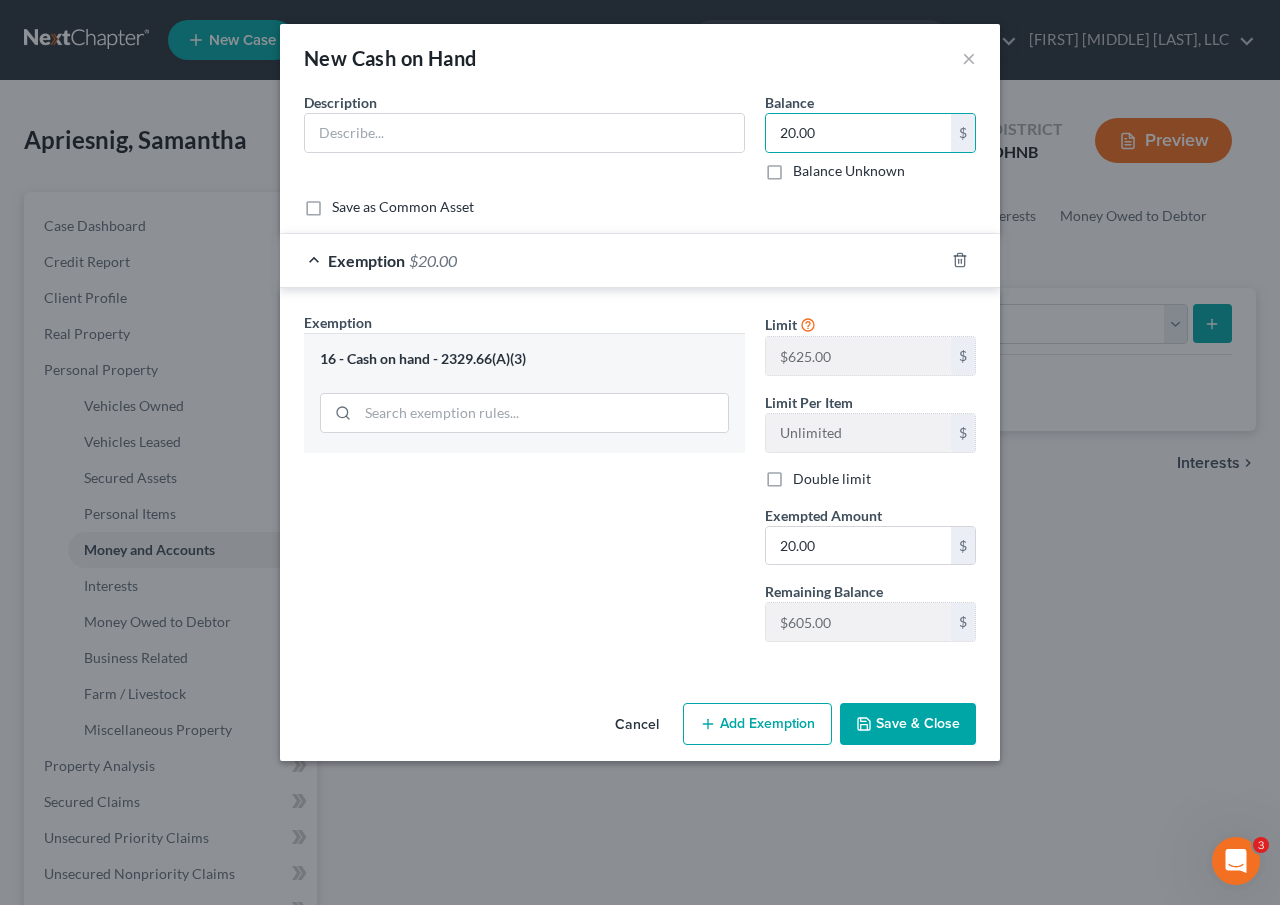click on "Save & Close" at bounding box center (908, 724) 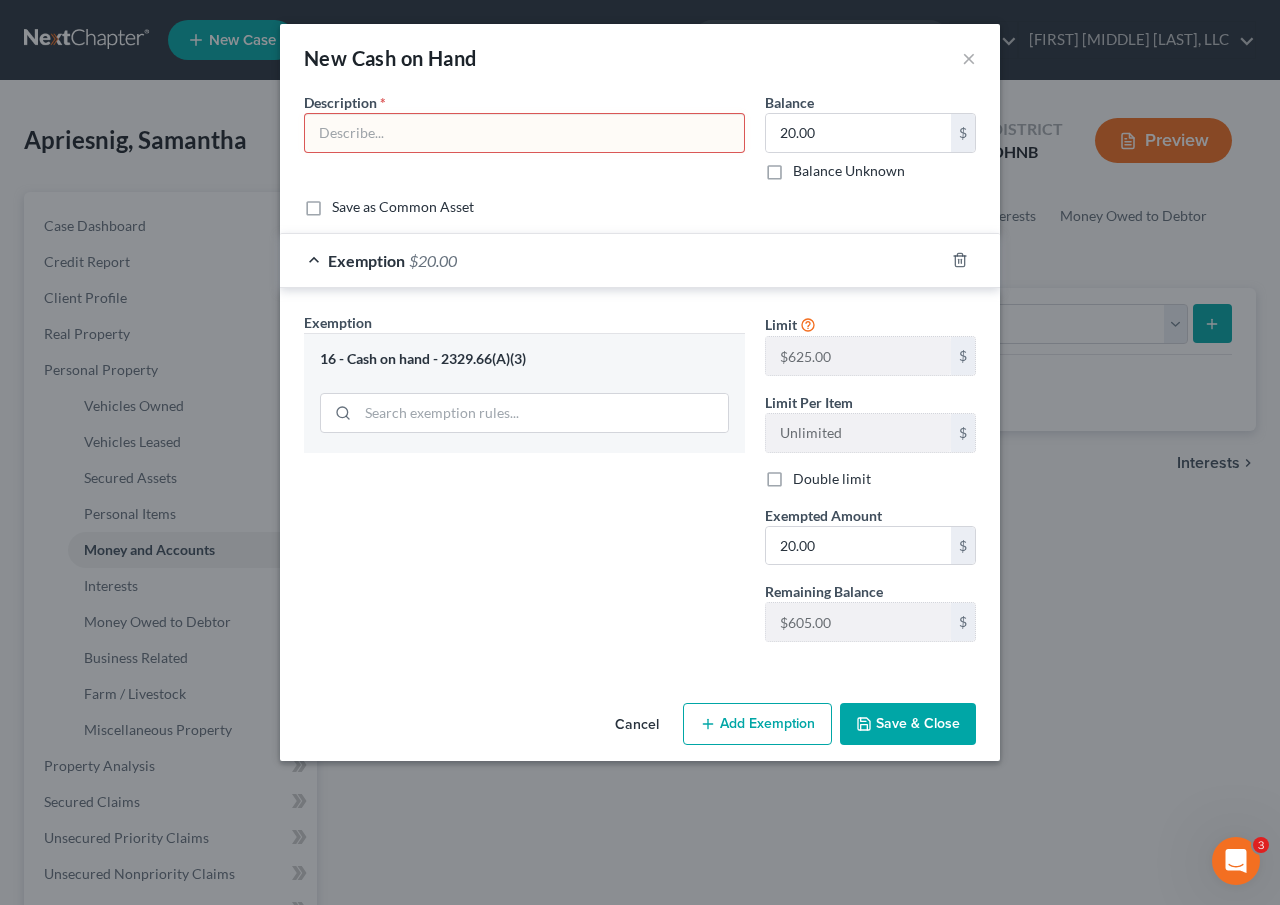 click at bounding box center (524, 133) 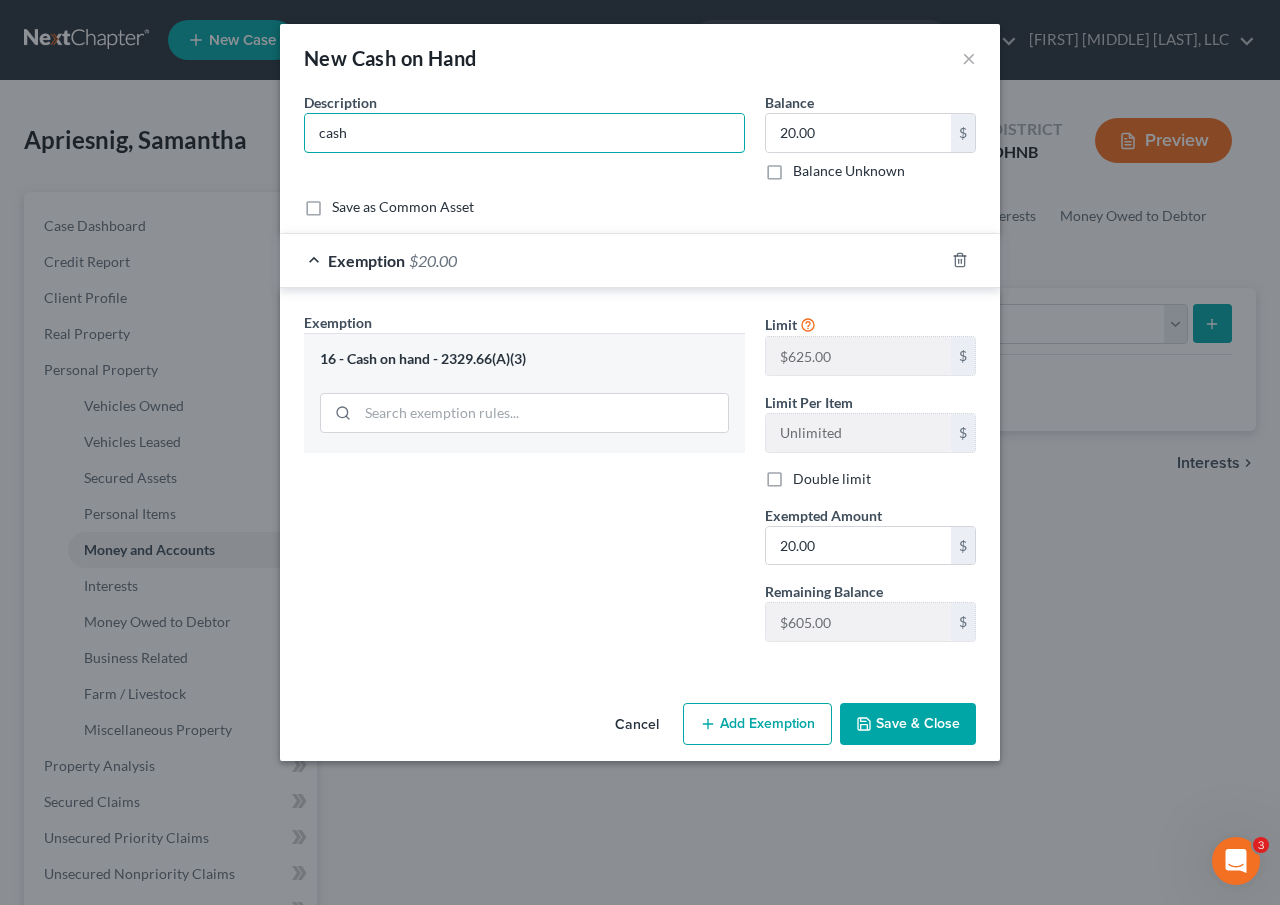 type on "cash in debtor's possession" 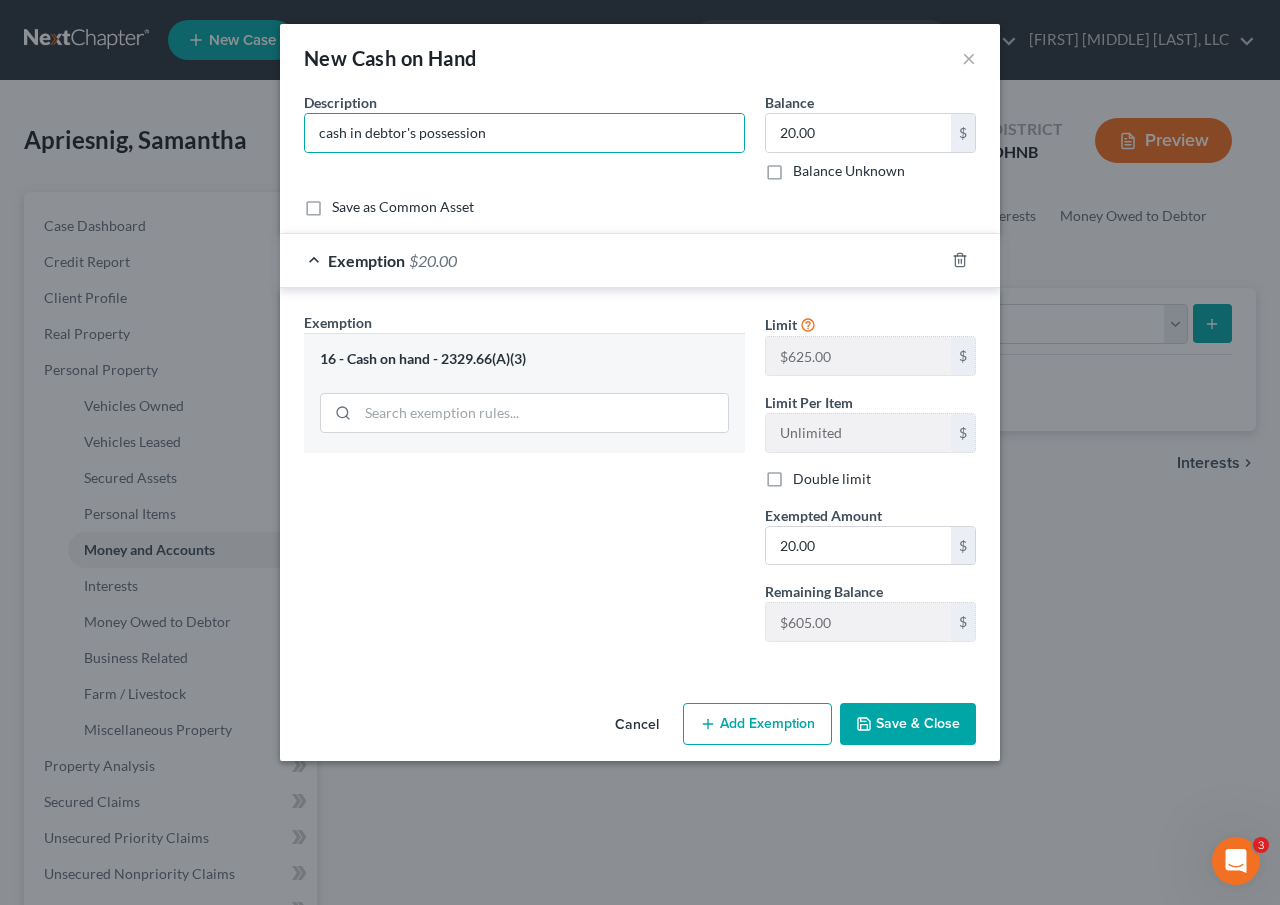 click on "Save & Close" at bounding box center (908, 724) 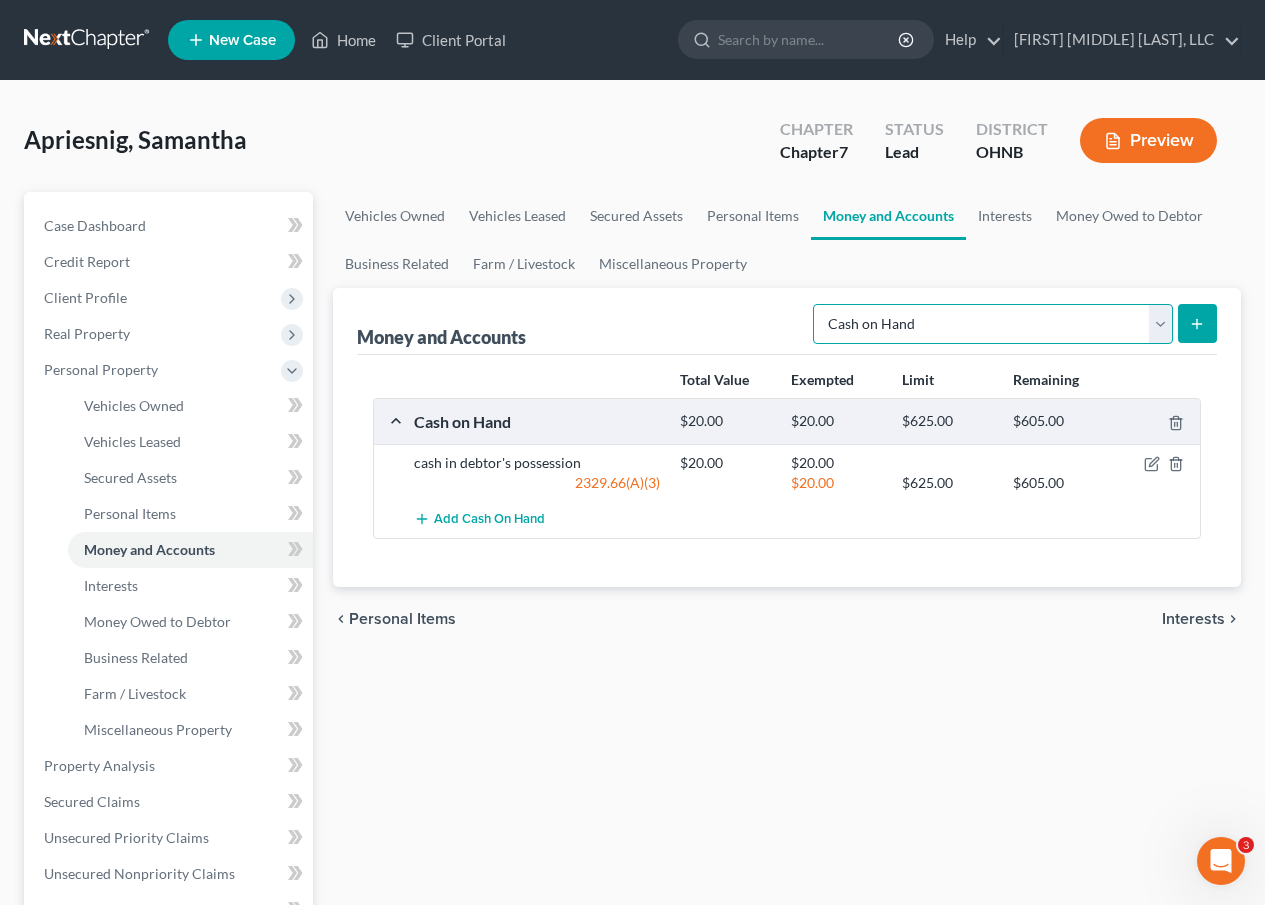 click on "Select Account Type Brokerage Cash on Hand Certificates of Deposit Checking Account Money Market Other (Credit Union, Health Savings Account, etc) Safe Deposit Box Savings Account Security Deposits or Prepayments" at bounding box center (993, 324) 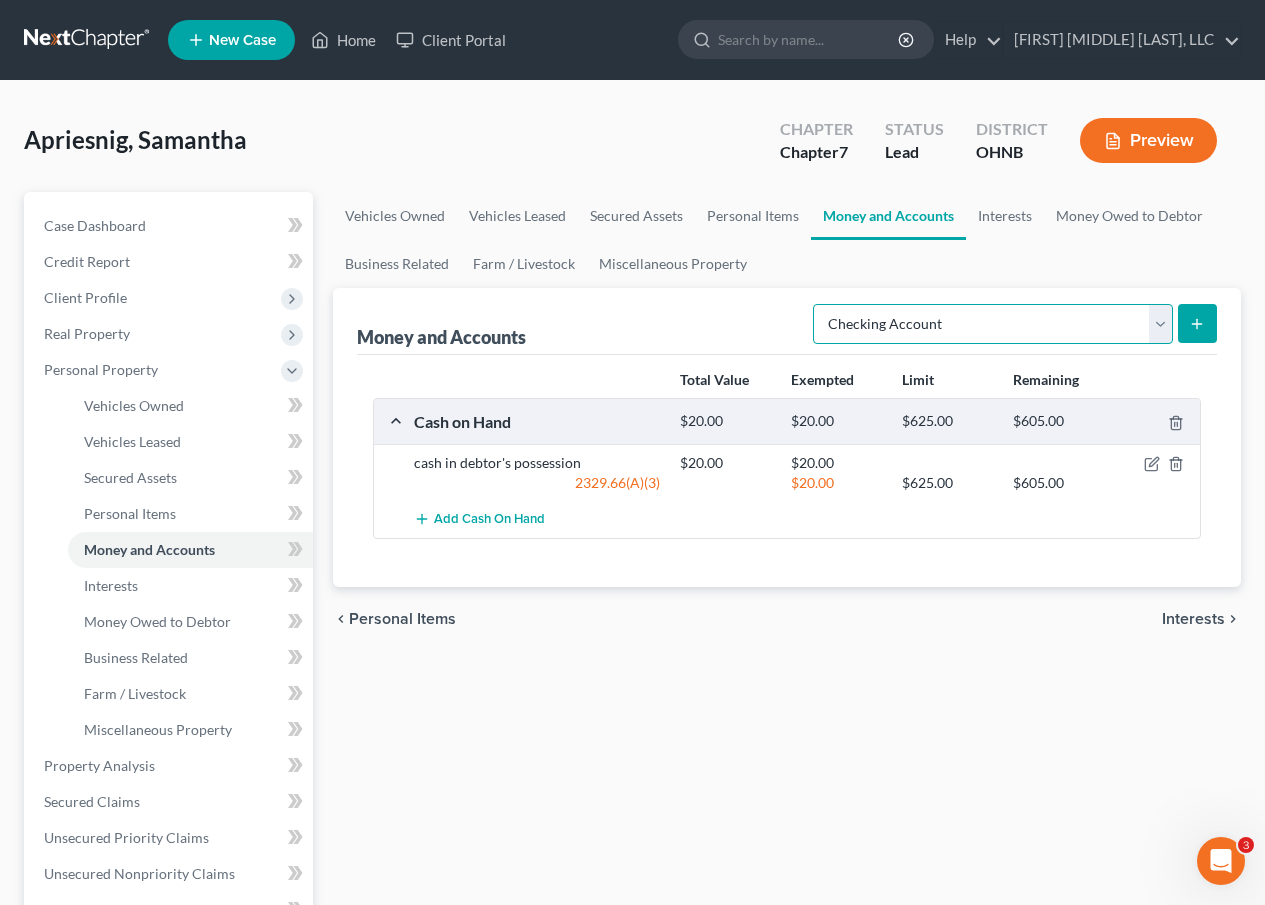 click on "Select Account Type Brokerage Cash on Hand Certificates of Deposit Checking Account Money Market Other (Credit Union, Health Savings Account, etc) Safe Deposit Box Savings Account Security Deposits or Prepayments" at bounding box center (993, 324) 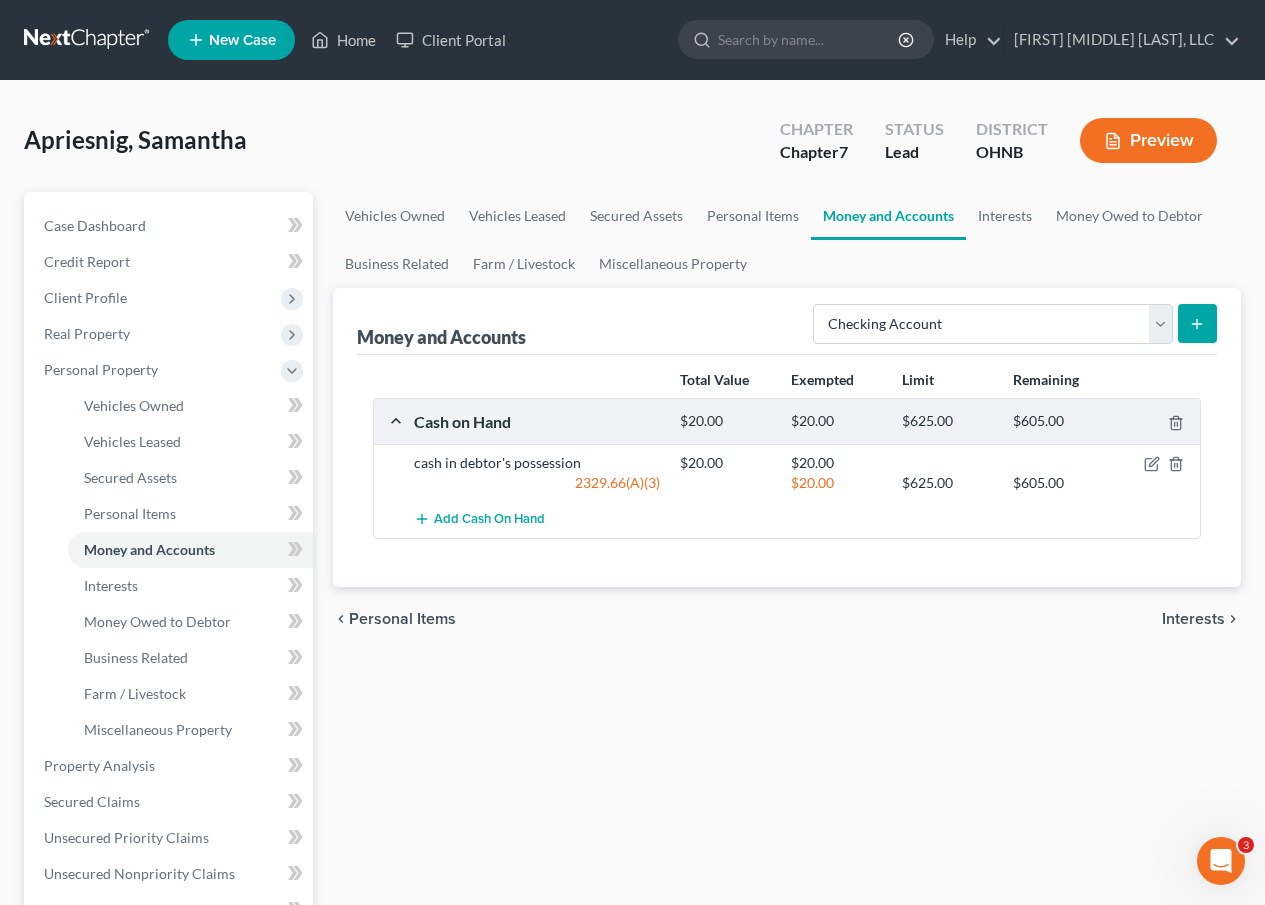 click 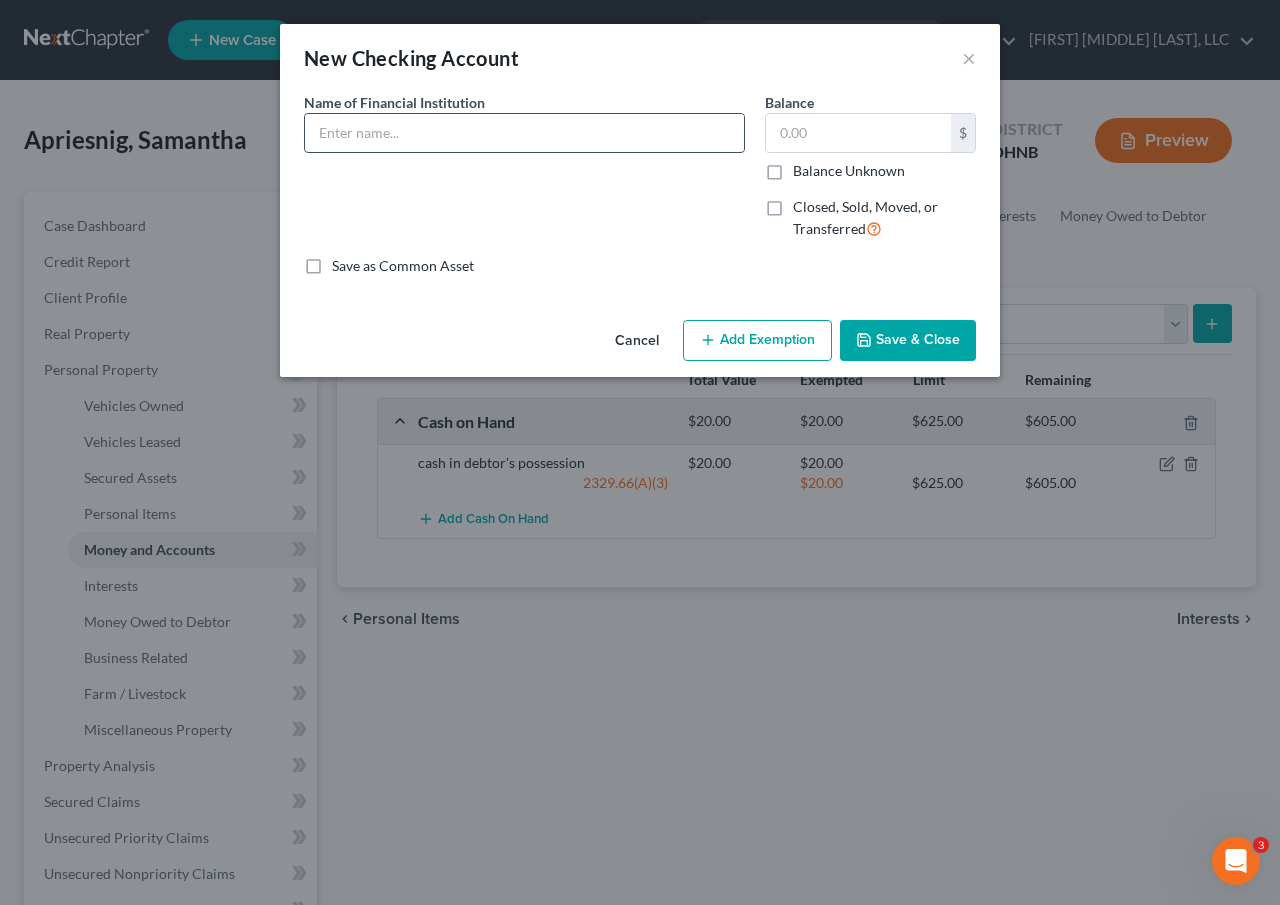 click at bounding box center (524, 133) 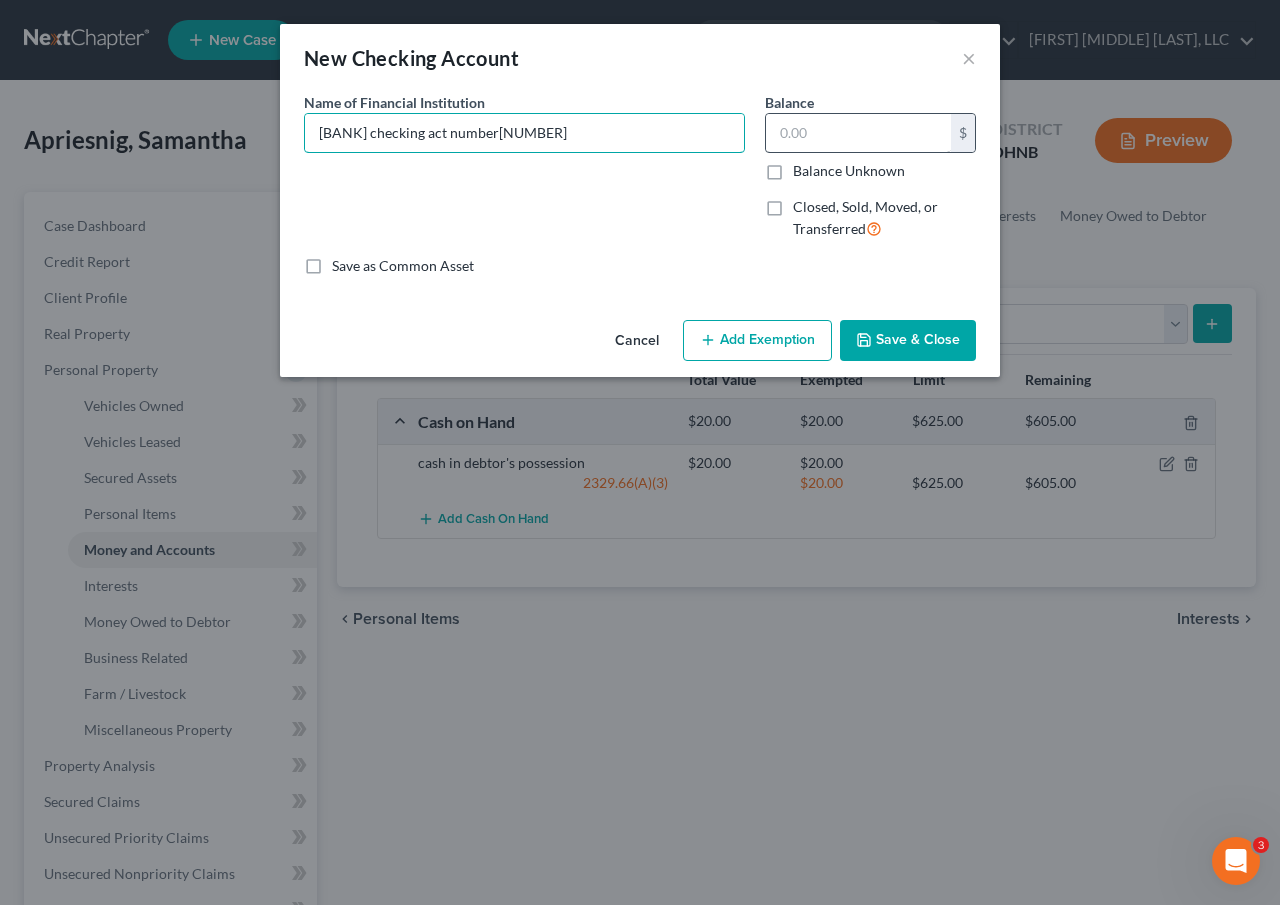 type on "Huntington Bank checking act number4102" 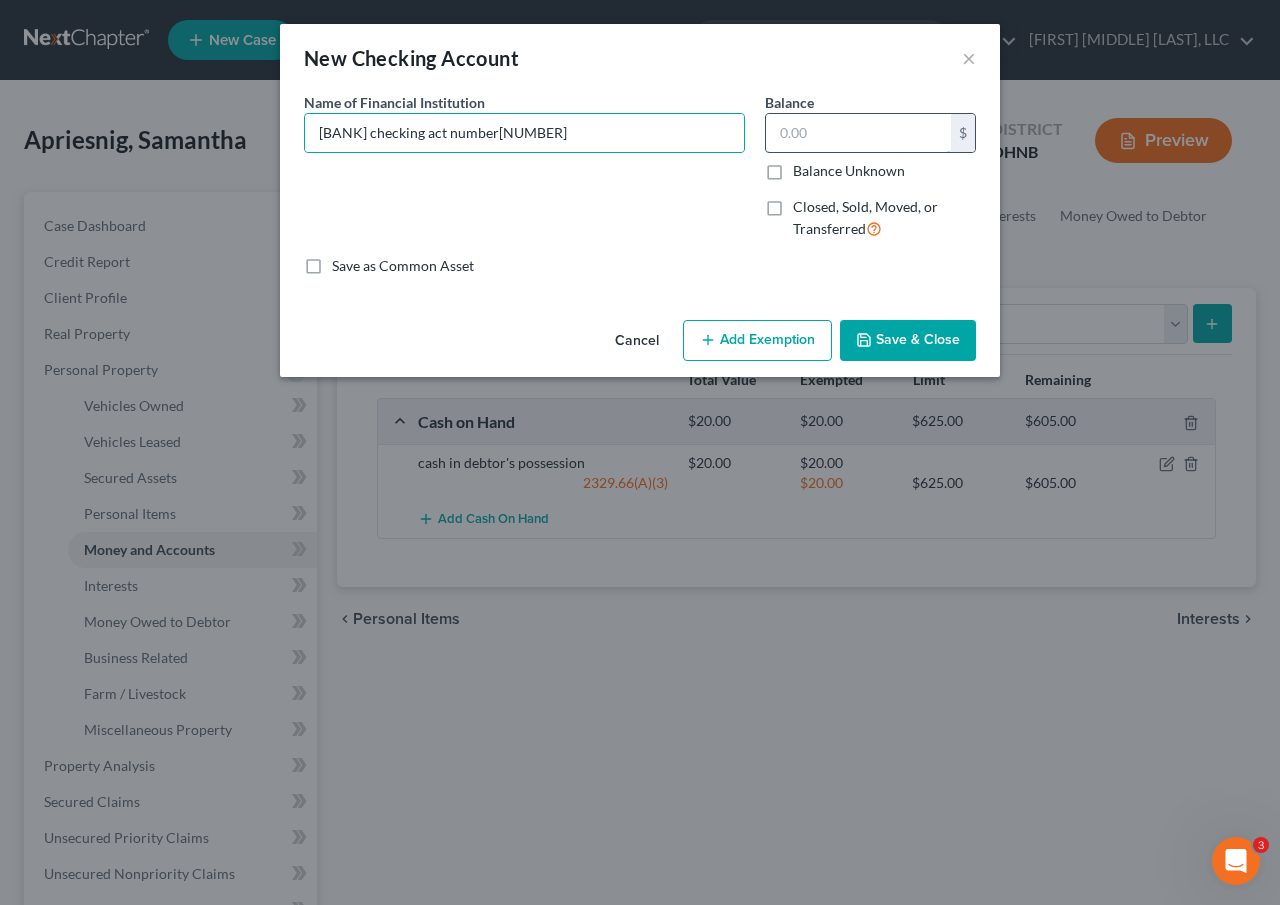 click at bounding box center [858, 133] 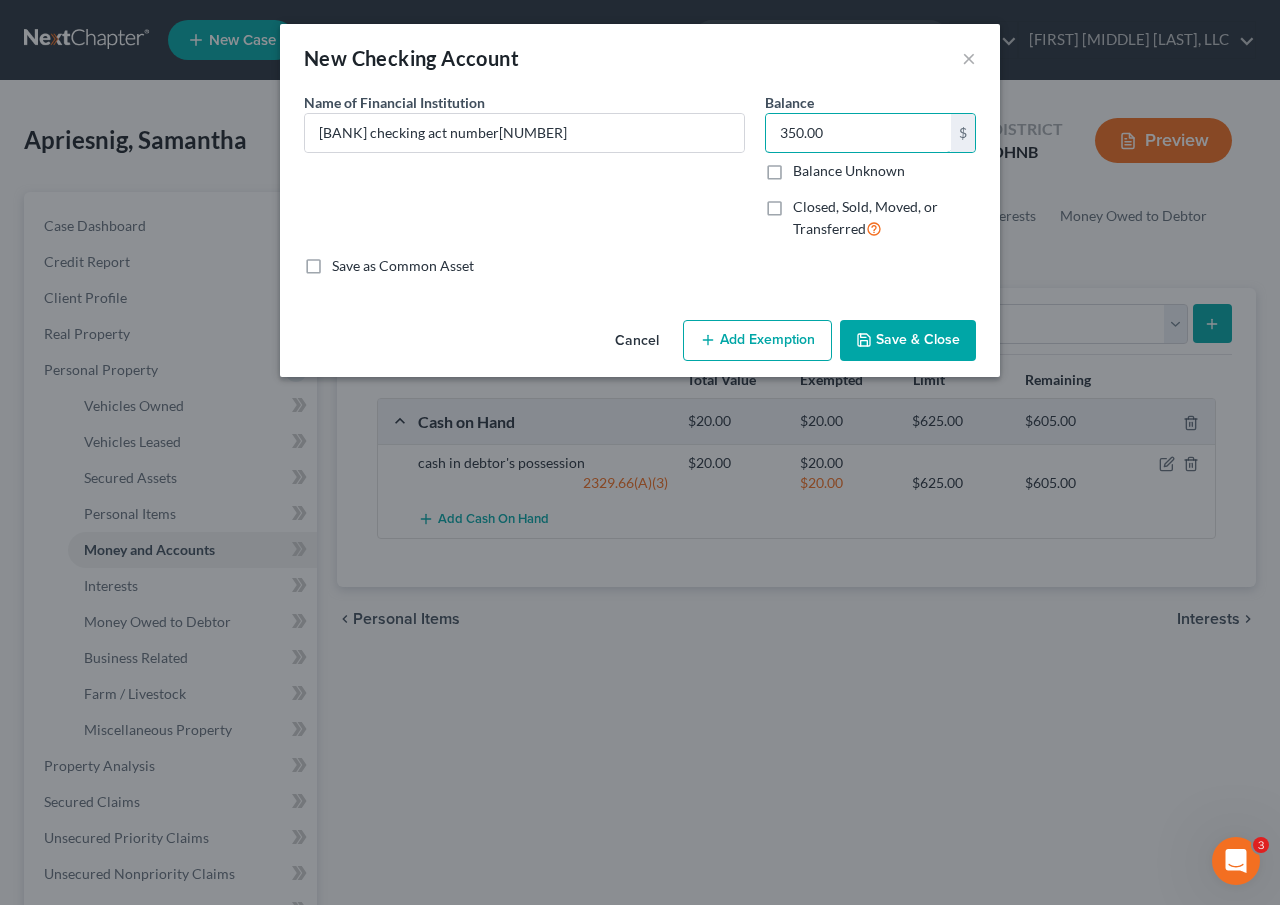 type on "350.00" 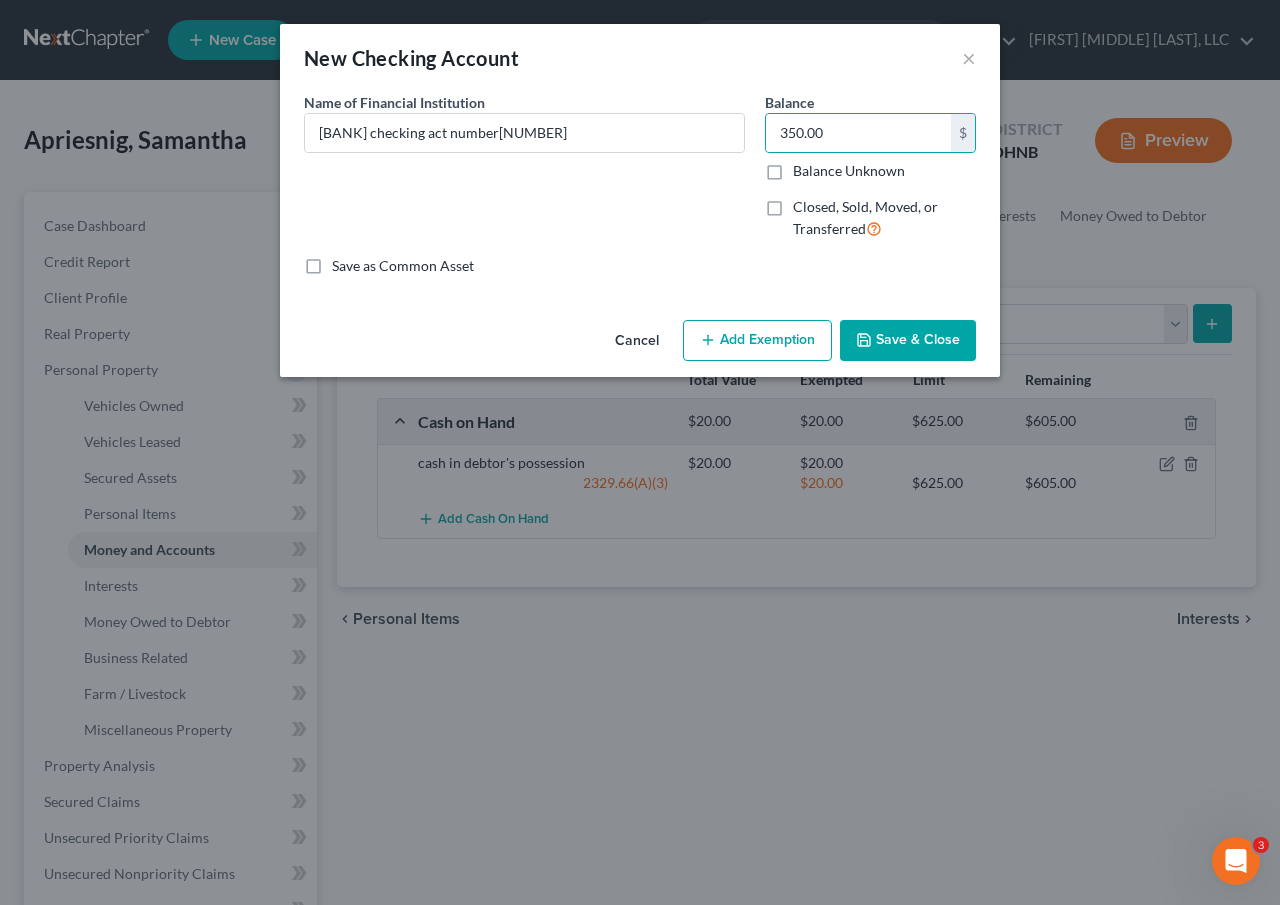 click on "Add Exemption" at bounding box center [757, 341] 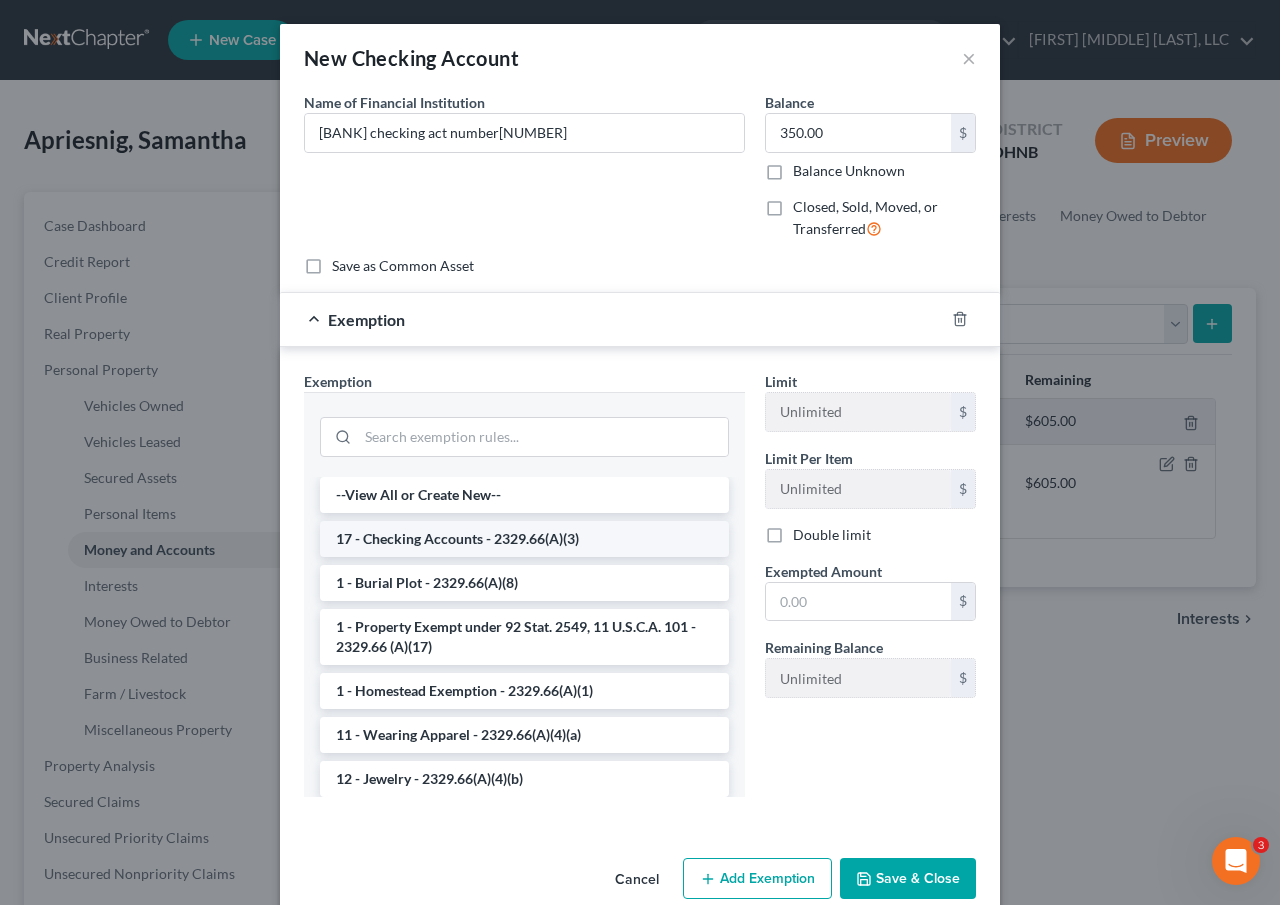 click on "17 - Checking Accounts - 2329.66(A)(3)" at bounding box center (524, 539) 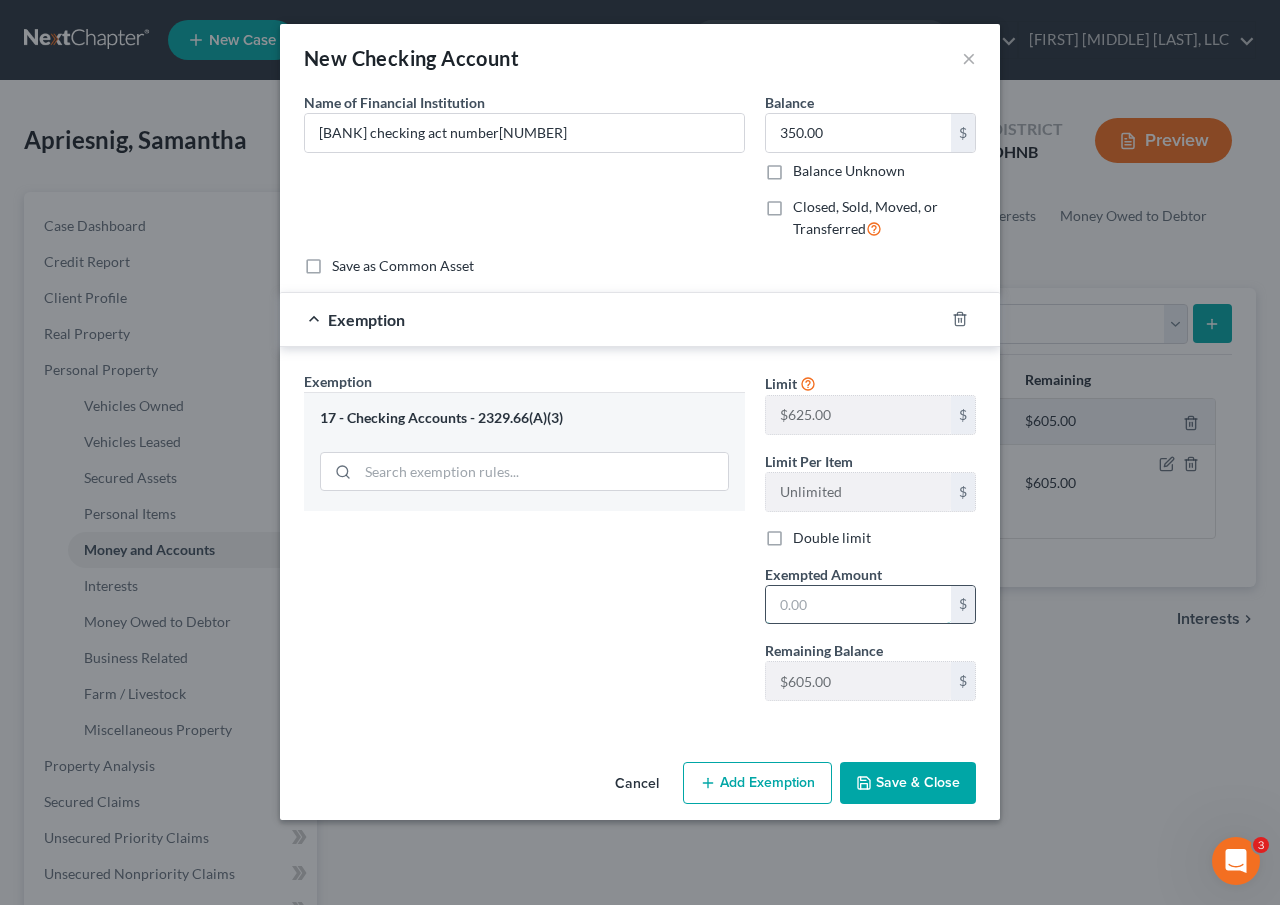 click at bounding box center (858, 605) 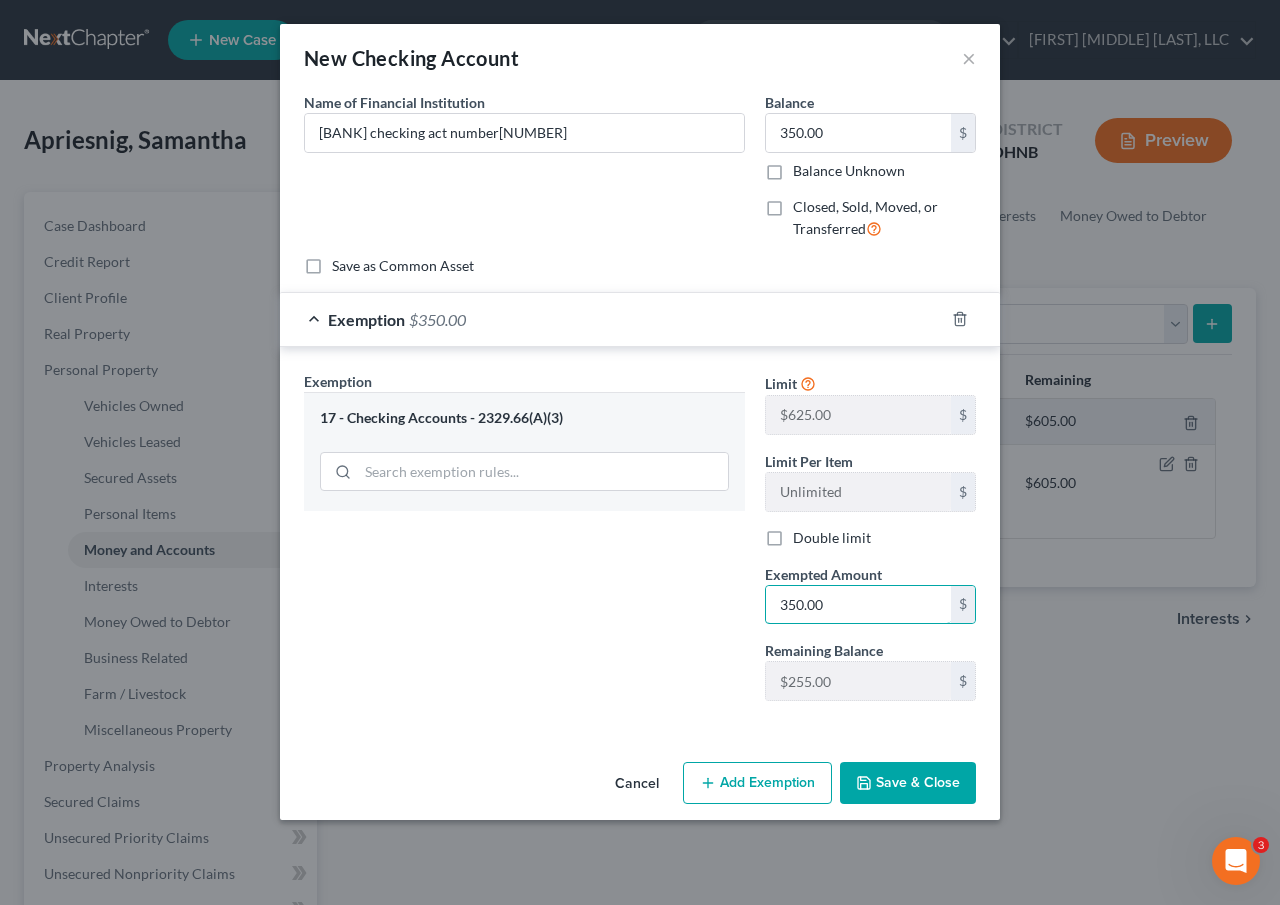 type on "350.00" 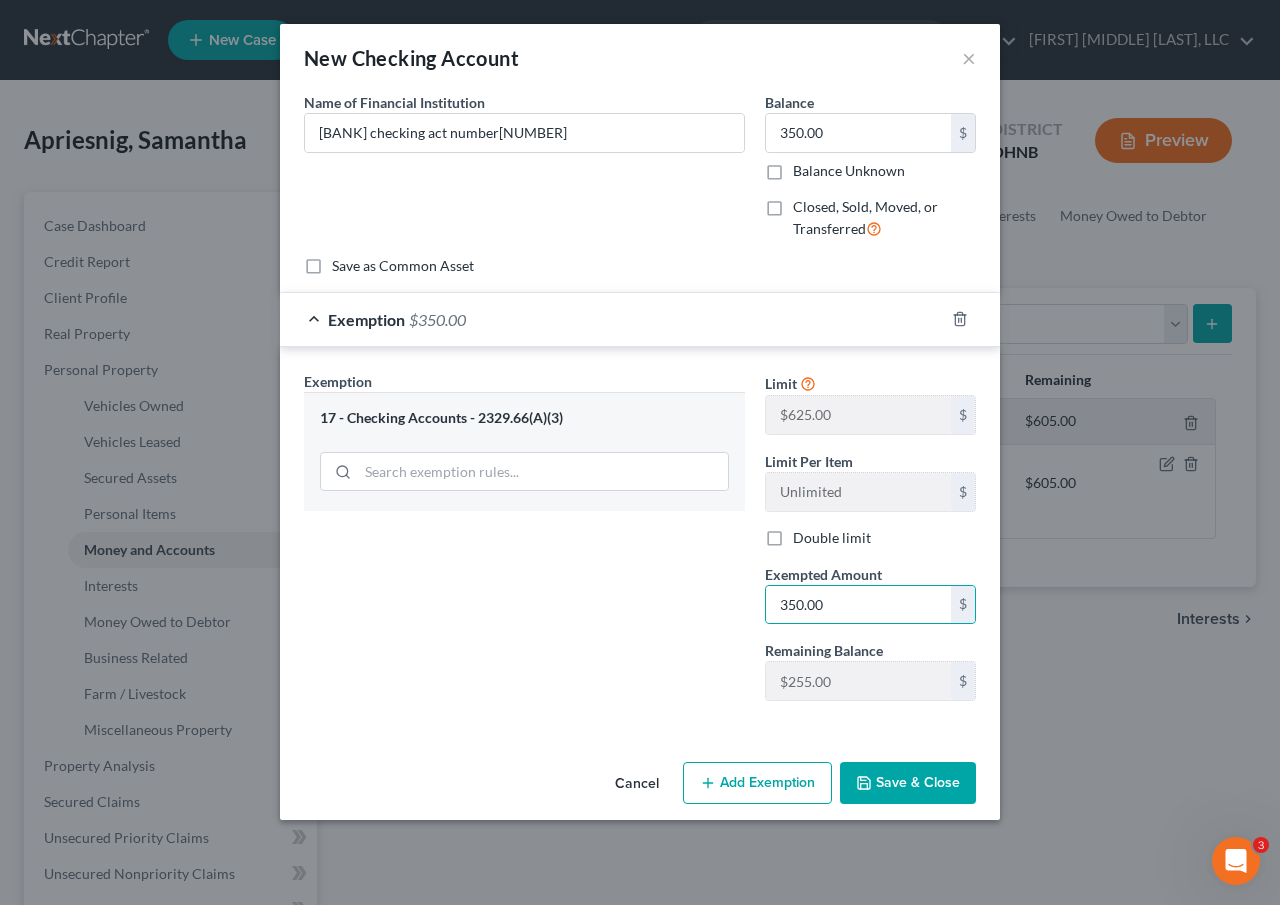 click on "Save & Close" at bounding box center [908, 783] 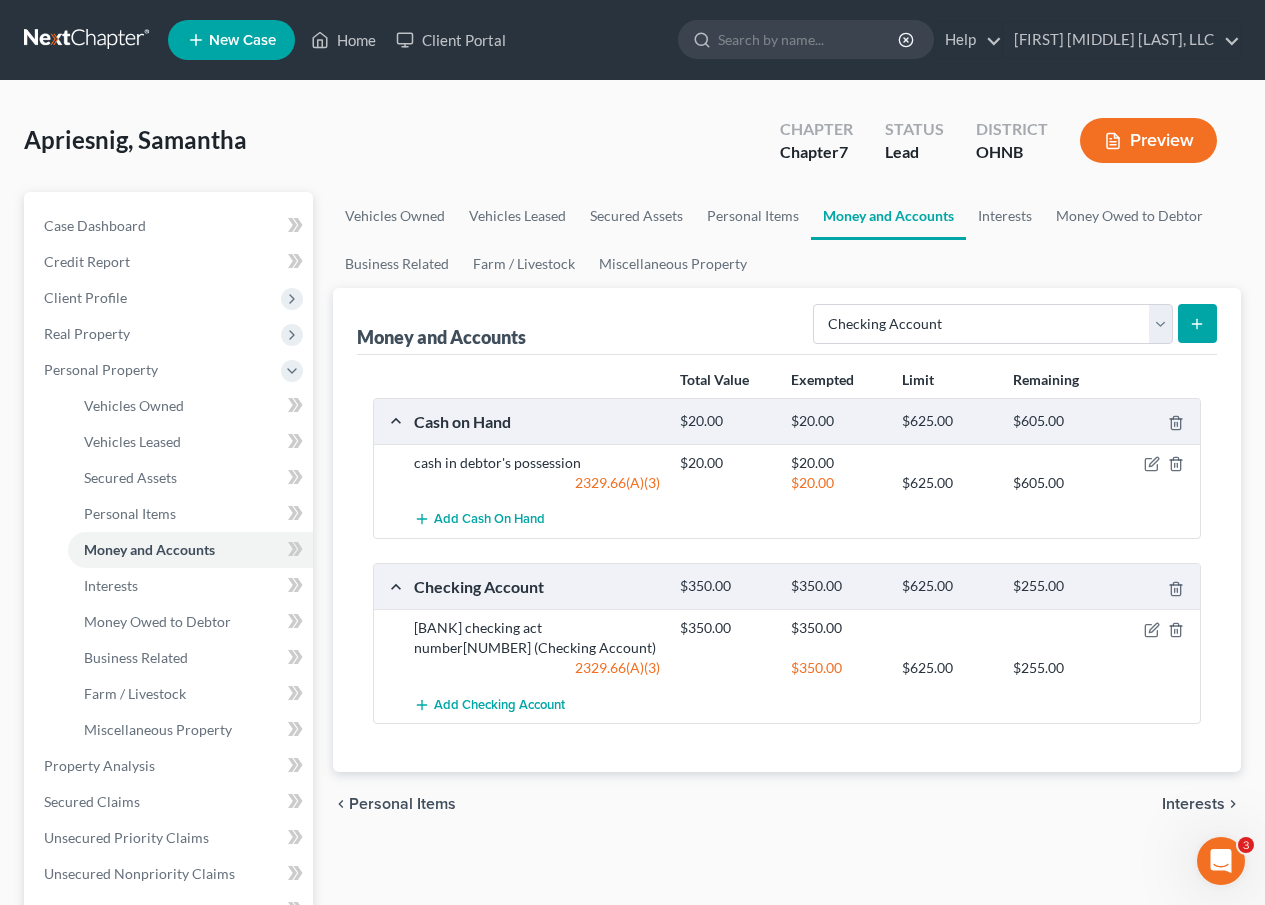 click on "chevron_left
Personal Items
Interests
chevron_right" at bounding box center [787, 804] 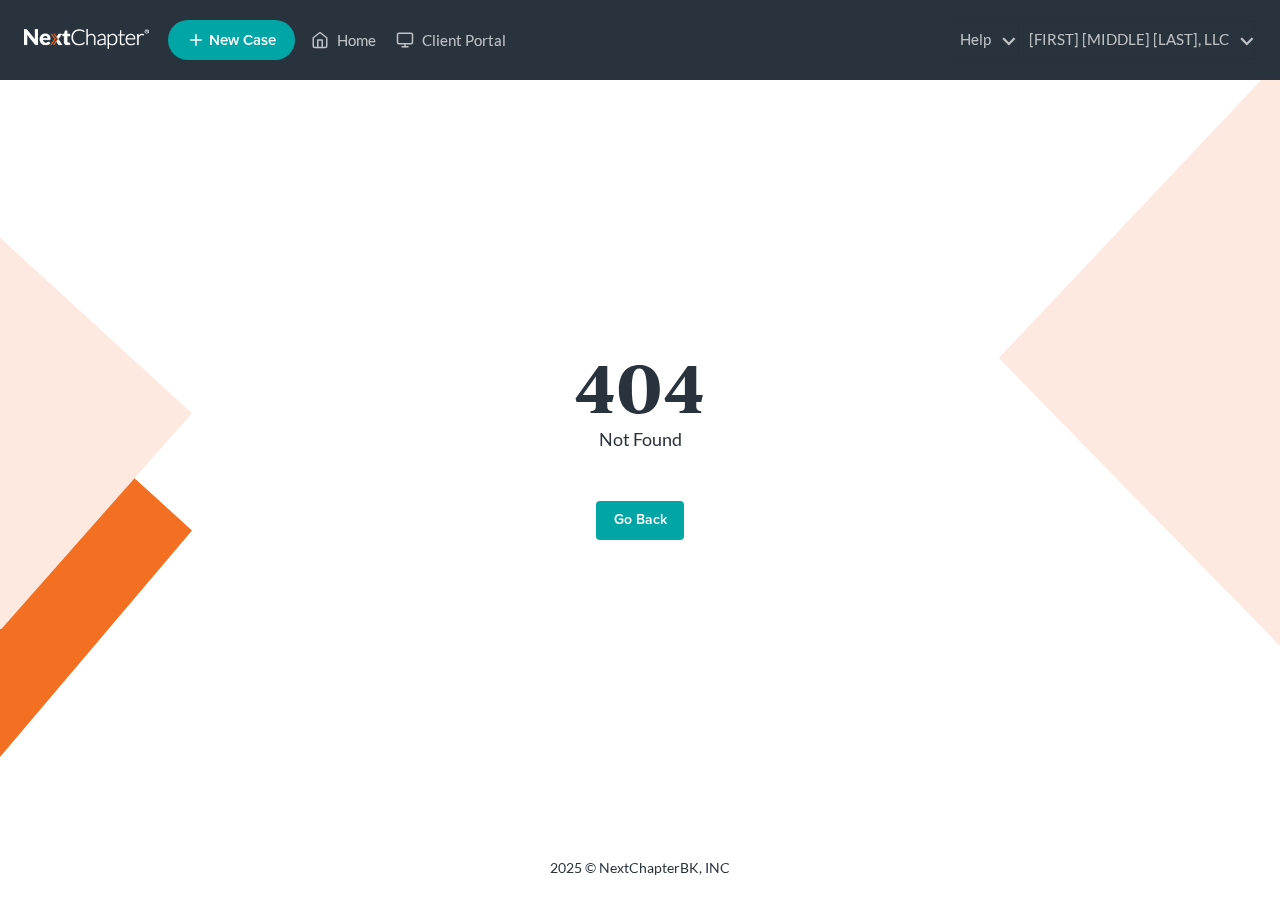 scroll, scrollTop: 0, scrollLeft: 0, axis: both 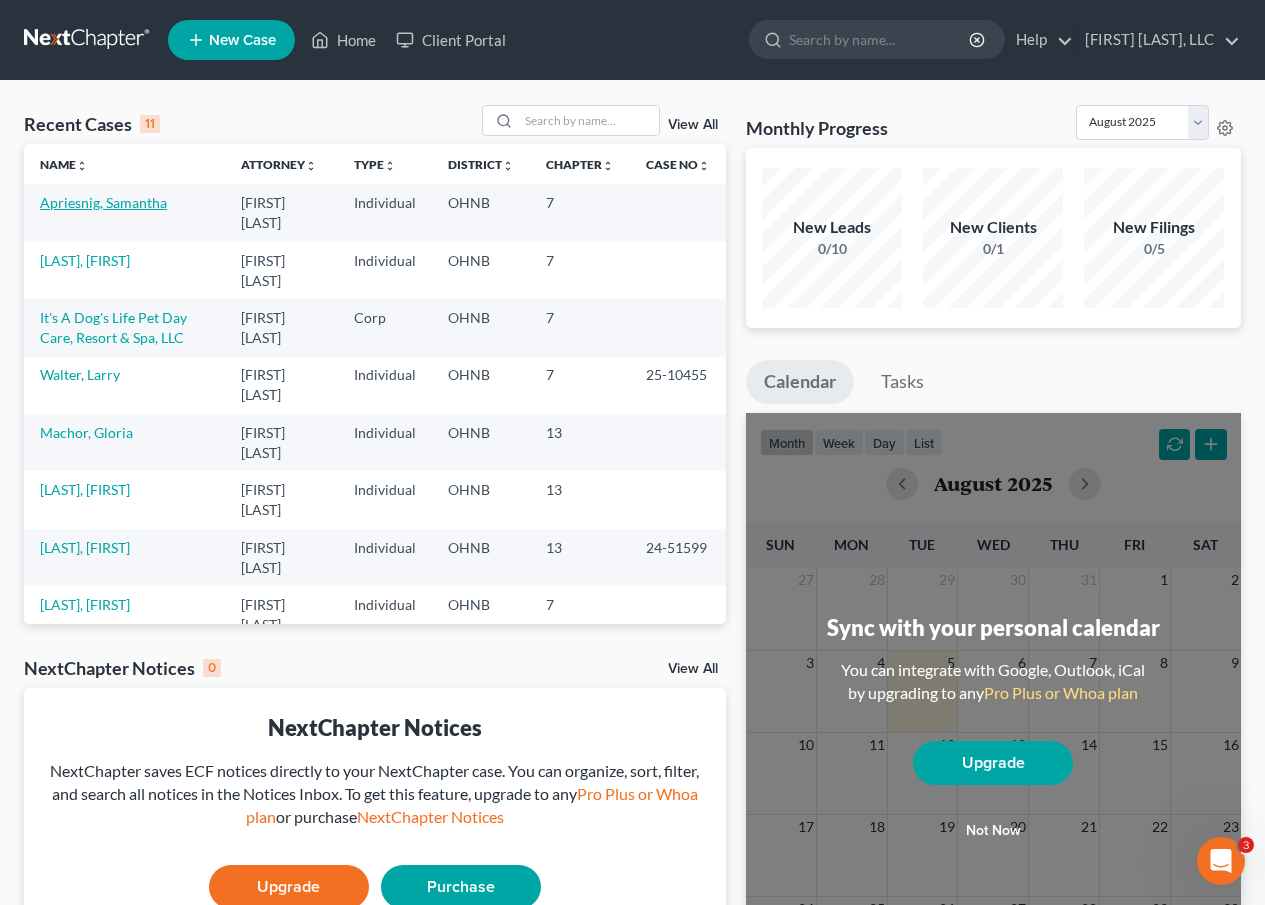 click on "Apriesnig, Samantha" at bounding box center (103, 202) 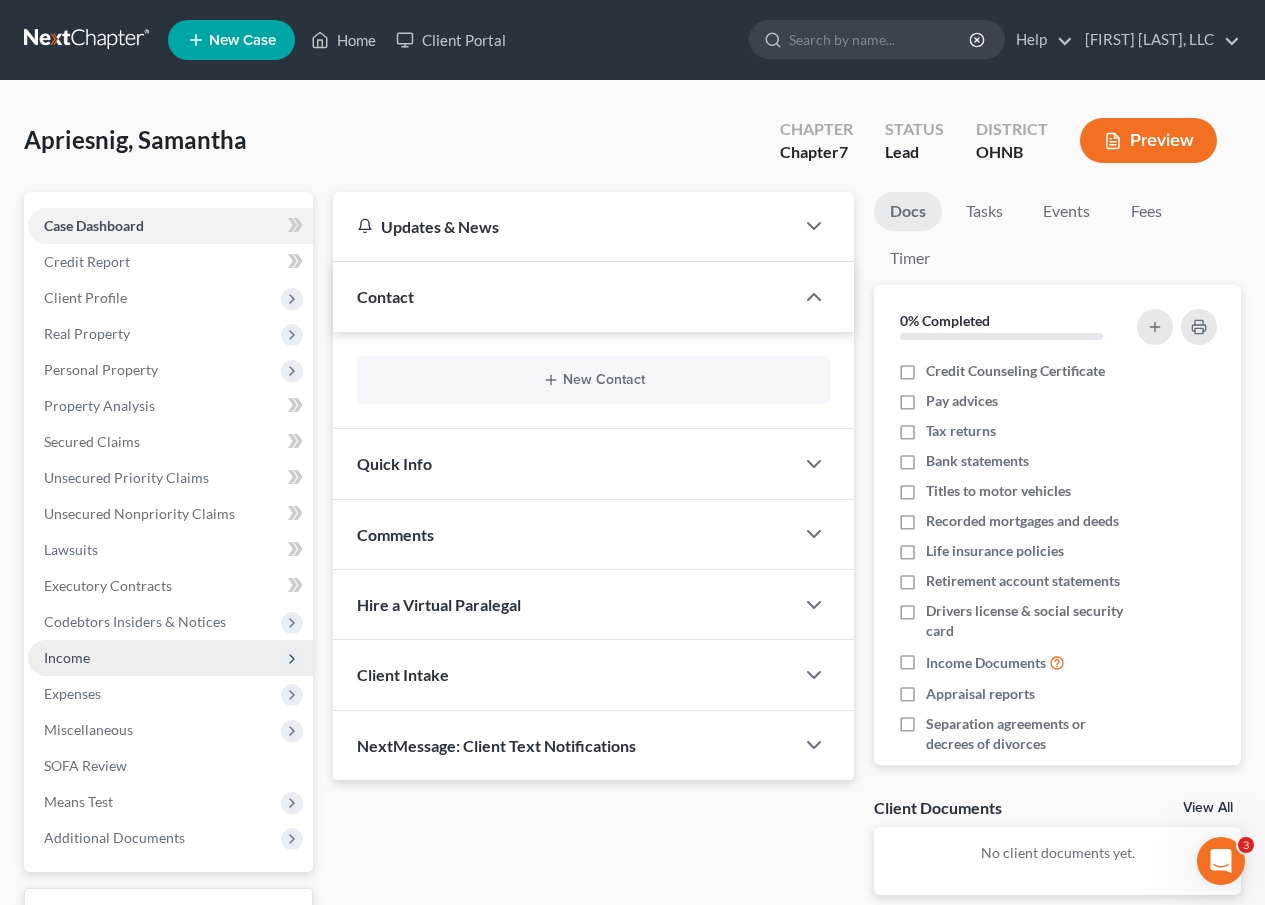 click on "Income" at bounding box center (170, 658) 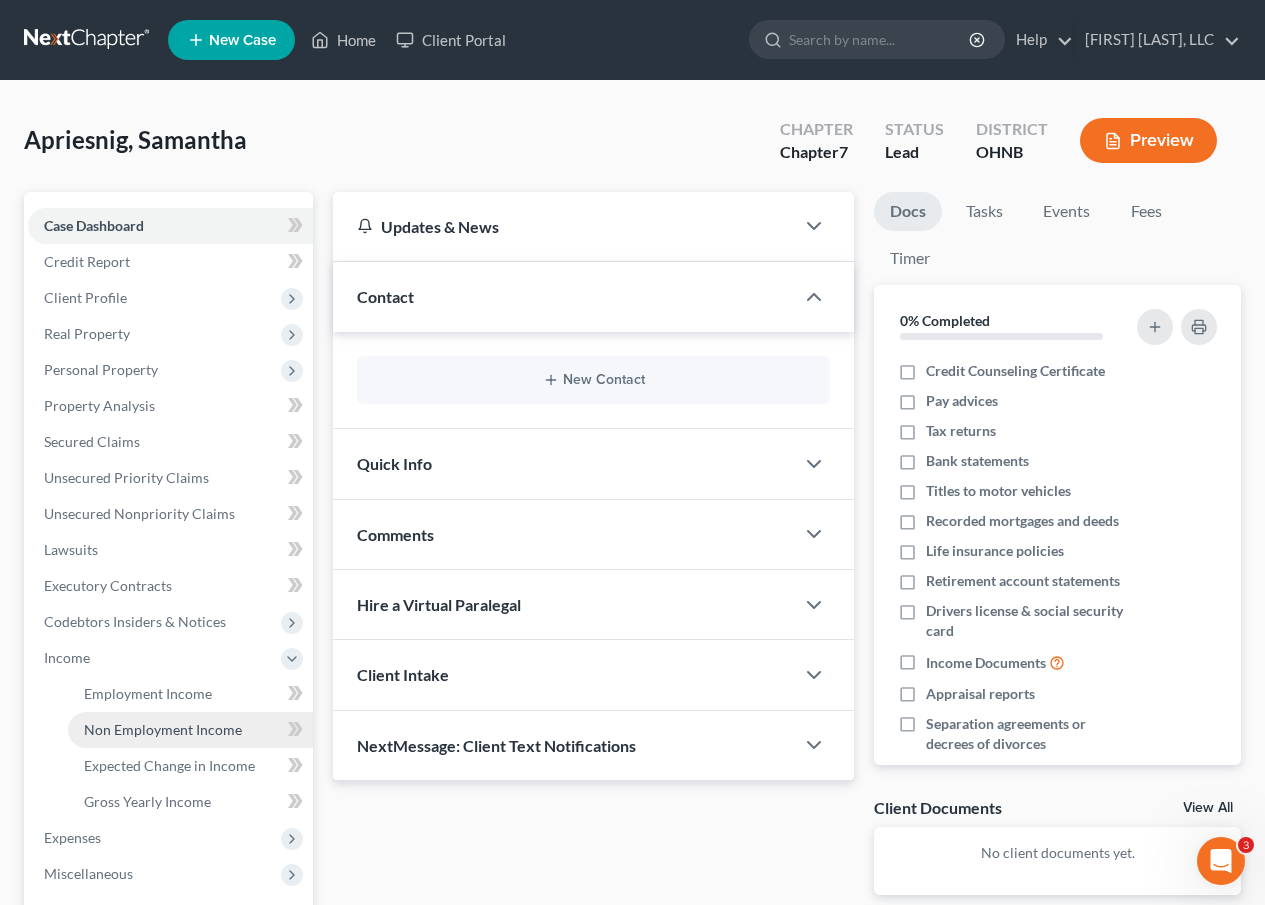 click on "Non Employment Income" at bounding box center [163, 729] 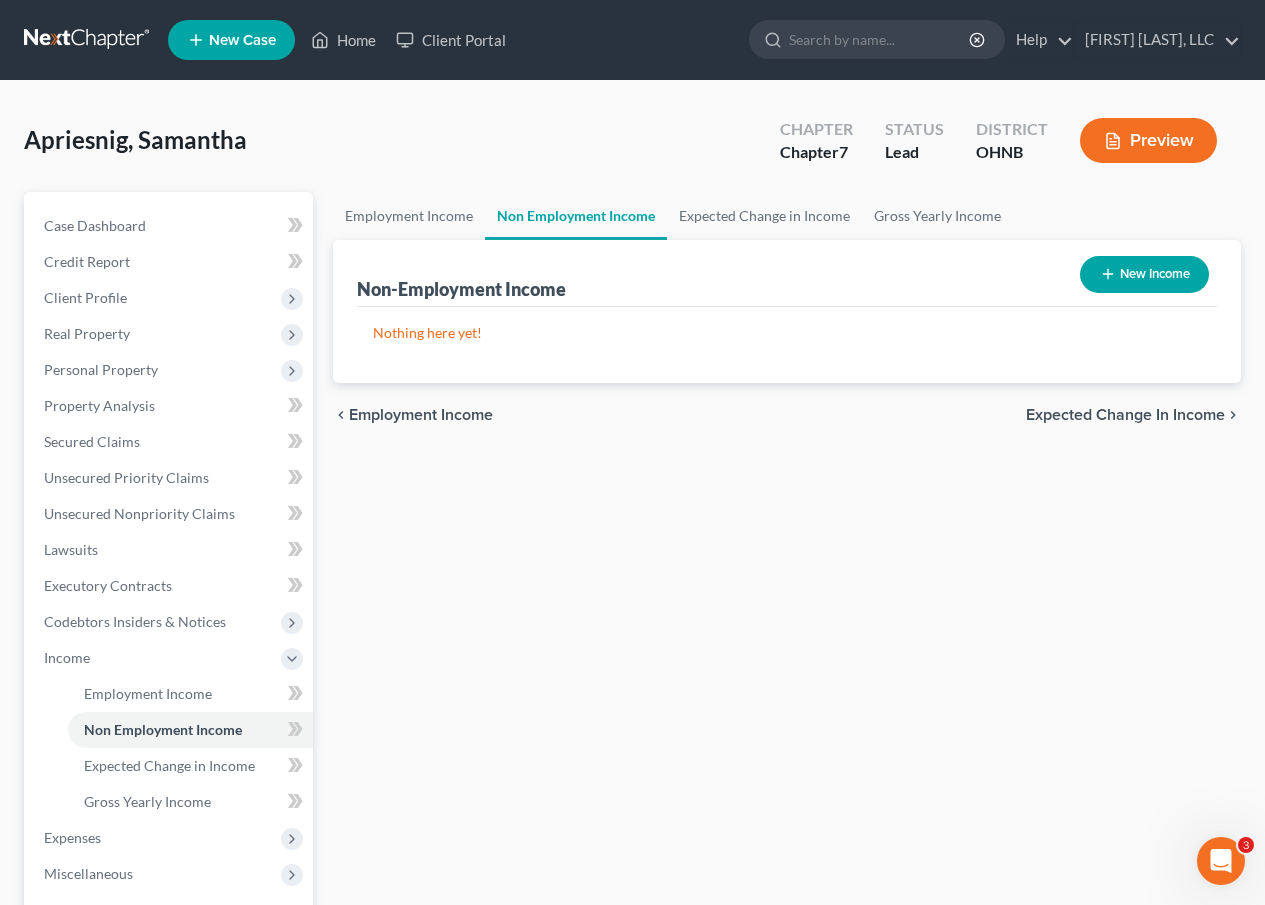 click on "New Income" at bounding box center (1144, 274) 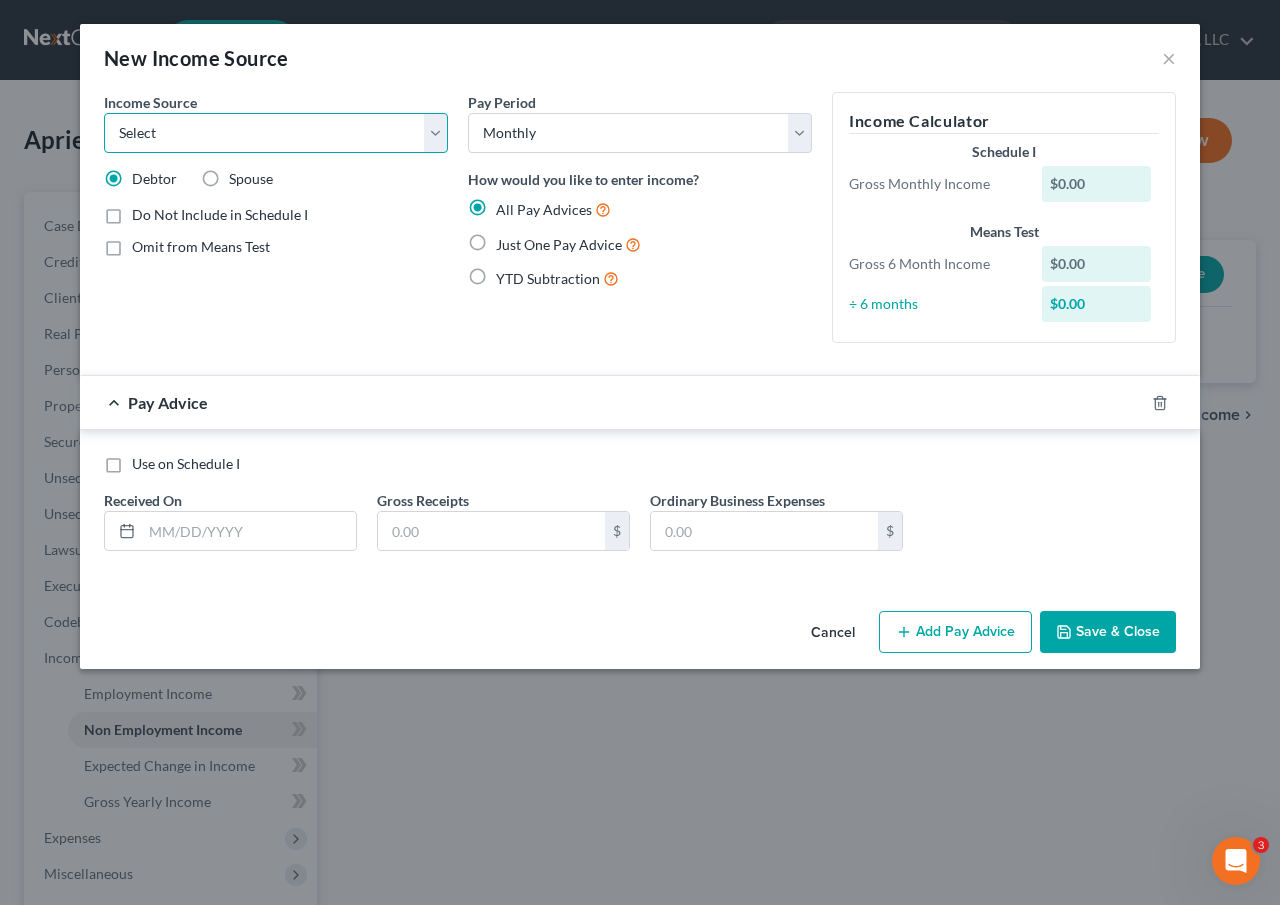click on "Select Unemployment Disability (from employer) Pension Retirement Social Security / Social Security Disability Other Government Assistance Interests, Dividends or Royalties Child / Family Support Contributions to Household Property / Rental Business, Professional or Farm Alimony / Maintenance Payments Military Disability Benefits Other Monthly Income" at bounding box center (276, 133) 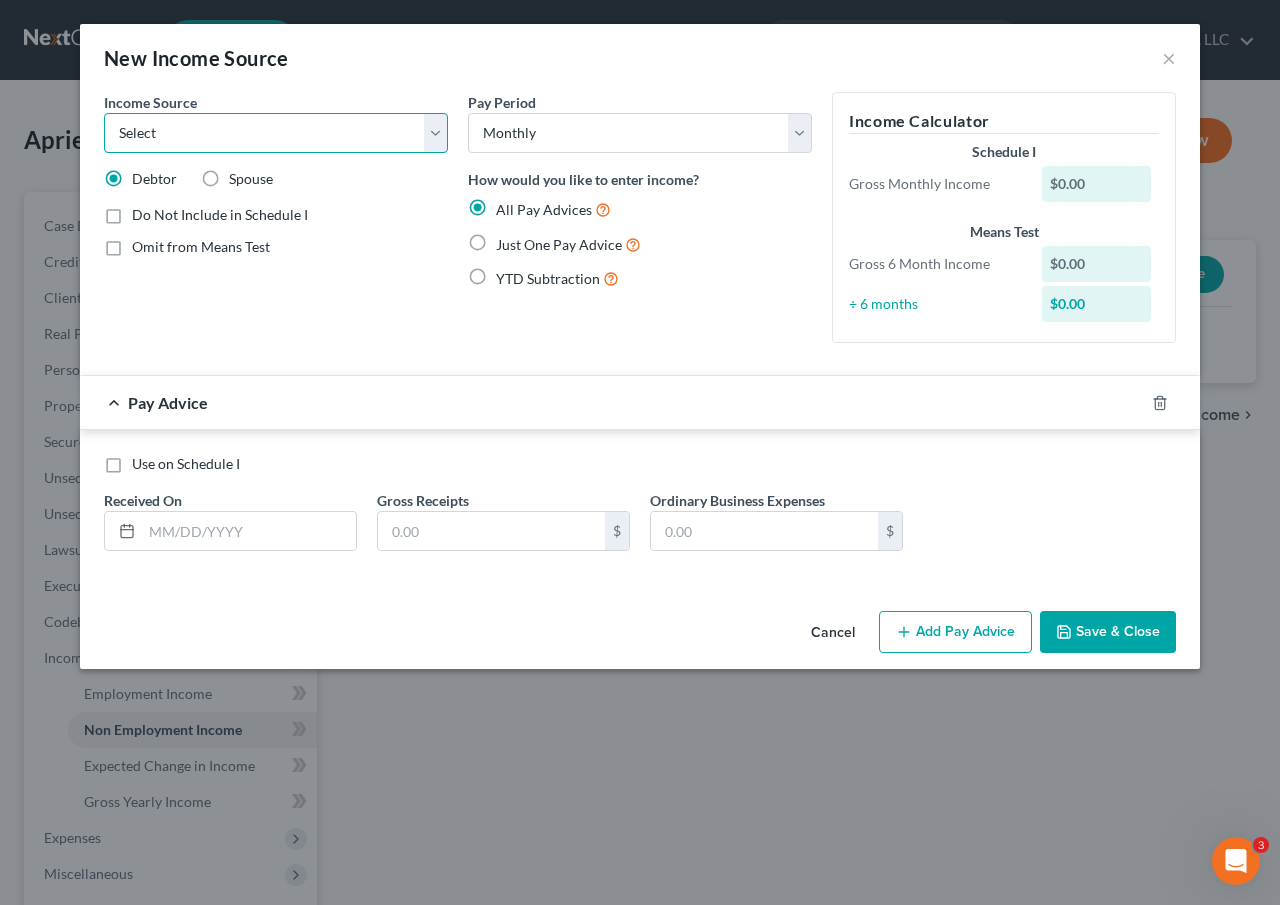select on "7" 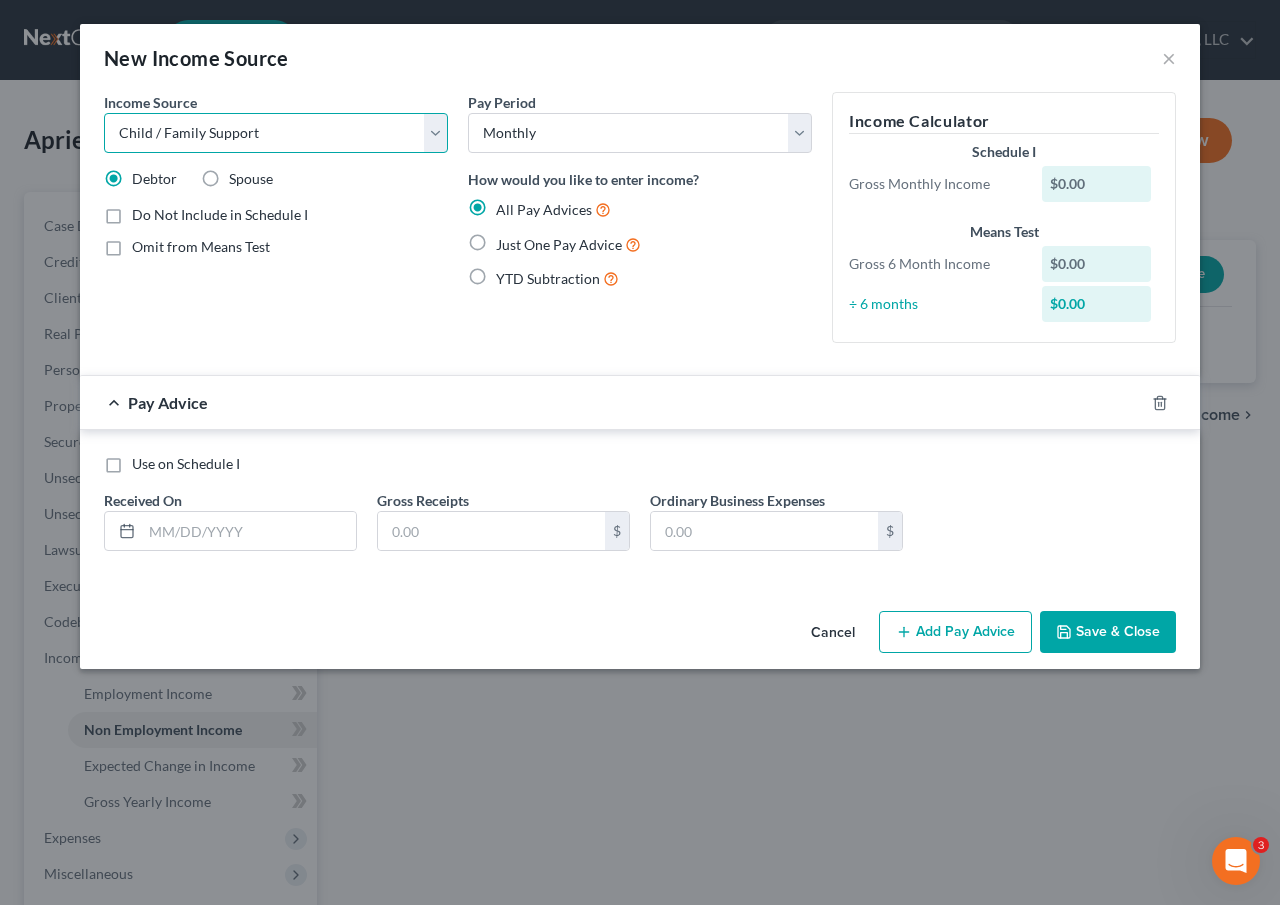 click on "Select Unemployment Disability (from employer) Pension Retirement Social Security / Social Security Disability Other Government Assistance Interests, Dividends or Royalties Child / Family Support Contributions to Household Property / Rental Business, Professional or Farm Alimony / Maintenance Payments Military Disability Benefits Other Monthly Income" at bounding box center (276, 133) 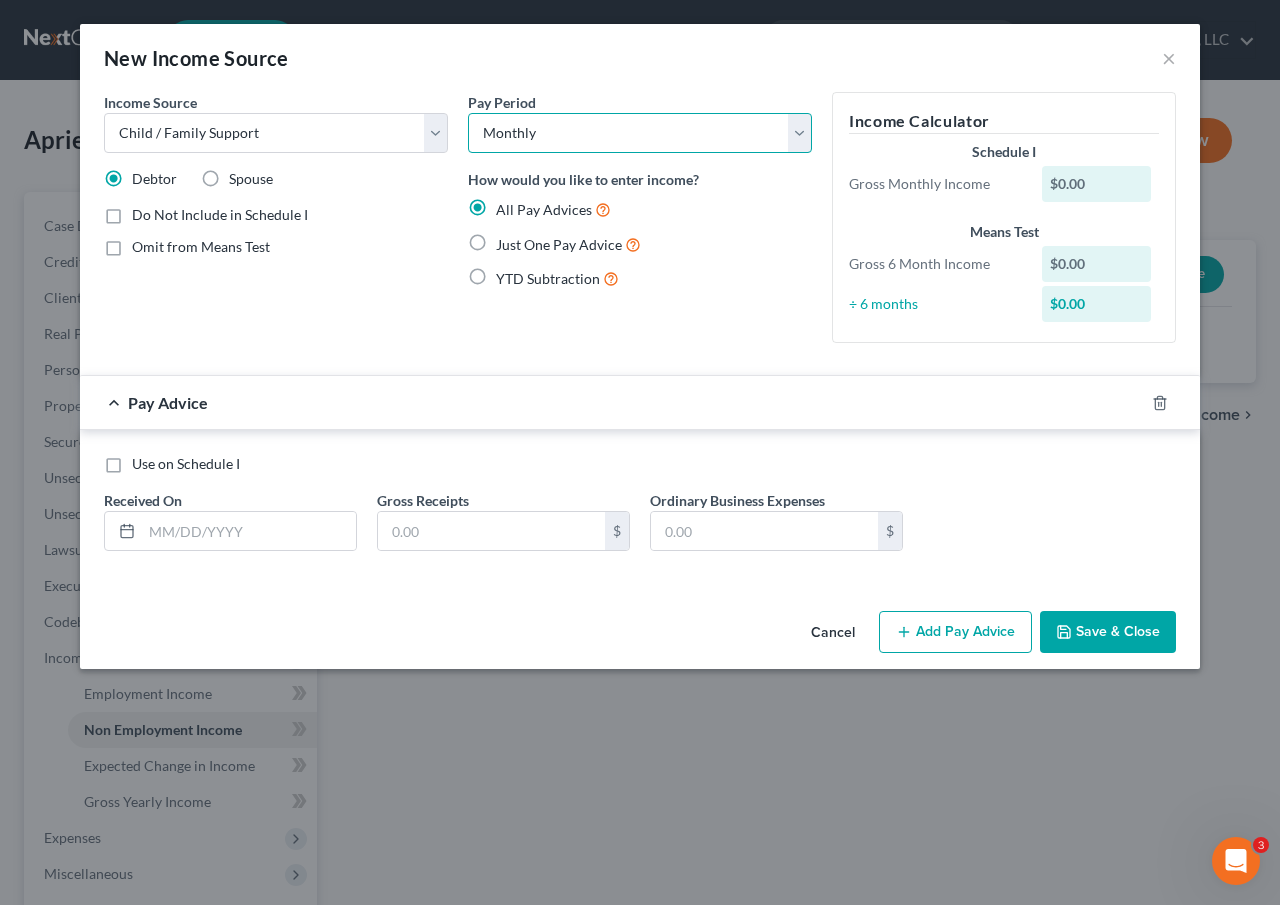click on "Select Monthly Twice Monthly Every Other Week Weekly" at bounding box center [640, 133] 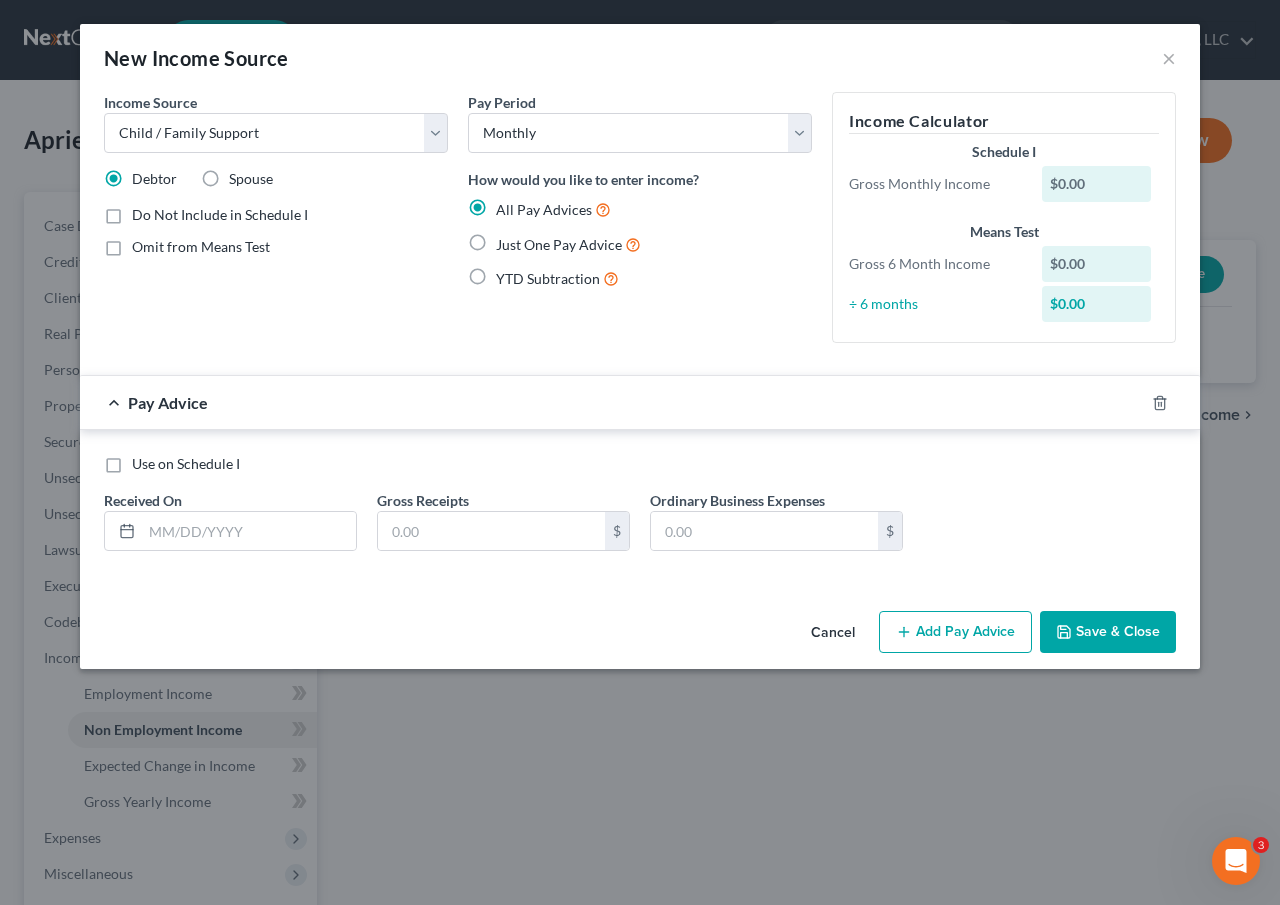 click on "$0.00" at bounding box center (1097, 184) 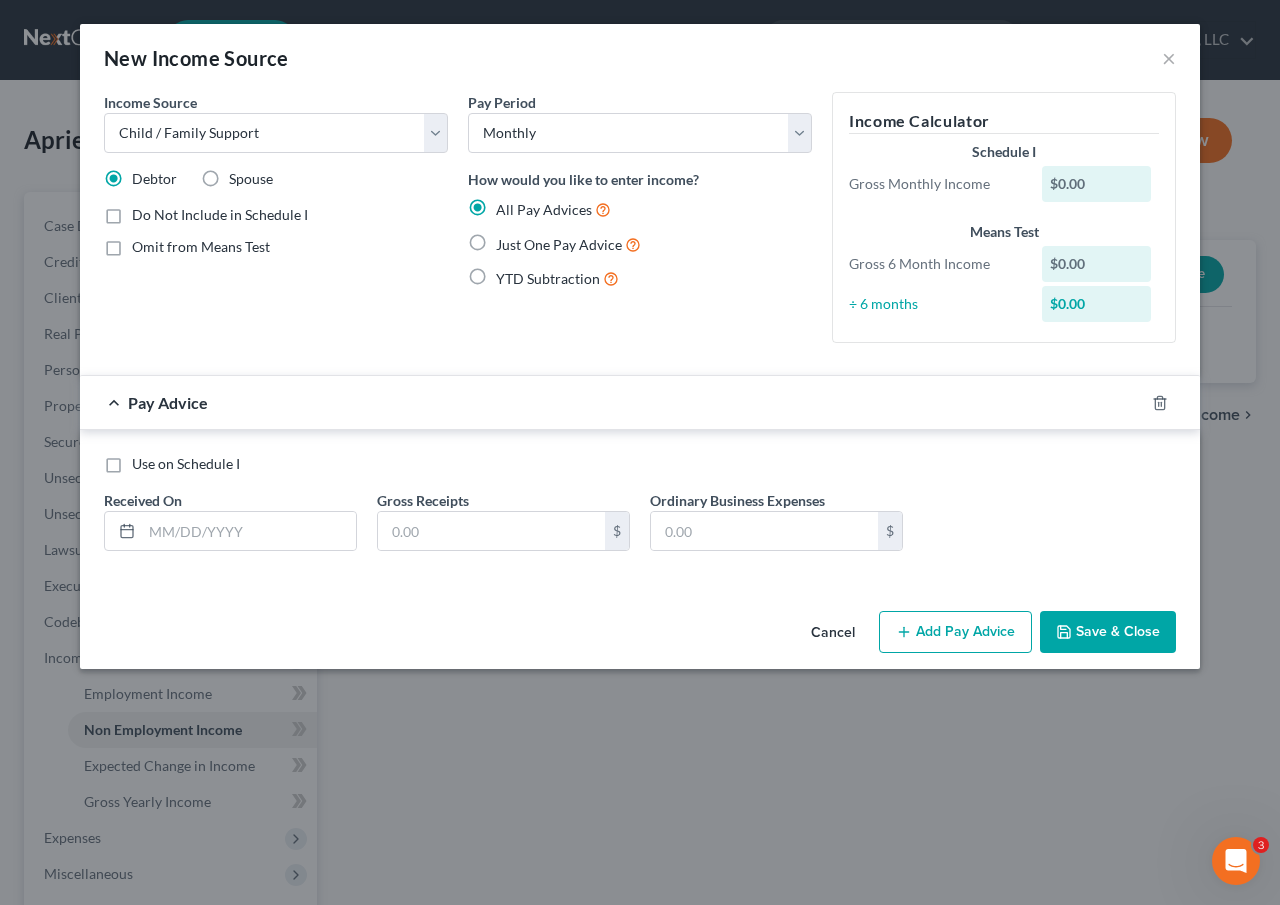 click on "$0.00" at bounding box center [1097, 184] 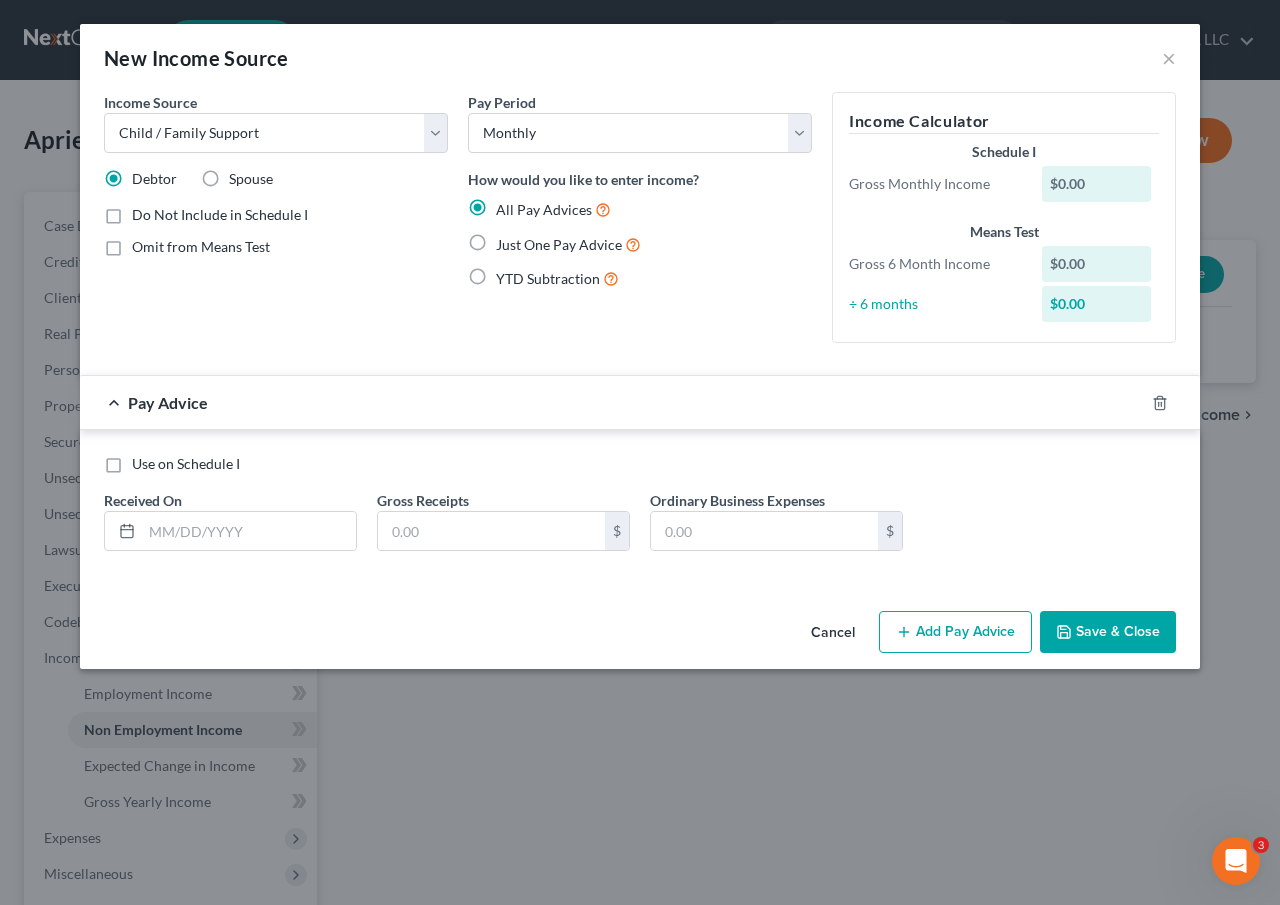 click on "Just One Pay Advice" at bounding box center (568, 244) 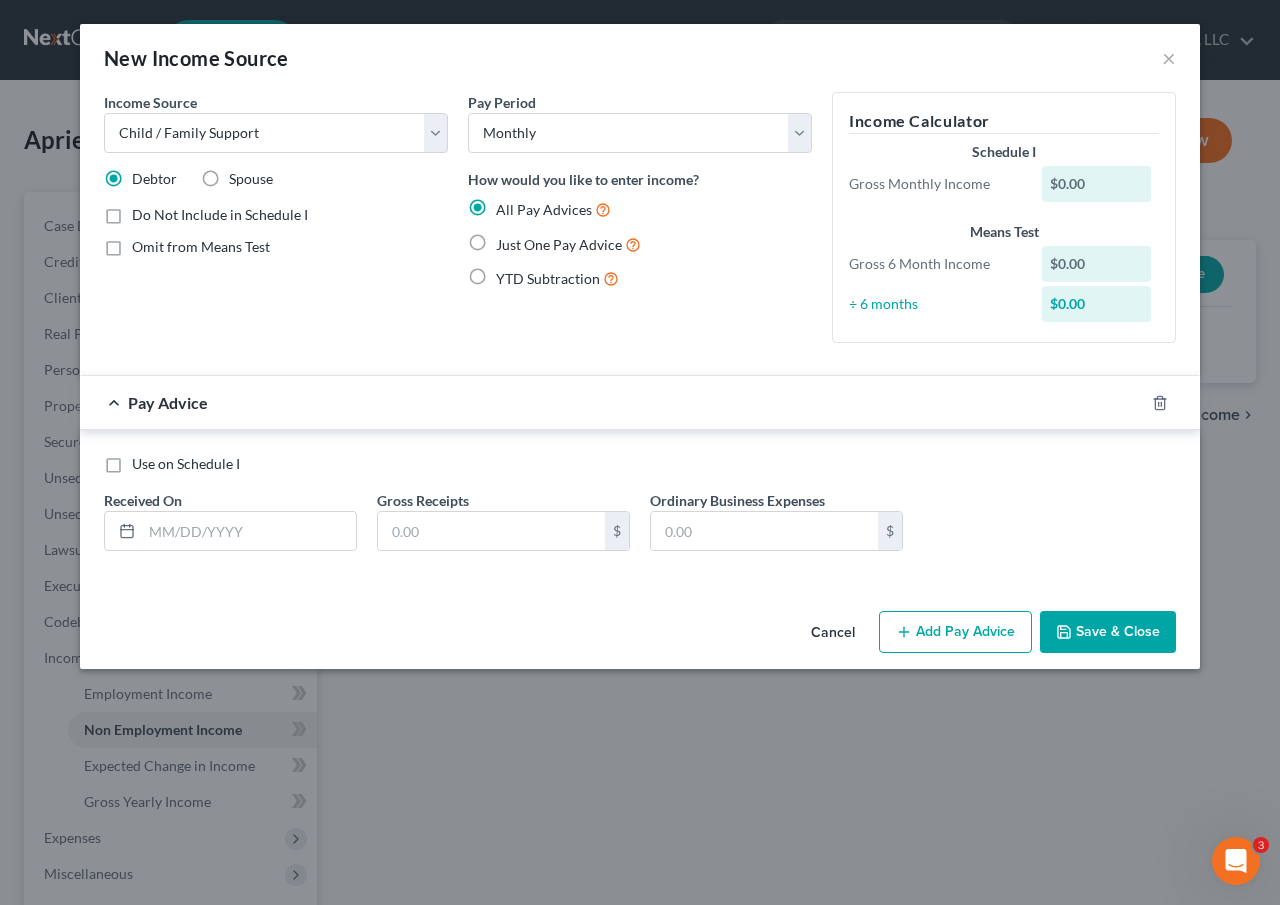 radio on "true" 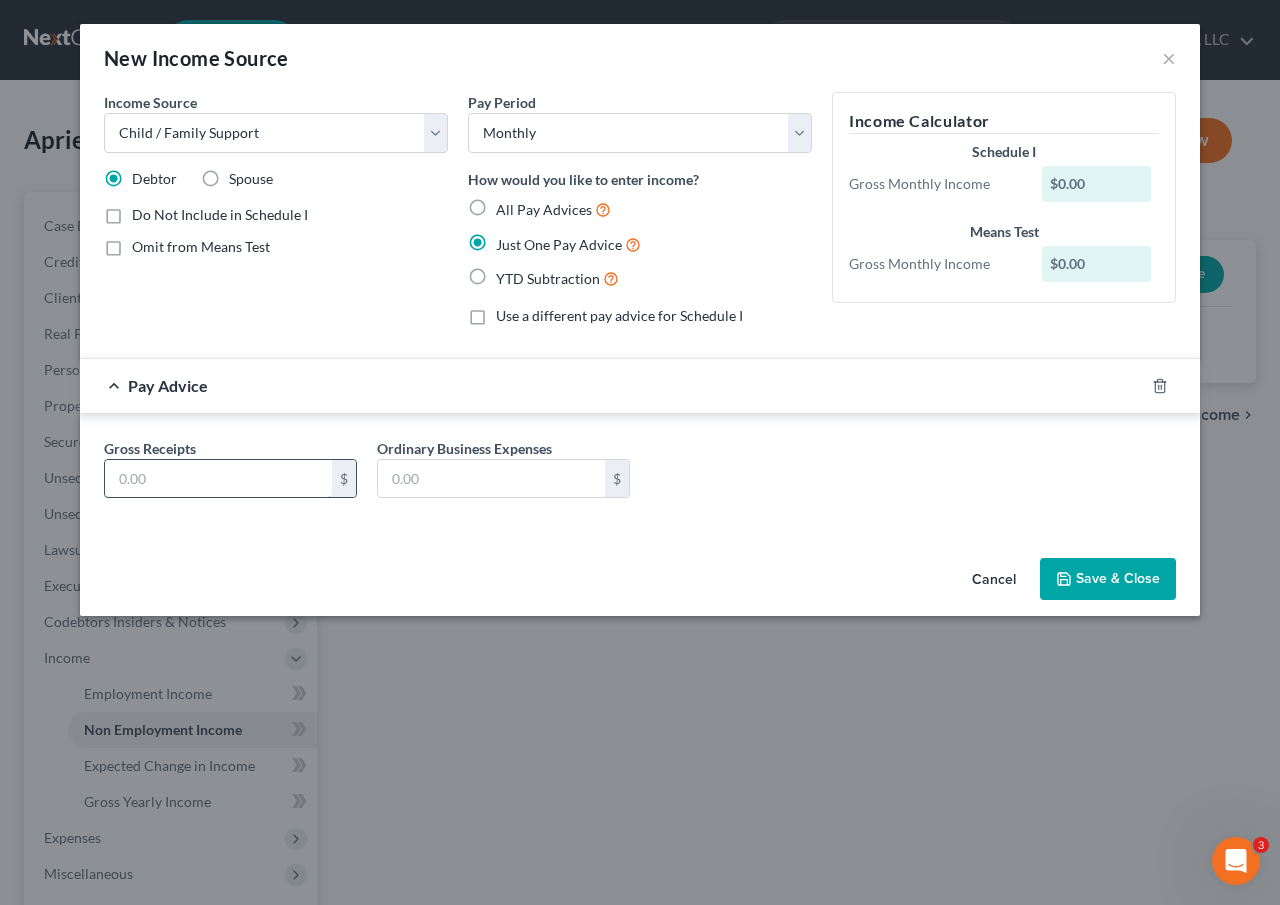 click at bounding box center [218, 479] 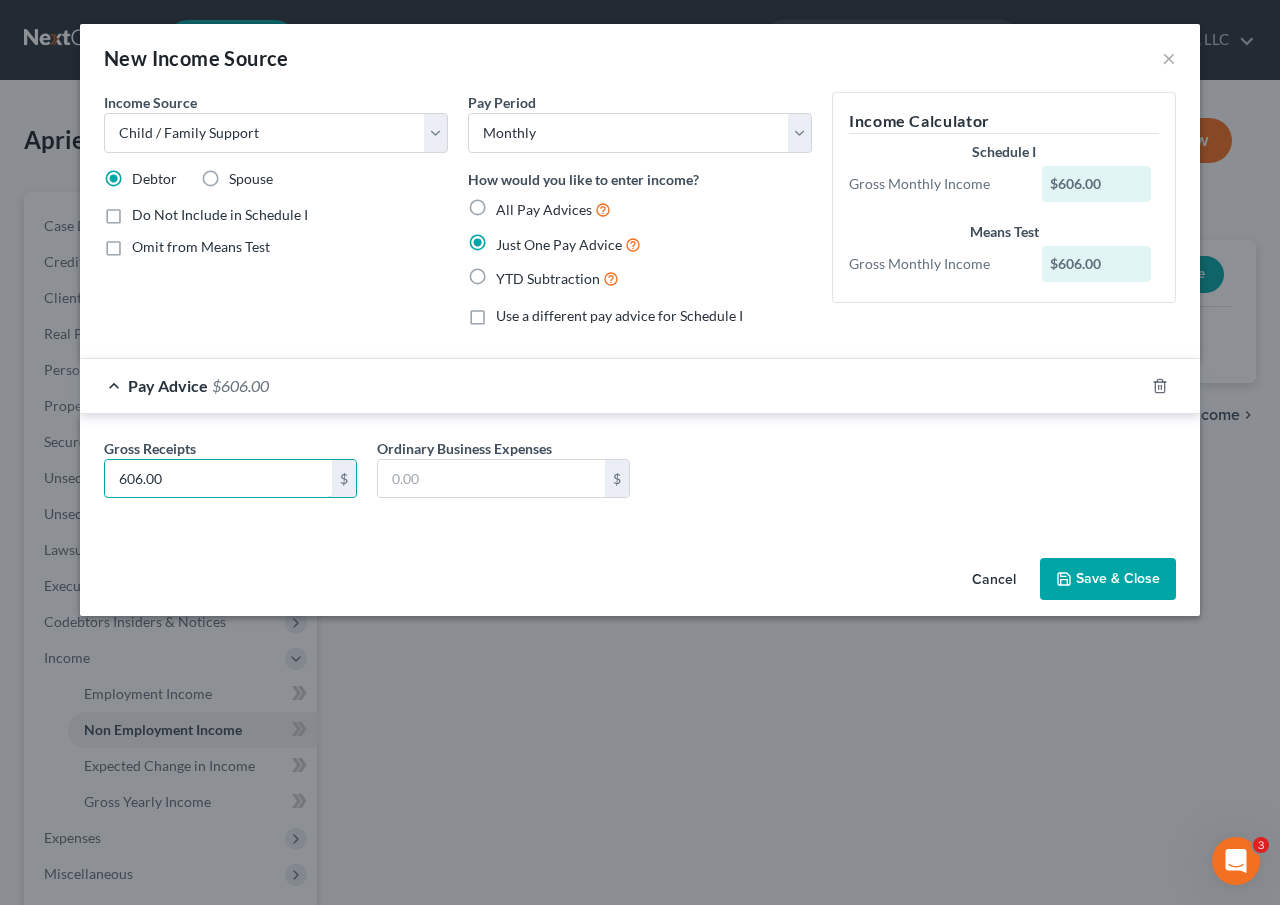 type on "606.00" 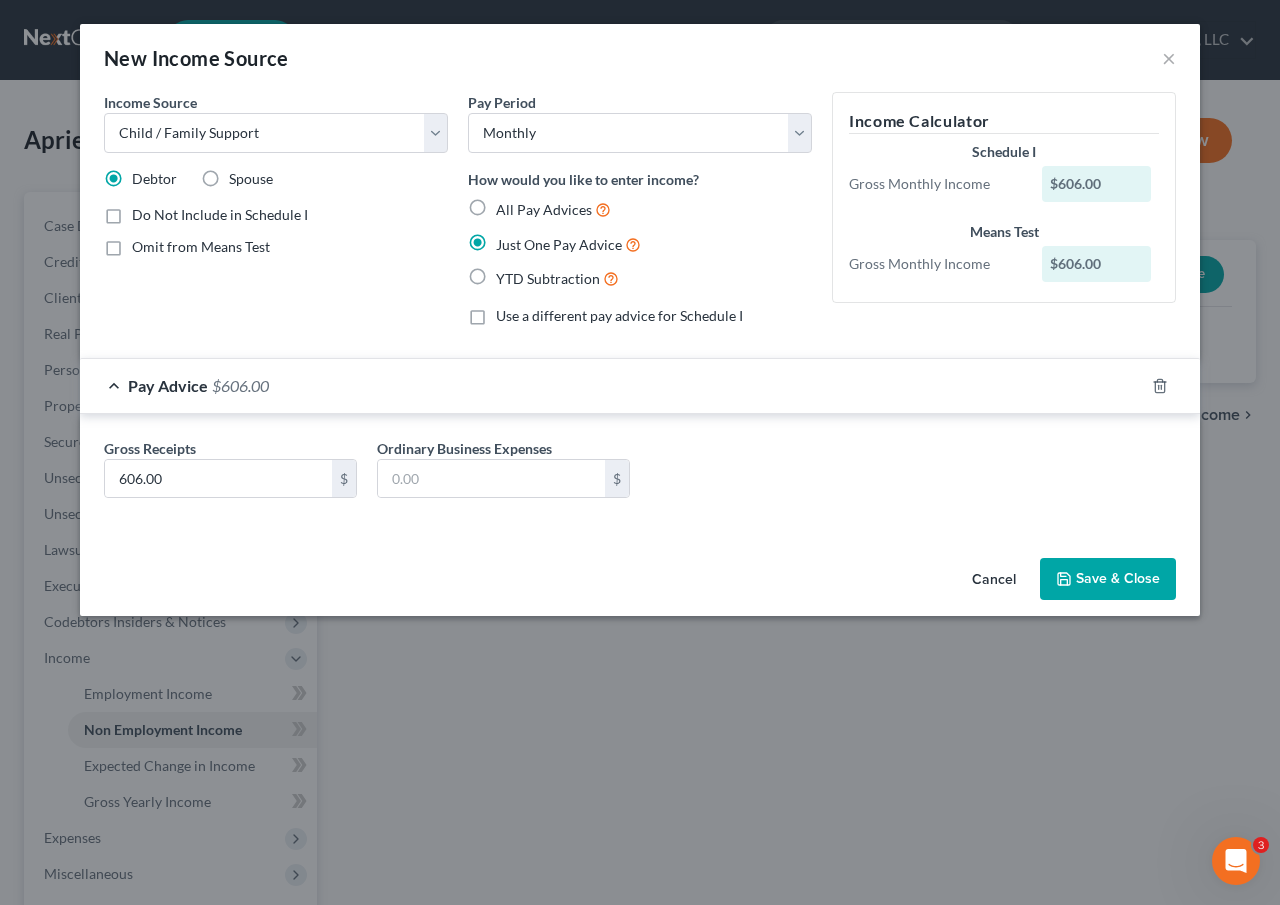 click on "Save & Close" at bounding box center [1108, 579] 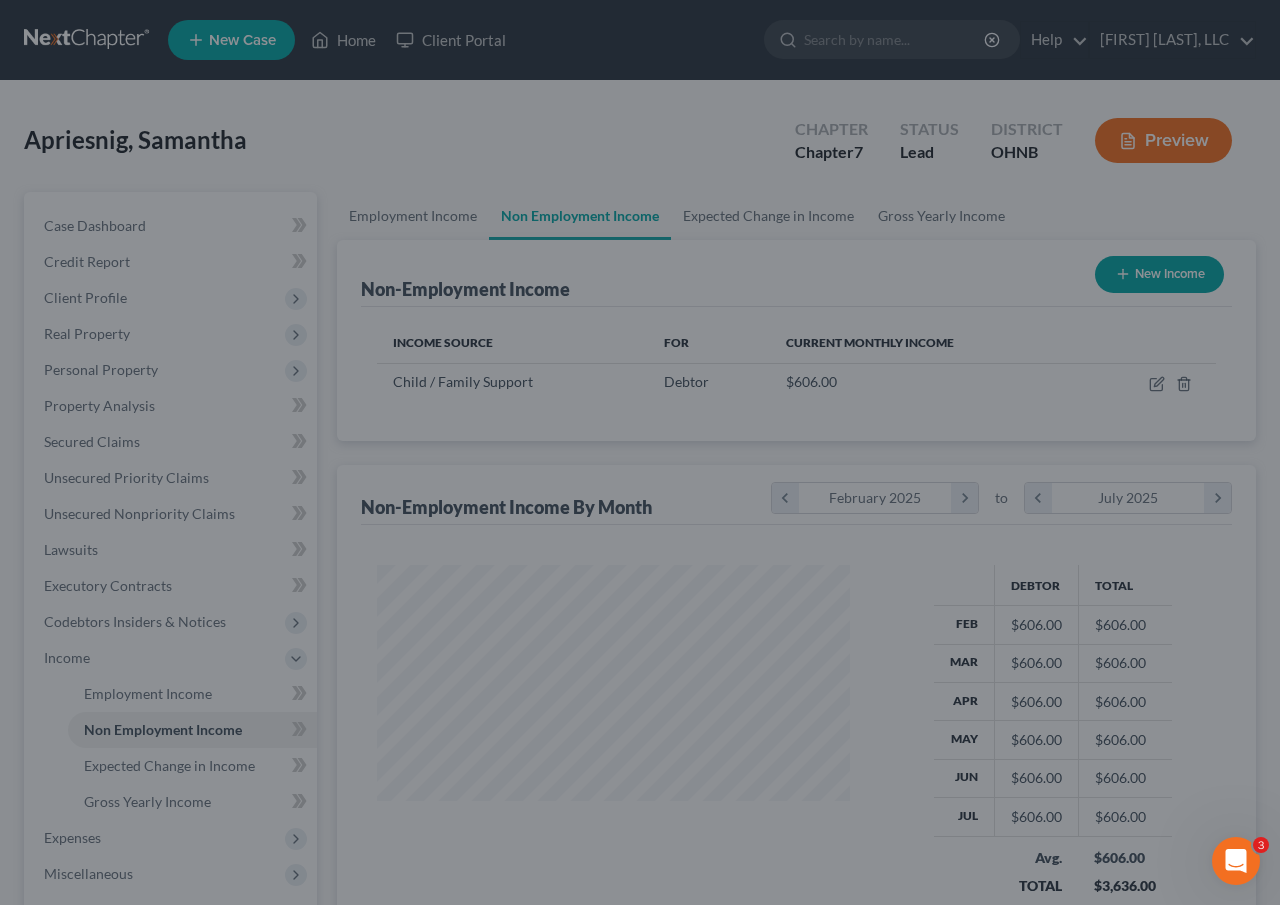 scroll, scrollTop: 999642, scrollLeft: 999487, axis: both 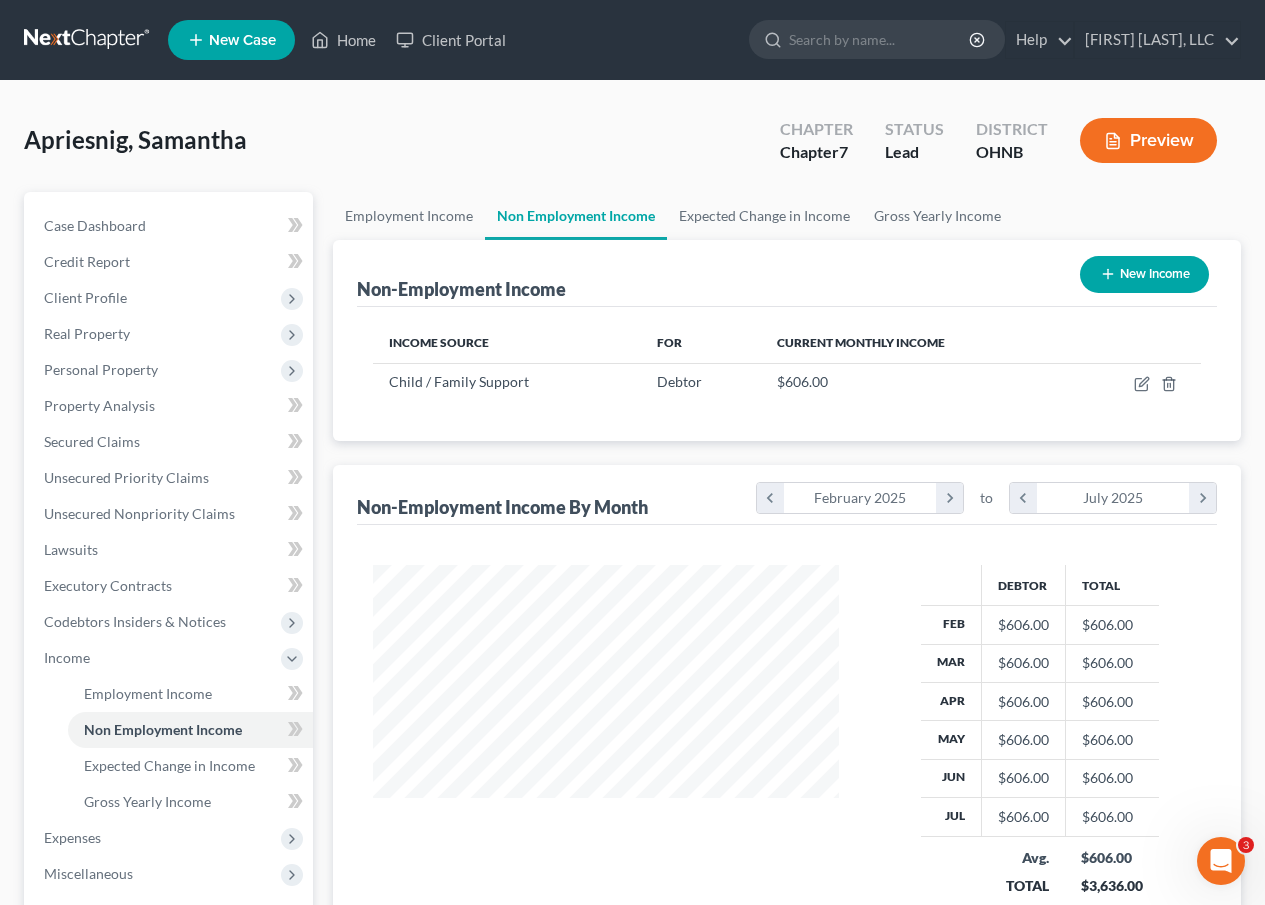 drag, startPoint x: 344, startPoint y: 743, endPoint x: 354, endPoint y: 856, distance: 113.44161 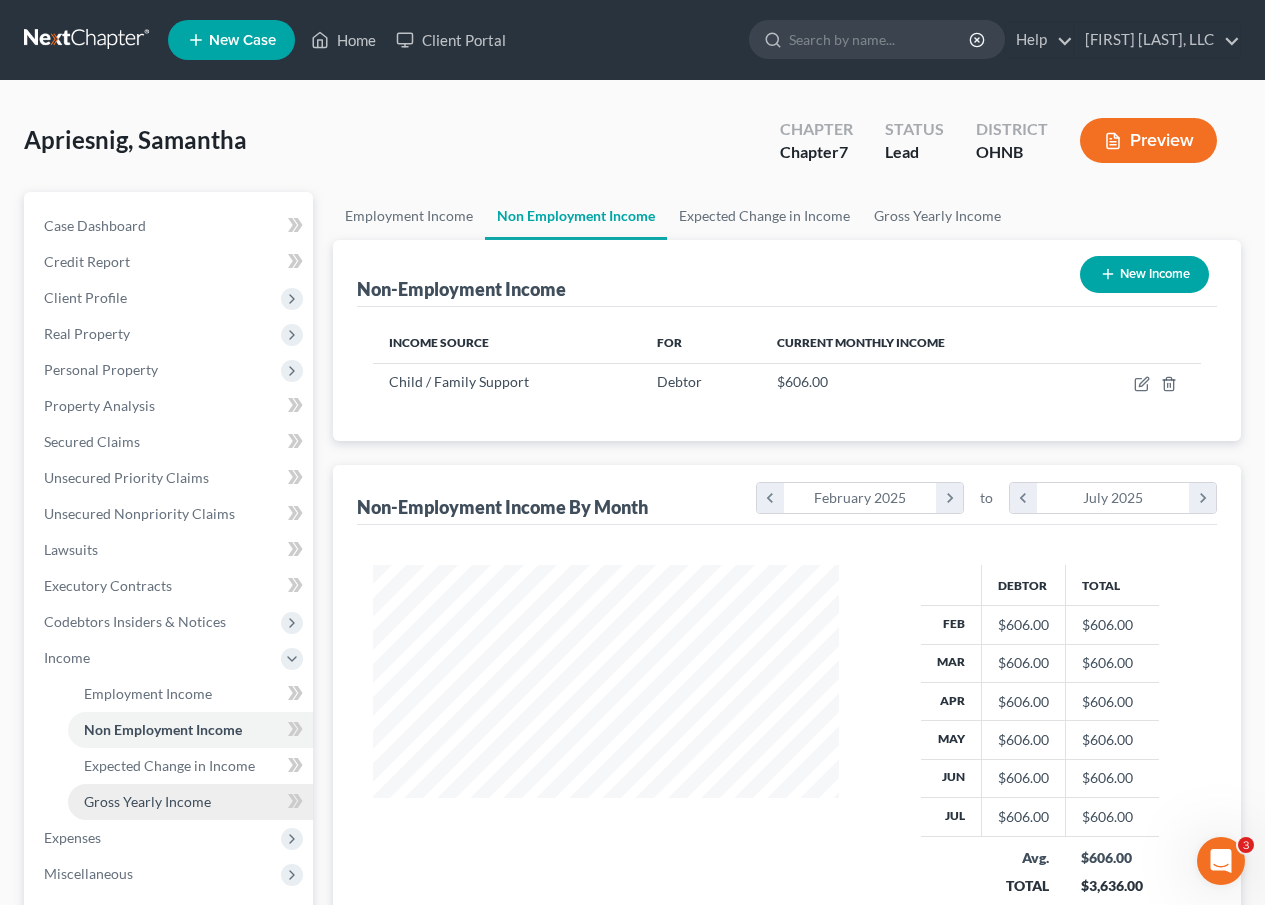 drag, startPoint x: 142, startPoint y: 490, endPoint x: 166, endPoint y: 803, distance: 313.9188 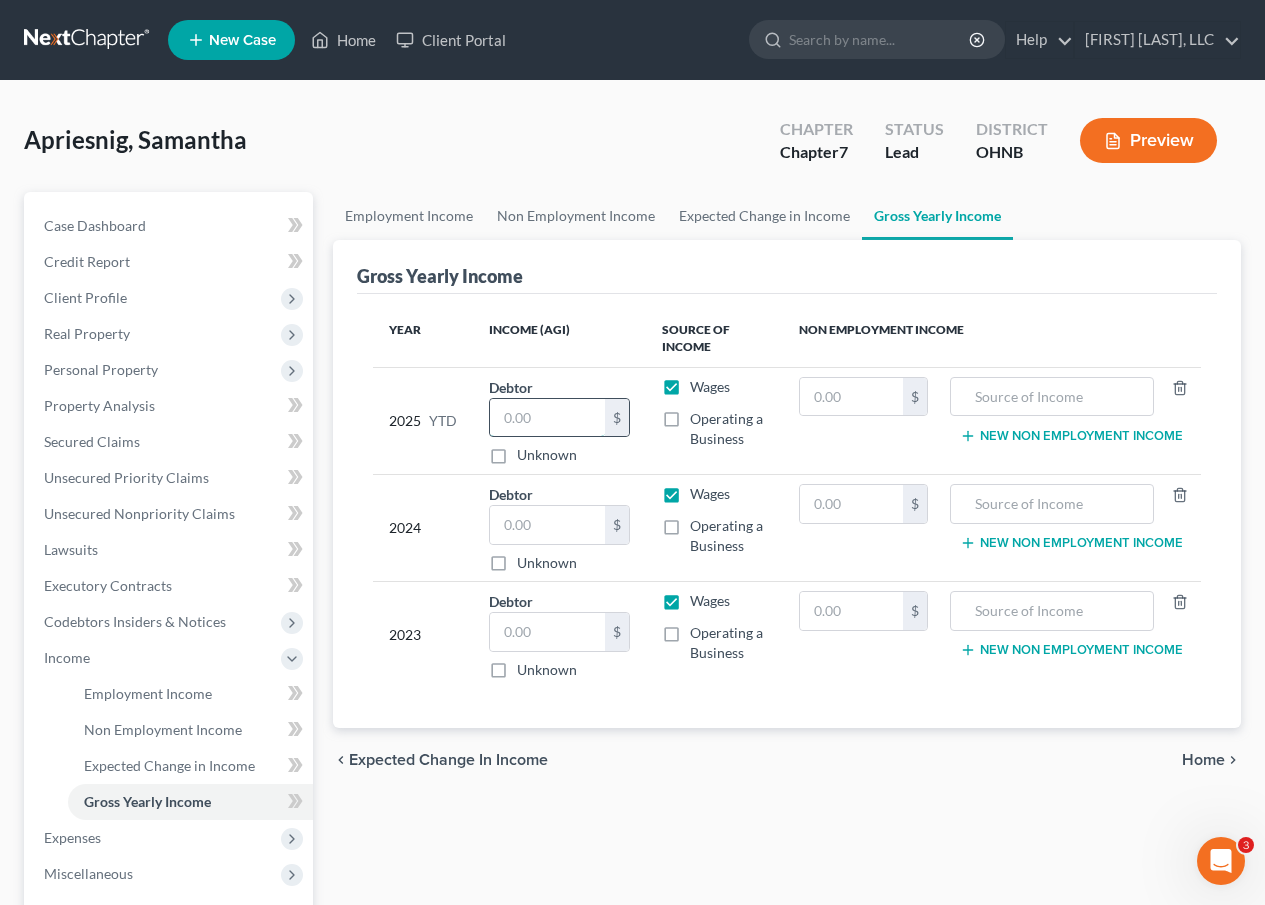 click at bounding box center [547, 418] 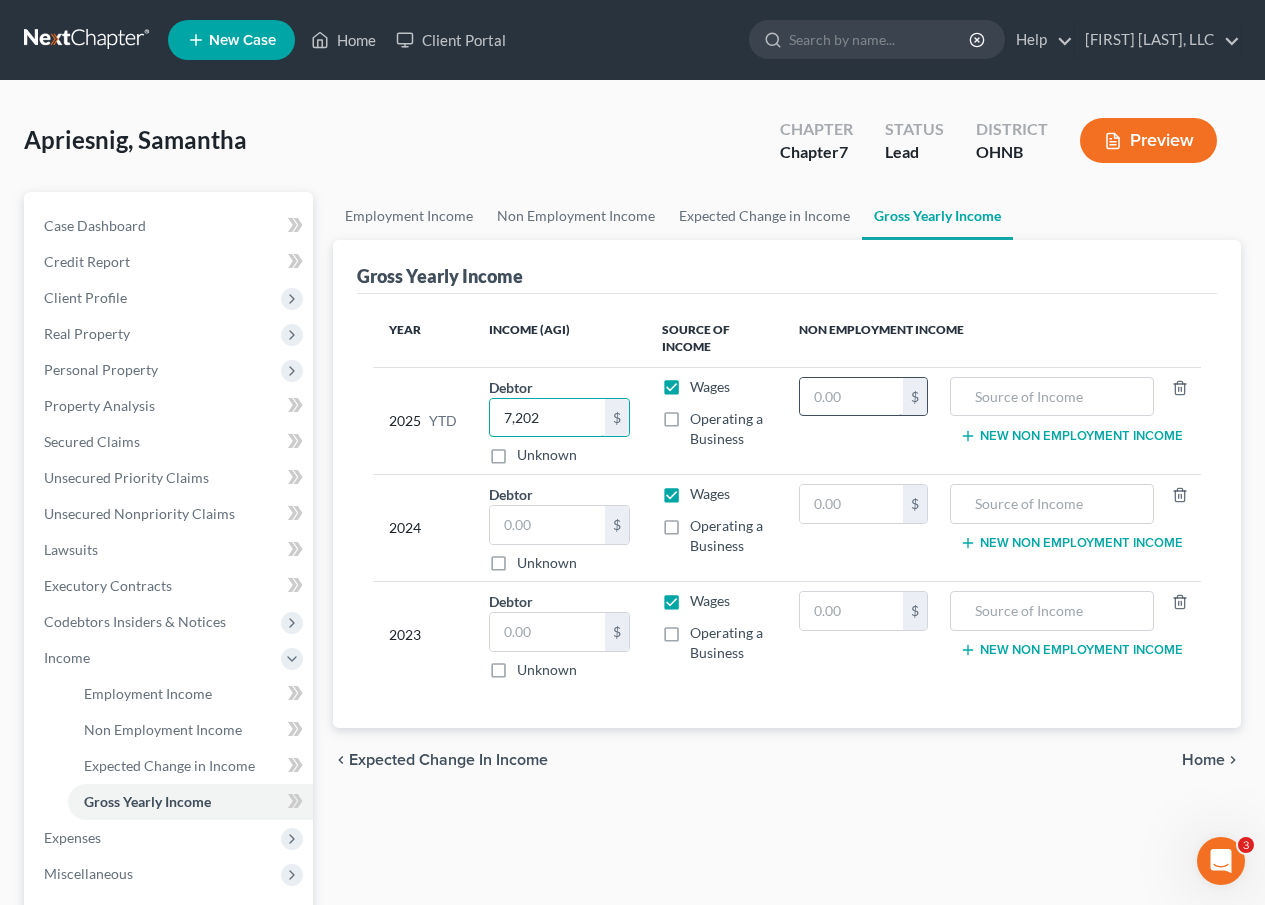 type on "7,202" 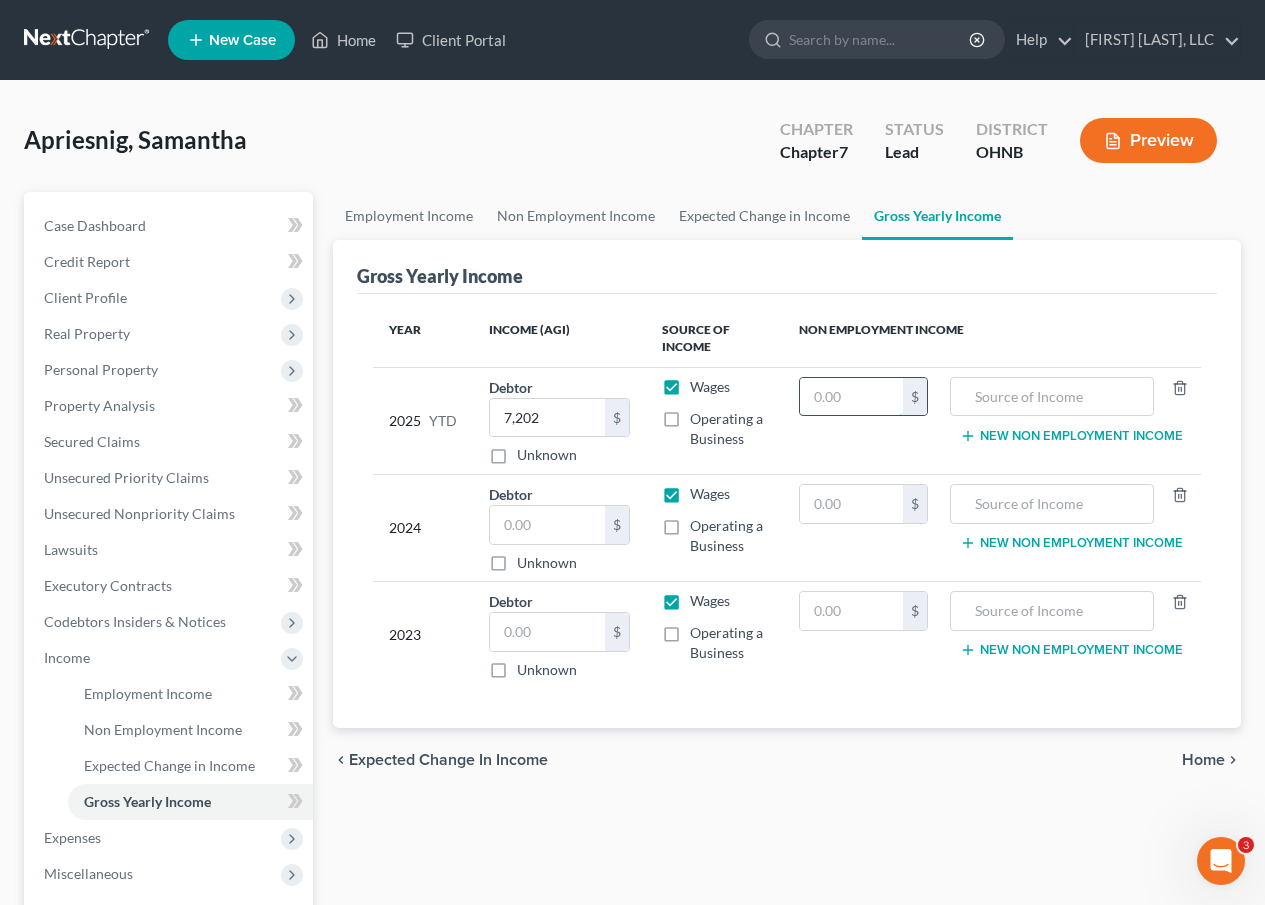 click at bounding box center (851, 397) 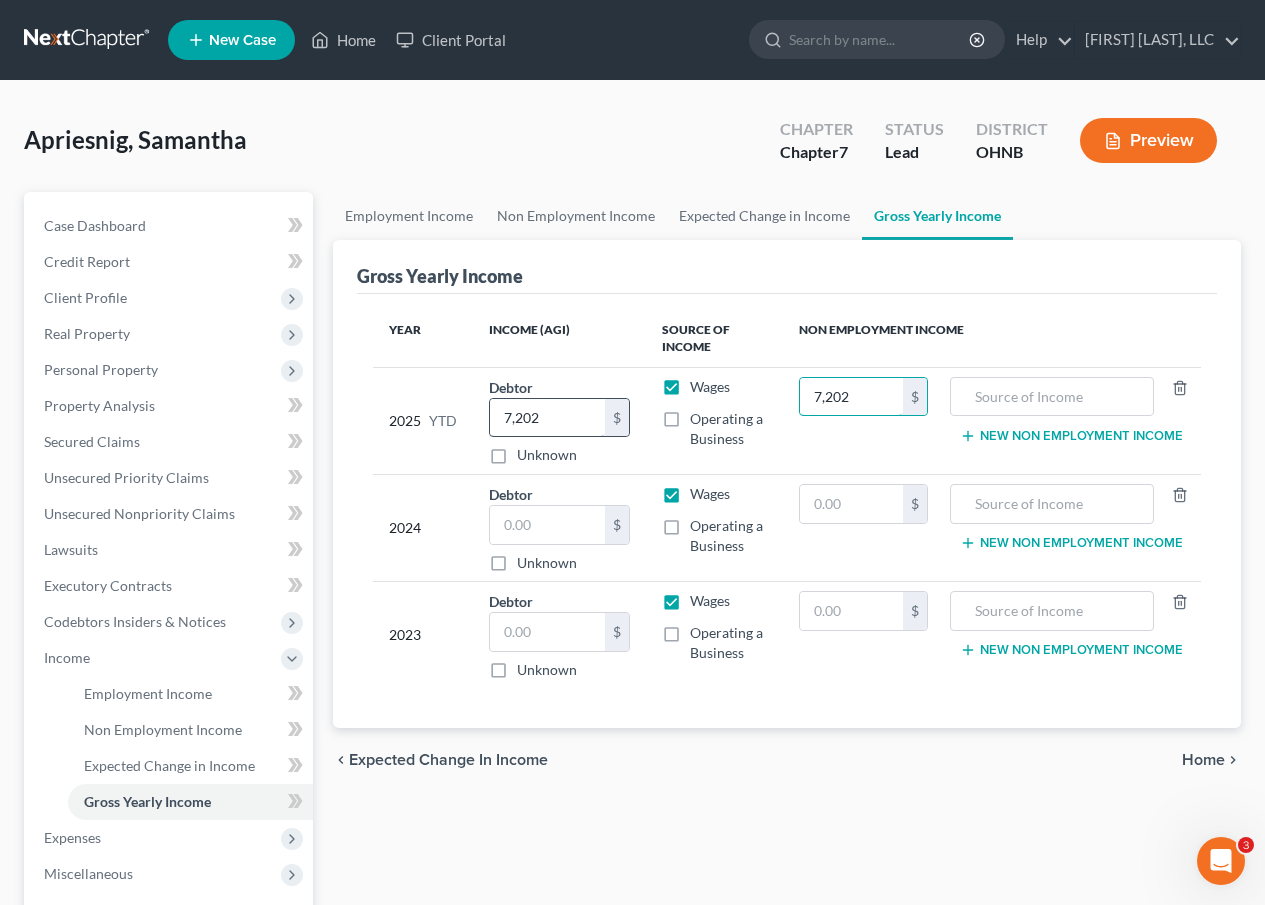 type on "7,202" 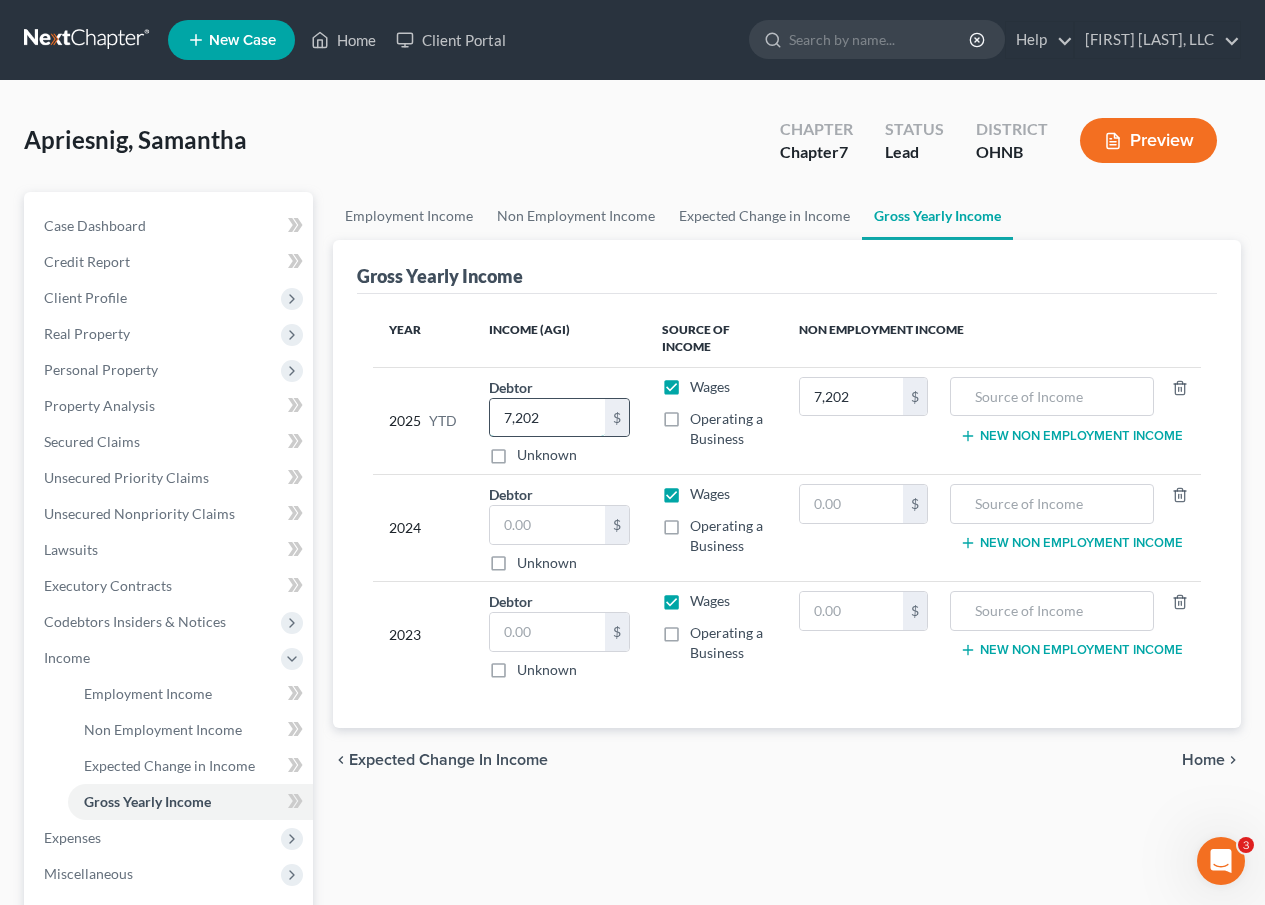click on "7,202" at bounding box center (547, 418) 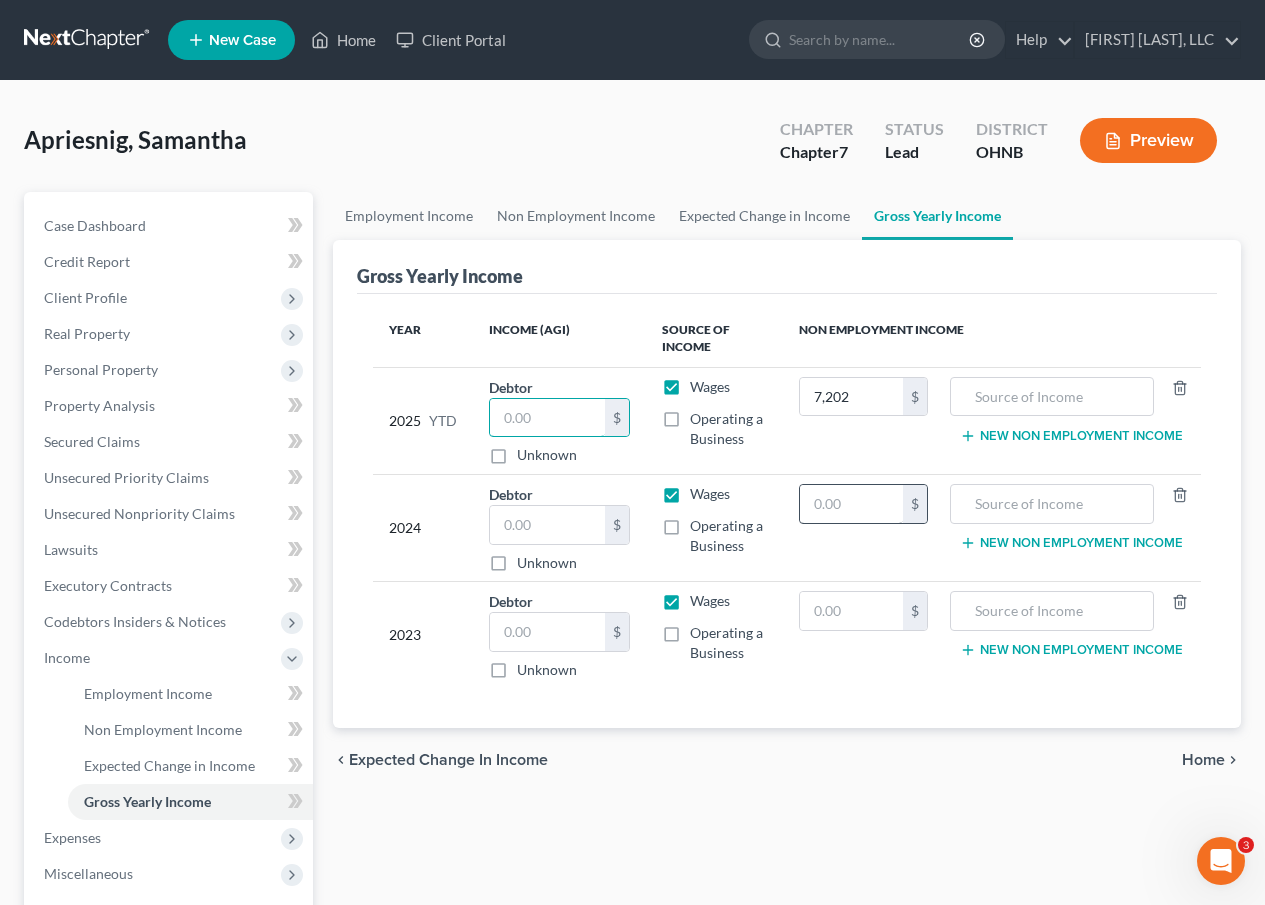type 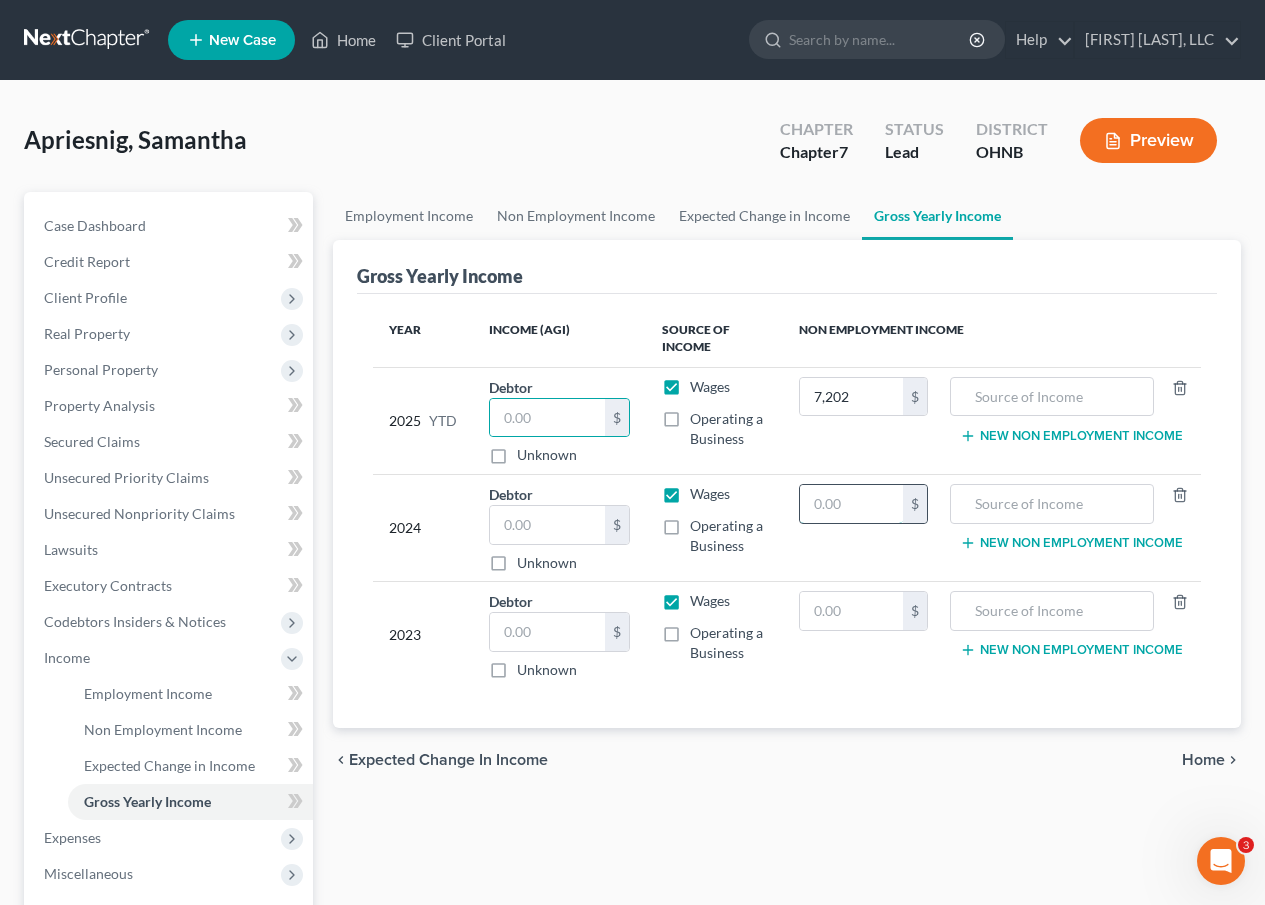 click at bounding box center [851, 504] 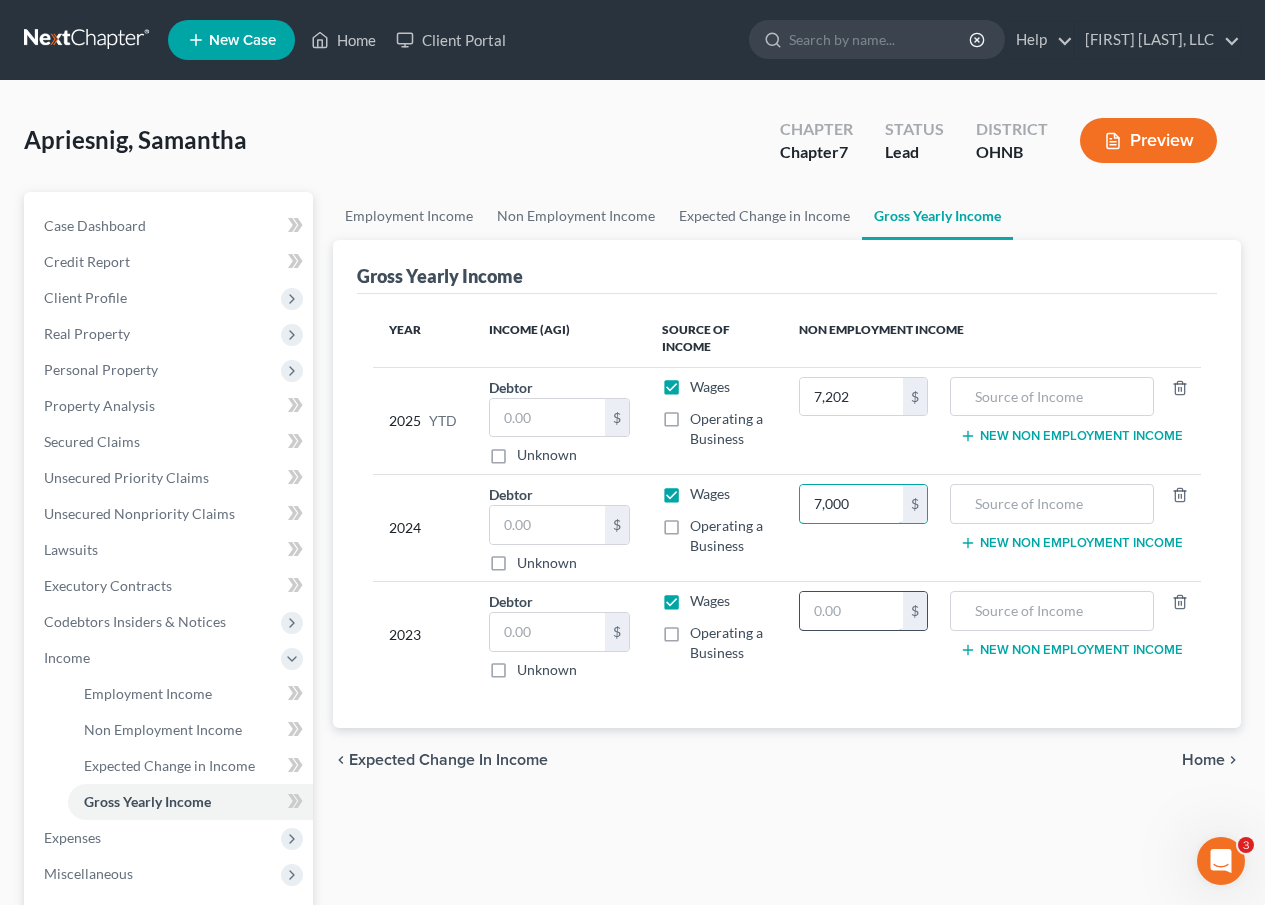 type on "7,000" 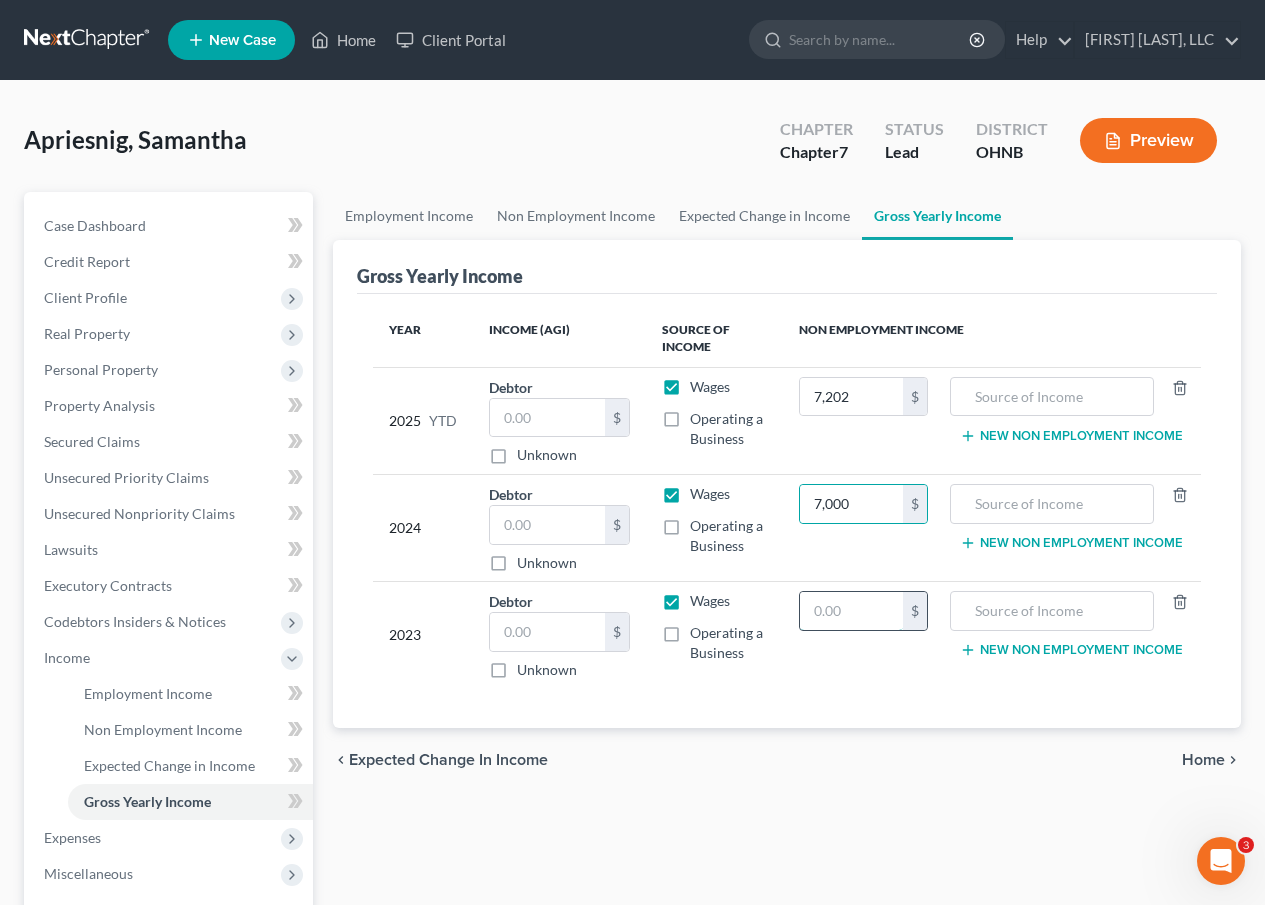 click at bounding box center (851, 611) 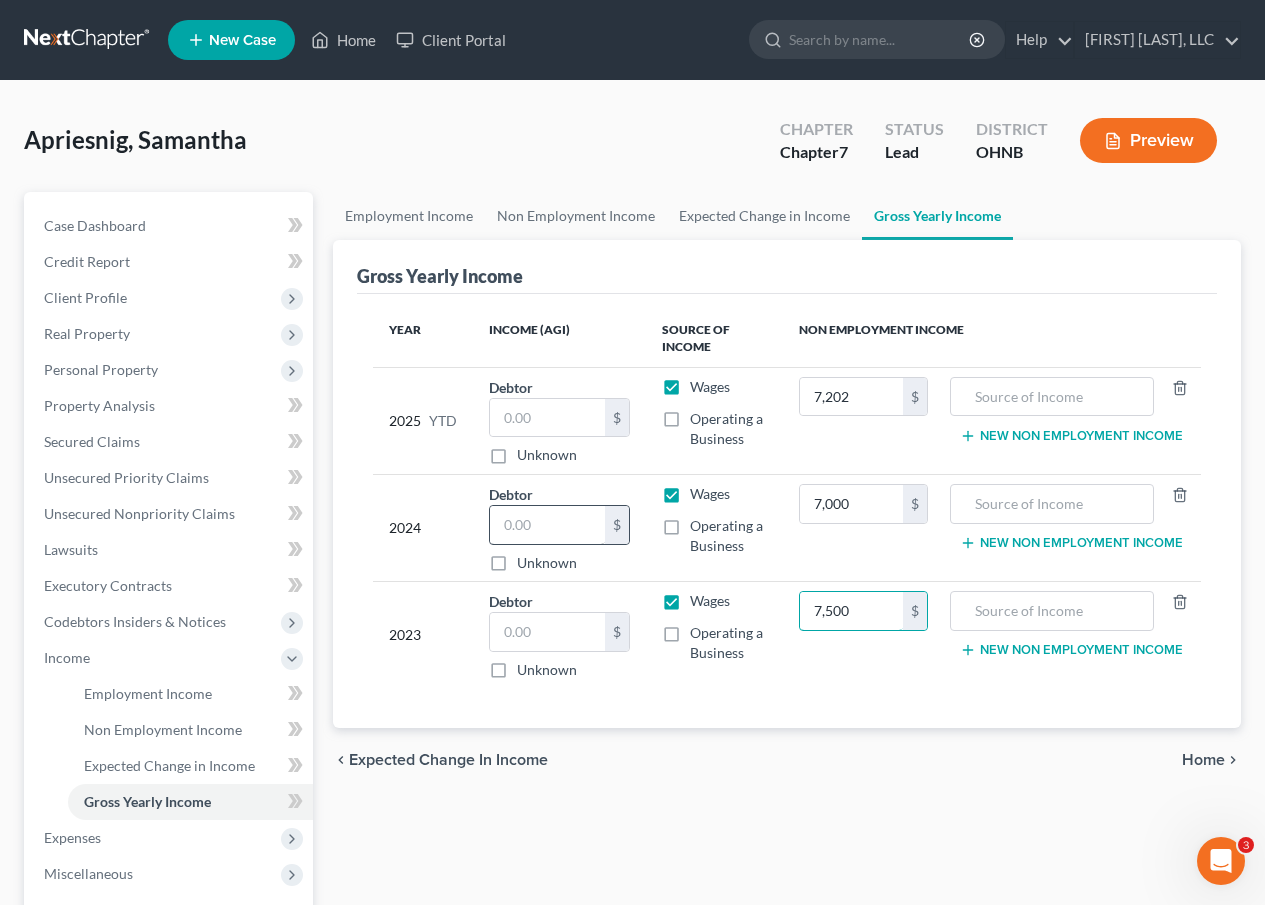 type on "7,500" 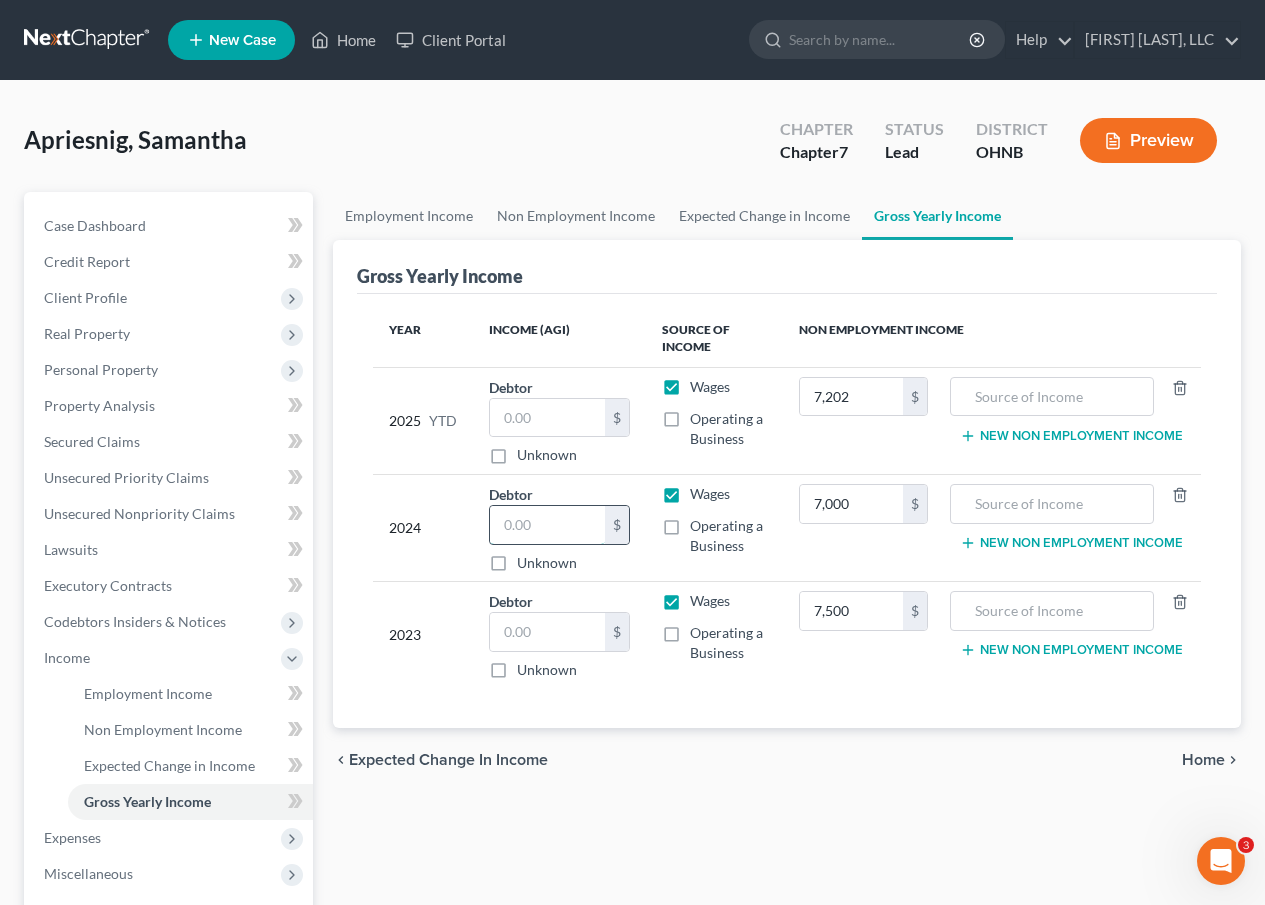 click at bounding box center (547, 525) 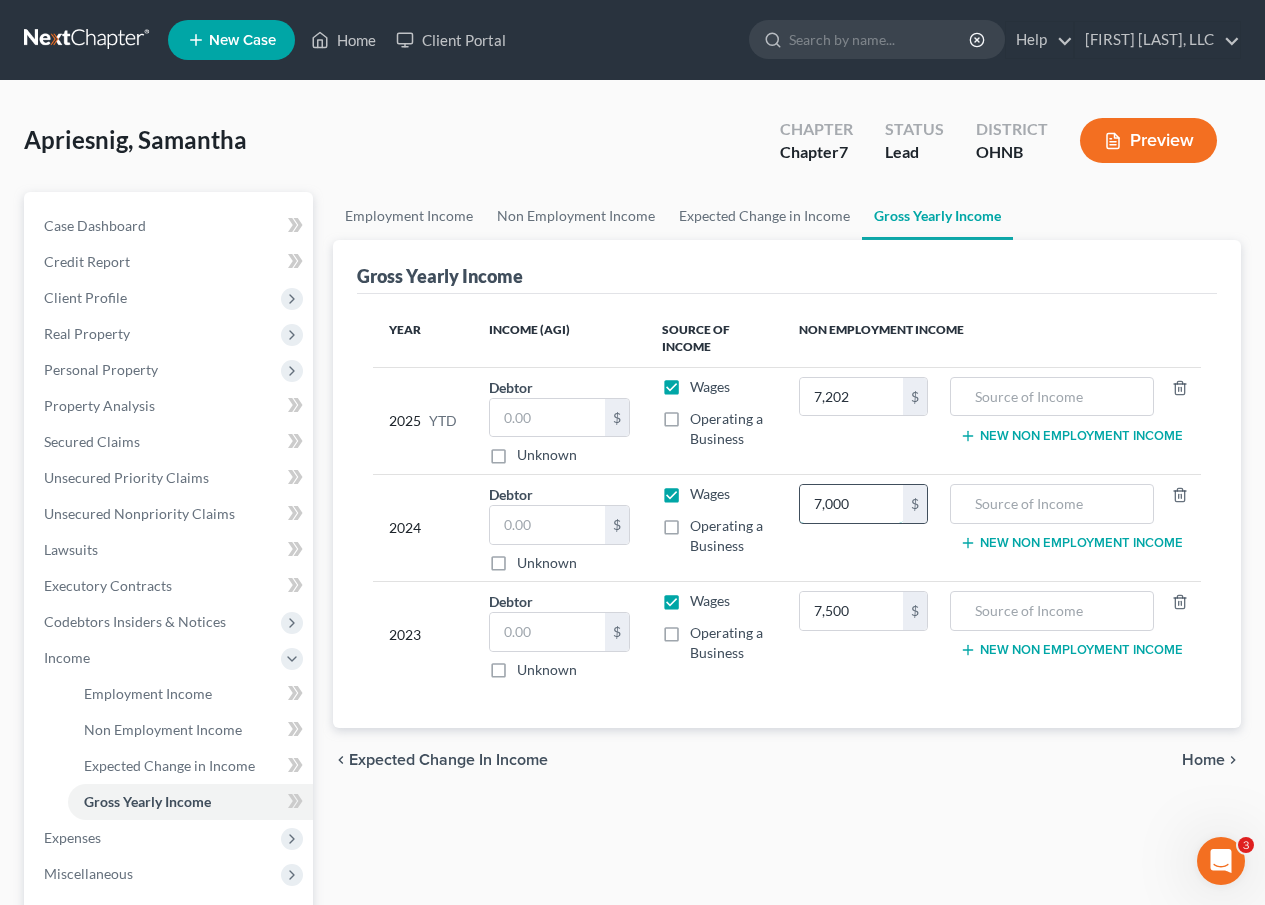 click on "7,000" at bounding box center [851, 504] 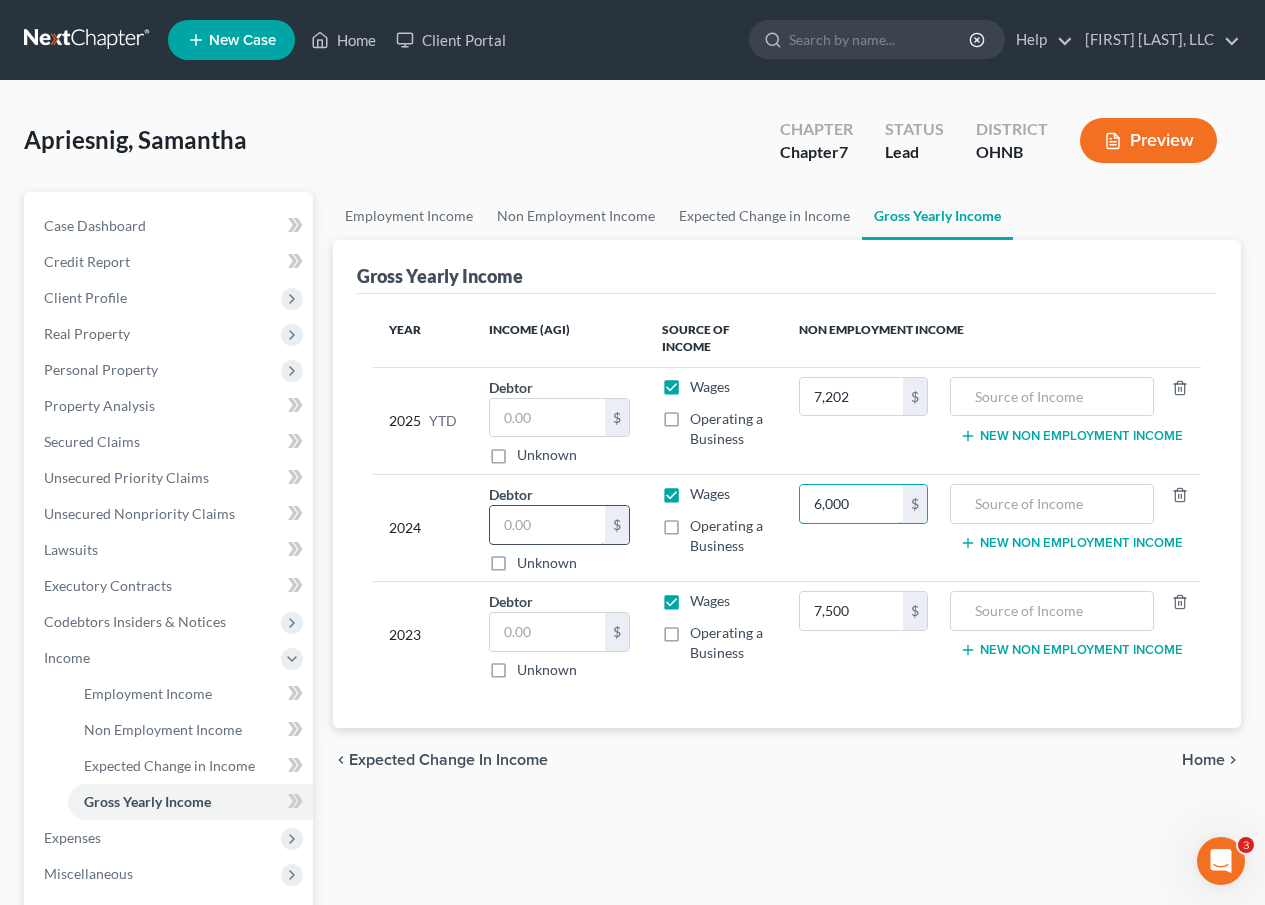 type on "6,000" 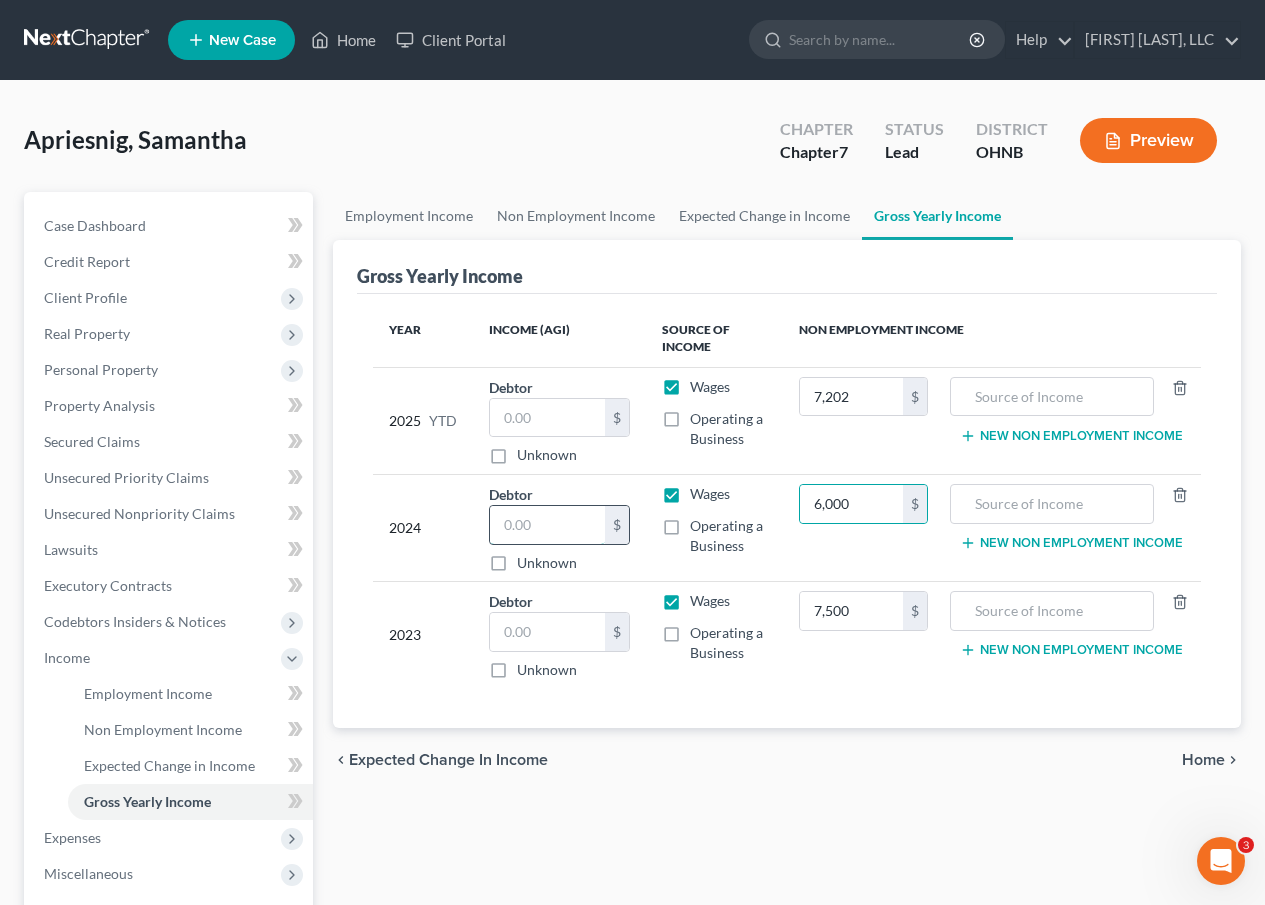 click at bounding box center (547, 525) 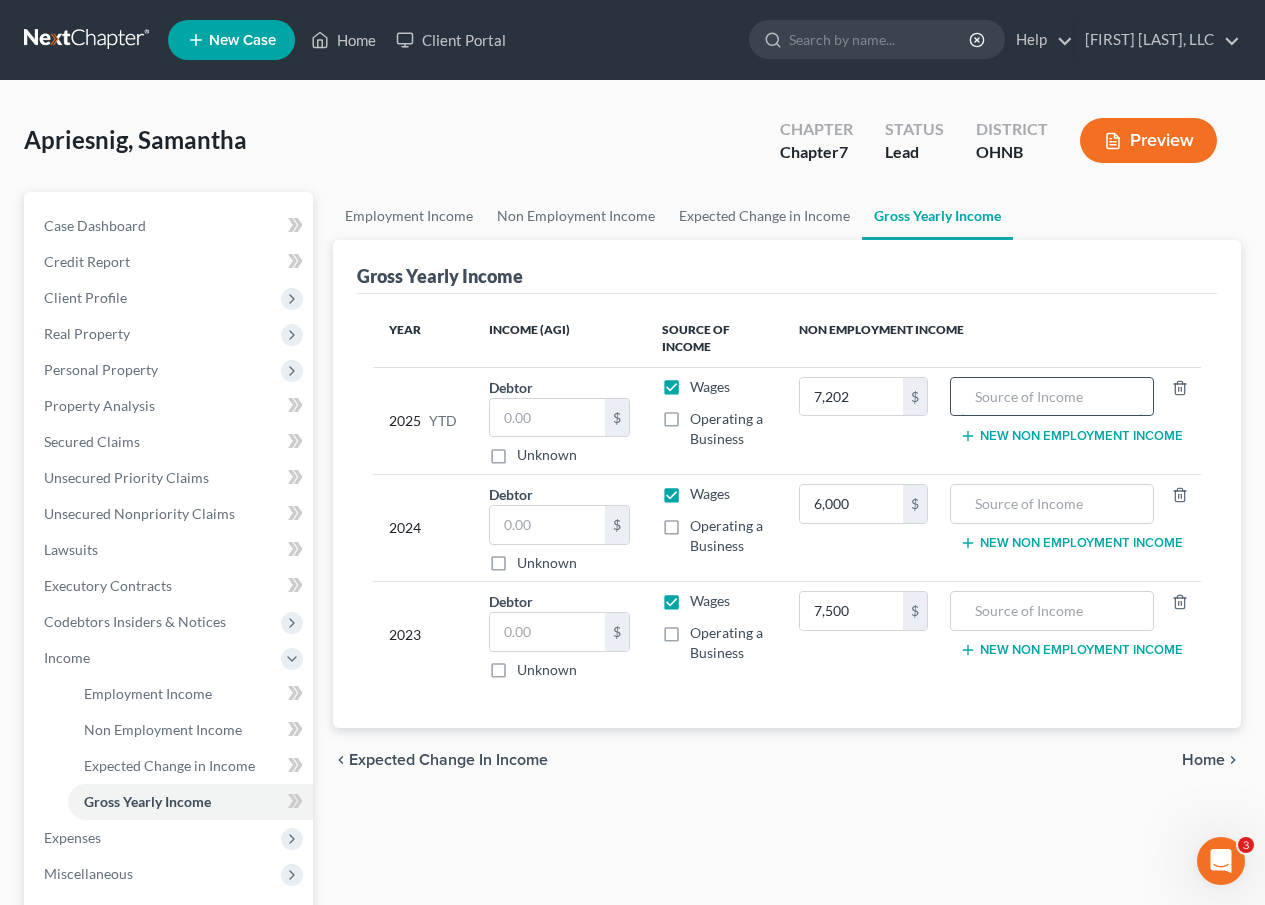 click at bounding box center [1052, 397] 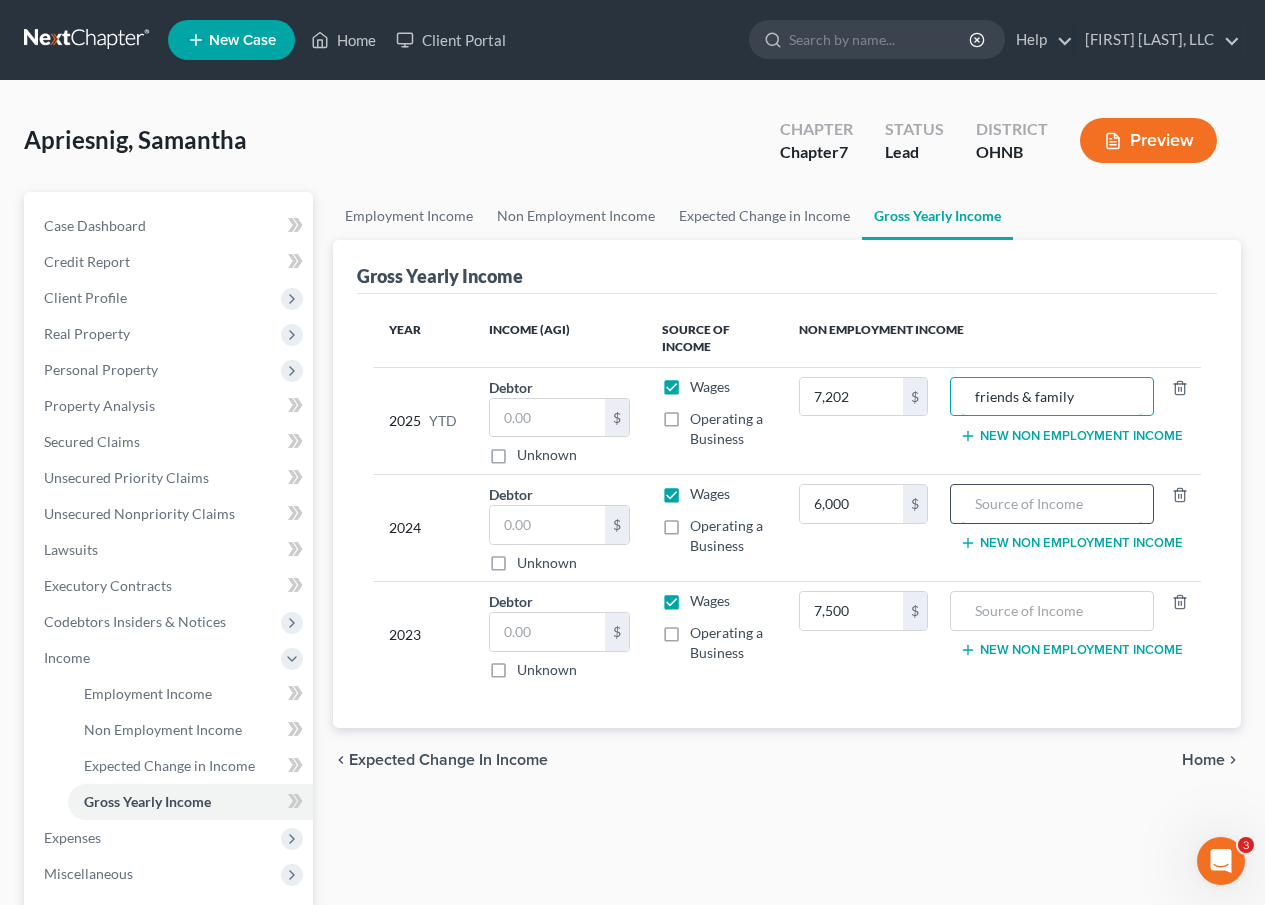 type on "friends & family" 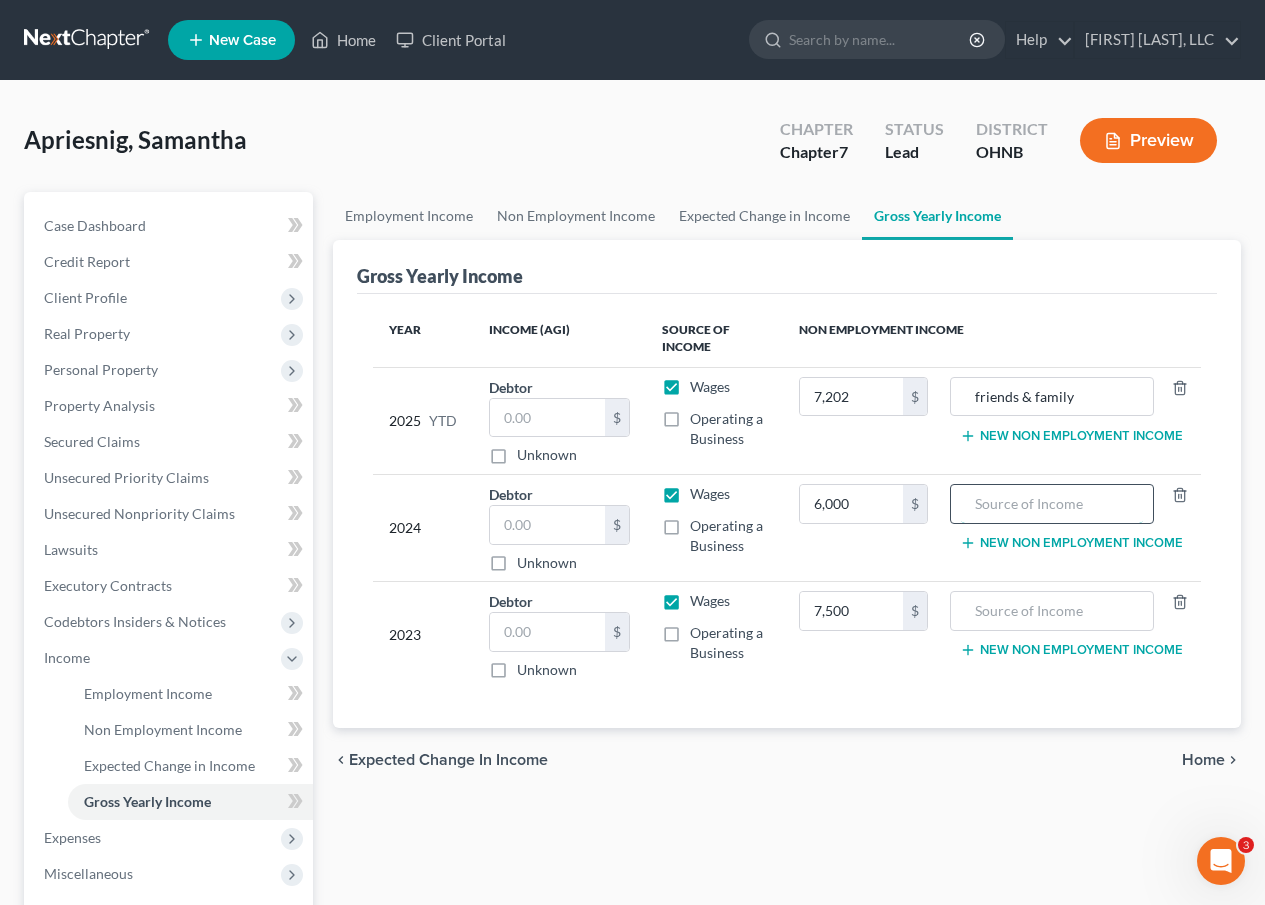 click at bounding box center (1052, 504) 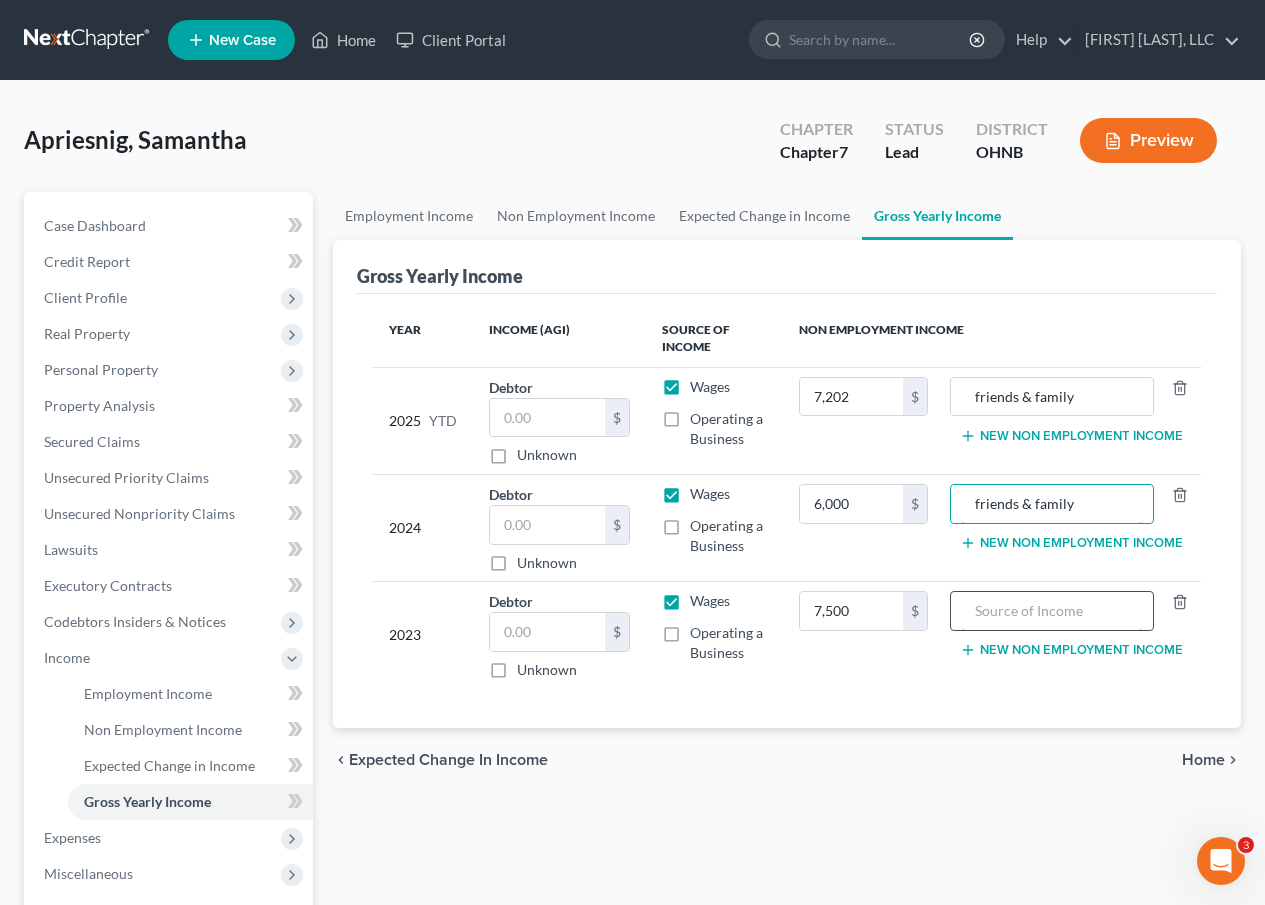 type on "friends & family" 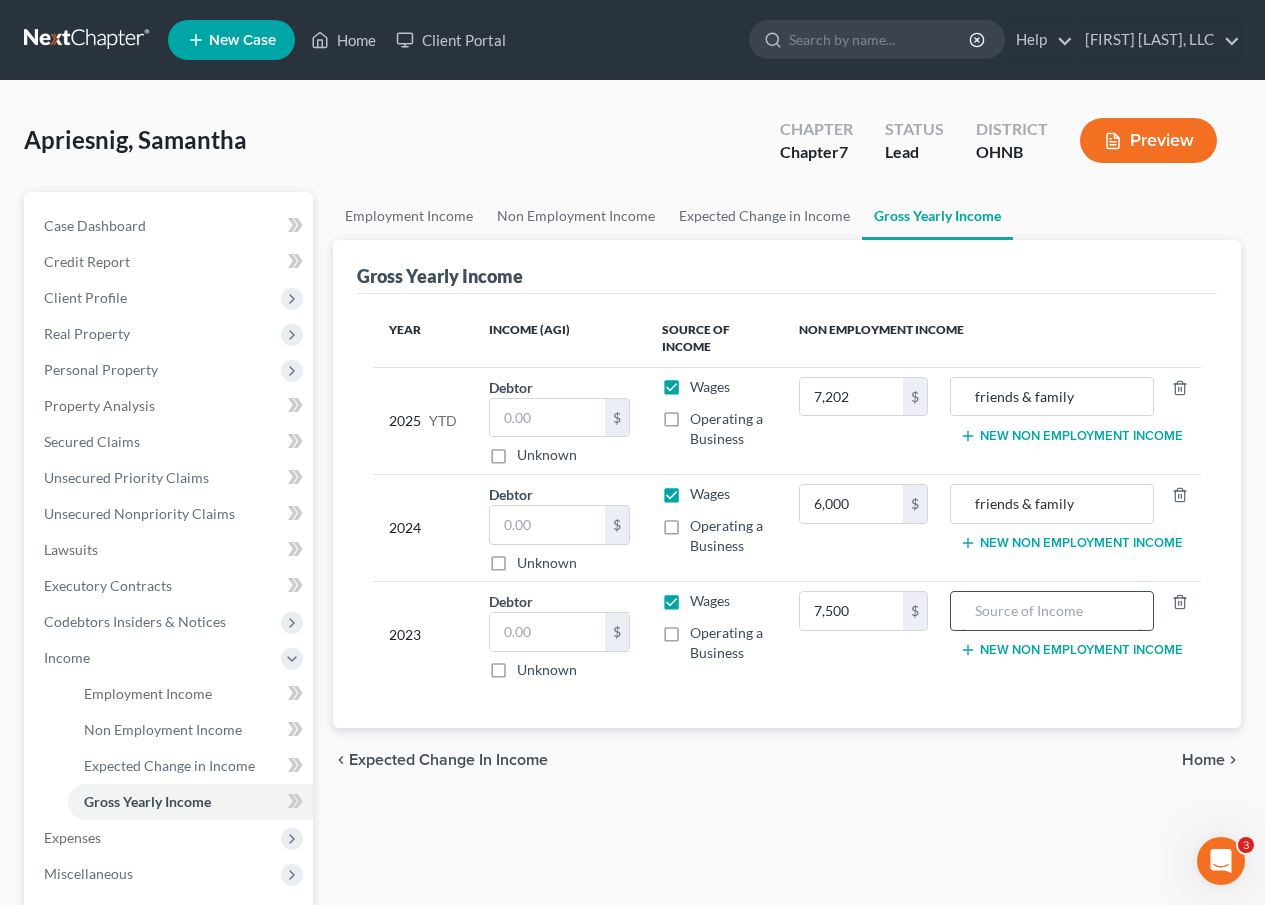 click at bounding box center [1052, 611] 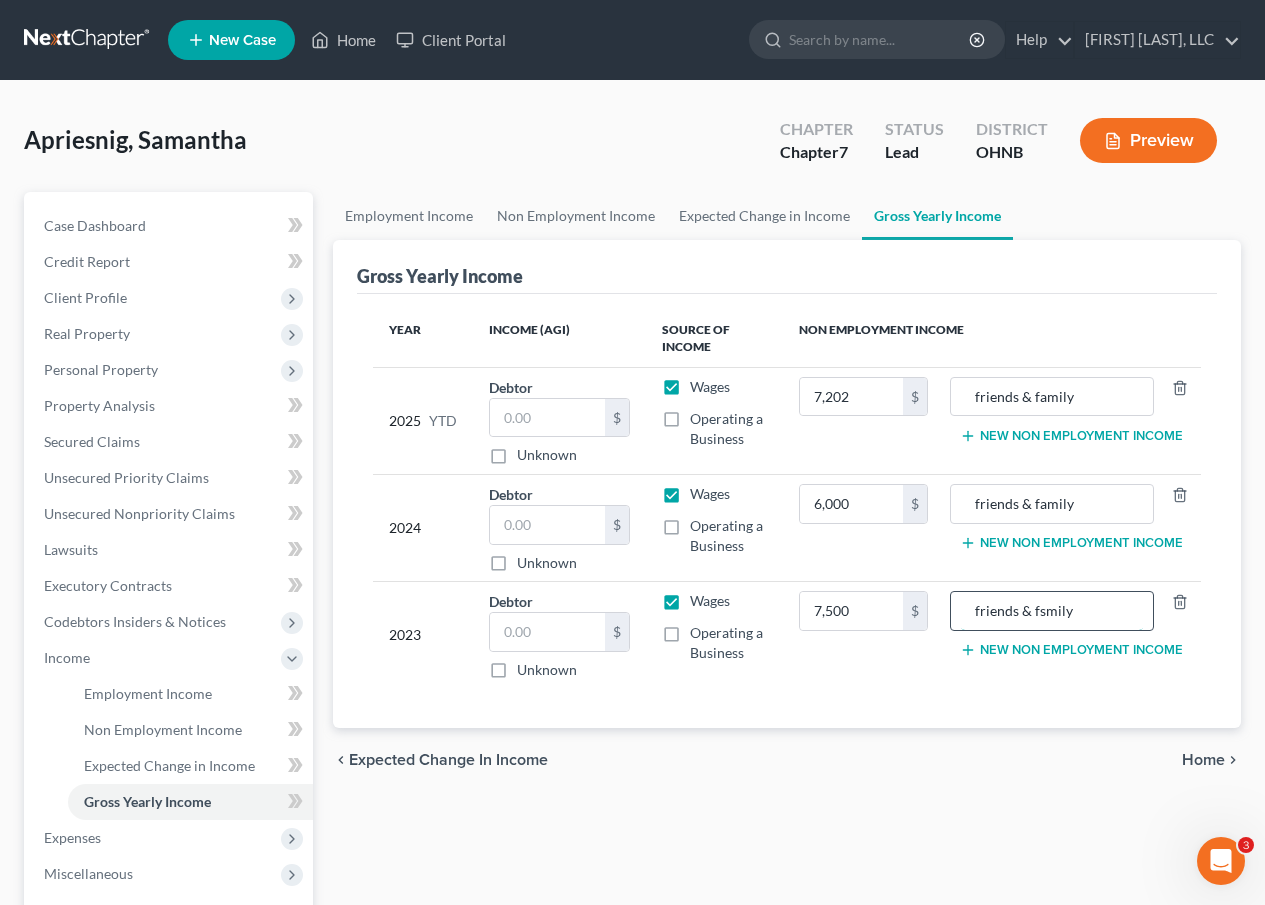 click on "friends & fsmily" at bounding box center [1052, 611] 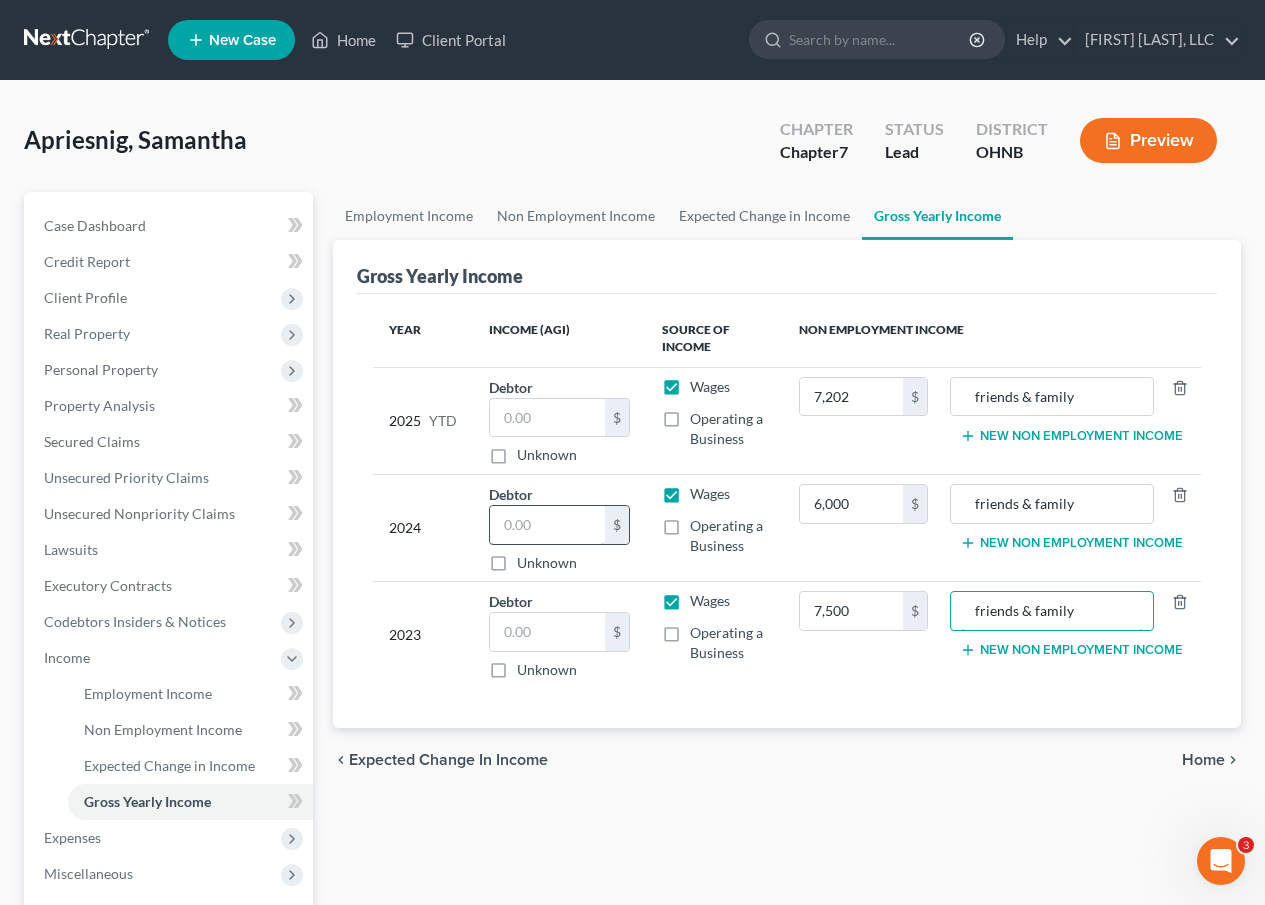 type on "friends & family" 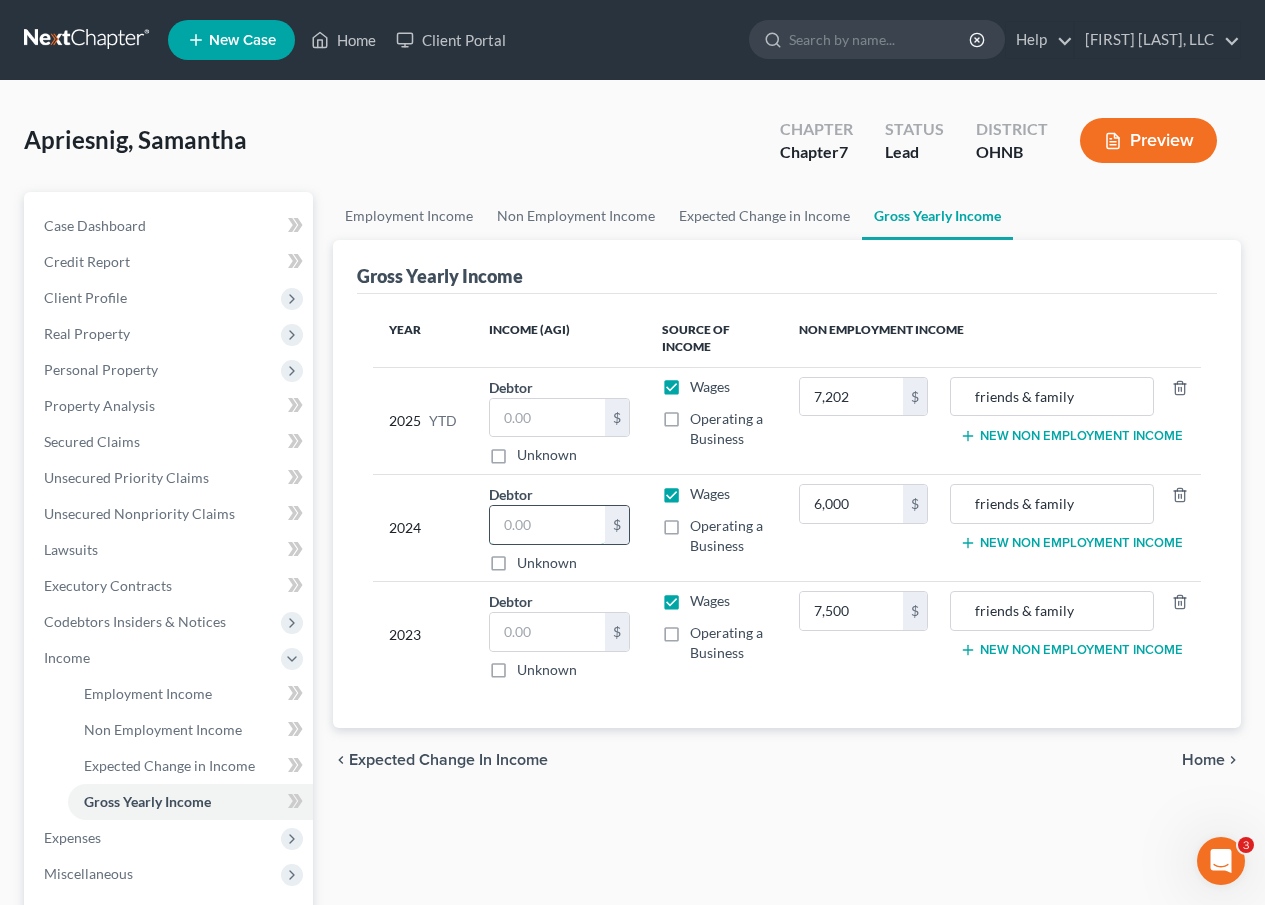click at bounding box center [547, 525] 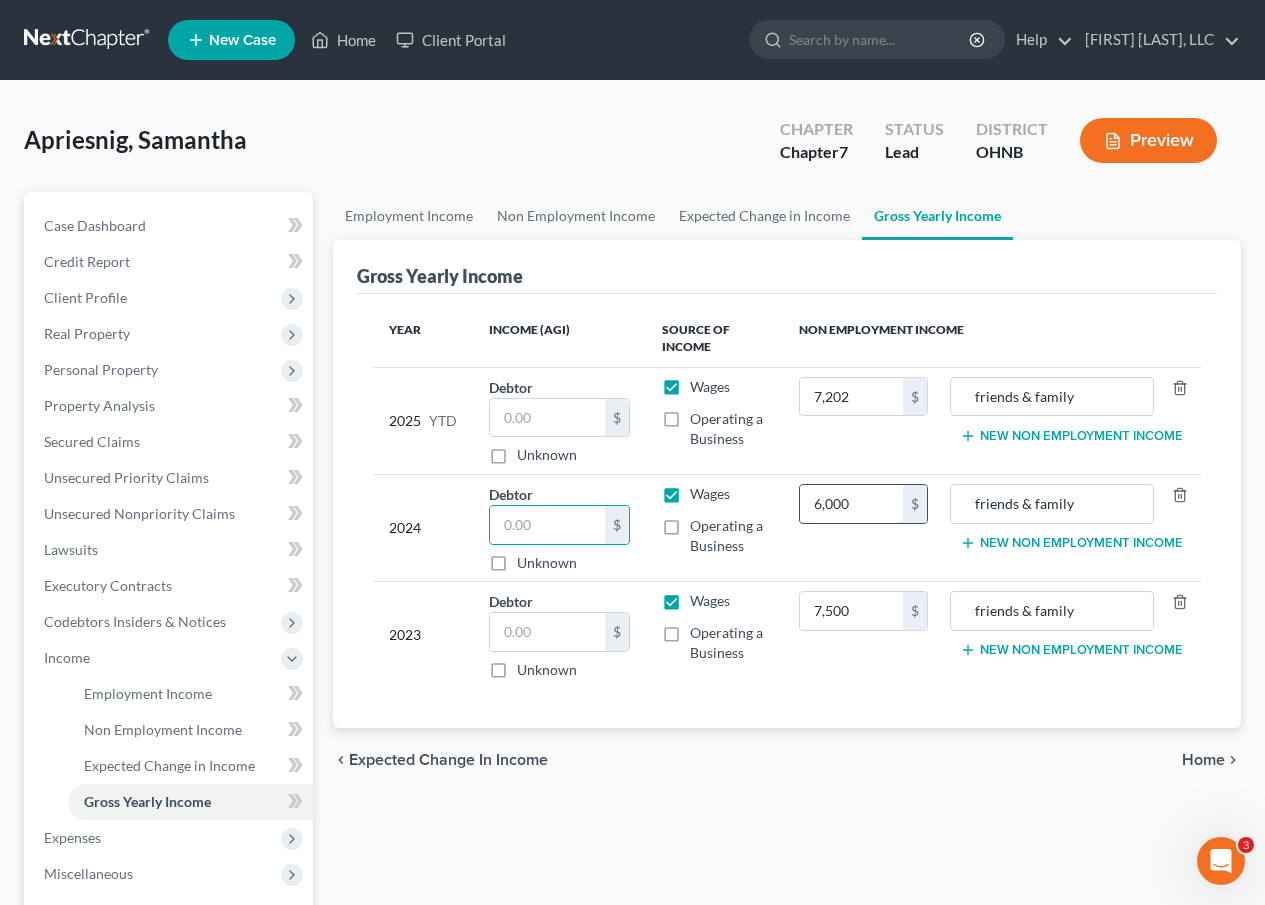 click on "6,000" at bounding box center (851, 504) 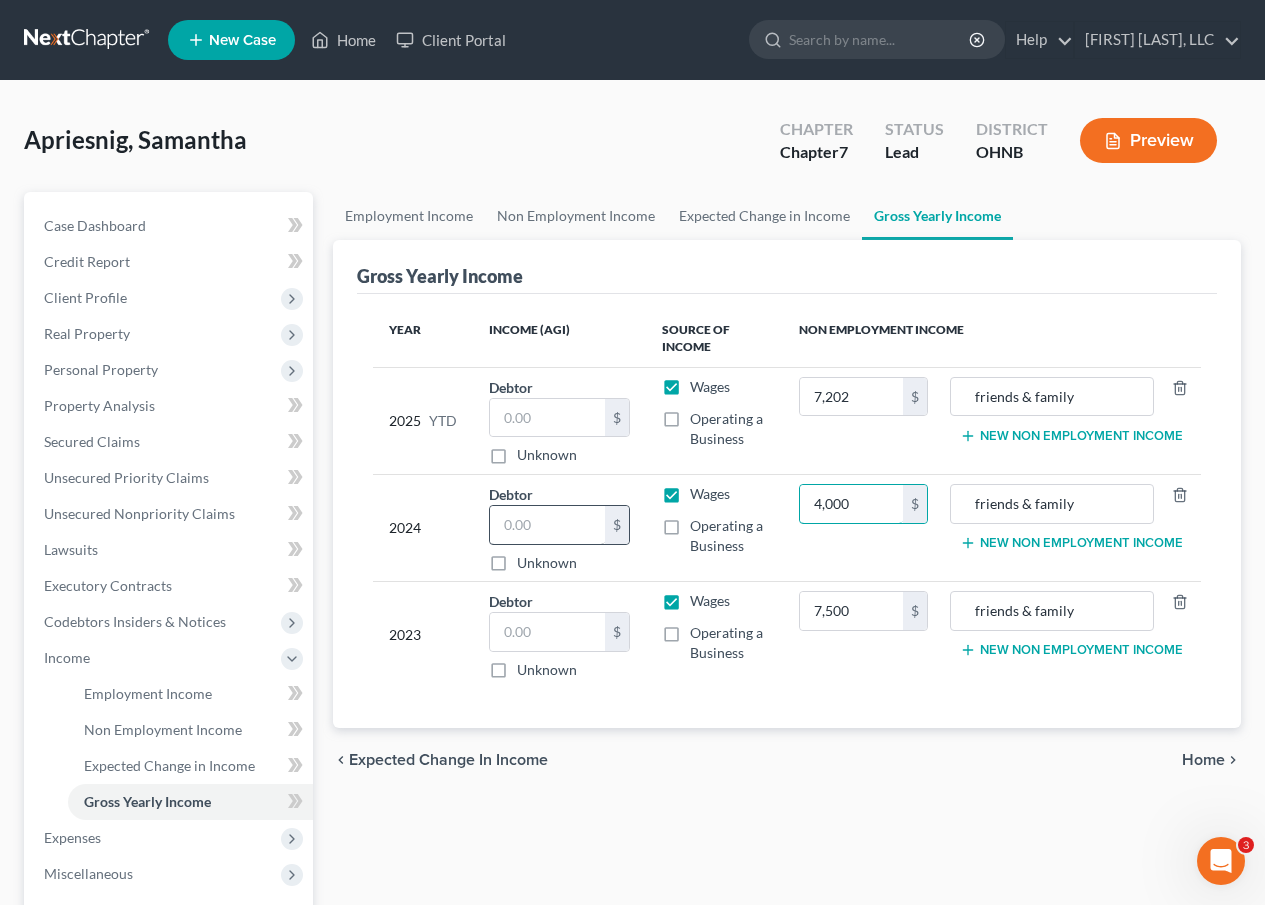 type on "4,000" 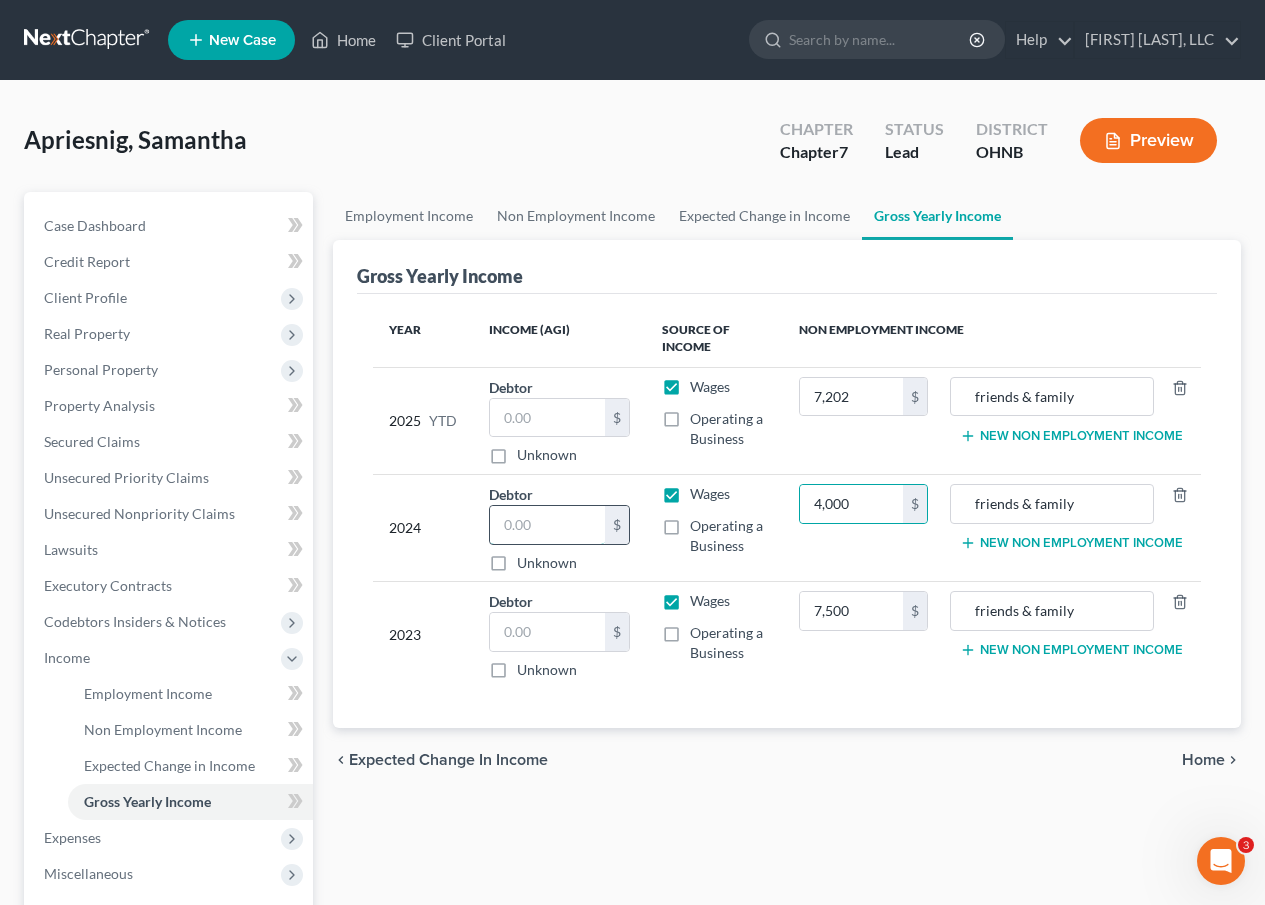 click at bounding box center [547, 525] 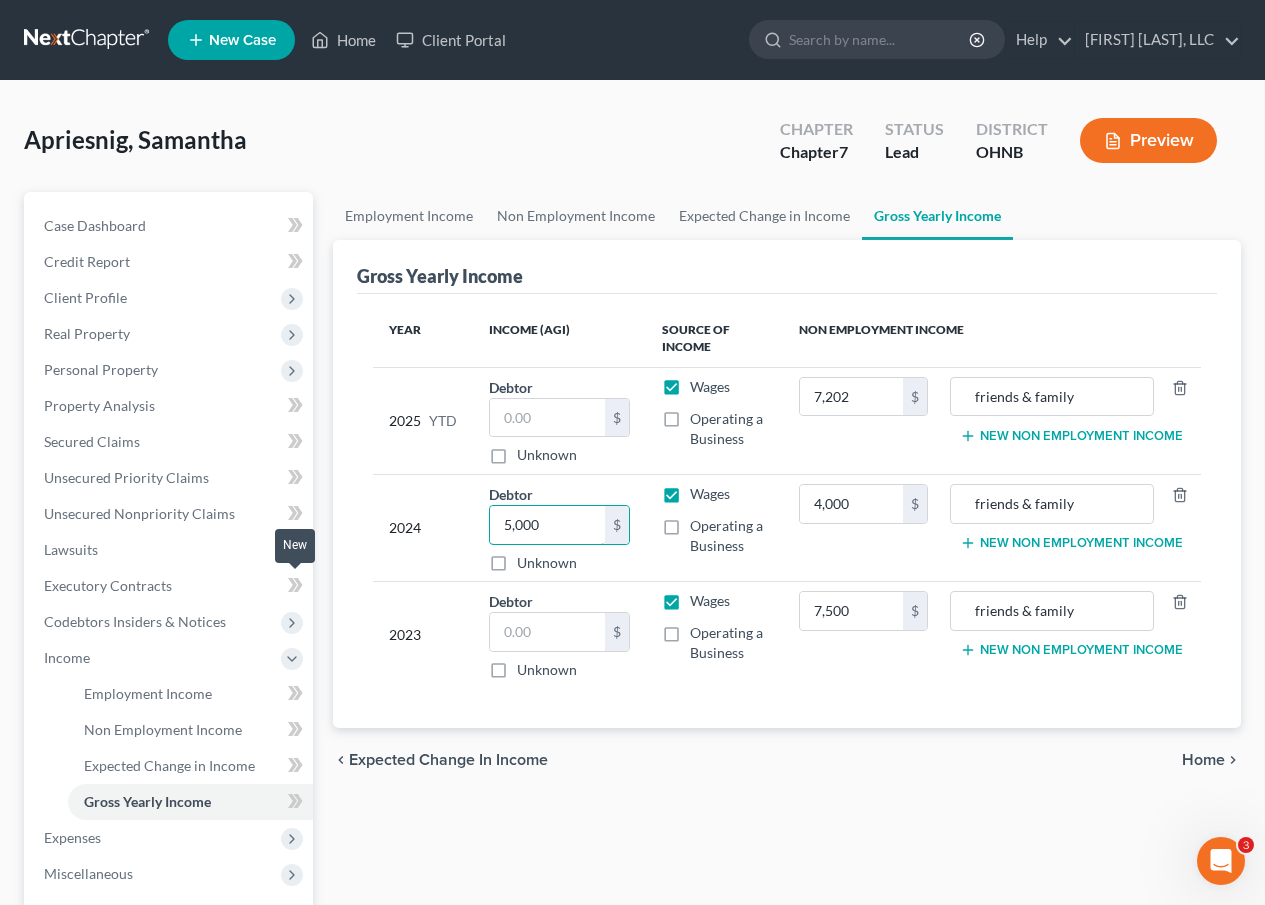 type on "5,000" 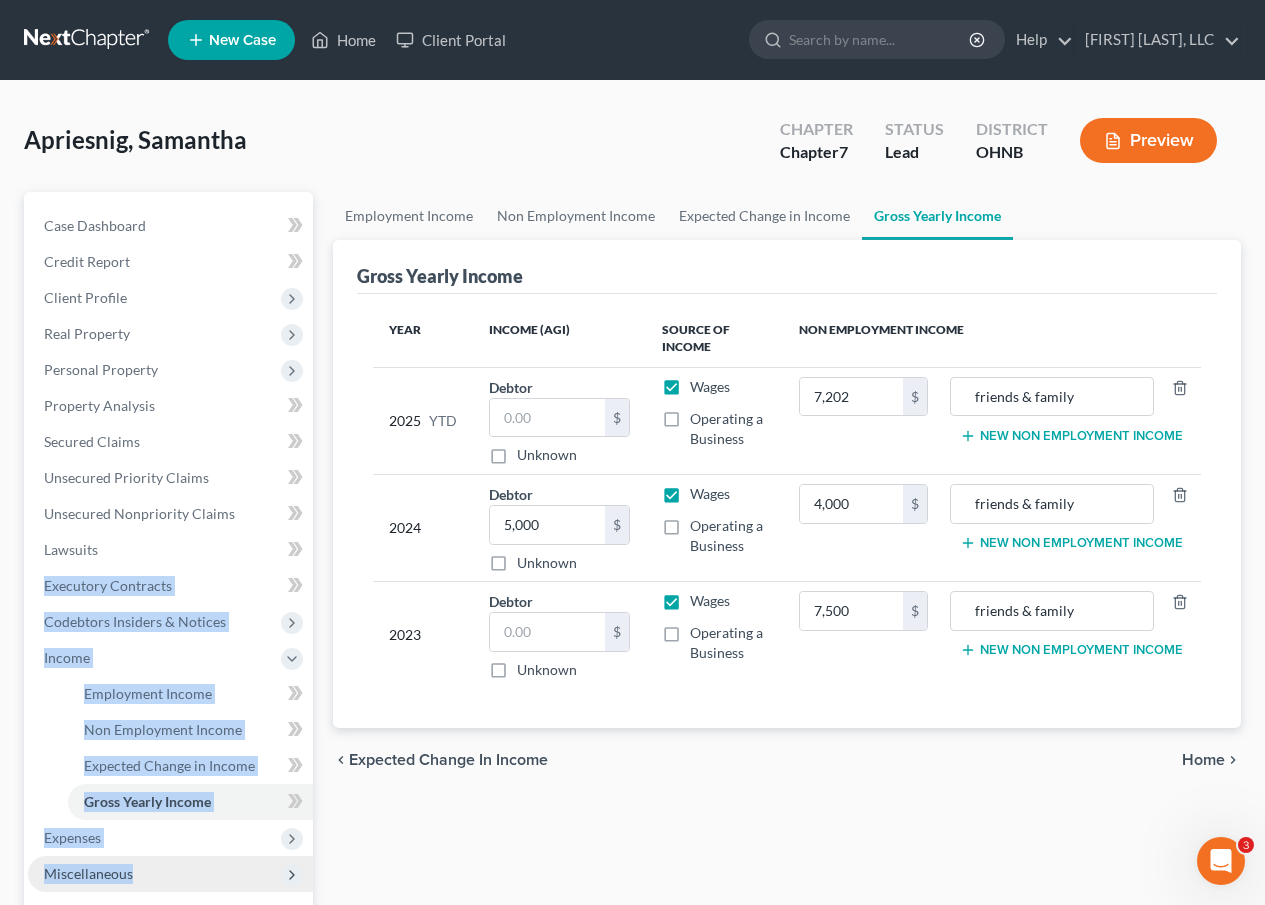 drag, startPoint x: 292, startPoint y: 585, endPoint x: 295, endPoint y: 856, distance: 271.0166 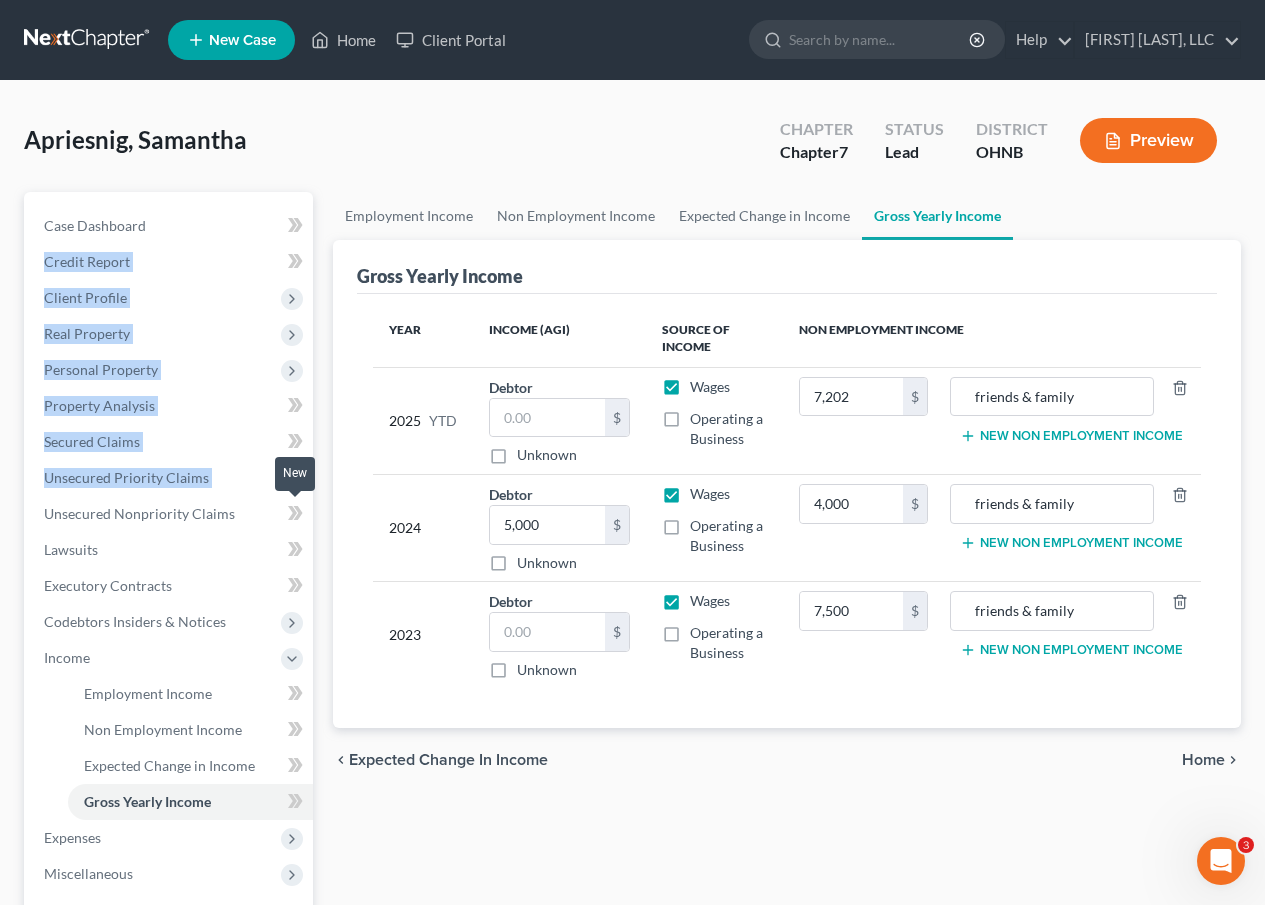 drag, startPoint x: 318, startPoint y: 218, endPoint x: 308, endPoint y: 520, distance: 302.16553 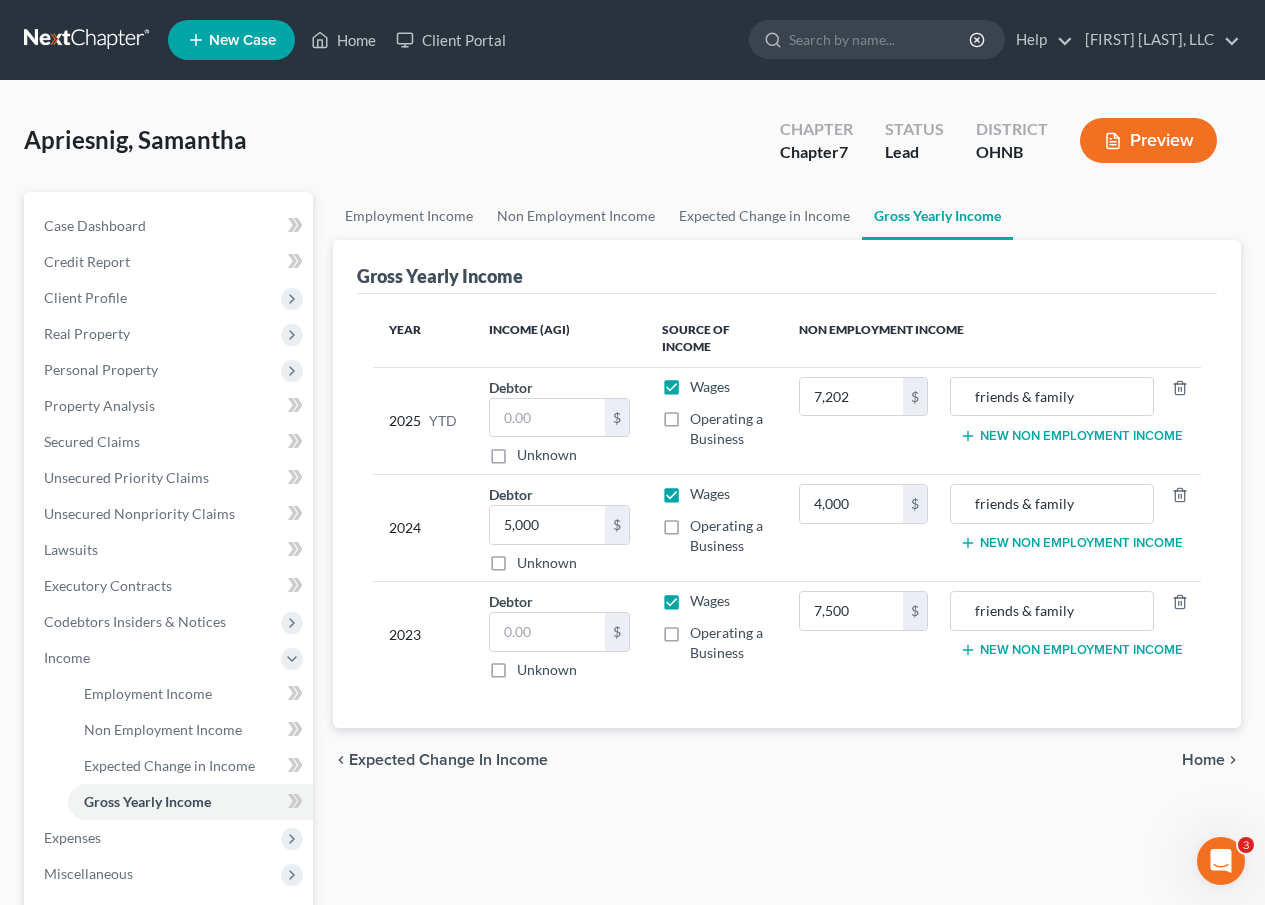 click on "Apriesnig, Samantha Upgraded Chapter Chapter  7 Status Lead District OHNB Preview" at bounding box center (632, 148) 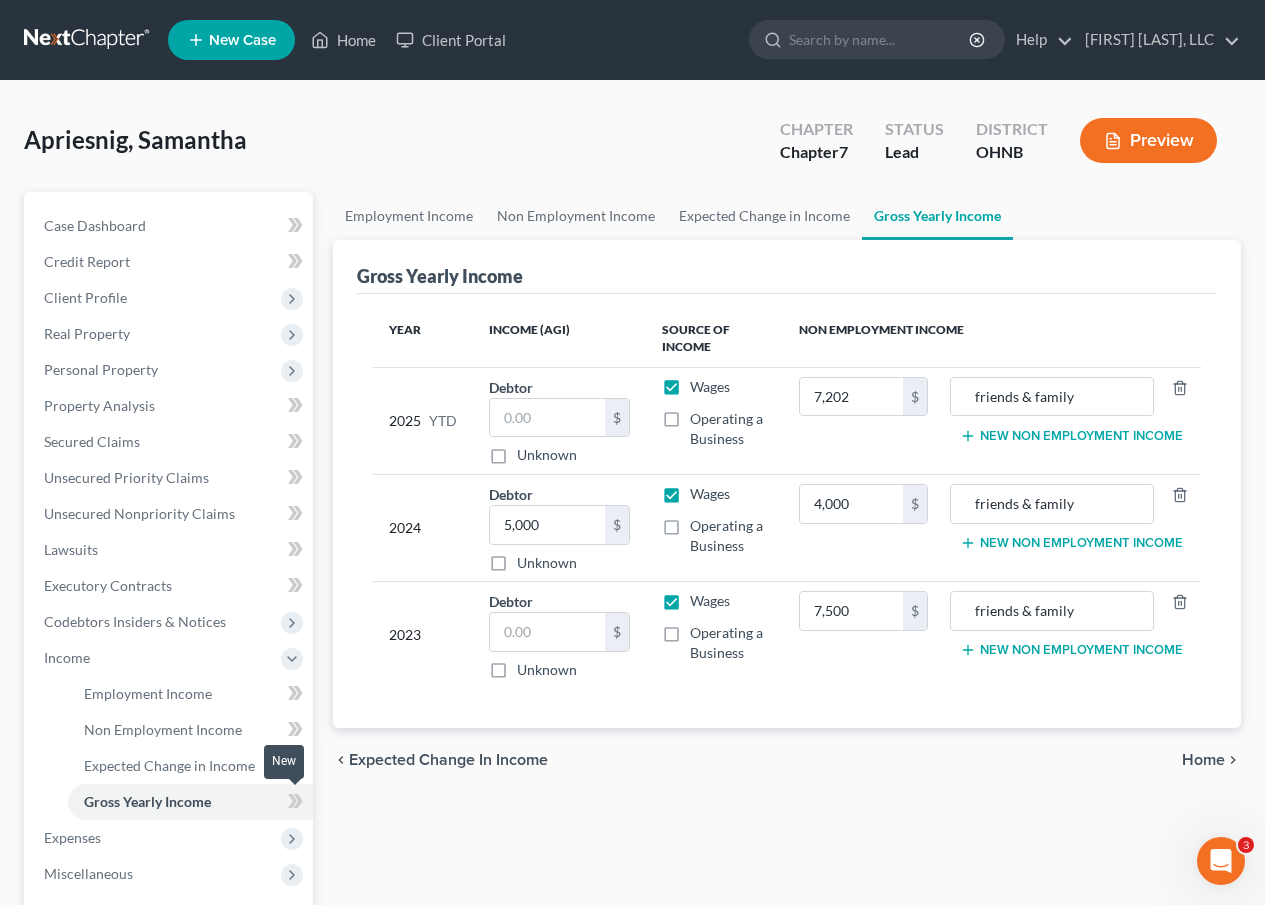 click 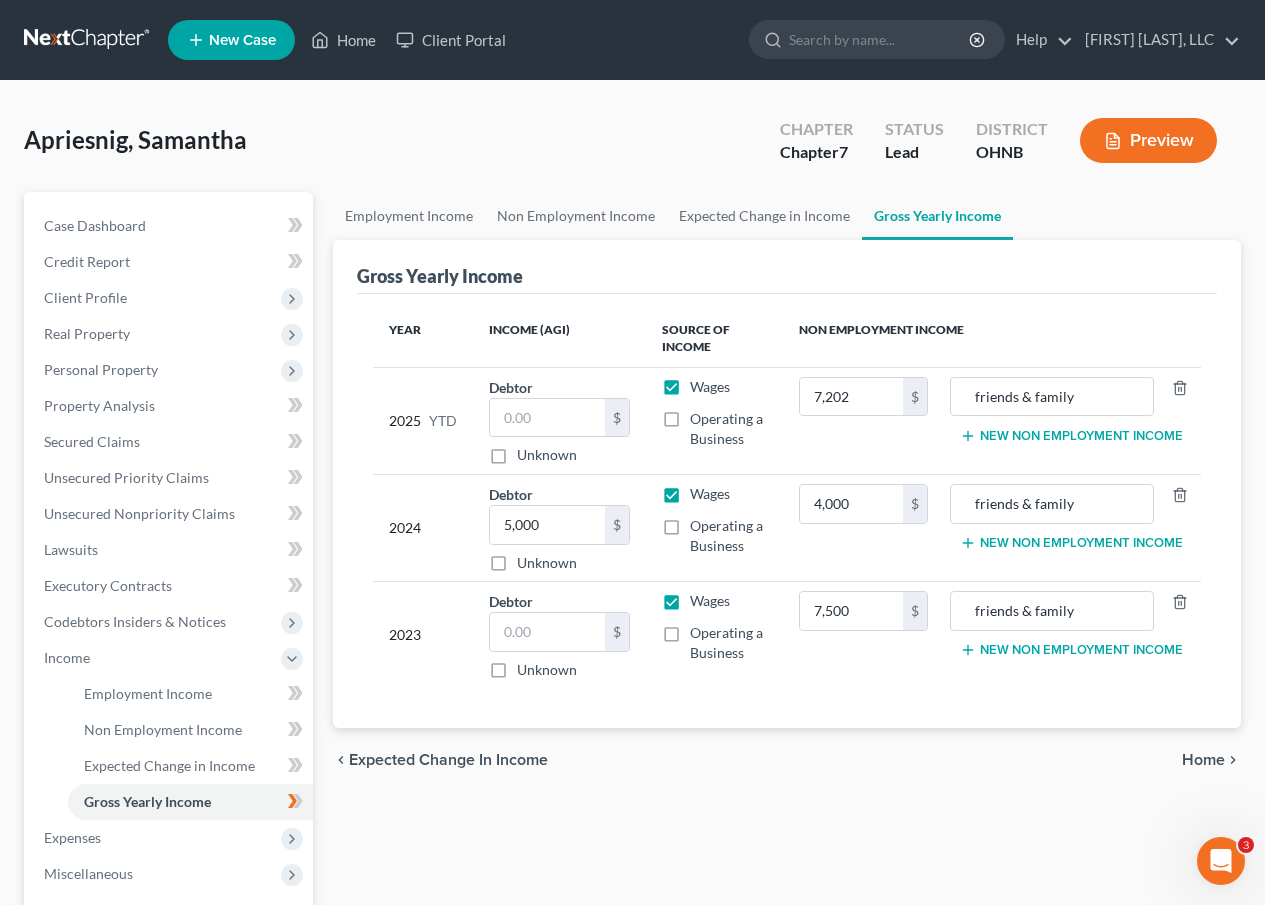 click on "Apriesnig, Samantha Upgraded Chapter Chapter  7 Status Lead District OHNB Preview" at bounding box center [632, 148] 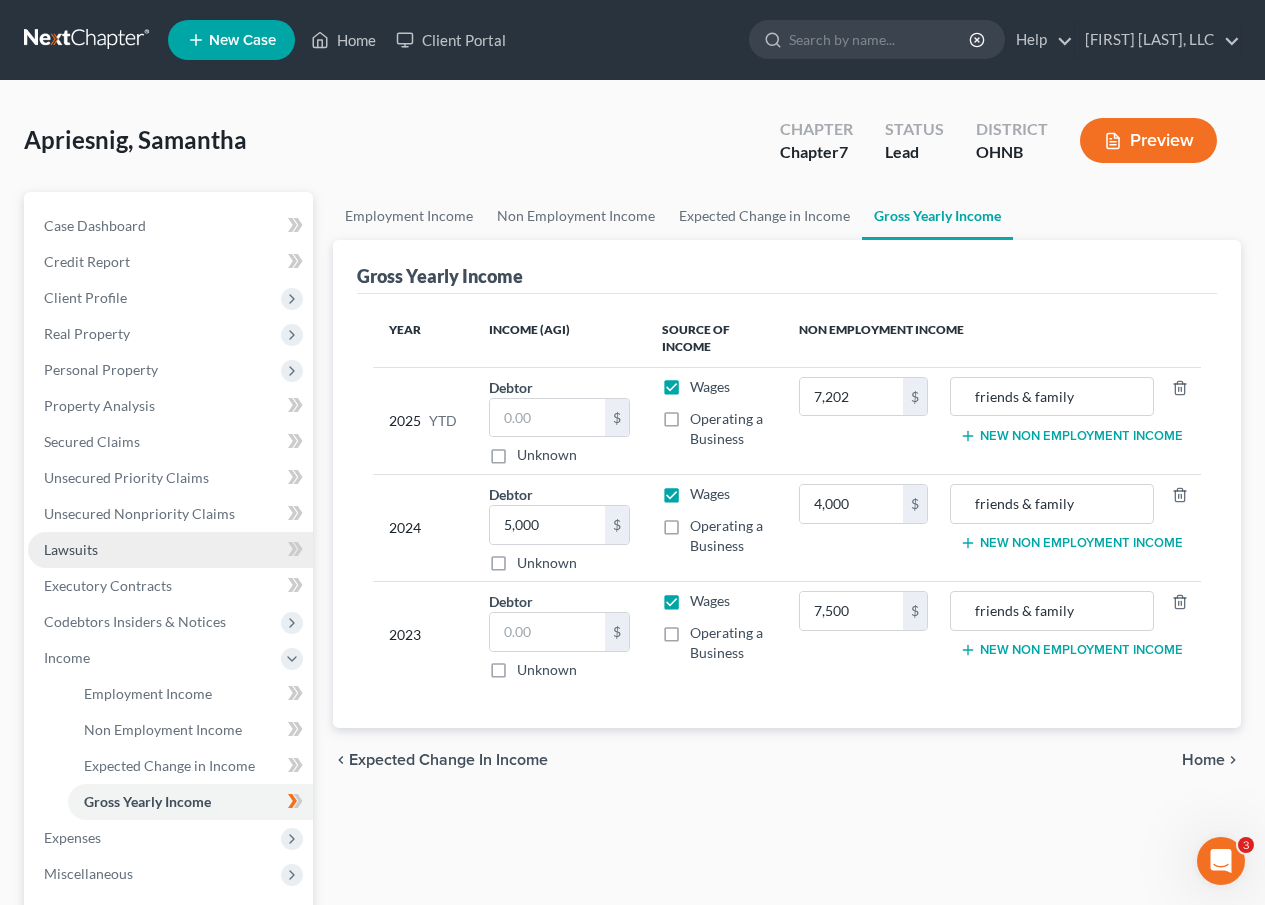 click on "Lawsuits" at bounding box center [71, 549] 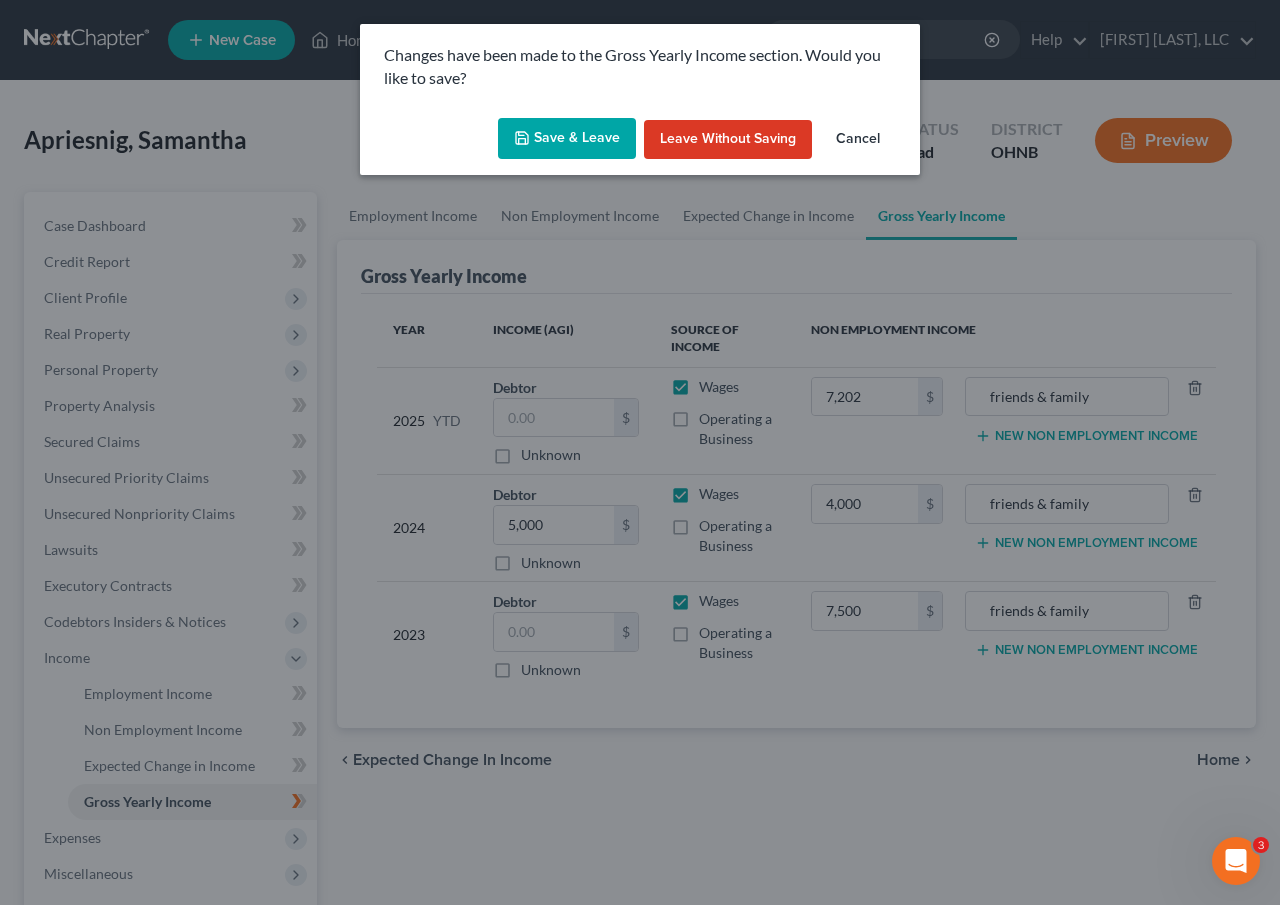 click on "Save & Leave" at bounding box center [567, 139] 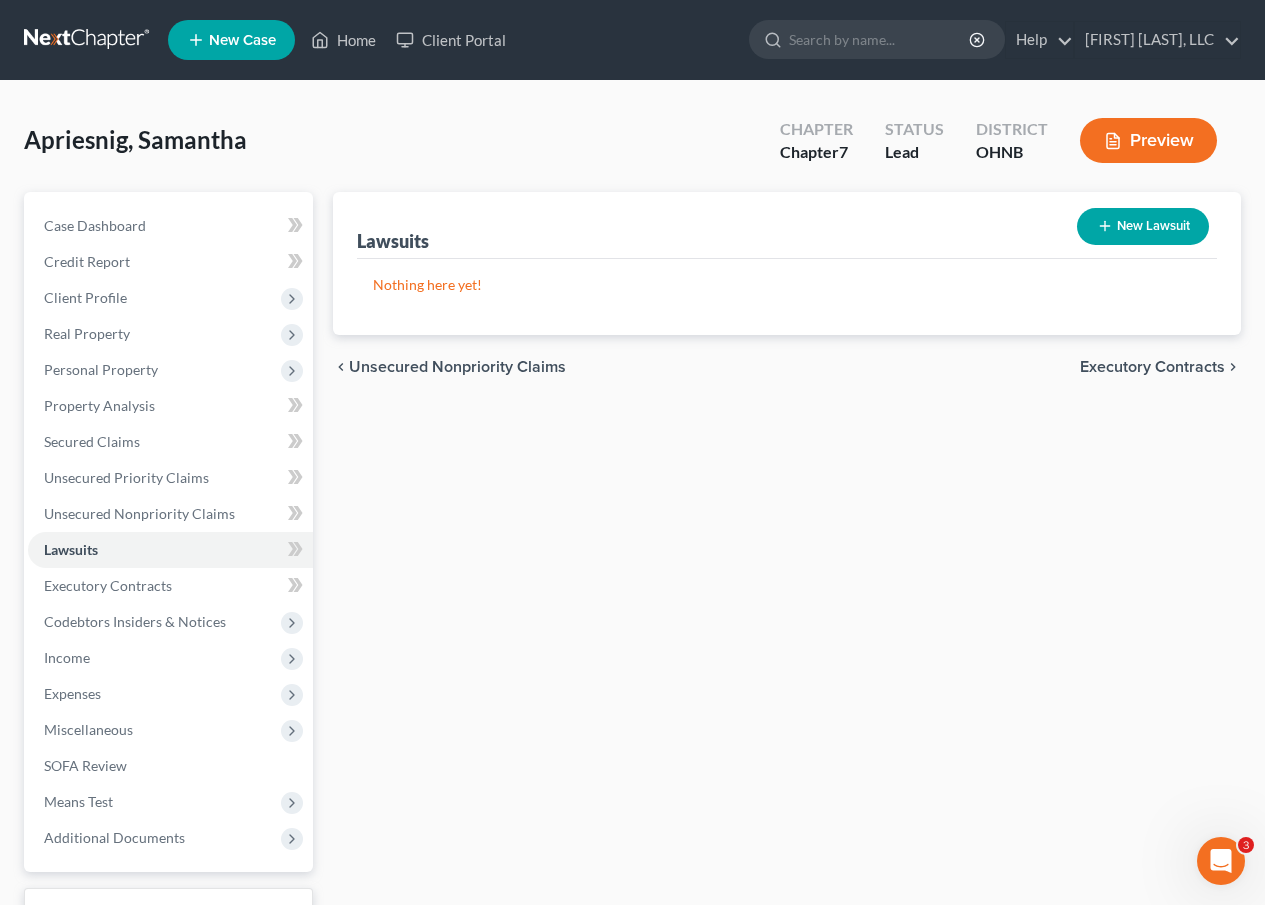 click on "New Lawsuit" at bounding box center [1143, 226] 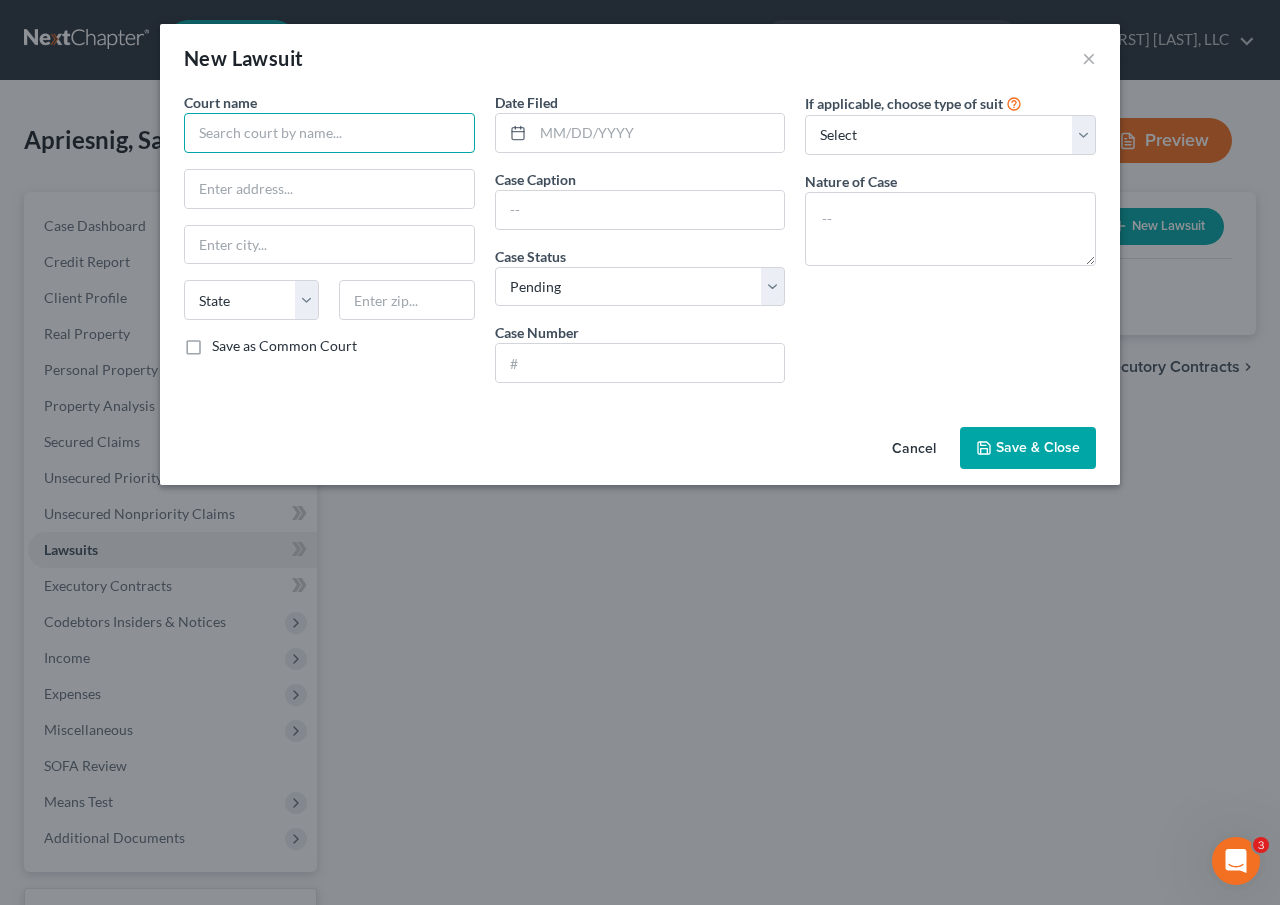click at bounding box center [329, 133] 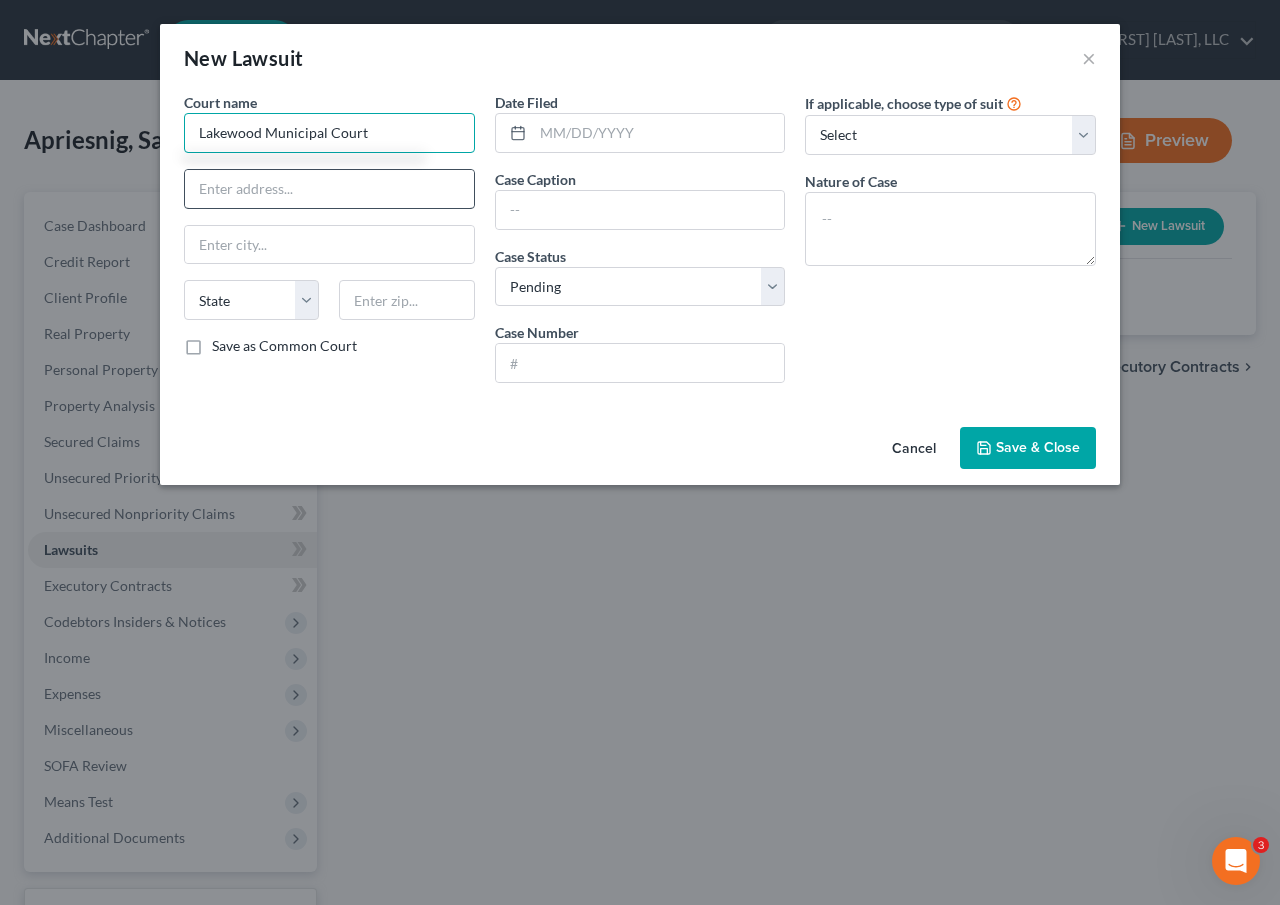 type on "Lakewood Municipal Court" 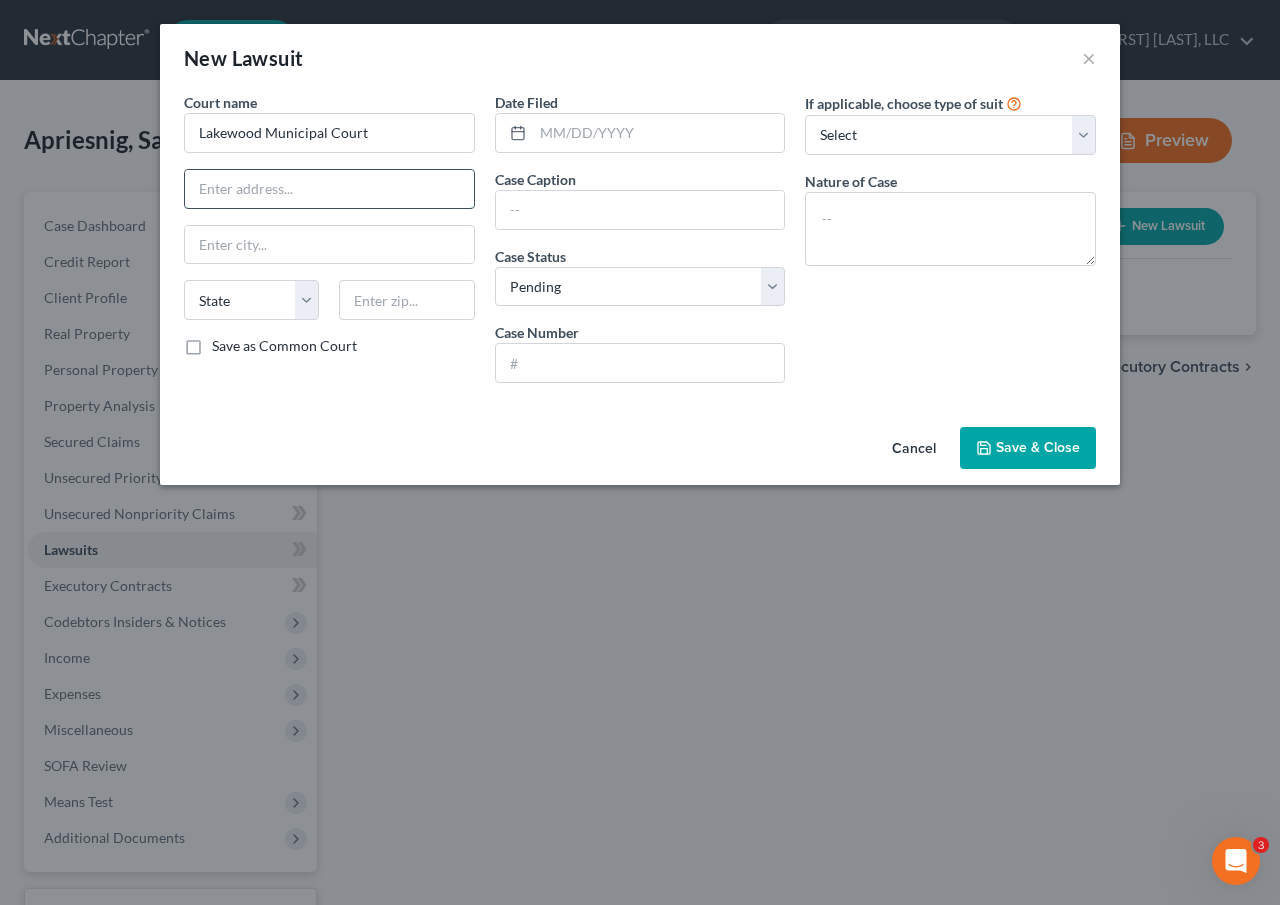 click at bounding box center [329, 189] 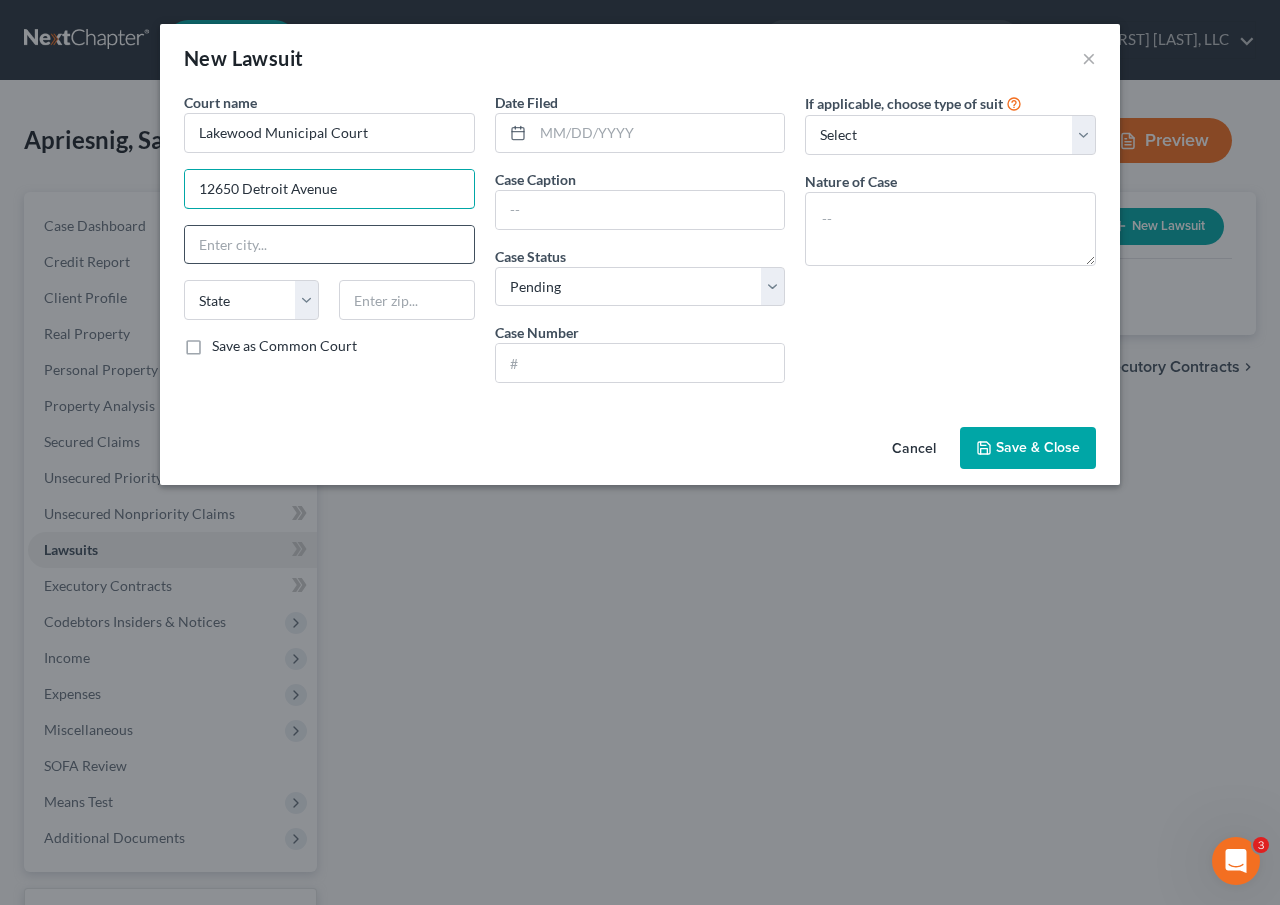 type on "12650 Detroit Avenue" 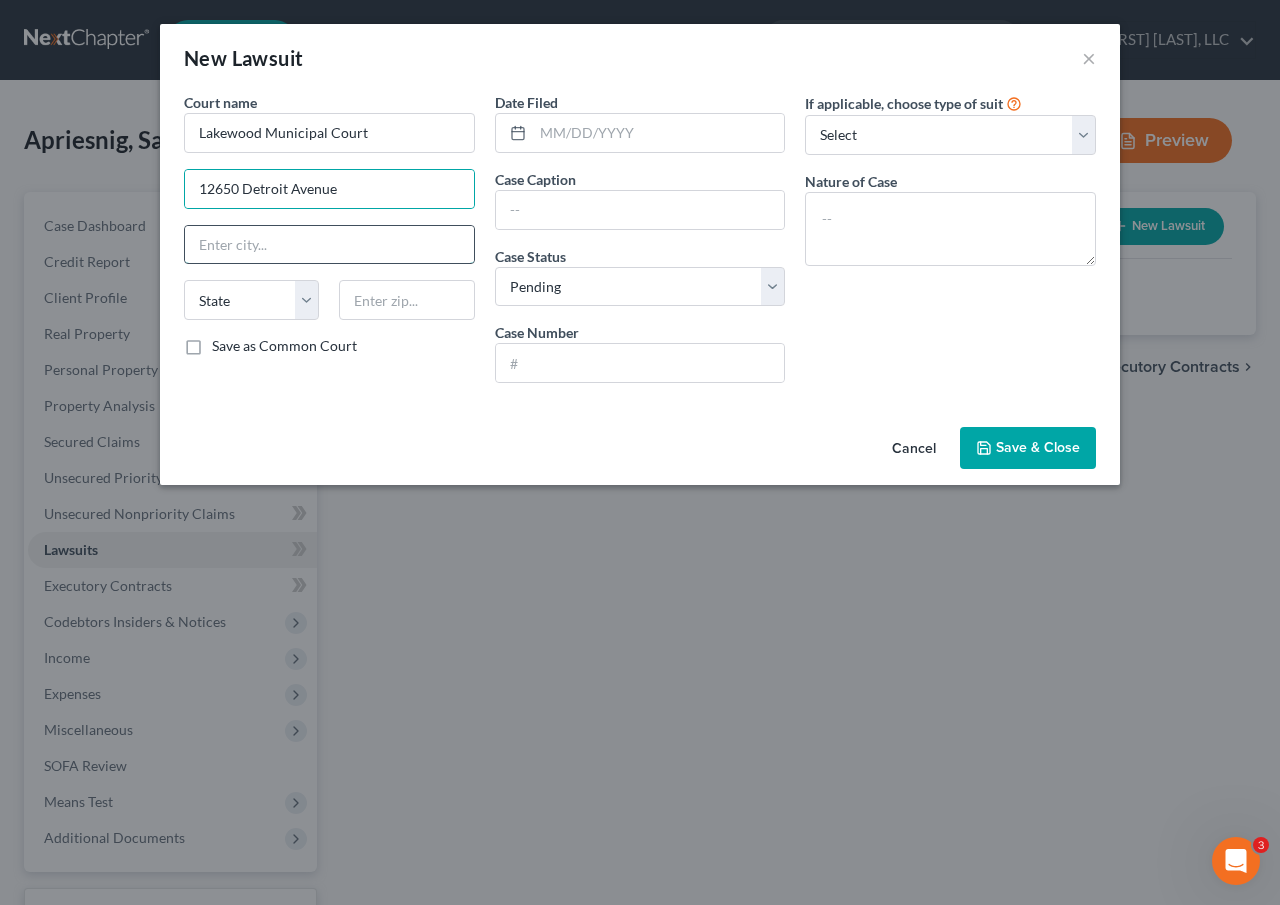 click at bounding box center [329, 245] 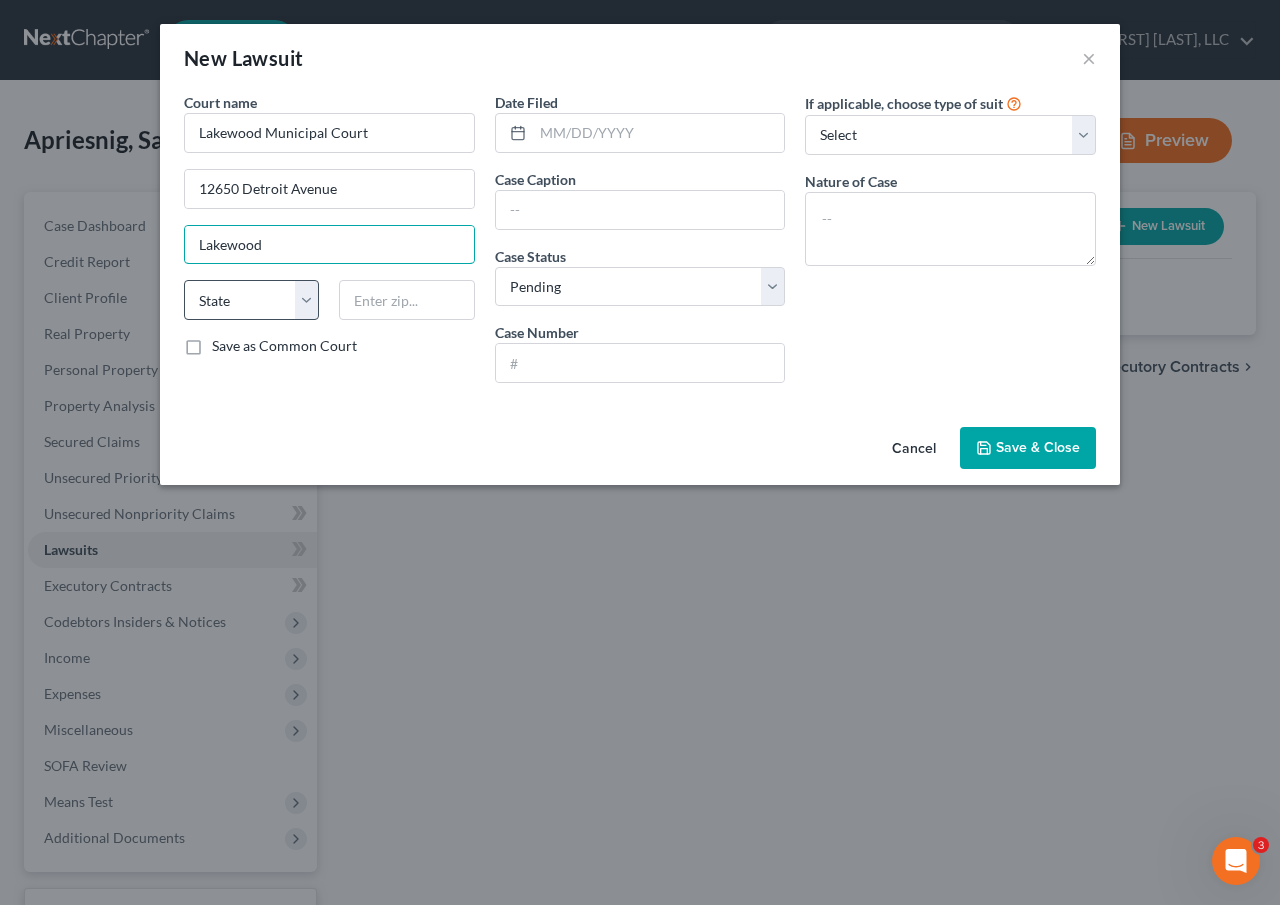type on "Lakewood" 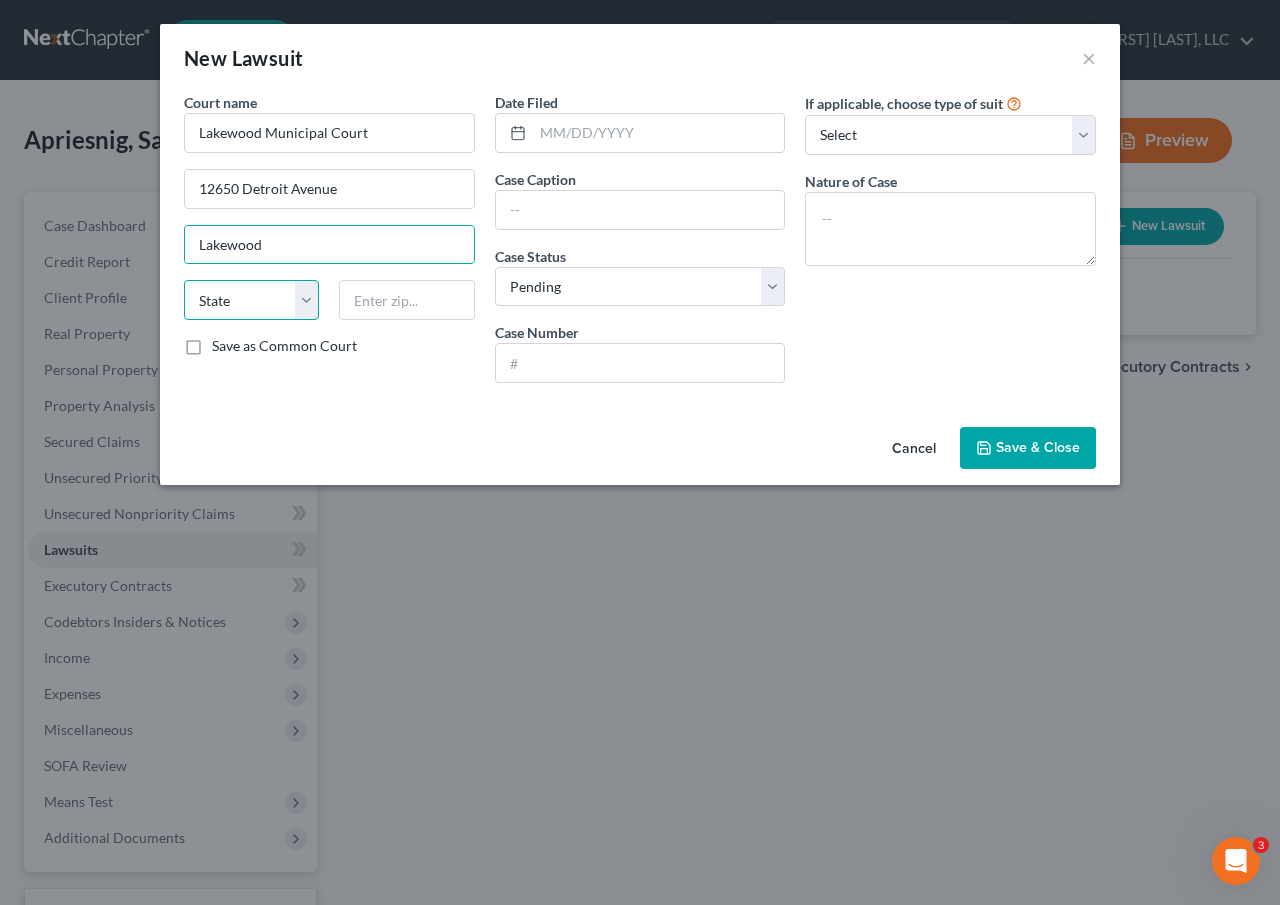 click on "State AL AK AR AZ CA CO CT DE DC FL GA GU HI ID IL IN IA KS KY LA ME MD MA MI MN MS MO MT NC ND NE NV NH NJ NM NY OH OK OR PA PR RI SC SD TN TX UT VI VA VT WA WV WI WY" at bounding box center (251, 300) 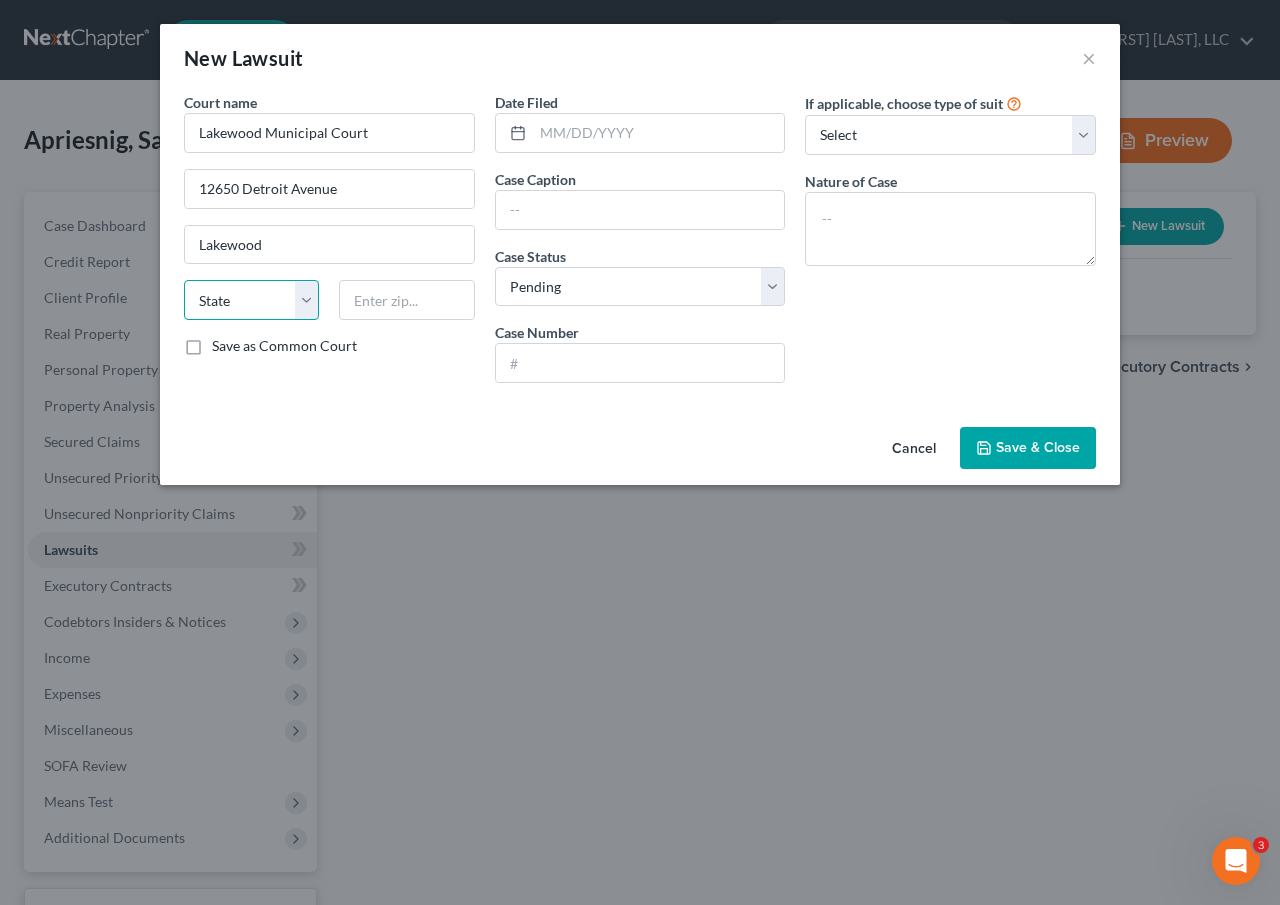 select on "36" 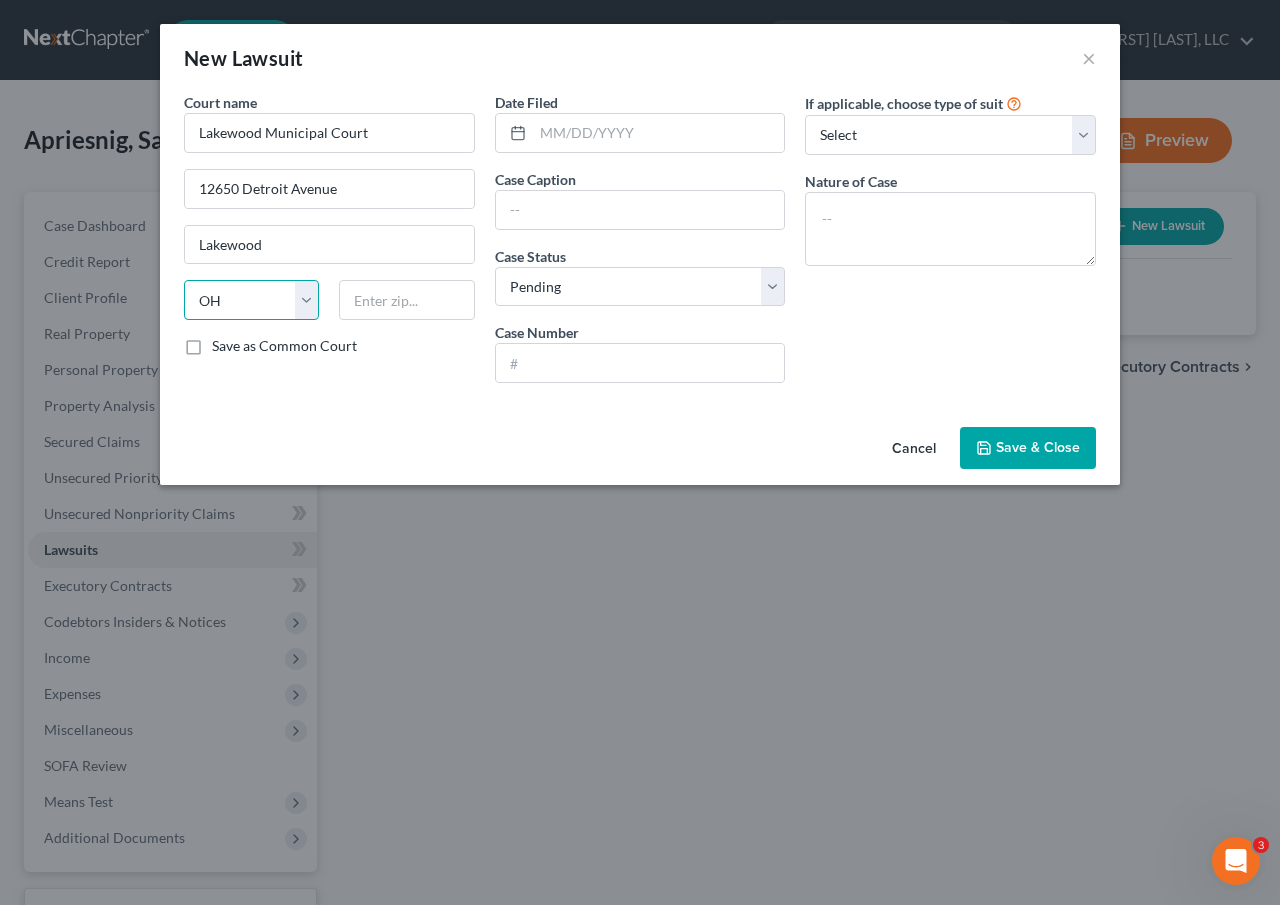 click on "State AL AK AR AZ CA CO CT DE DC FL GA GU HI ID IL IN IA KS KY LA ME MD MA MI MN MS MO MT NC ND NE NV NH NJ NM NY OH OK OR PA PR RI SC SD TN TX UT VI VA VT WA WV WI WY" at bounding box center [251, 300] 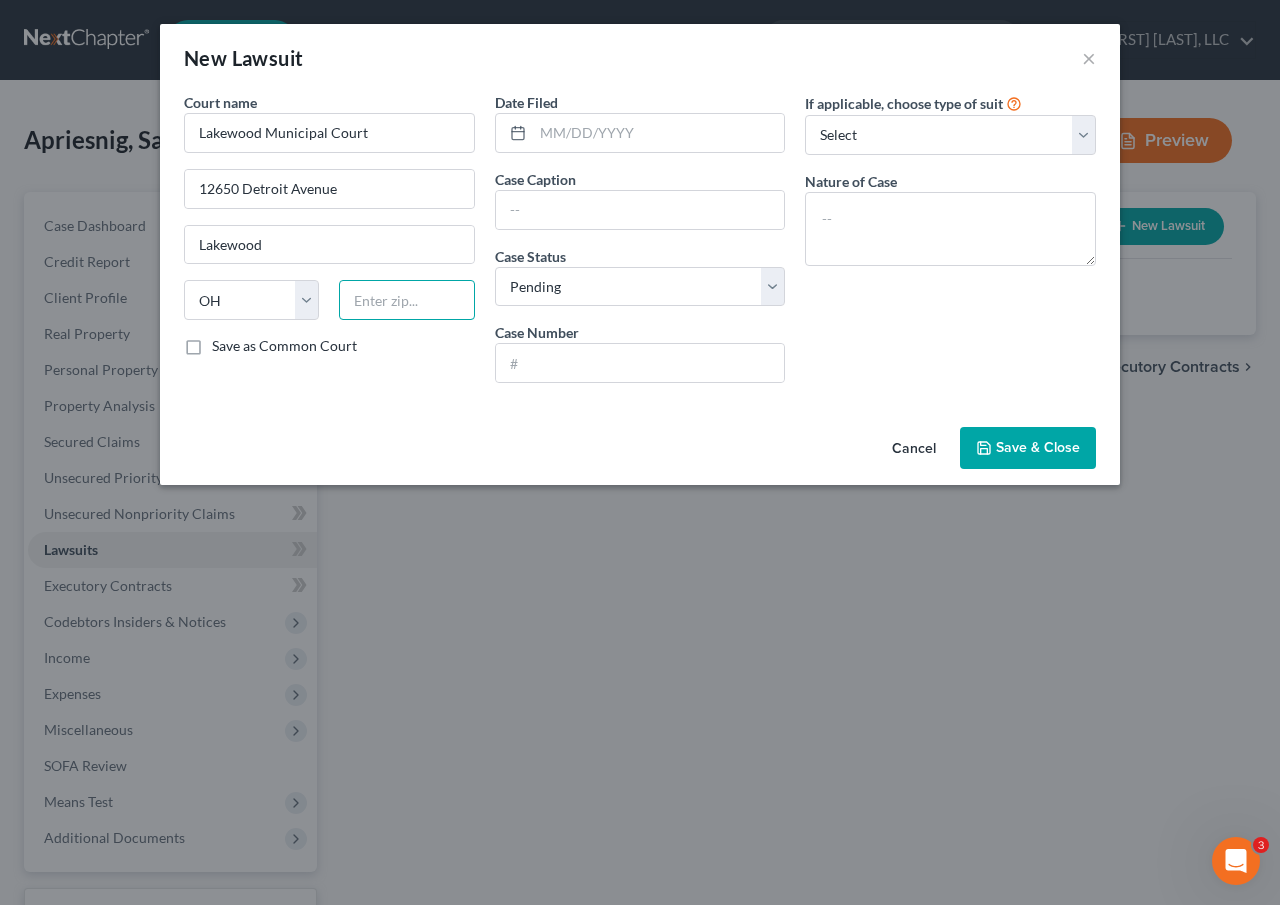 click at bounding box center (406, 300) 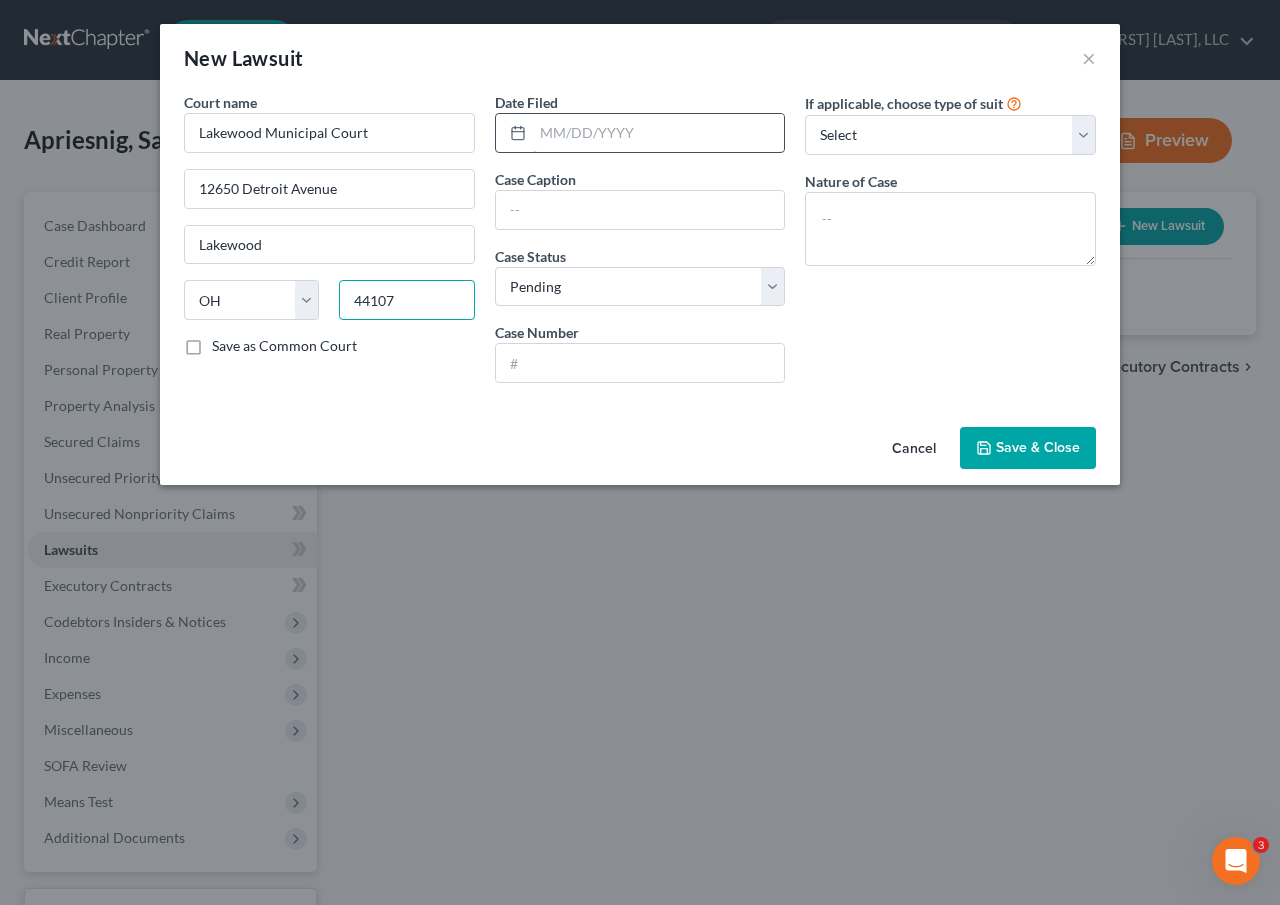 type on "44107" 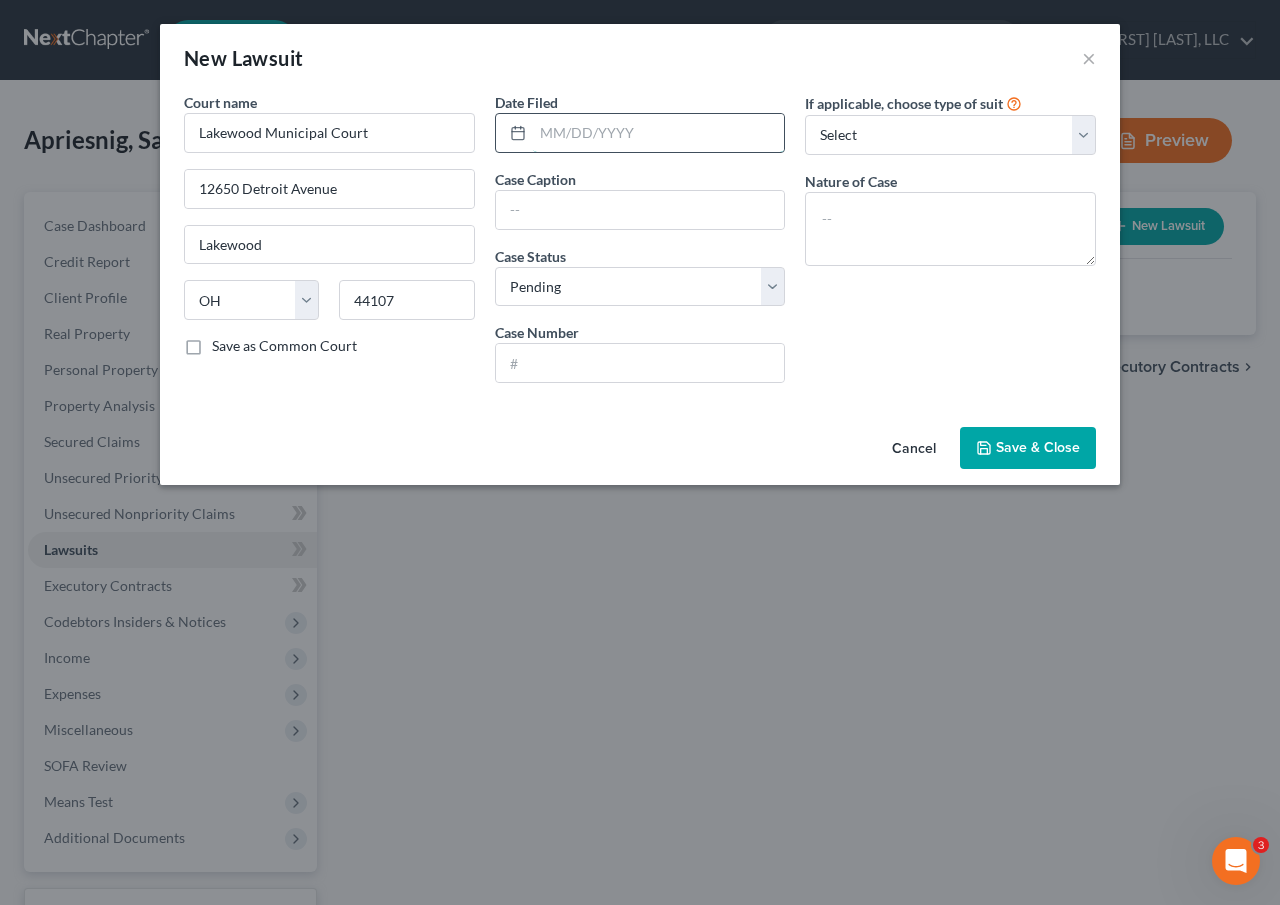 click at bounding box center (659, 133) 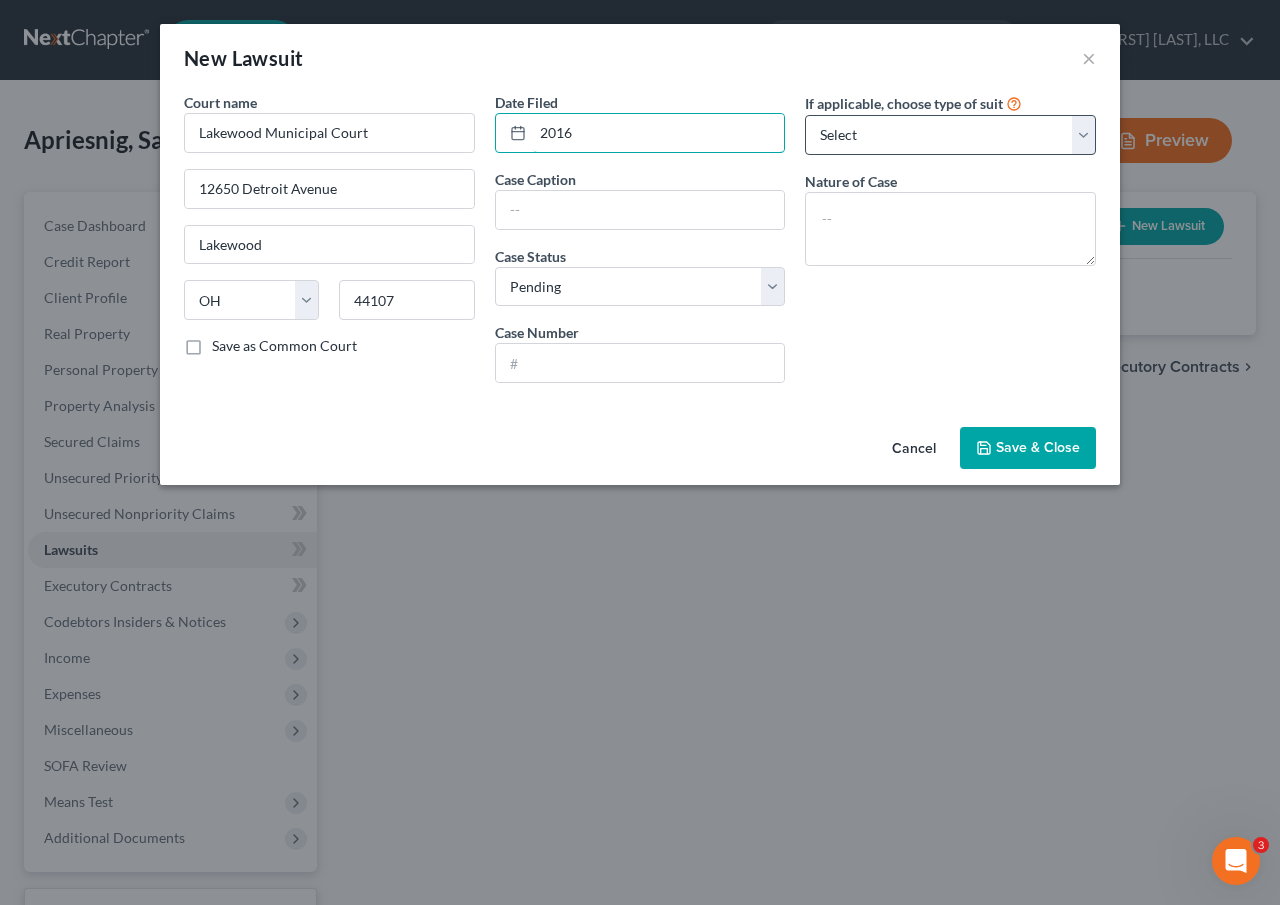 type on "2016" 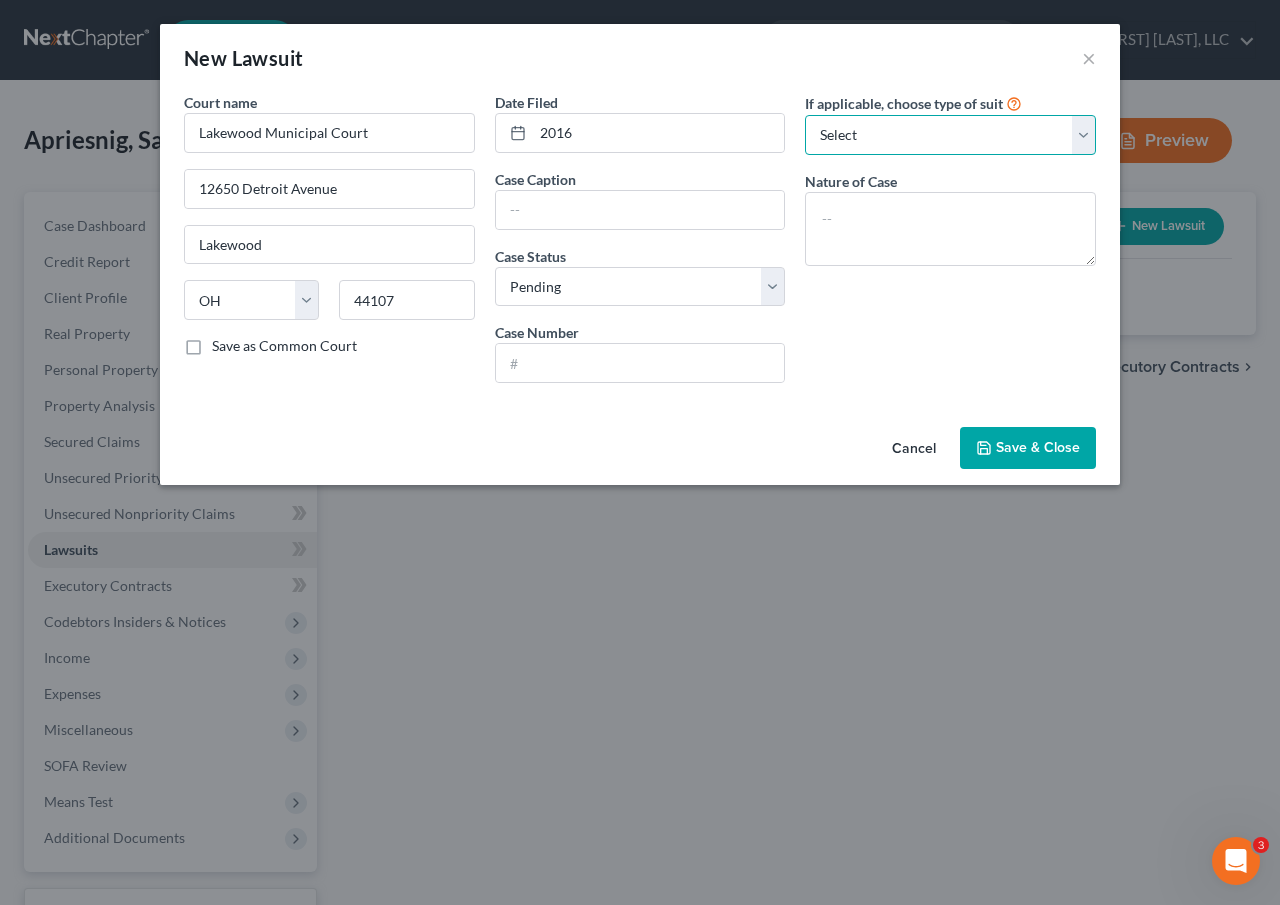 click on "Select Repossession Garnishment Foreclosure Attached, Seized, Or Levied Other" at bounding box center [950, 135] 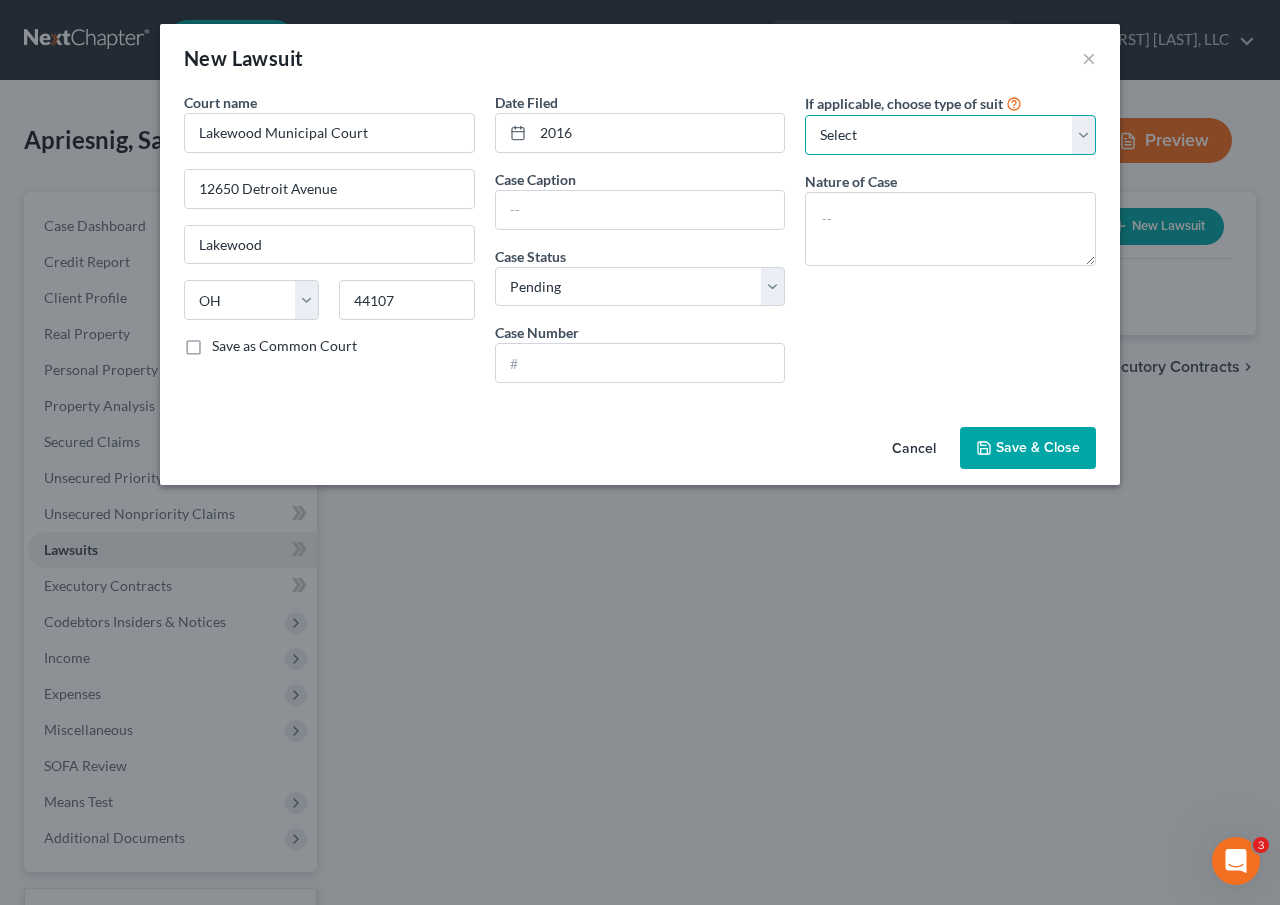 select on "1" 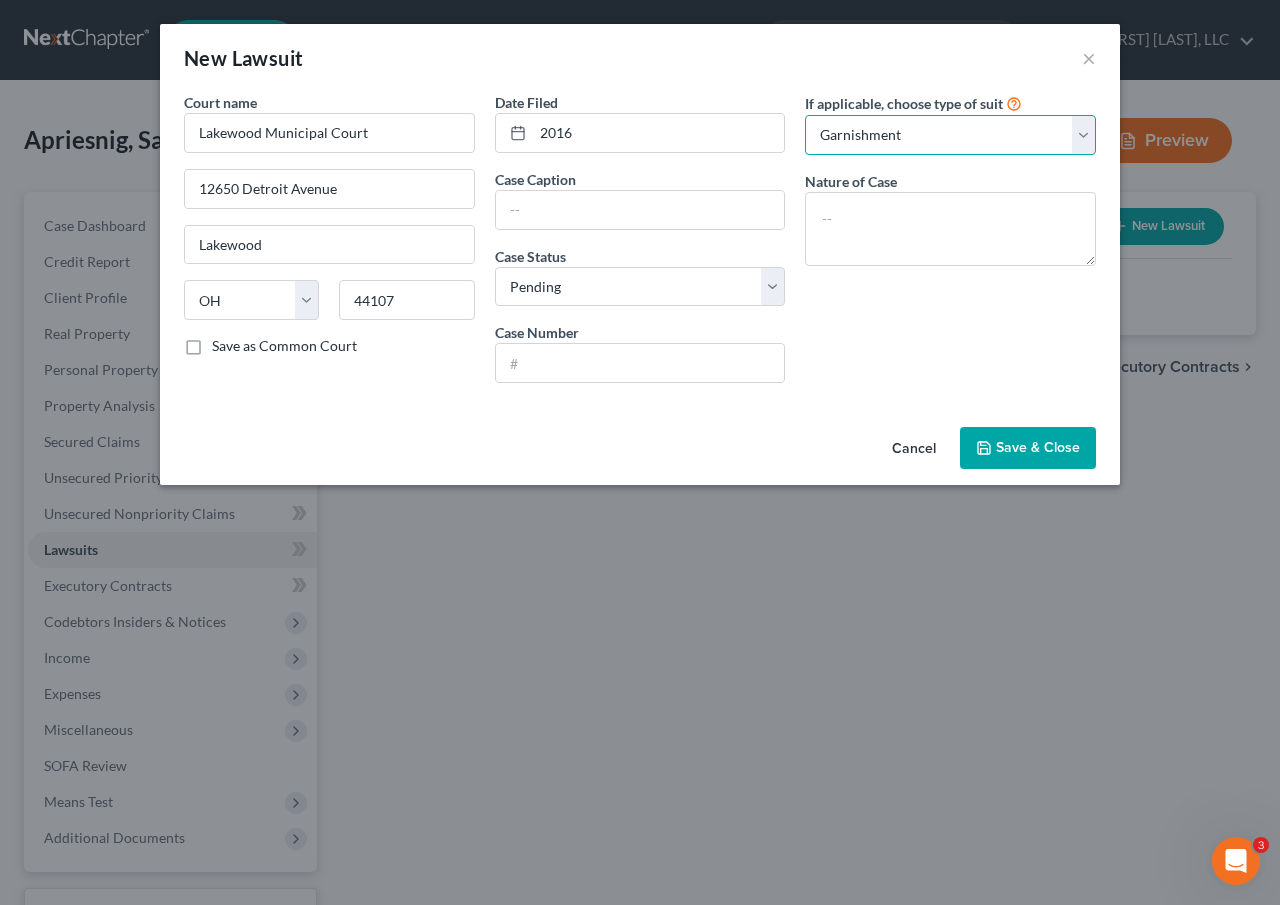 click on "Select Repossession Garnishment Foreclosure Attached, Seized, Or Levied Other" at bounding box center (950, 135) 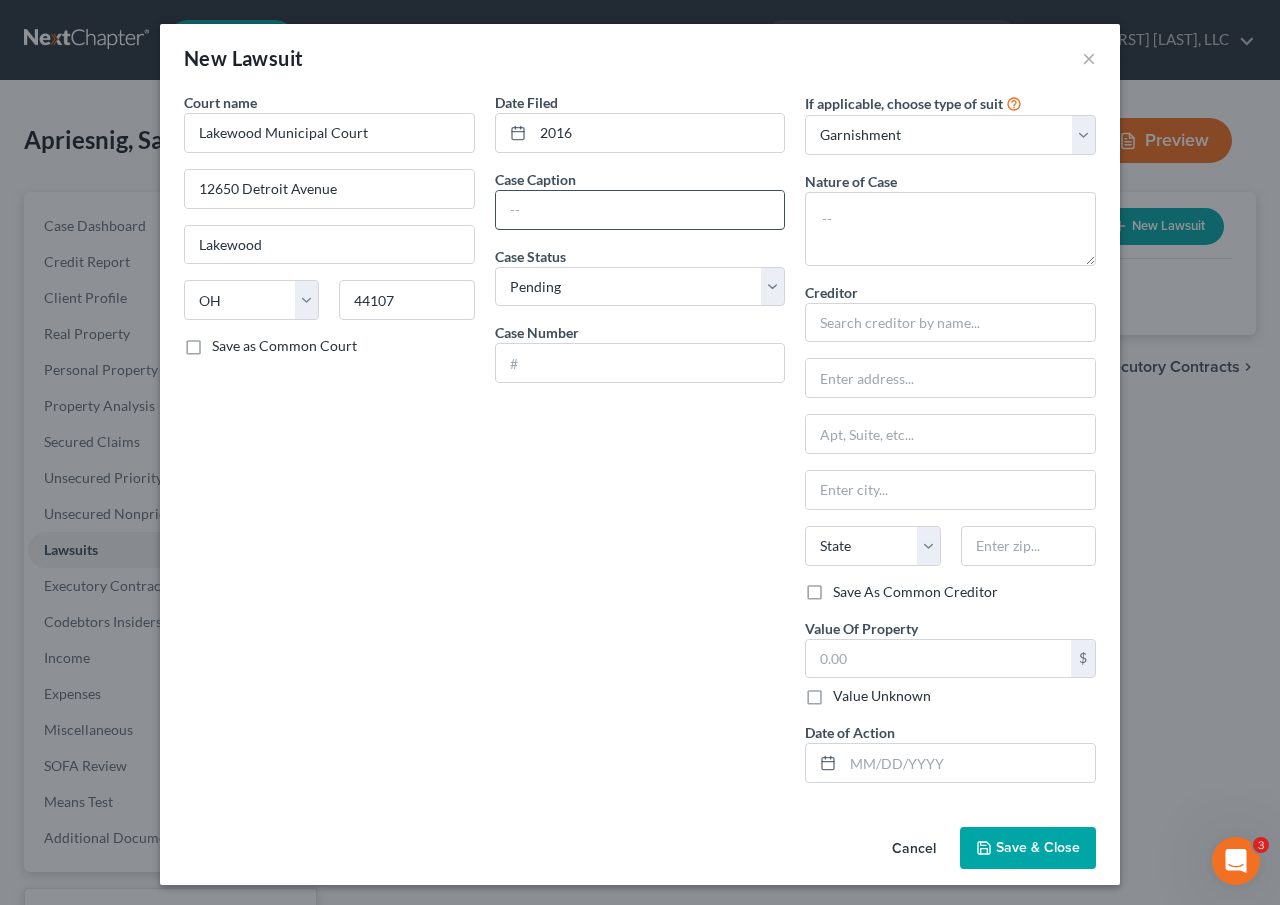click at bounding box center (640, 210) 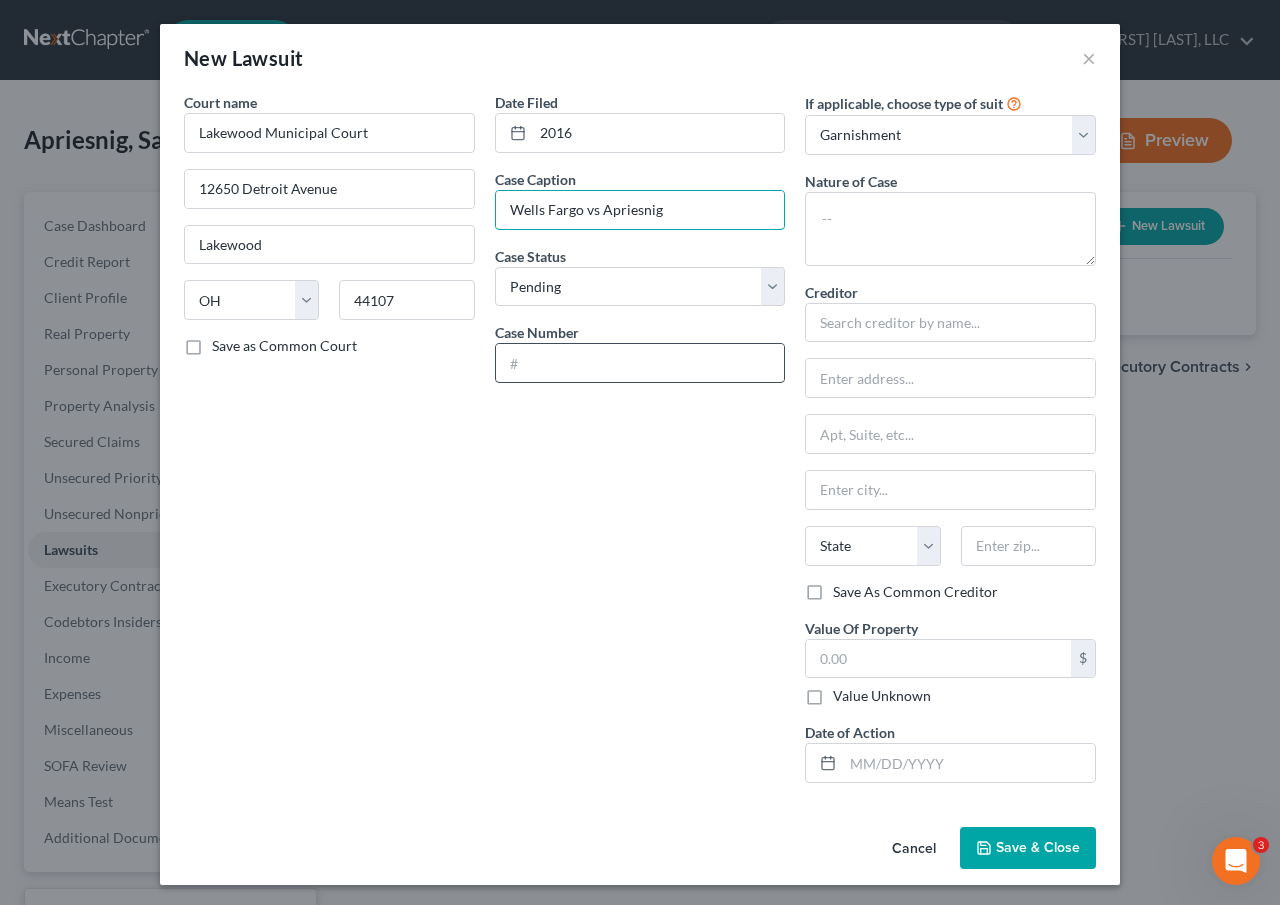 type on "Wells Fargo vs Apriesnig" 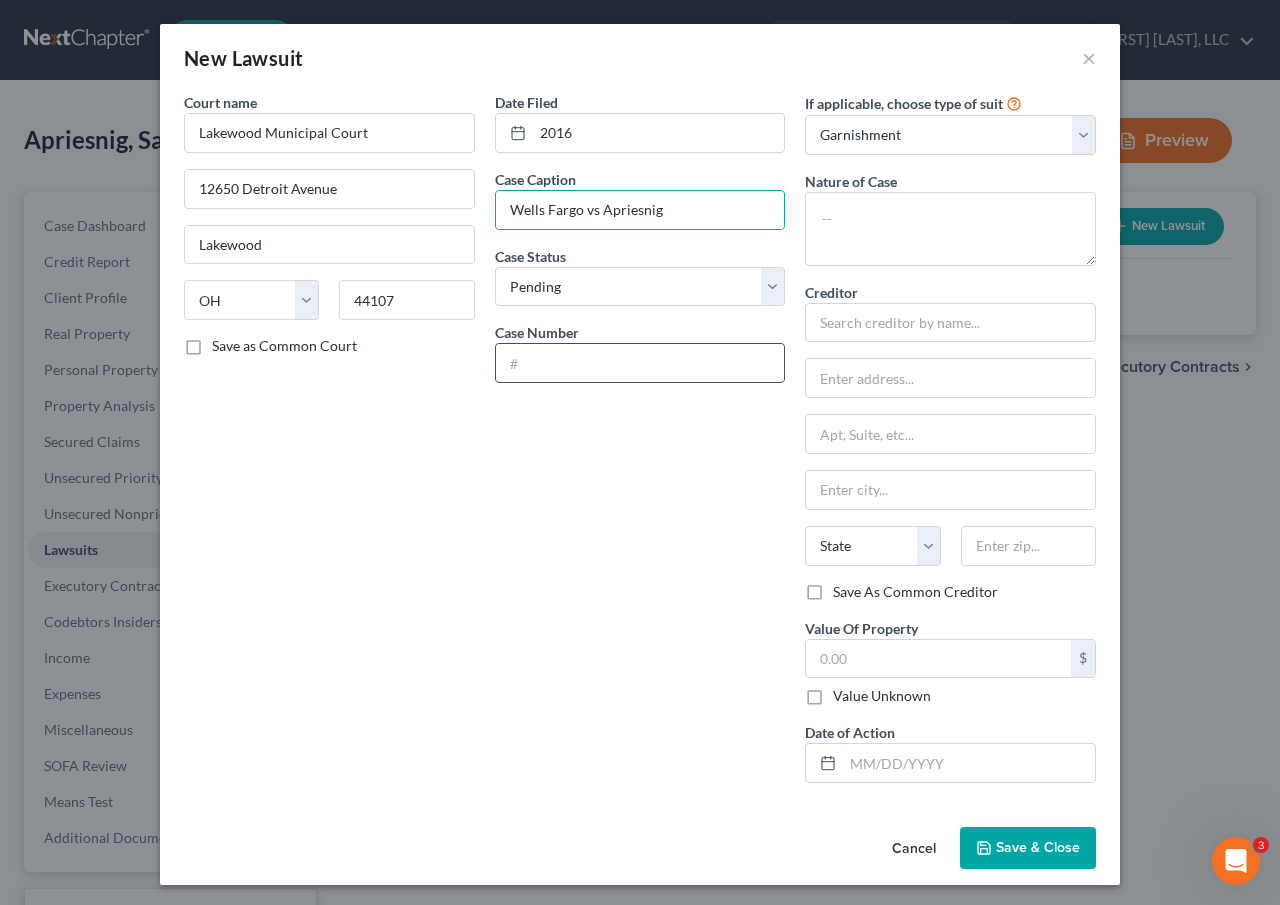 click at bounding box center [640, 363] 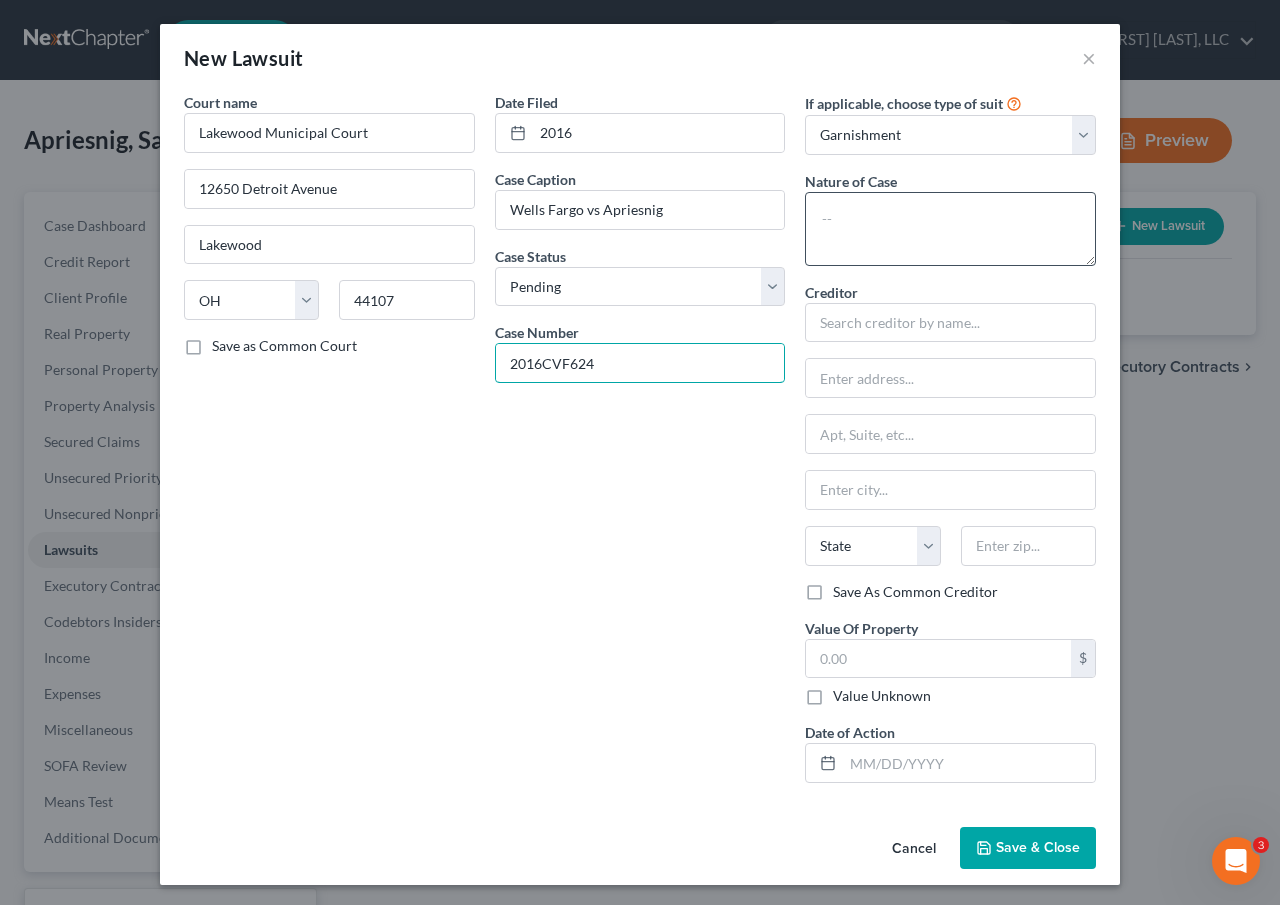 type on "2016CVF624" 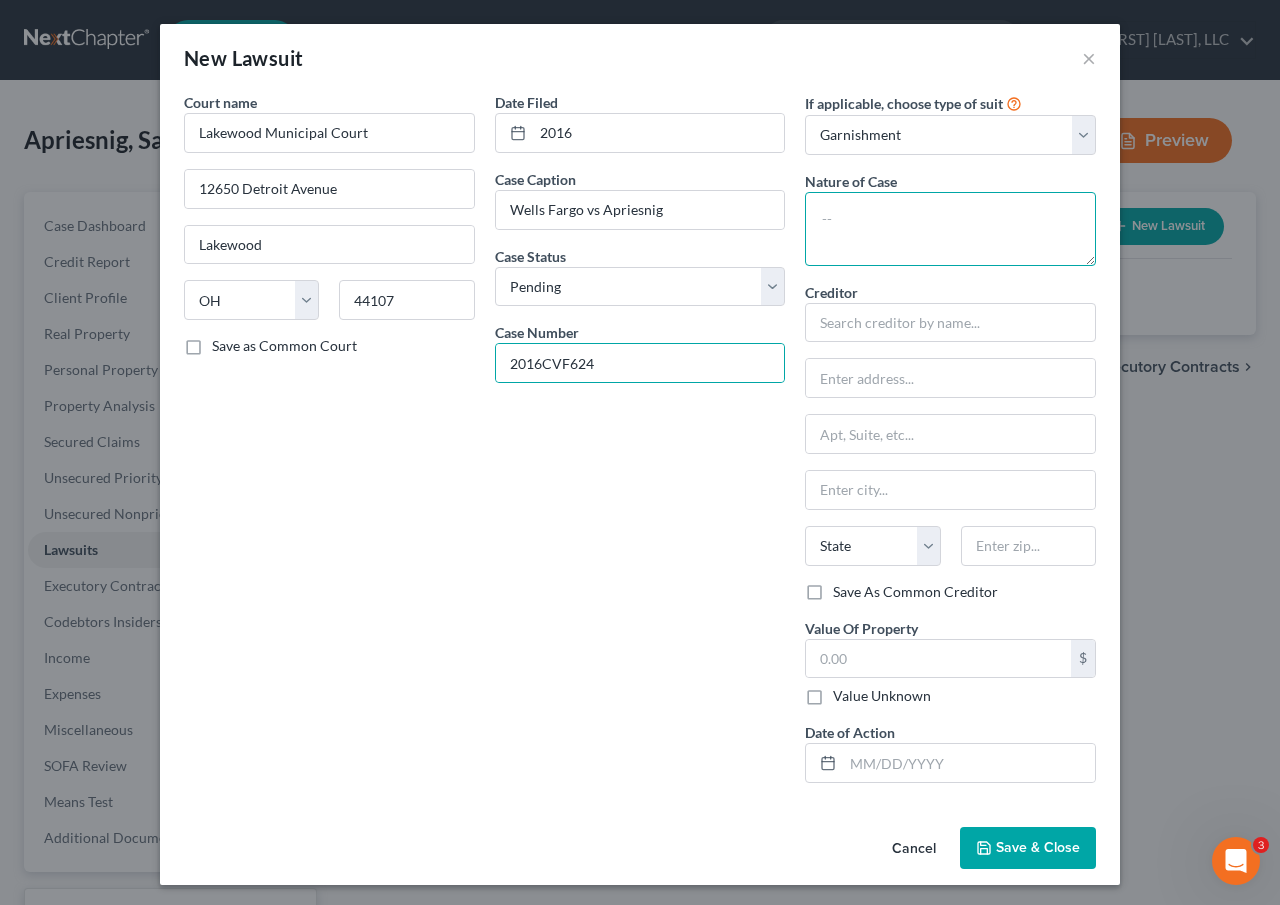 click at bounding box center (950, 229) 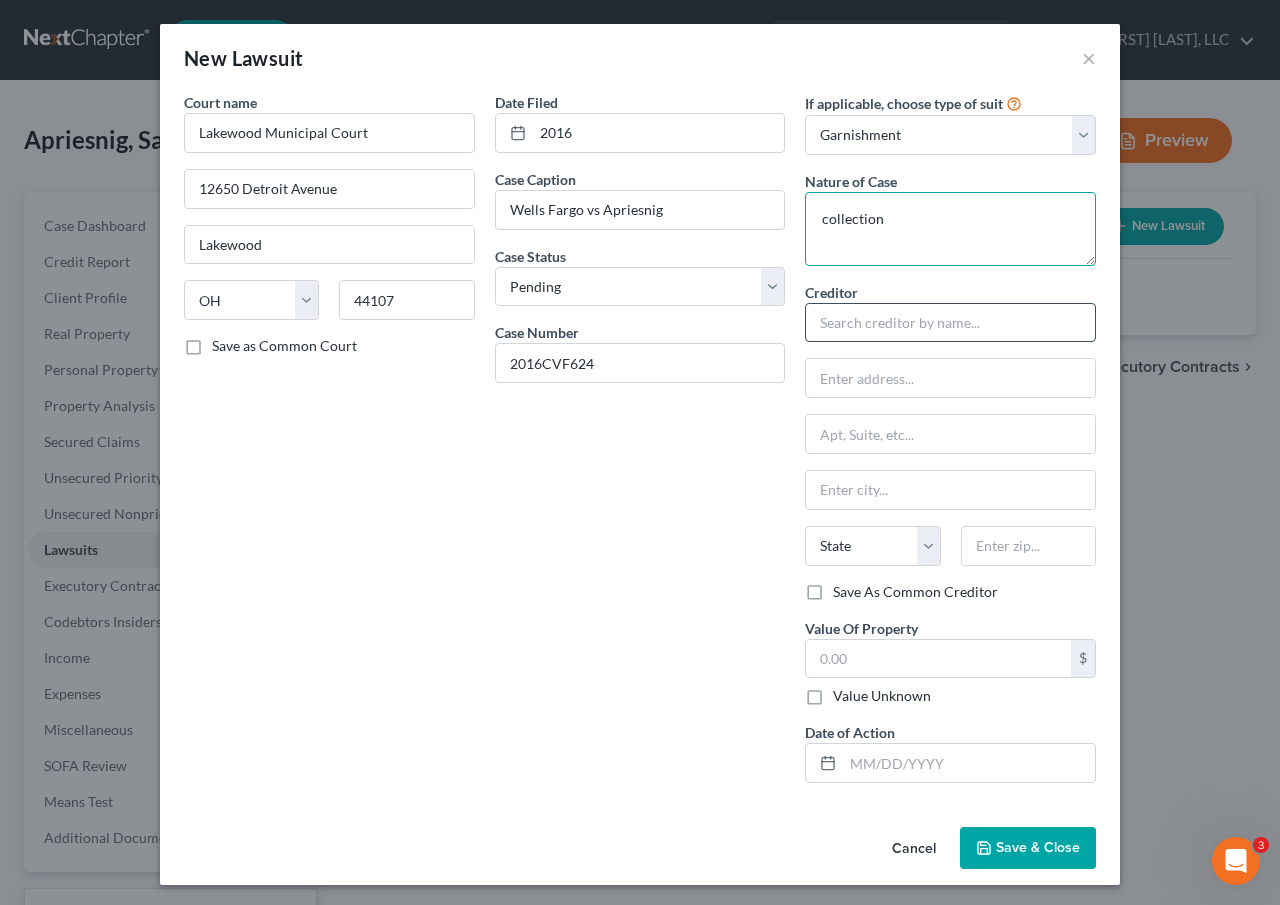 type on "collection" 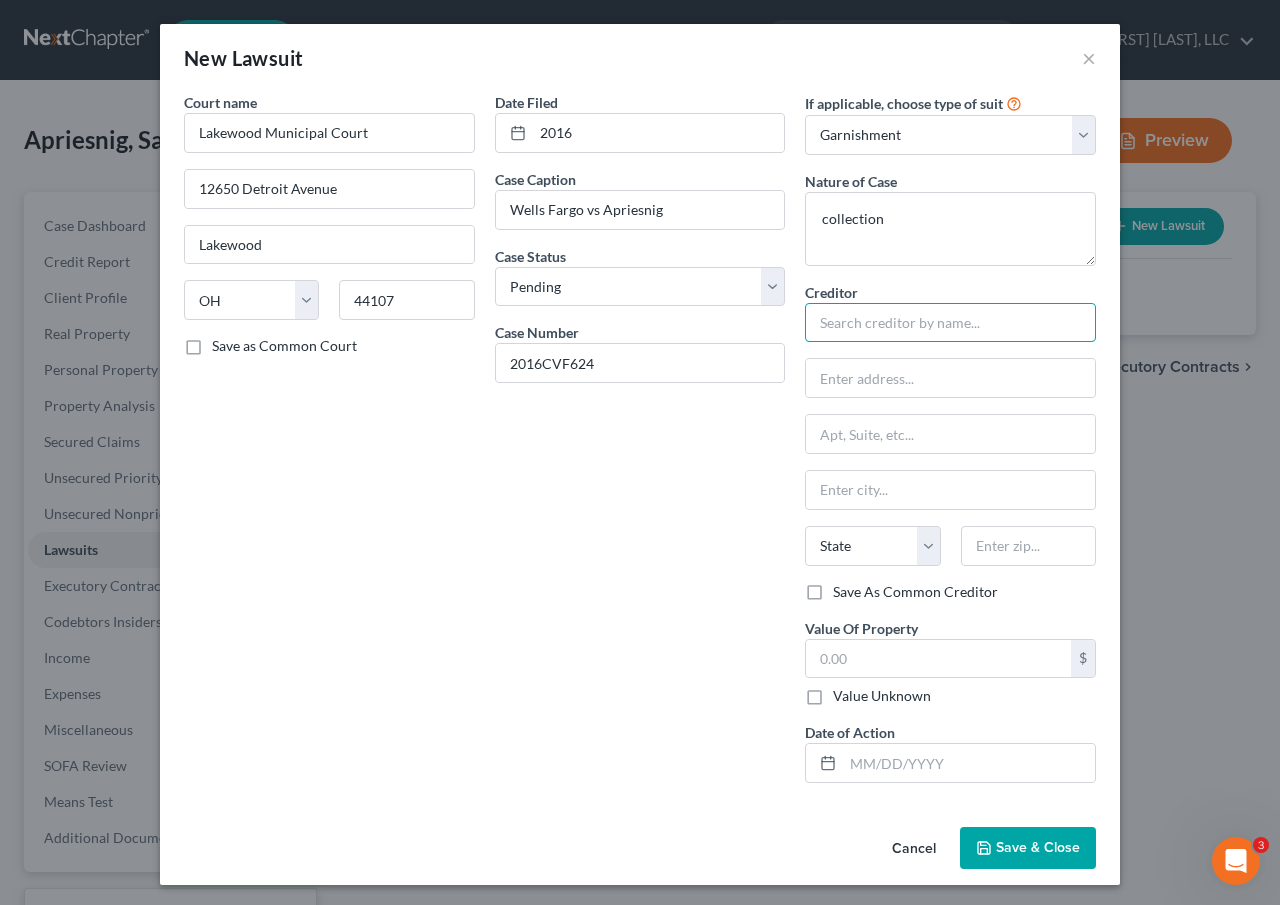click at bounding box center (950, 323) 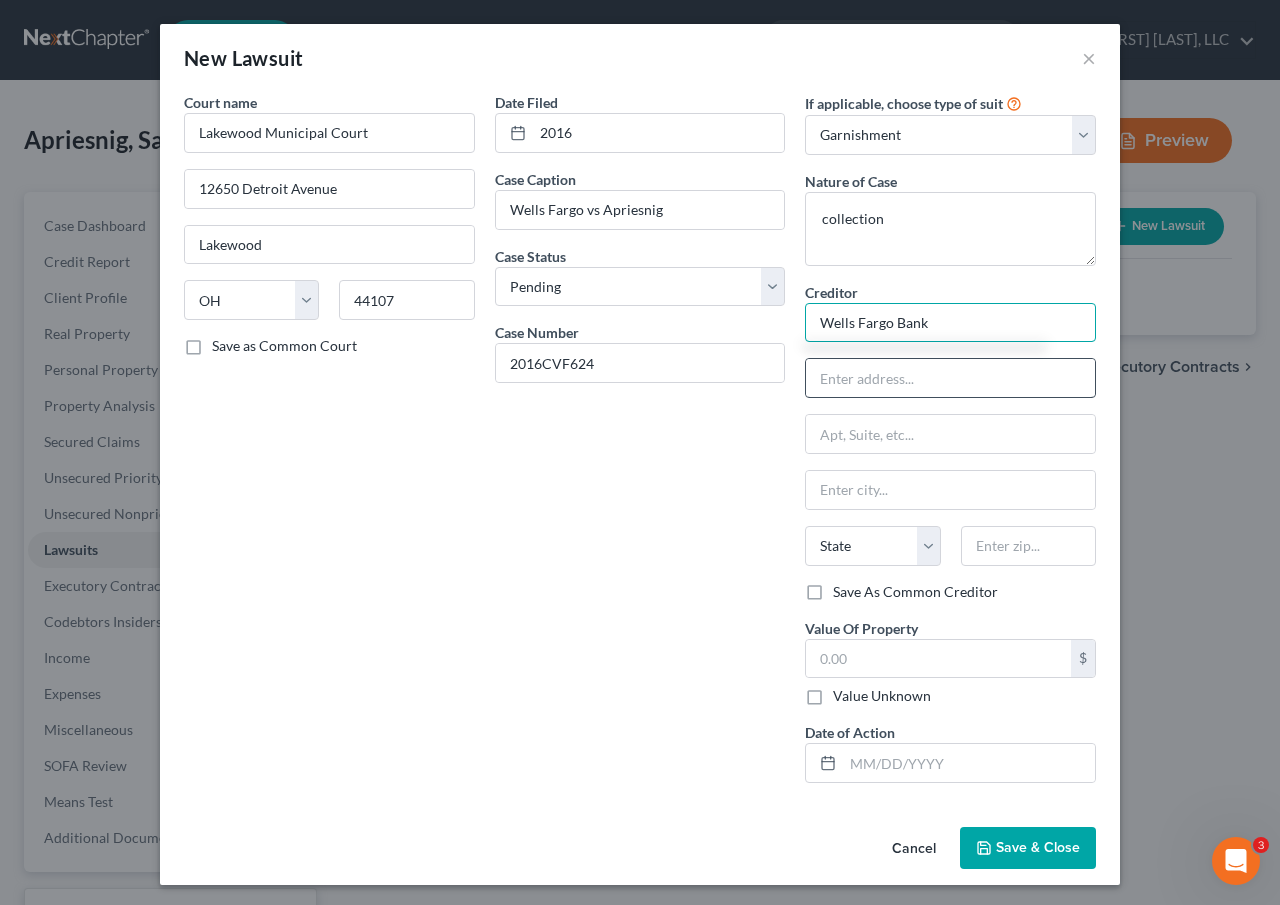 type on "Wells Fargo Bank" 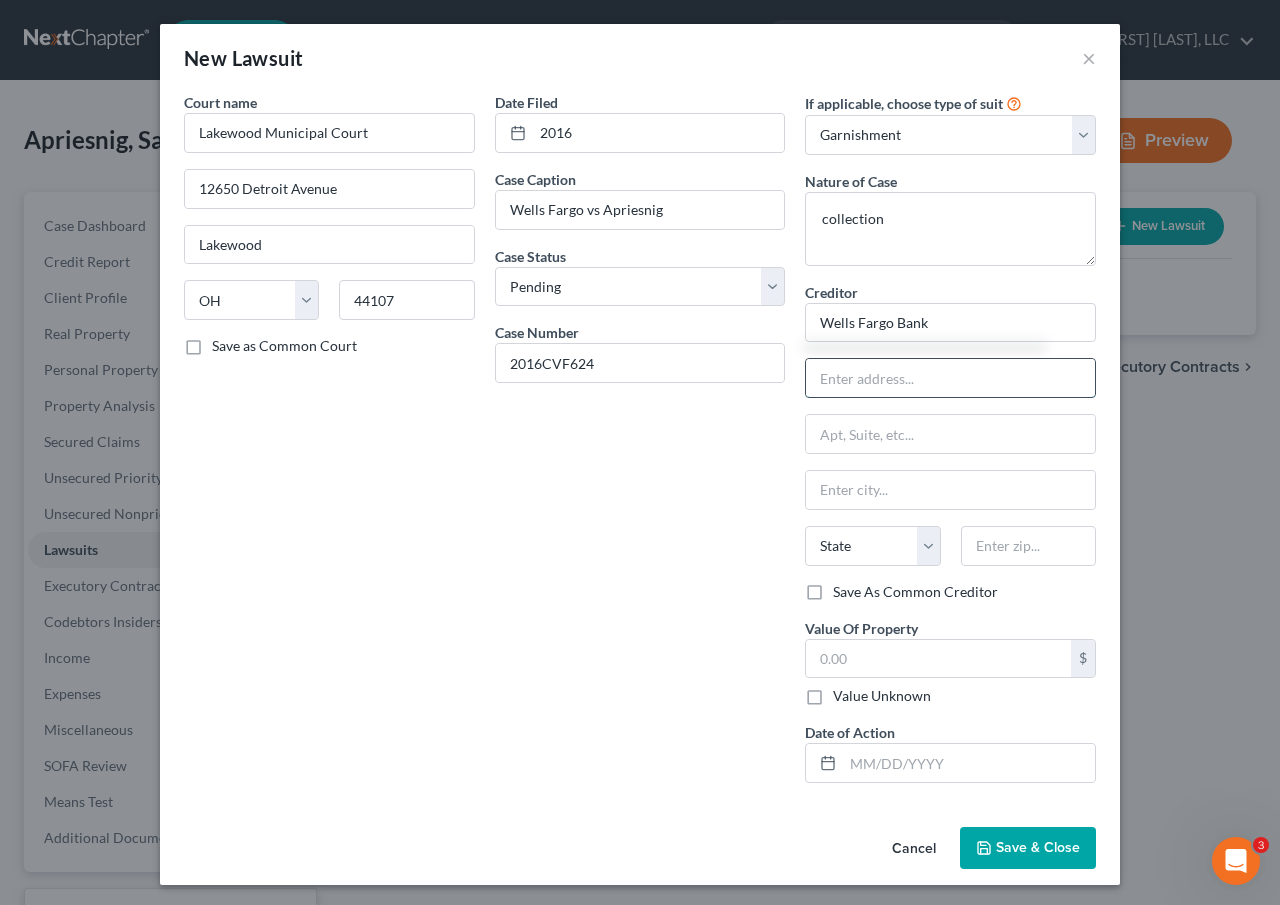 click at bounding box center (950, 378) 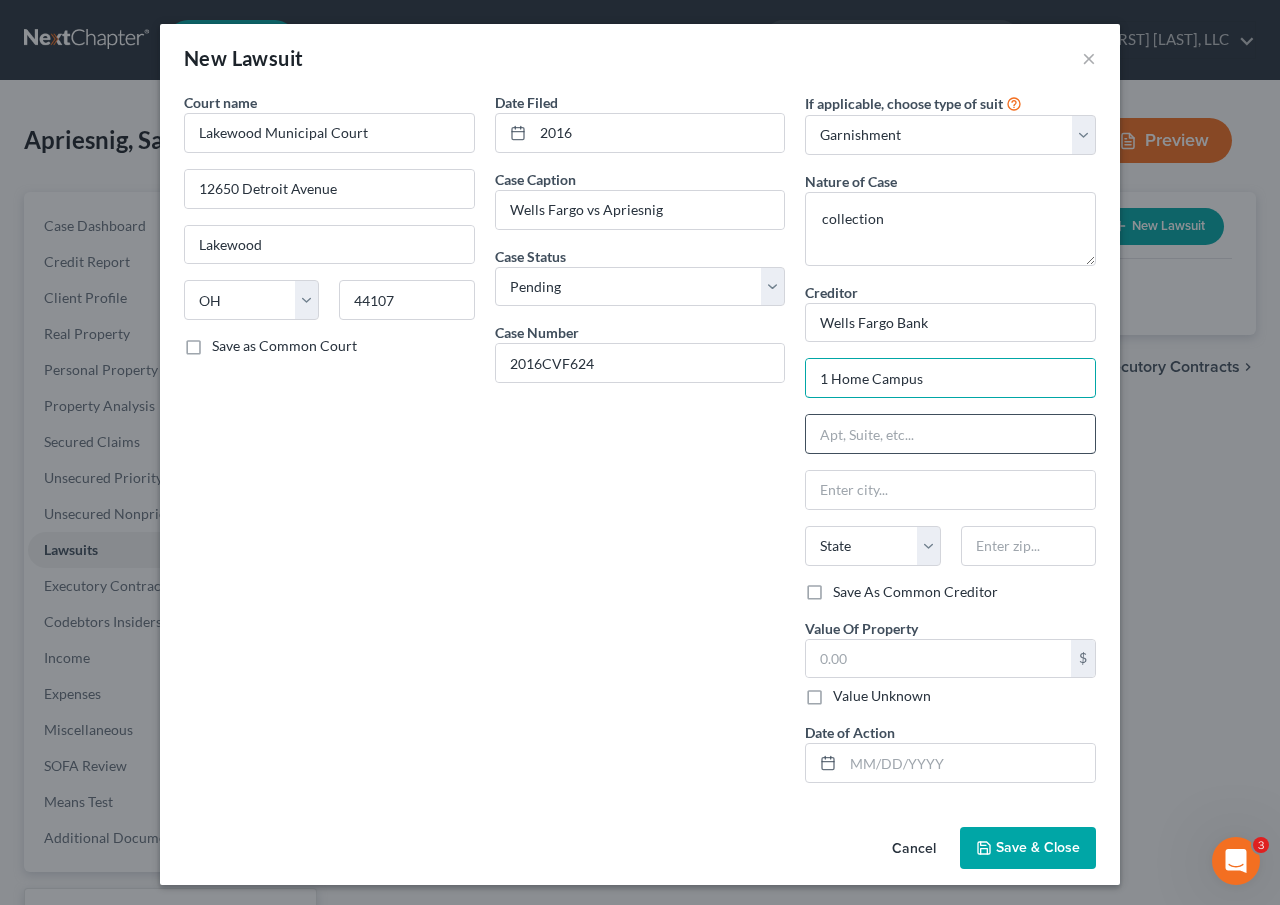 type on "1 Home Campus" 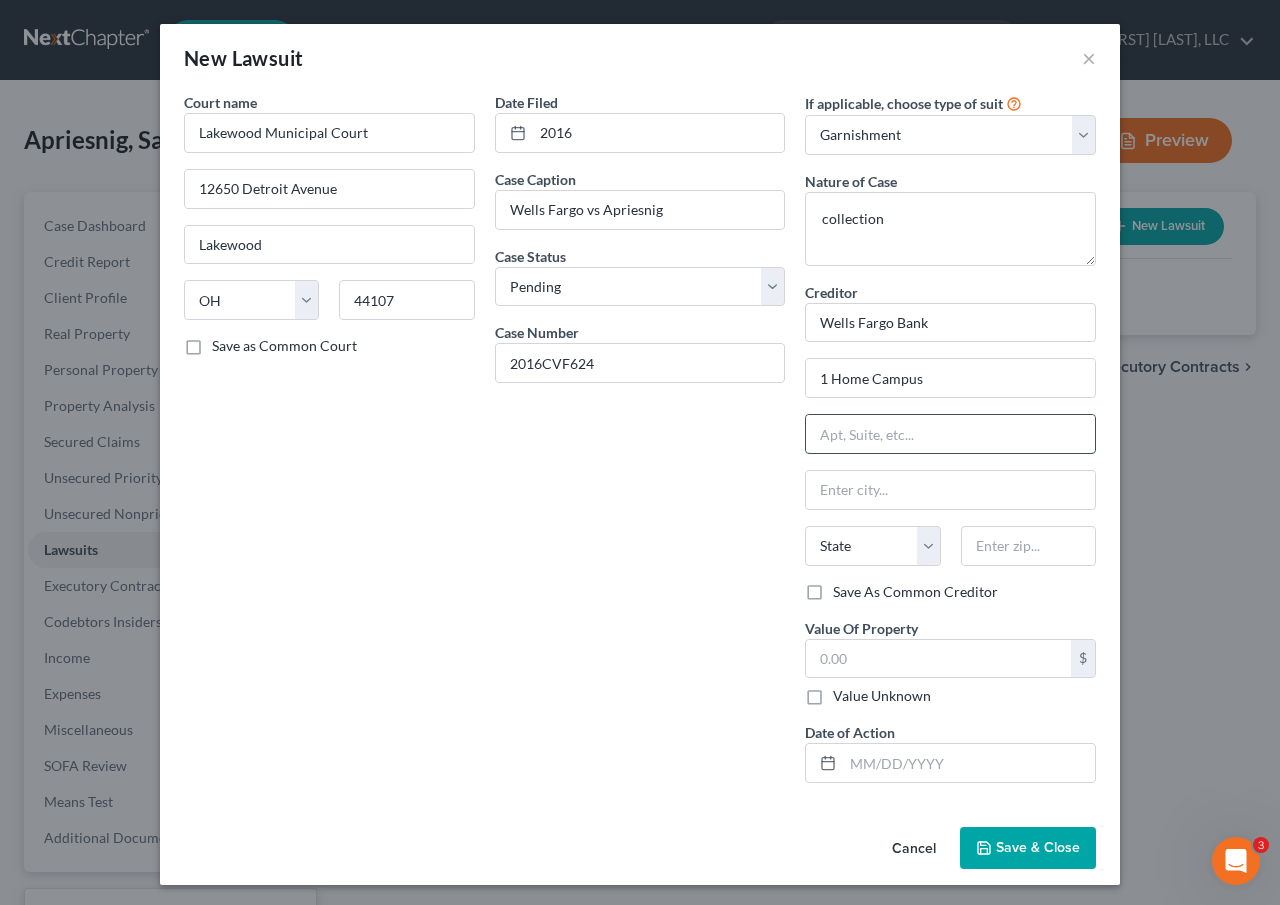 click at bounding box center [950, 434] 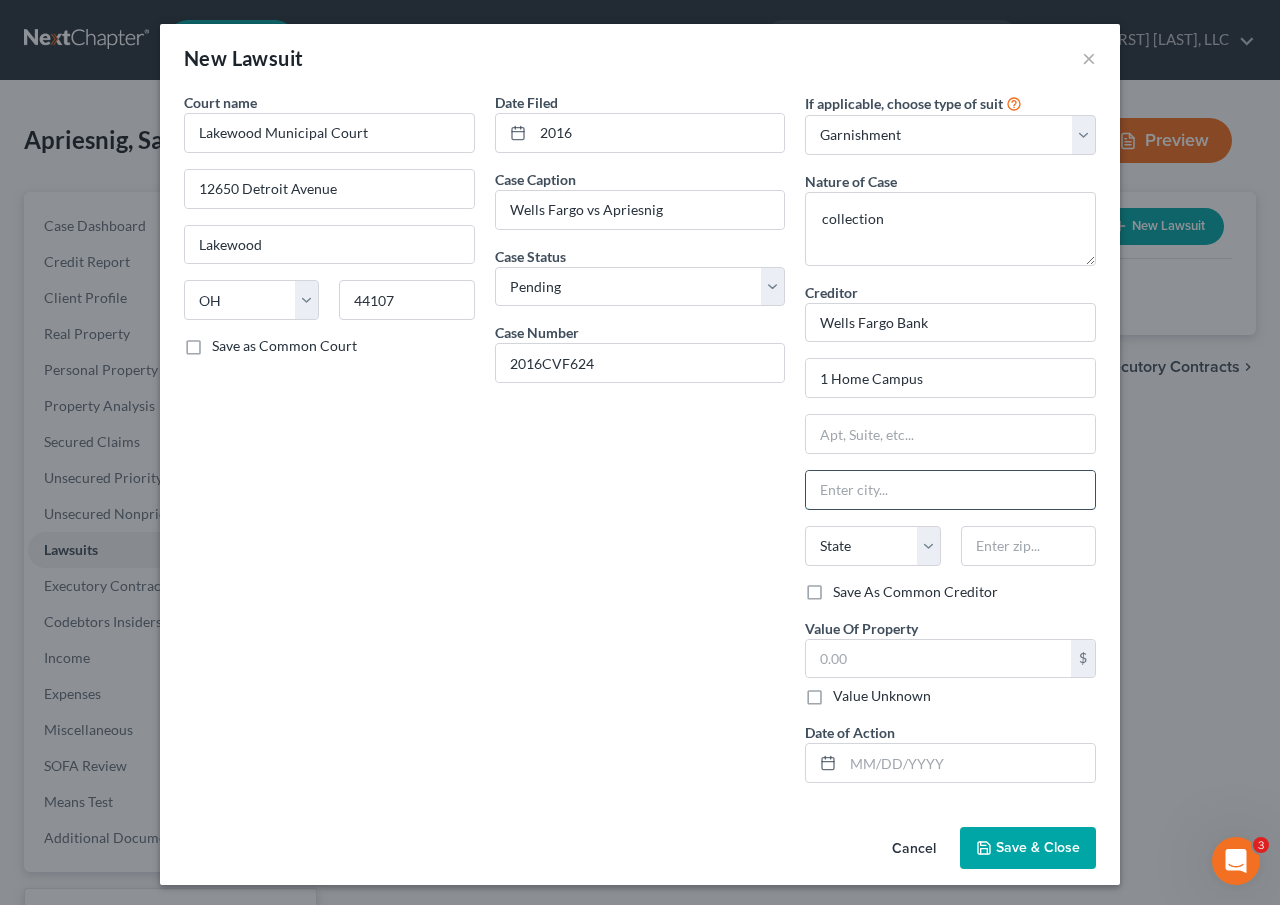 click at bounding box center (950, 490) 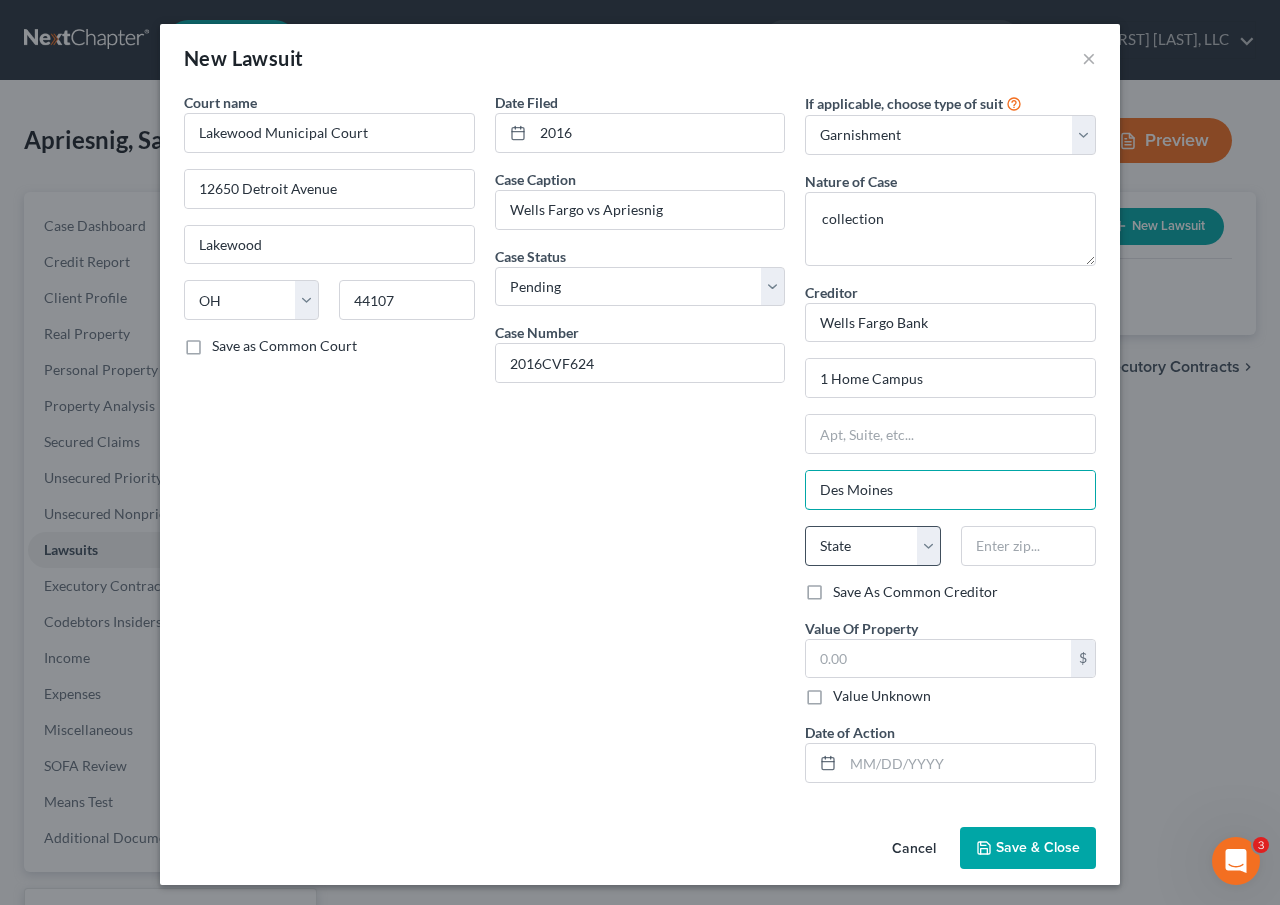 type on "Des Moines" 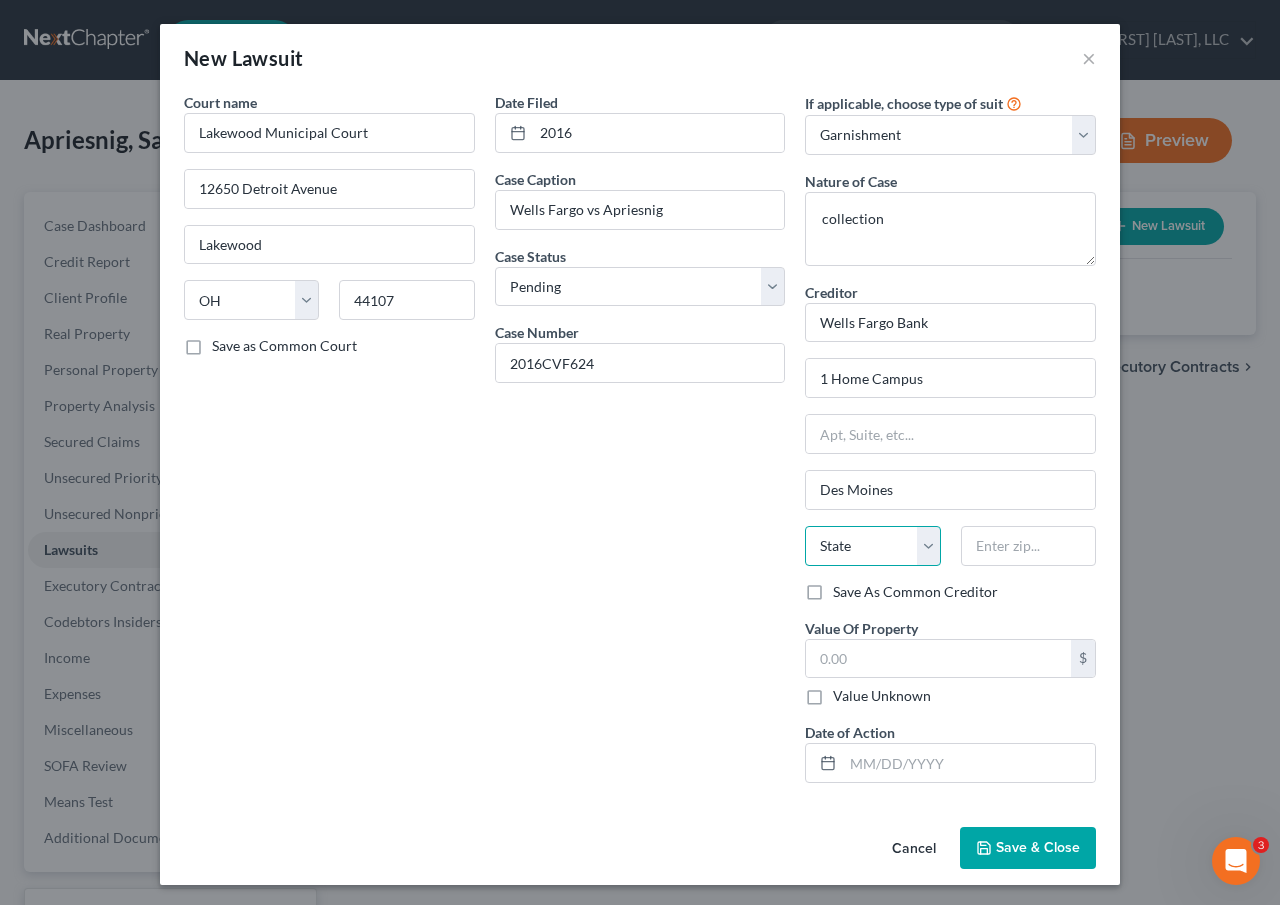 click on "State AL AK AR AZ CA CO CT DE DC FL GA GU HI ID IL IN IA KS KY LA ME MD MA MI MN MS MO MT NC ND NE NV NH NJ NM NY OH OK OR PA PR RI SC SD TN TX UT VI VA VT WA WV WI WY" at bounding box center [872, 546] 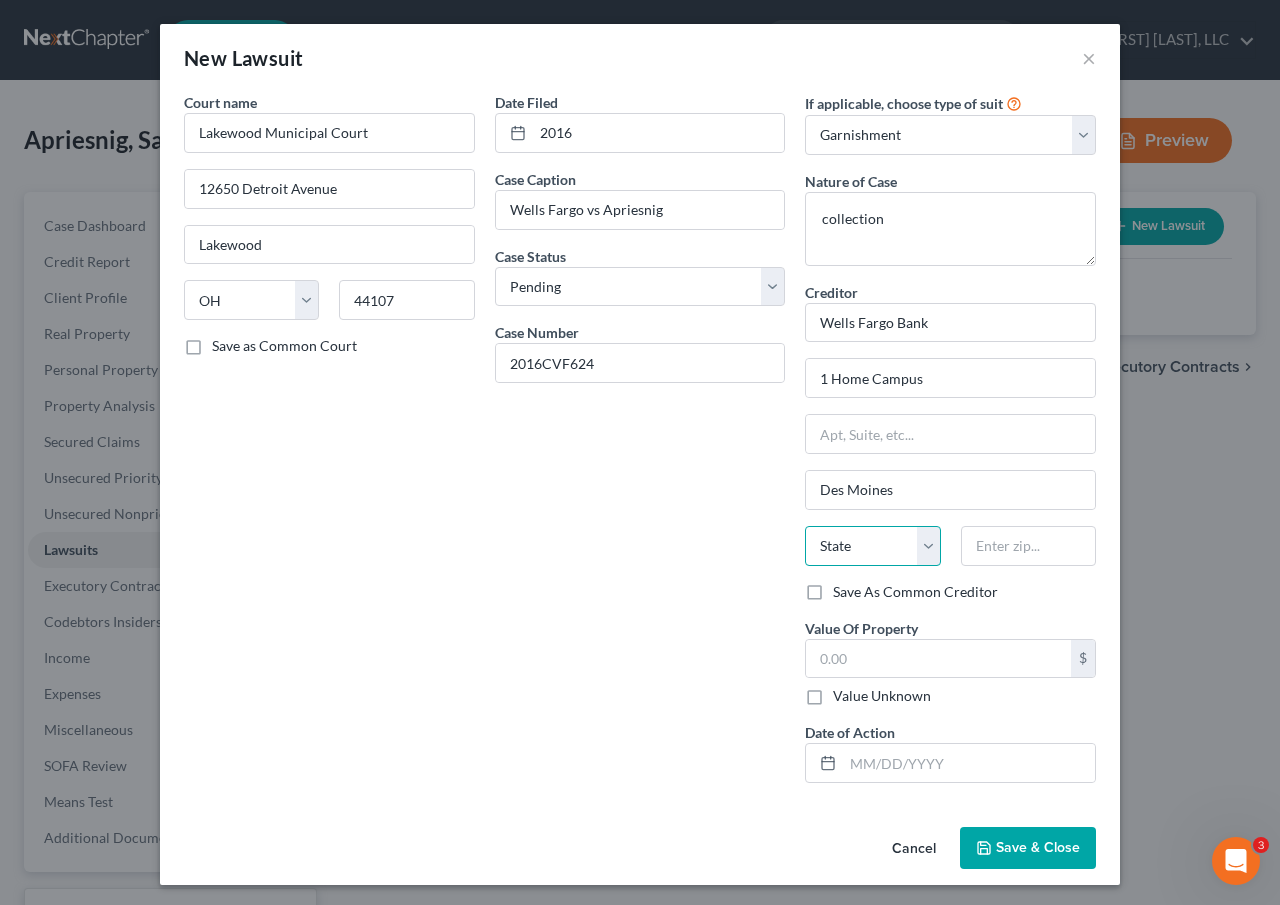 select on "16" 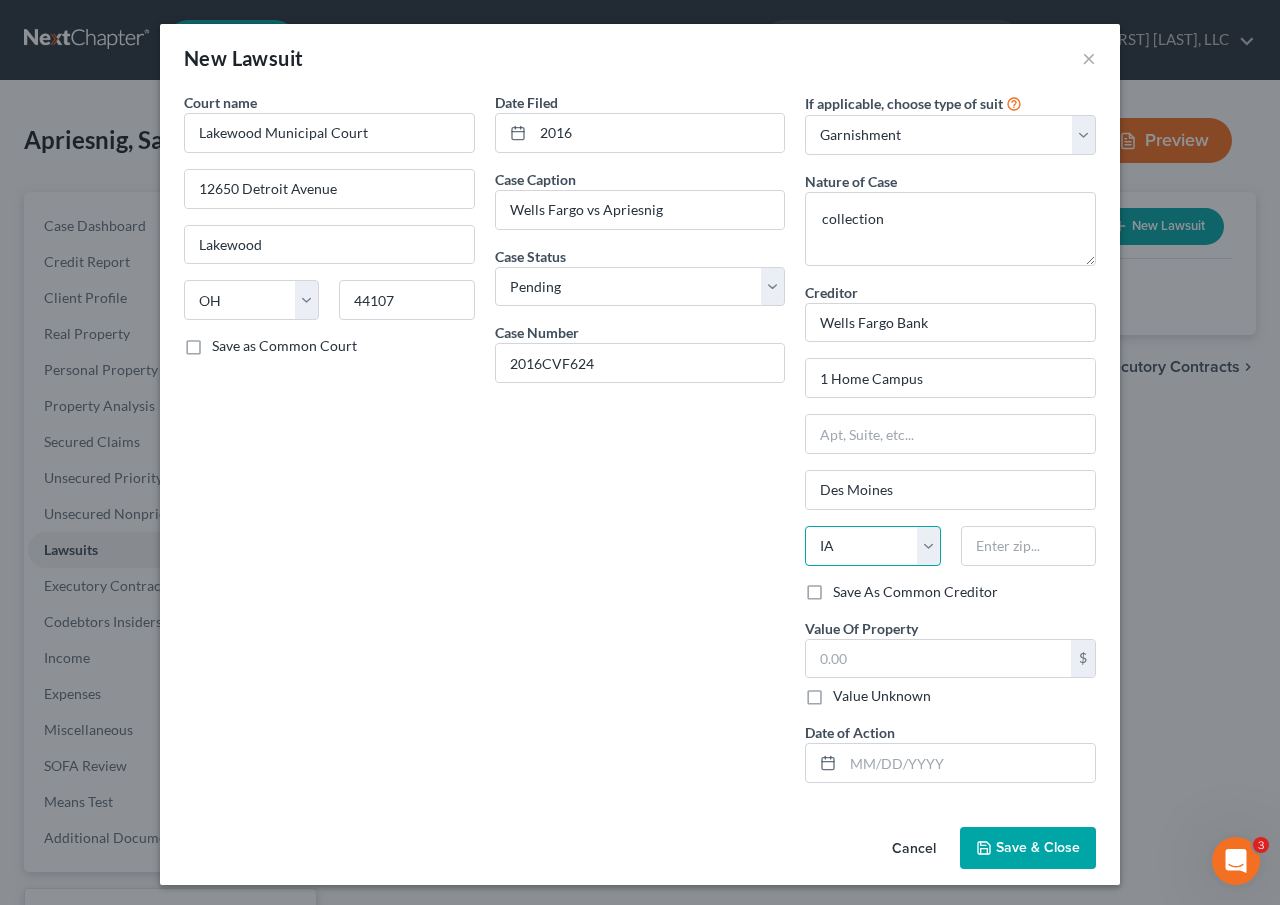click on "State AL AK AR AZ CA CO CT DE DC FL GA GU HI ID IL IN IA KS KY LA ME MD MA MI MN MS MO MT NC ND NE NV NH NJ NM NY OH OK OR PA PR RI SC SD TN TX UT VI VA VT WA WV WI WY" at bounding box center (872, 546) 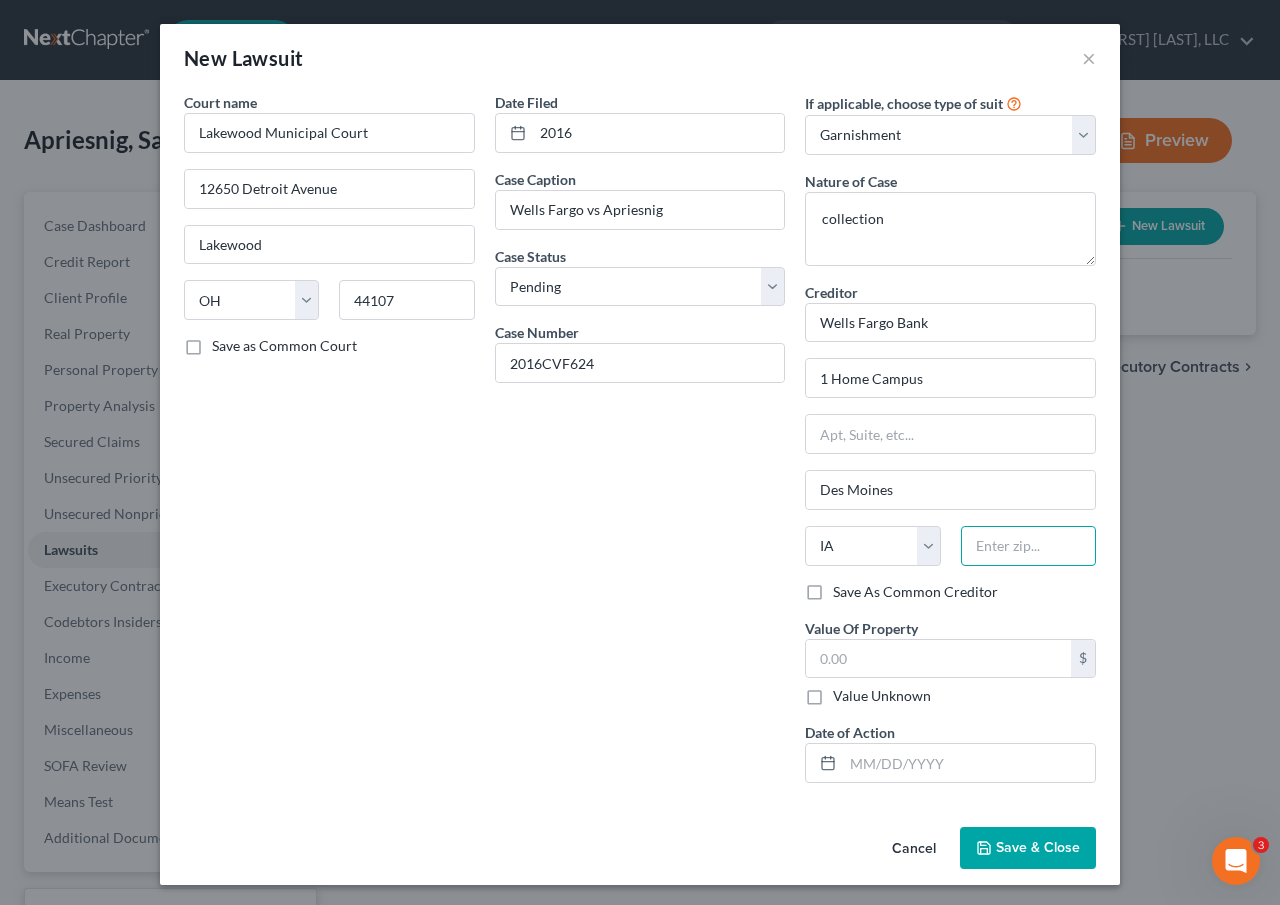 click at bounding box center (1028, 546) 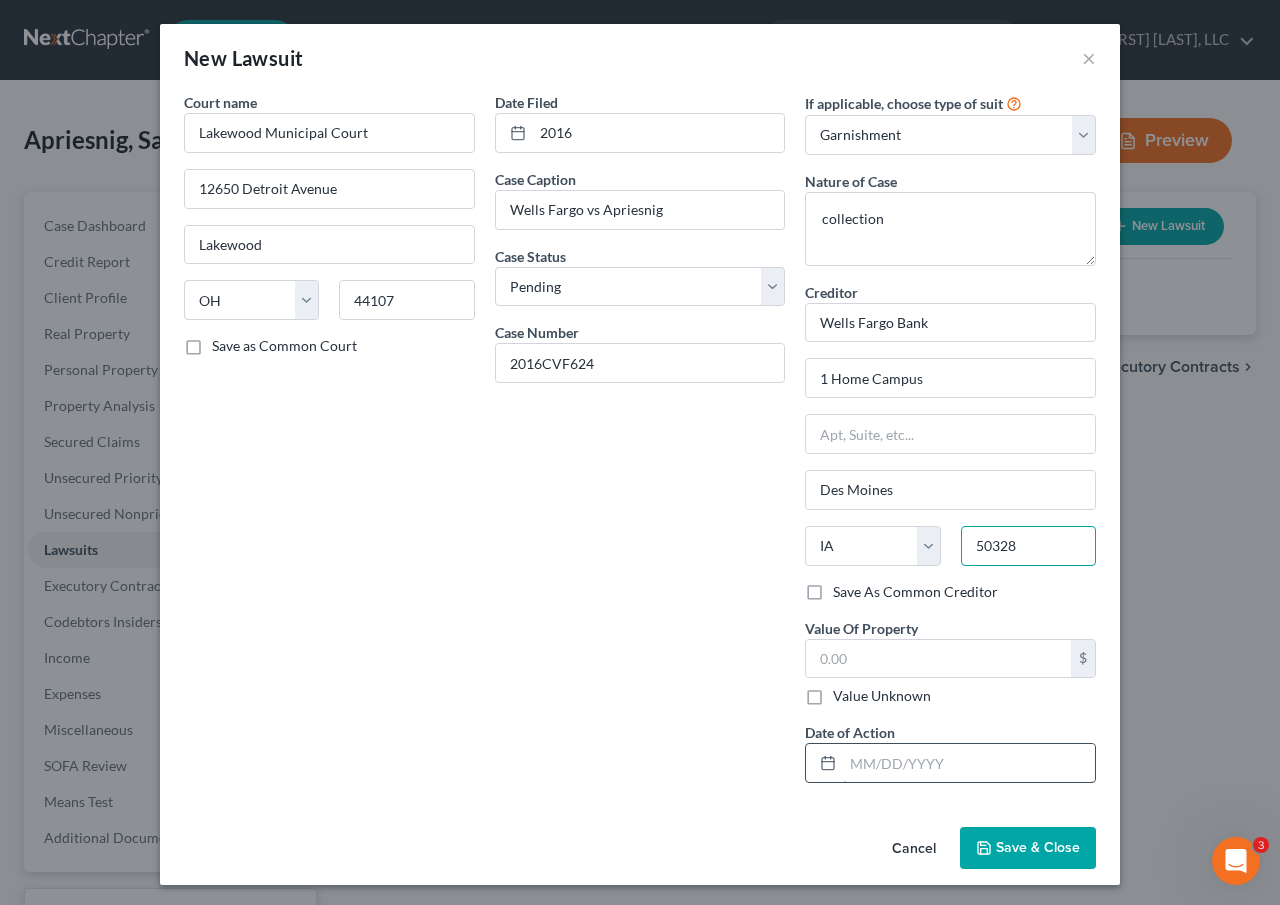 type on "50328" 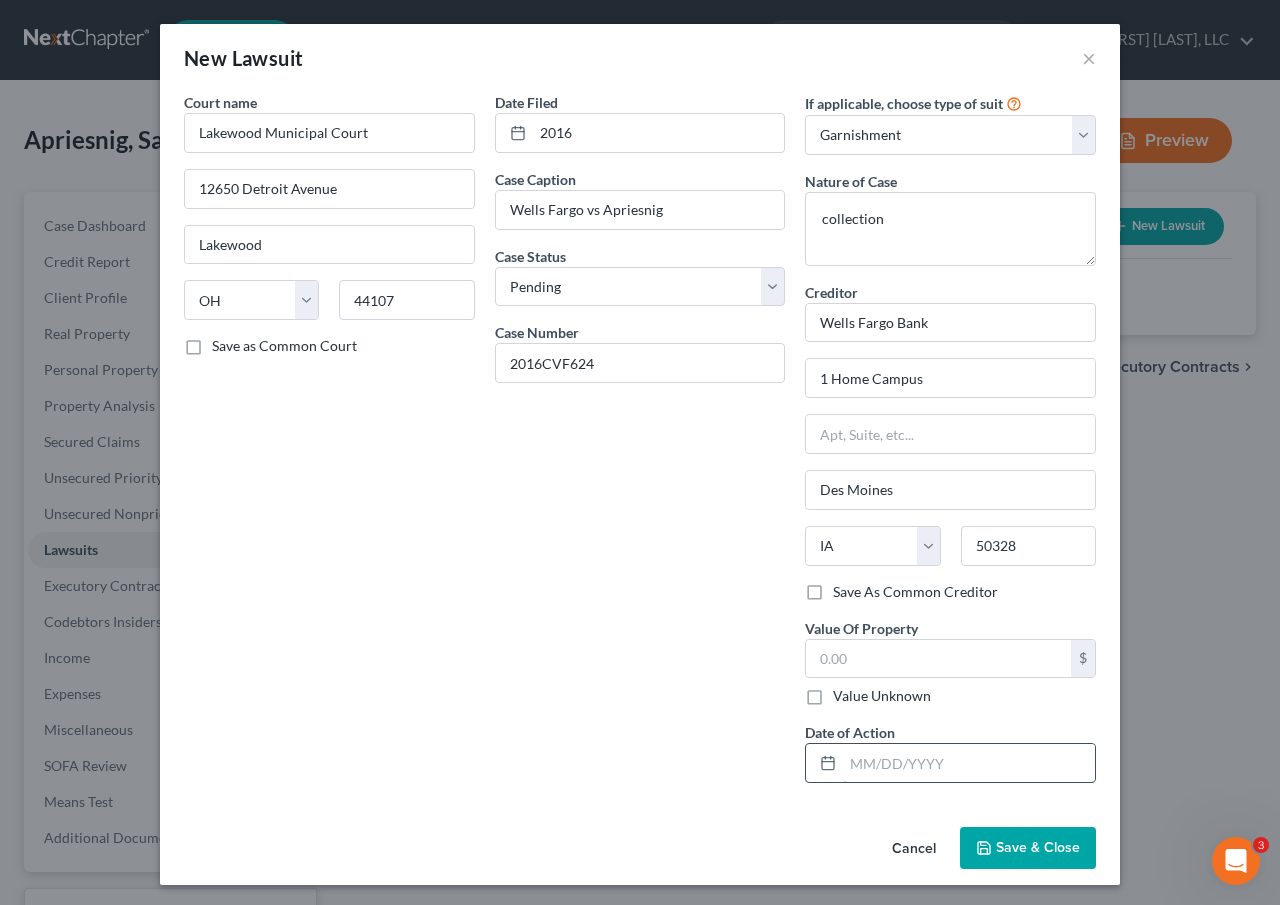 click at bounding box center (969, 763) 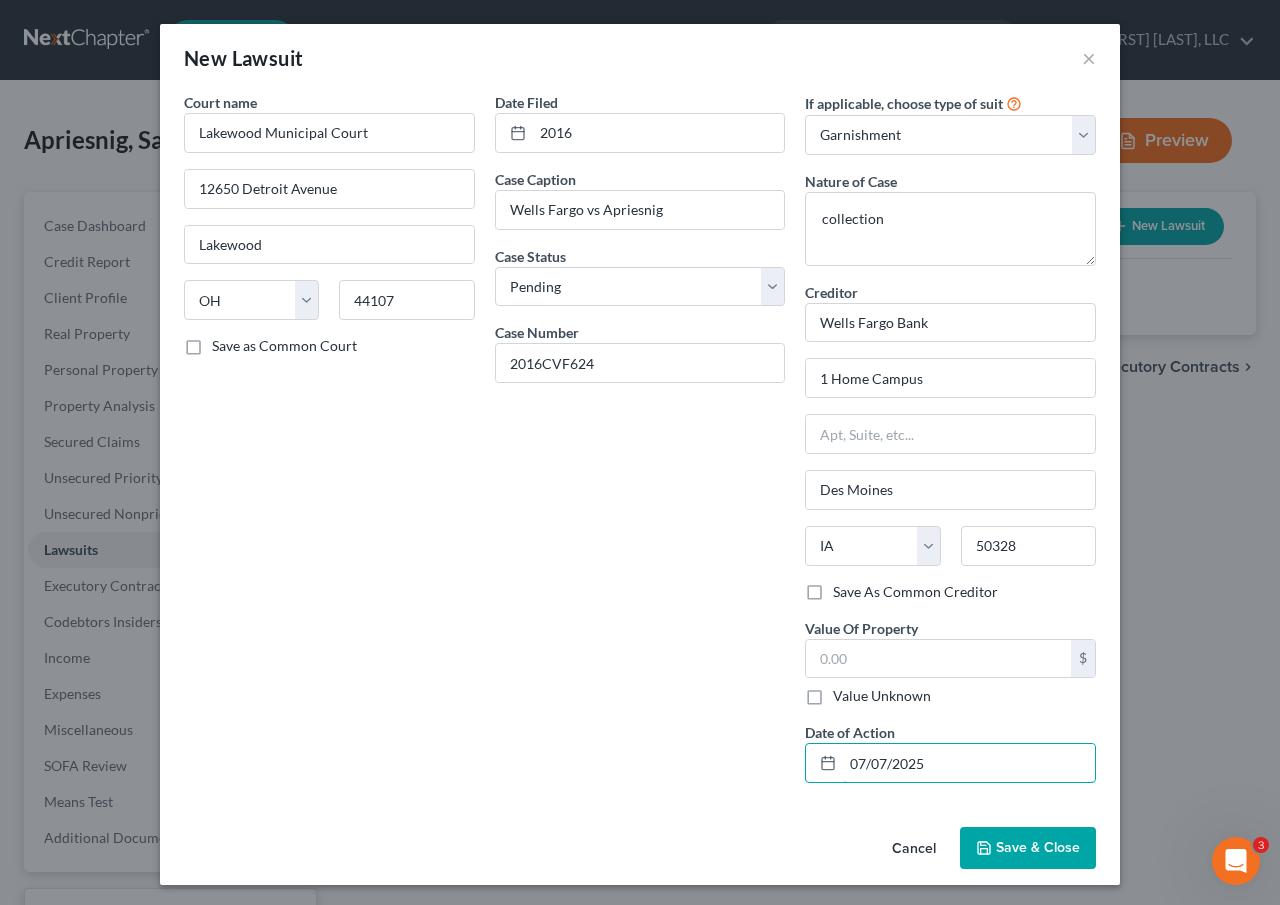 type on "07/07/2025" 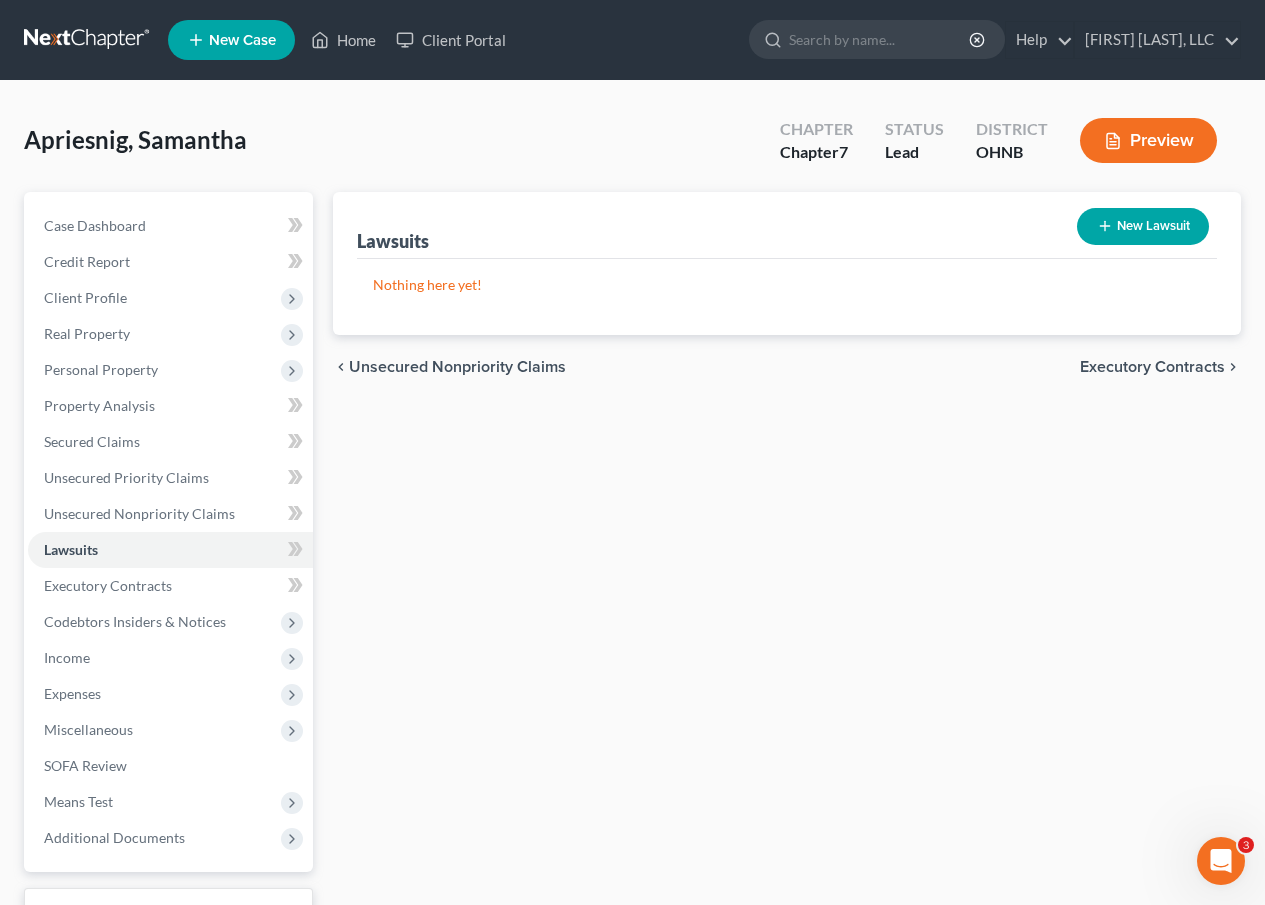 drag, startPoint x: 1124, startPoint y: 508, endPoint x: 1144, endPoint y: 570, distance: 65.14599 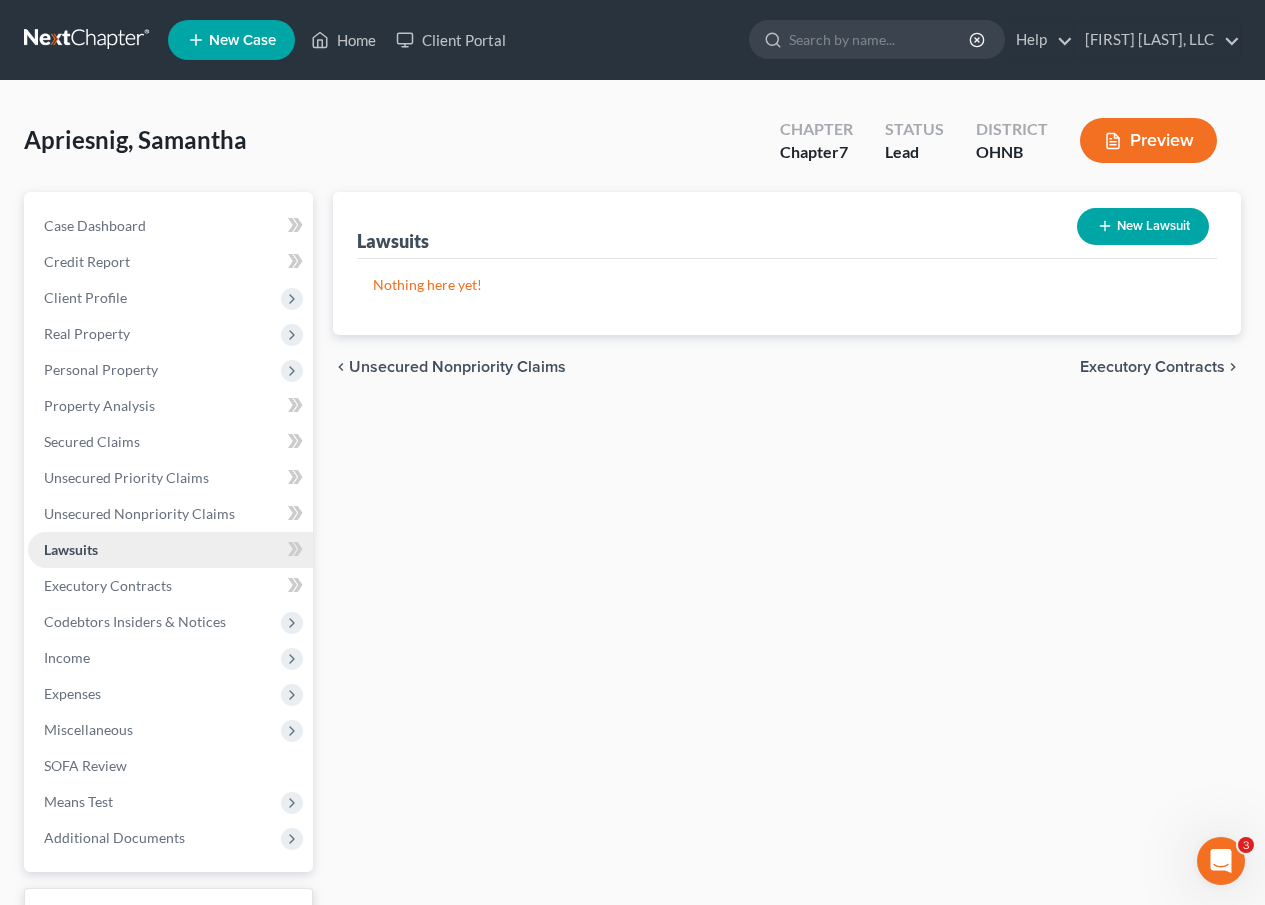 click on "Lawsuits" at bounding box center (71, 549) 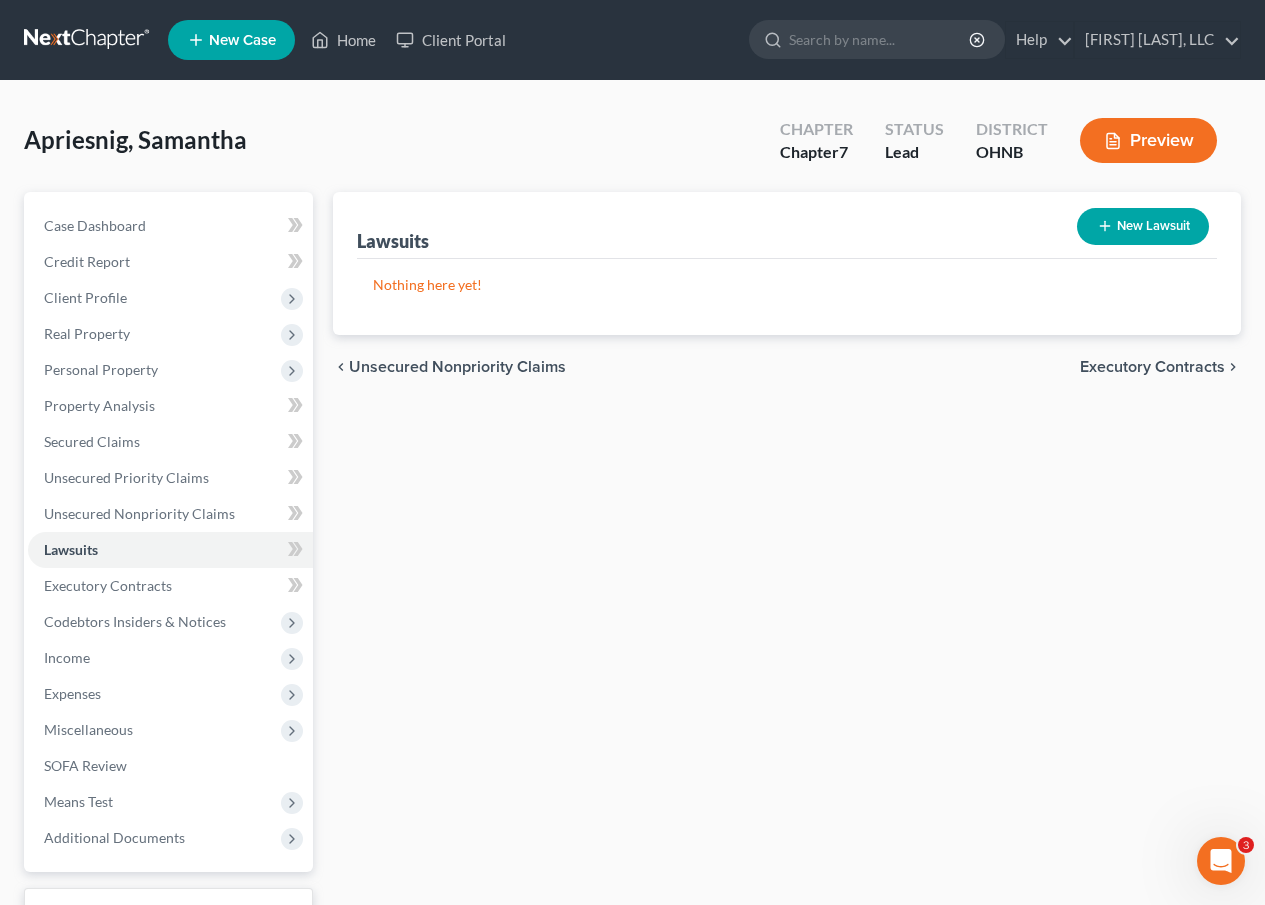 click on "New Lawsuit" at bounding box center [1143, 226] 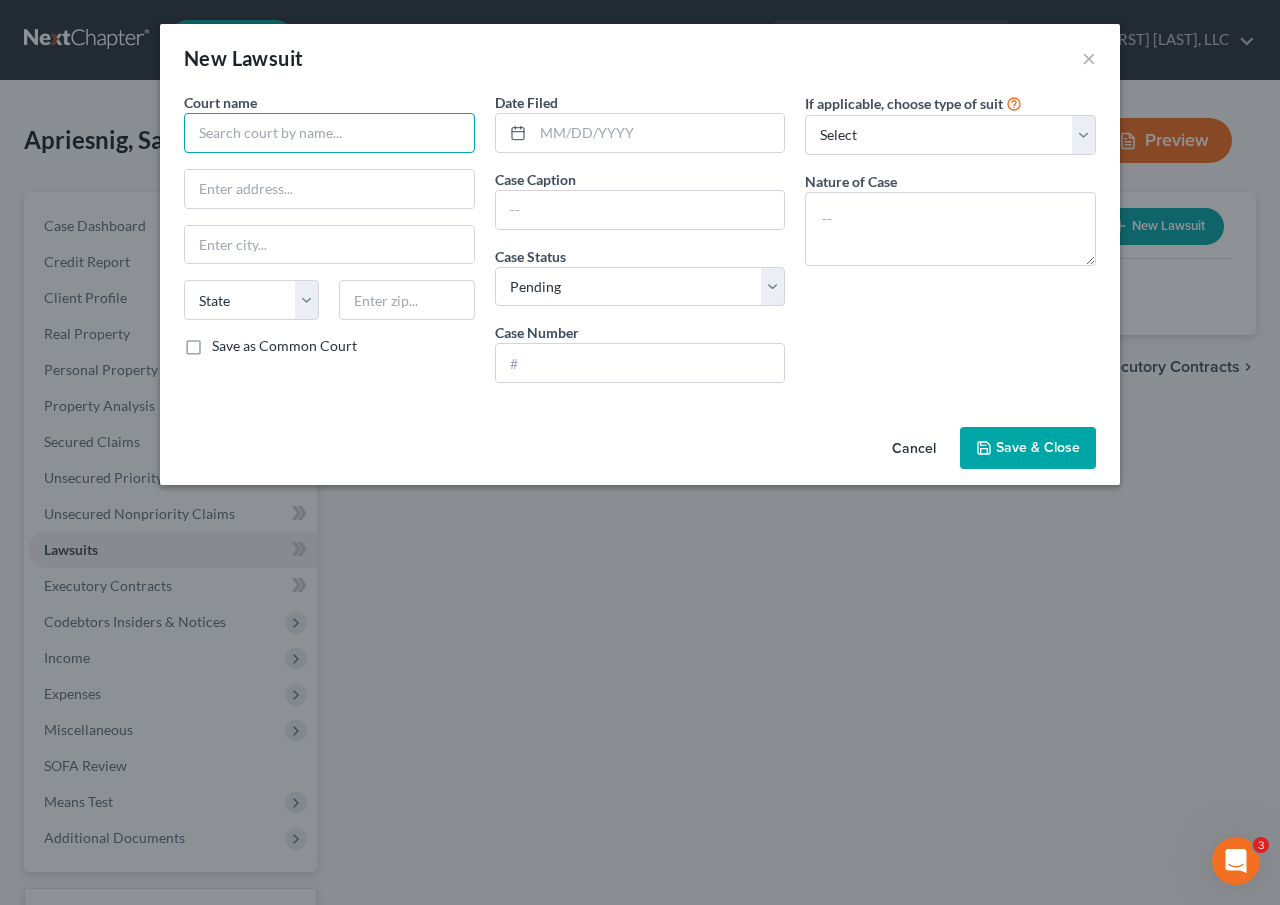 click at bounding box center [329, 133] 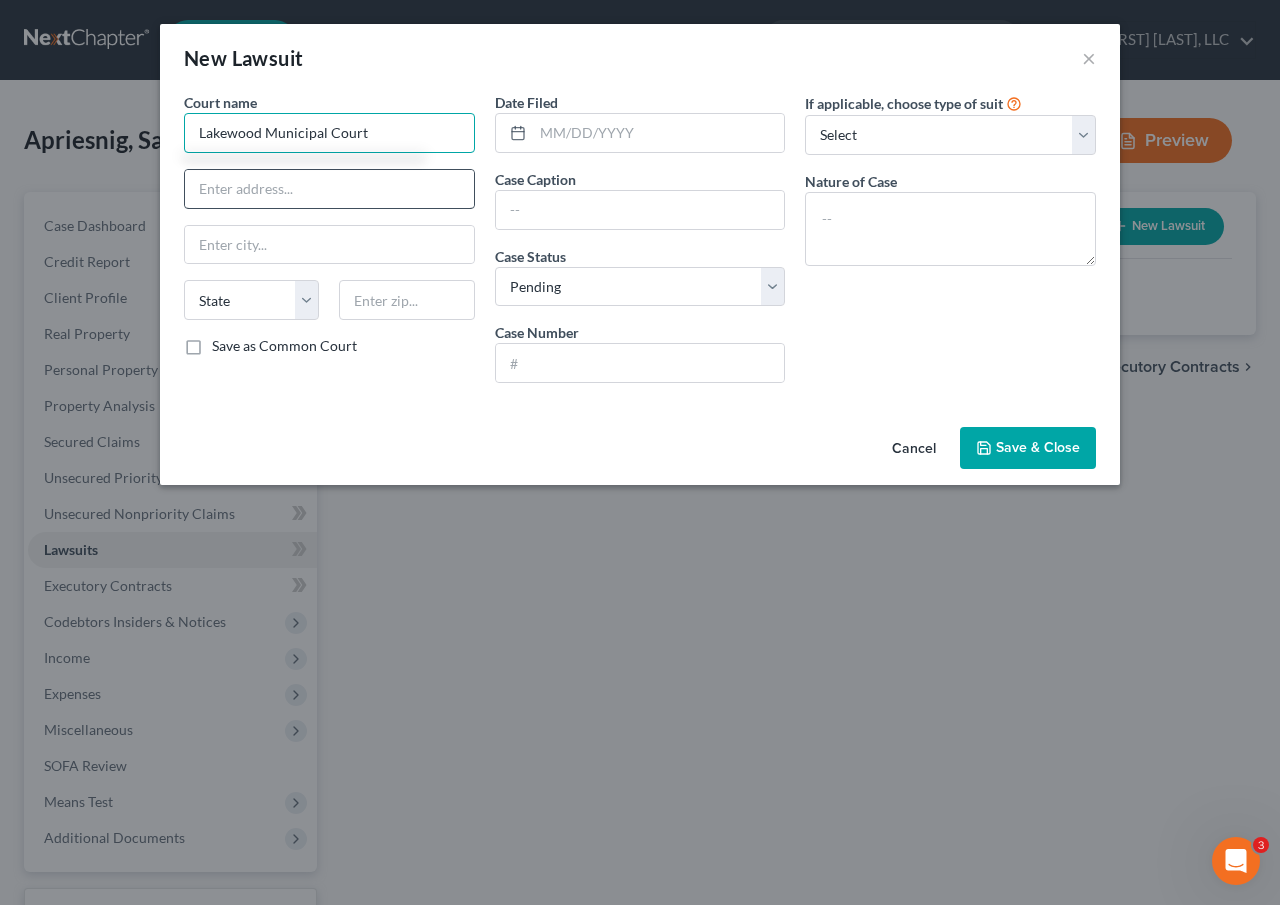 type on "Lakewood Municipal Court" 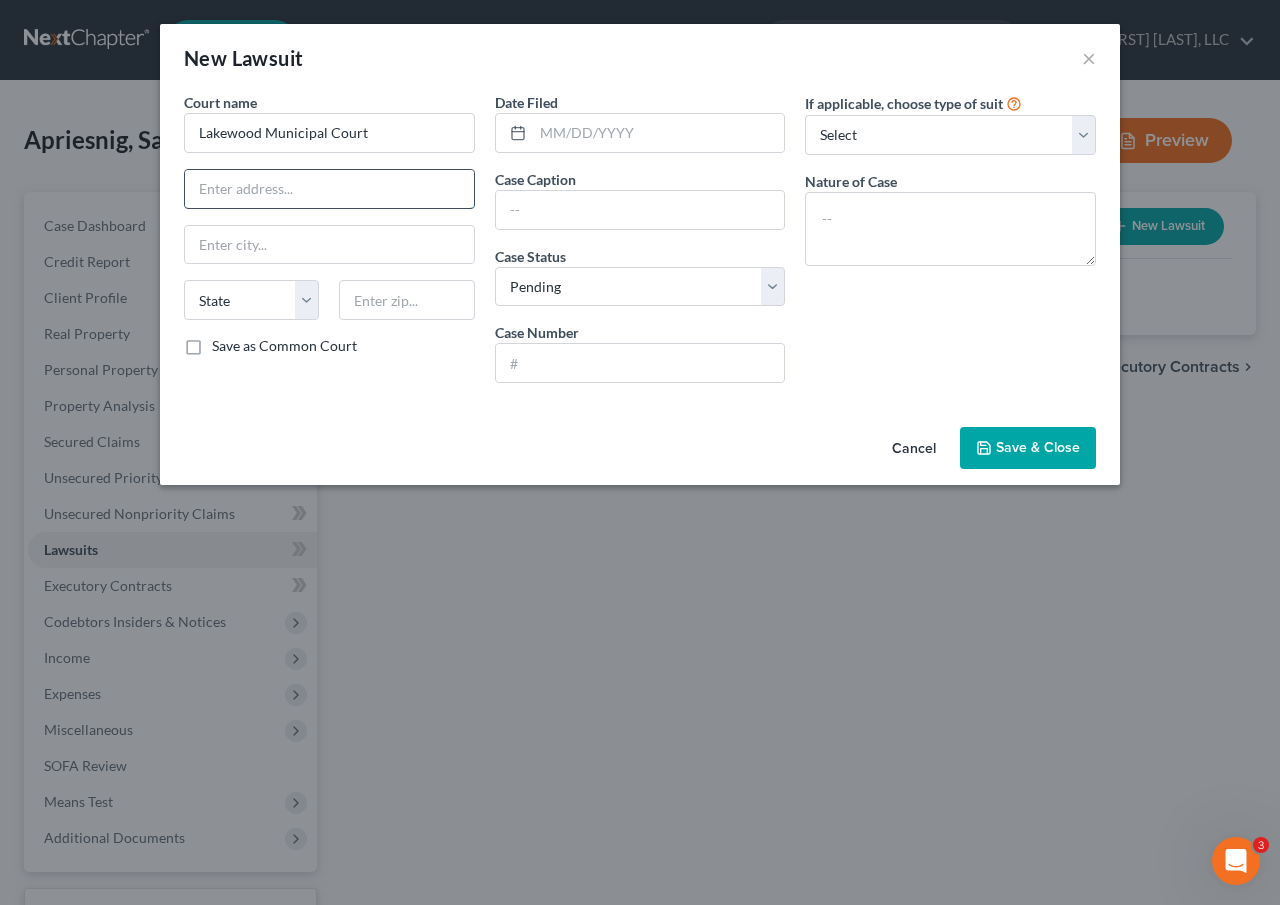 click at bounding box center (329, 189) 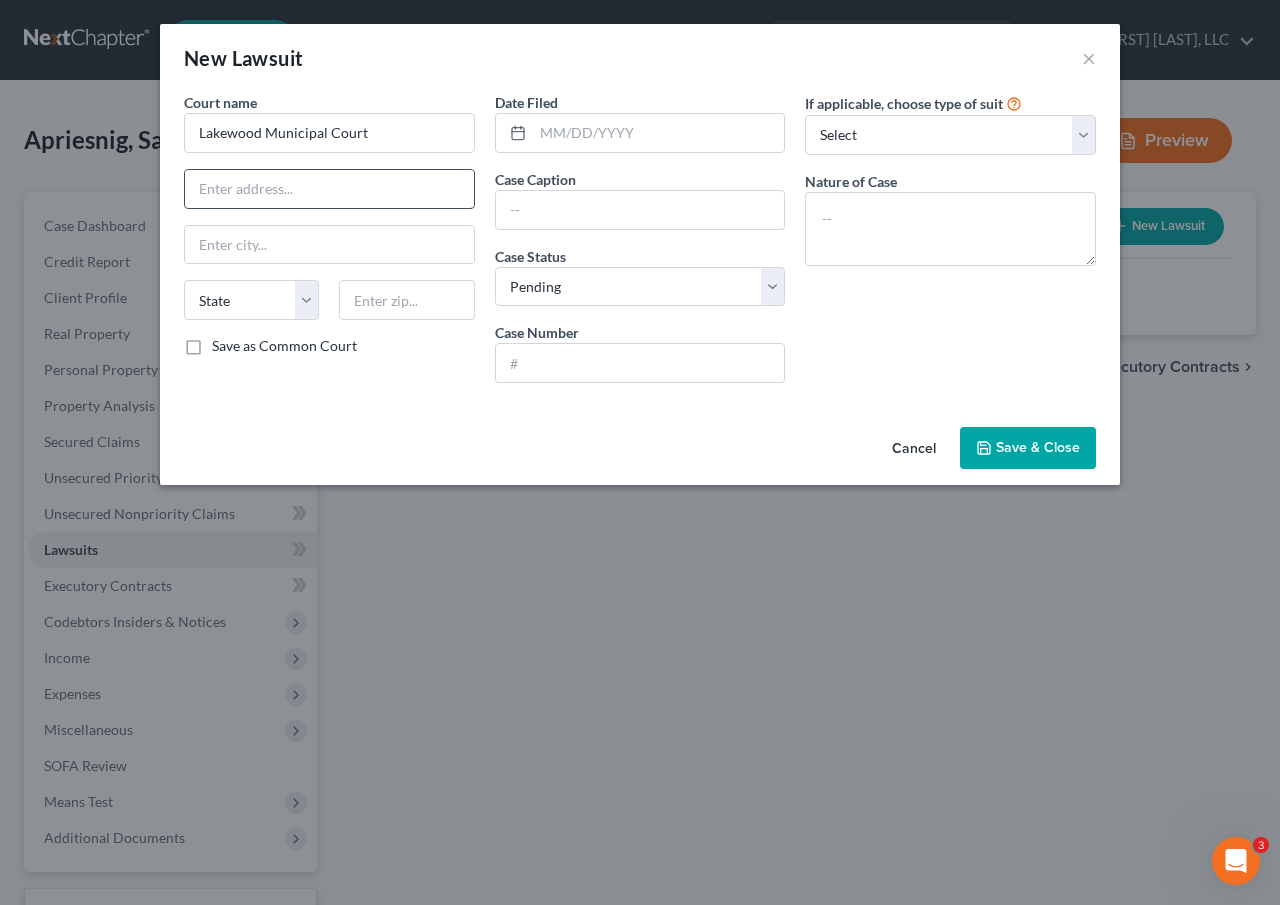 type on "12650 Detroit Avenue" 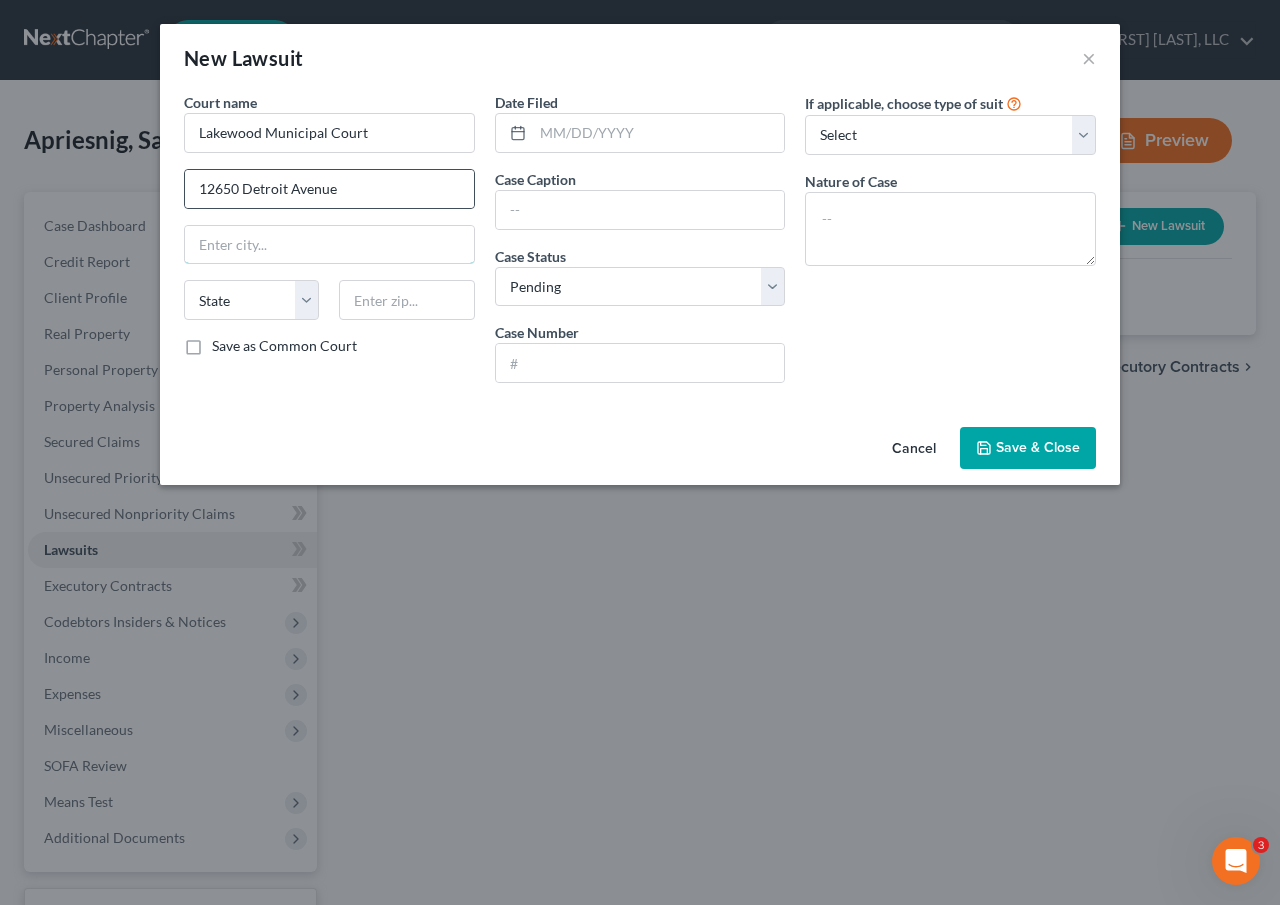 type on "Lakewood" 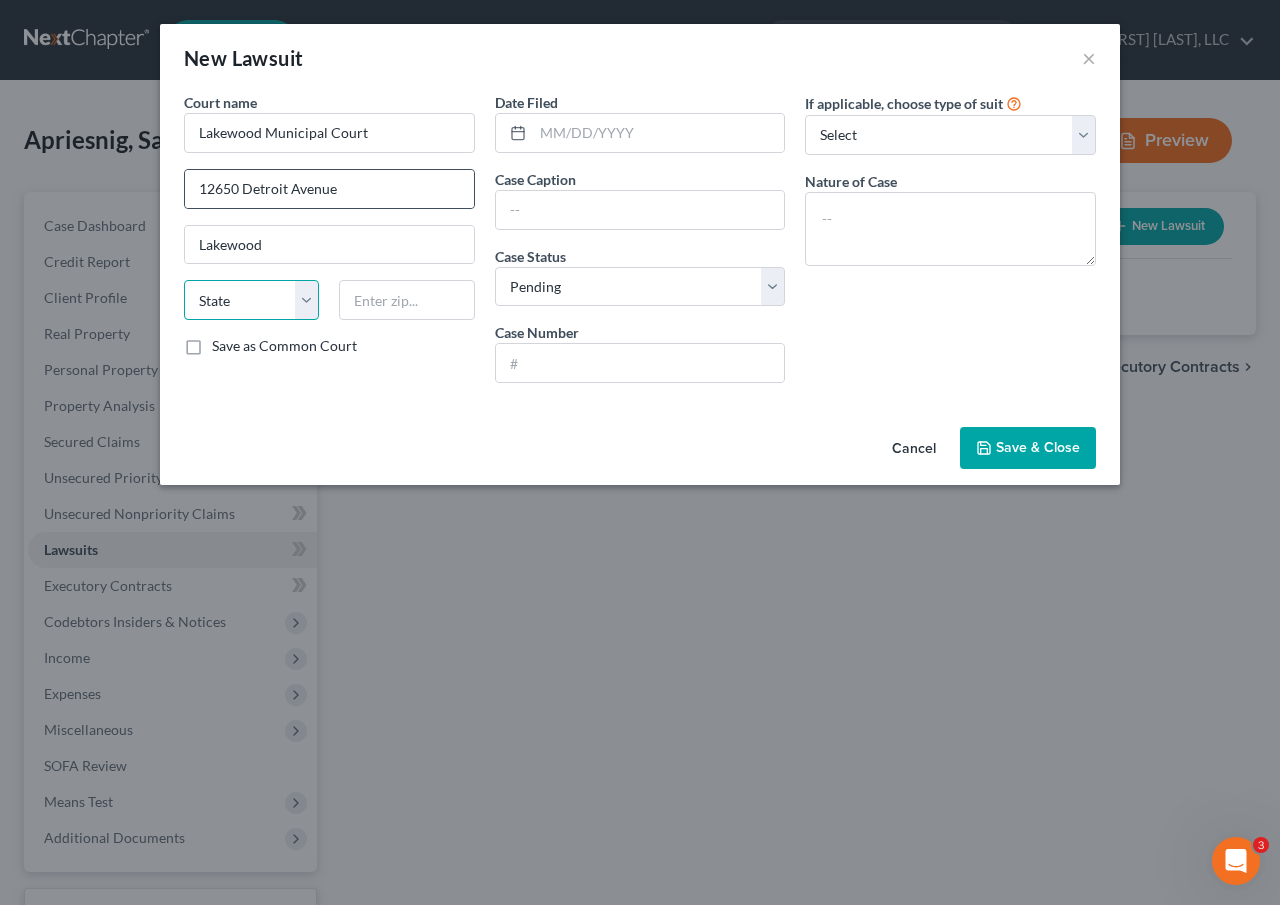 select on "36" 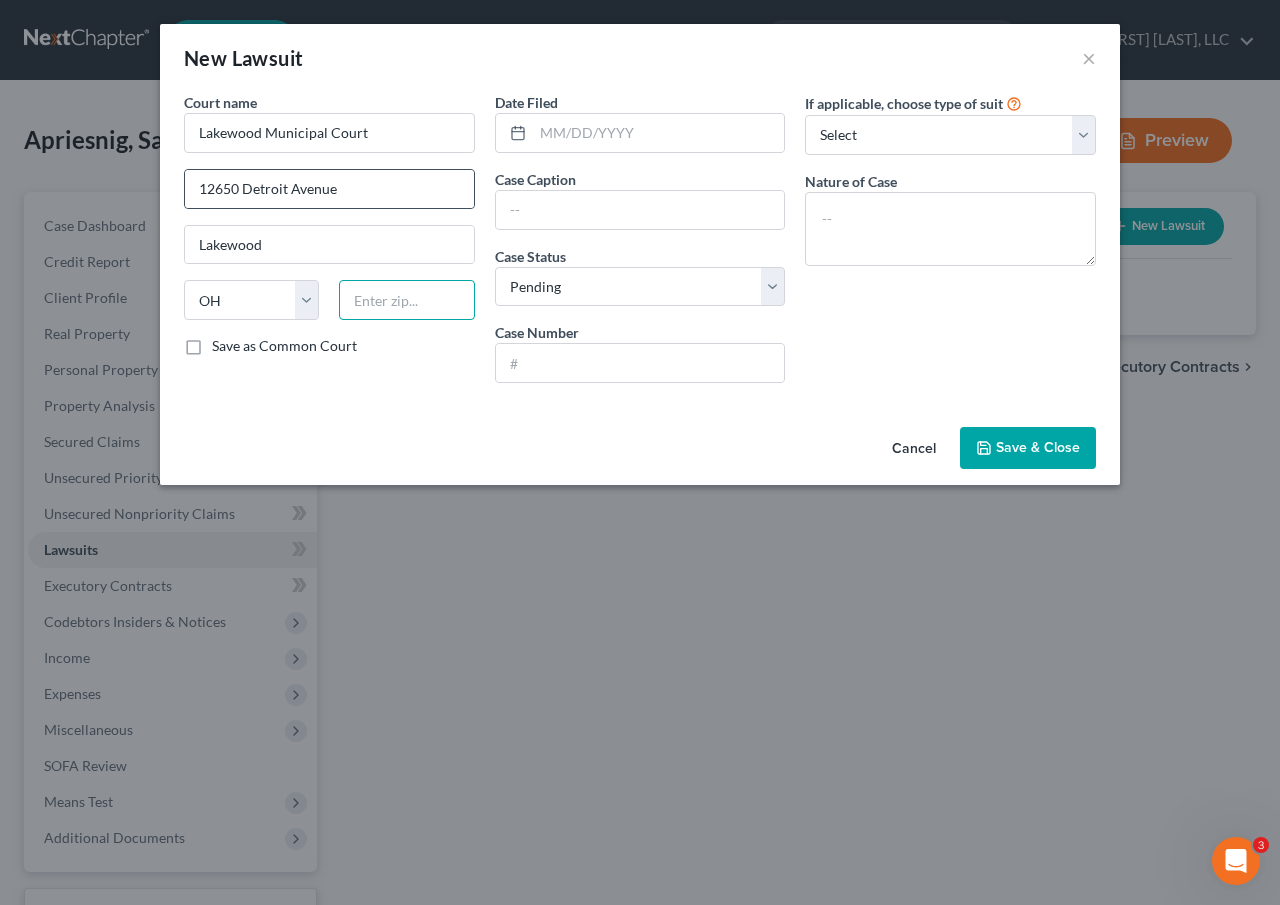 type on "44107" 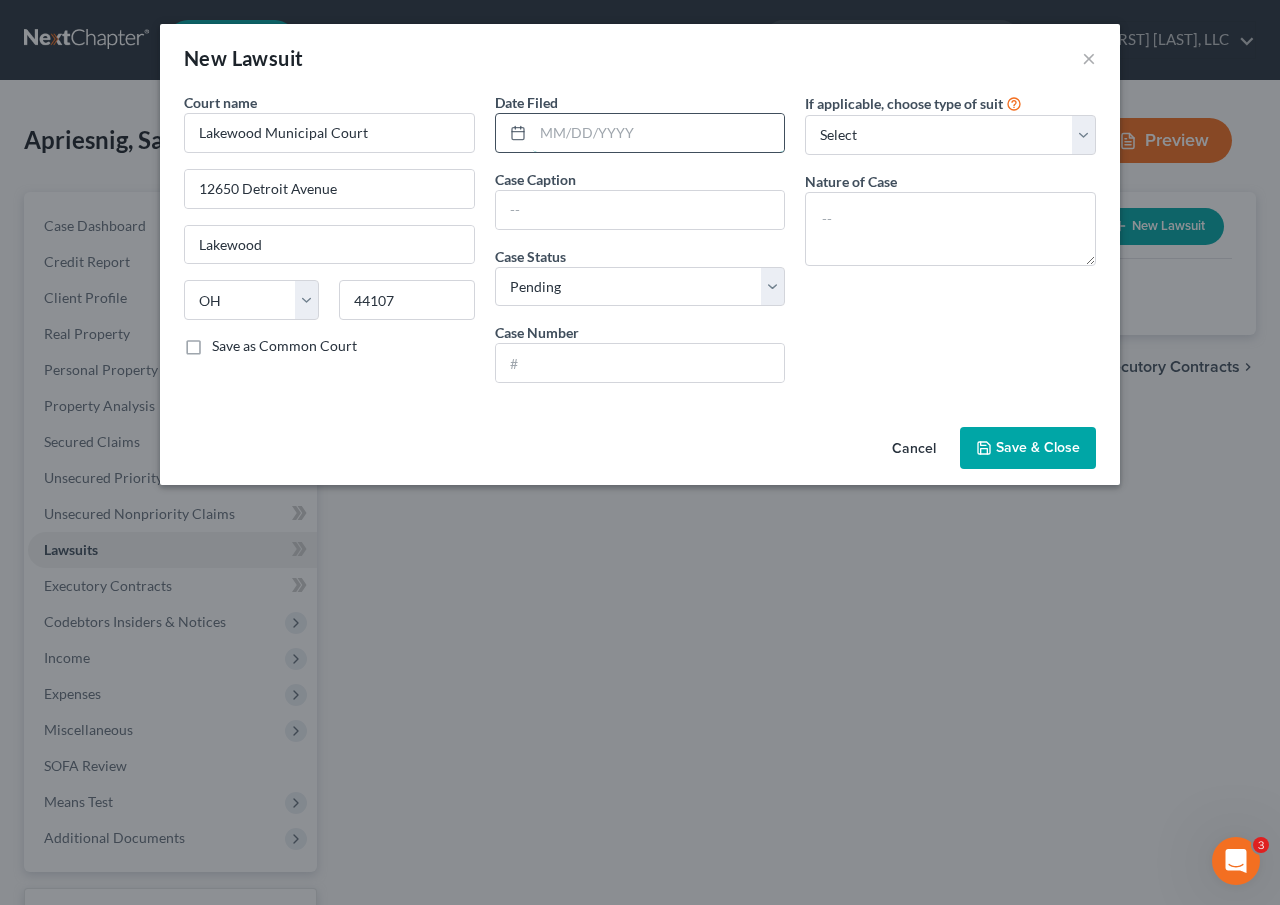 click at bounding box center (659, 133) 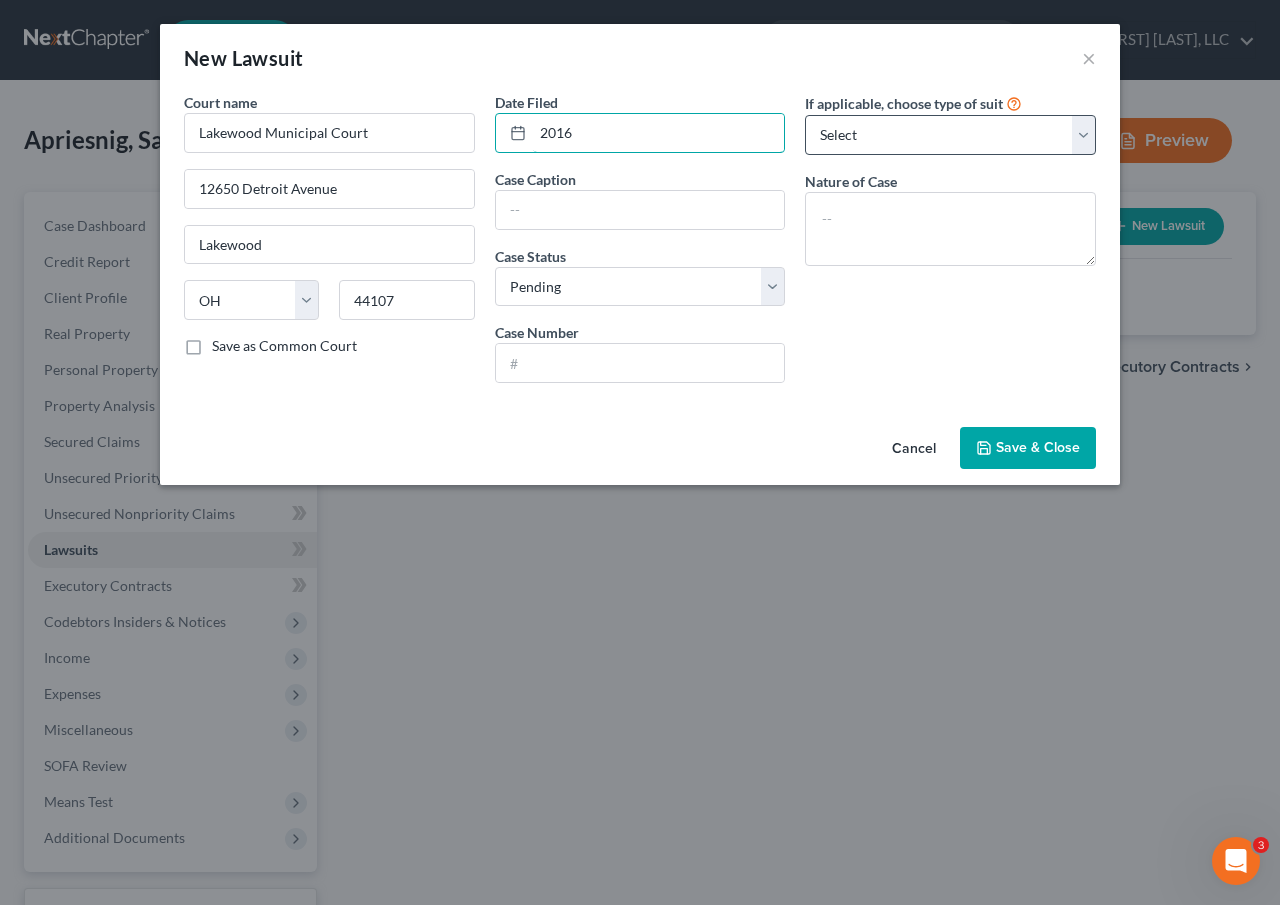 type on "2016" 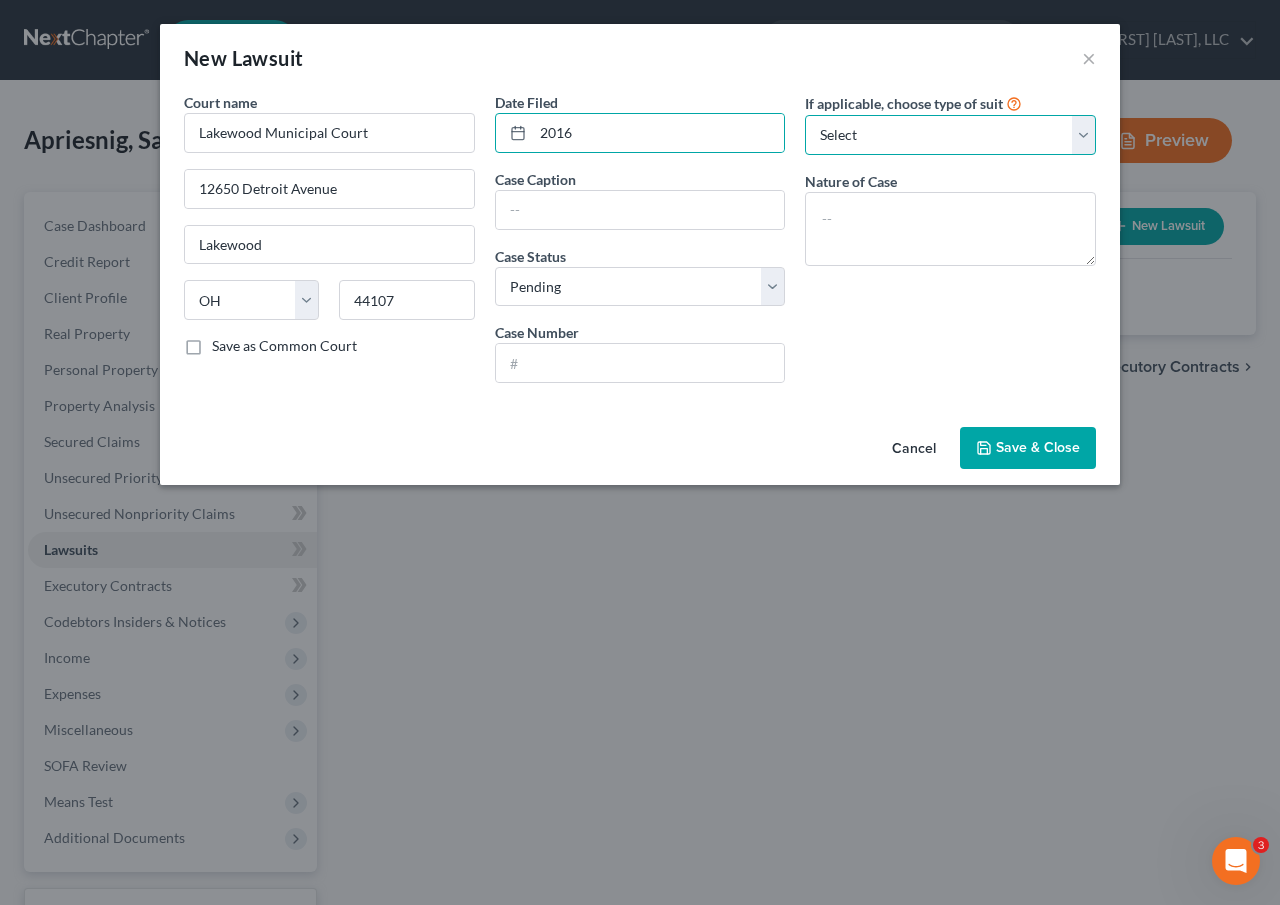 click on "Select Repossession Garnishment Foreclosure Attached, Seized, Or Levied Other" at bounding box center [950, 135] 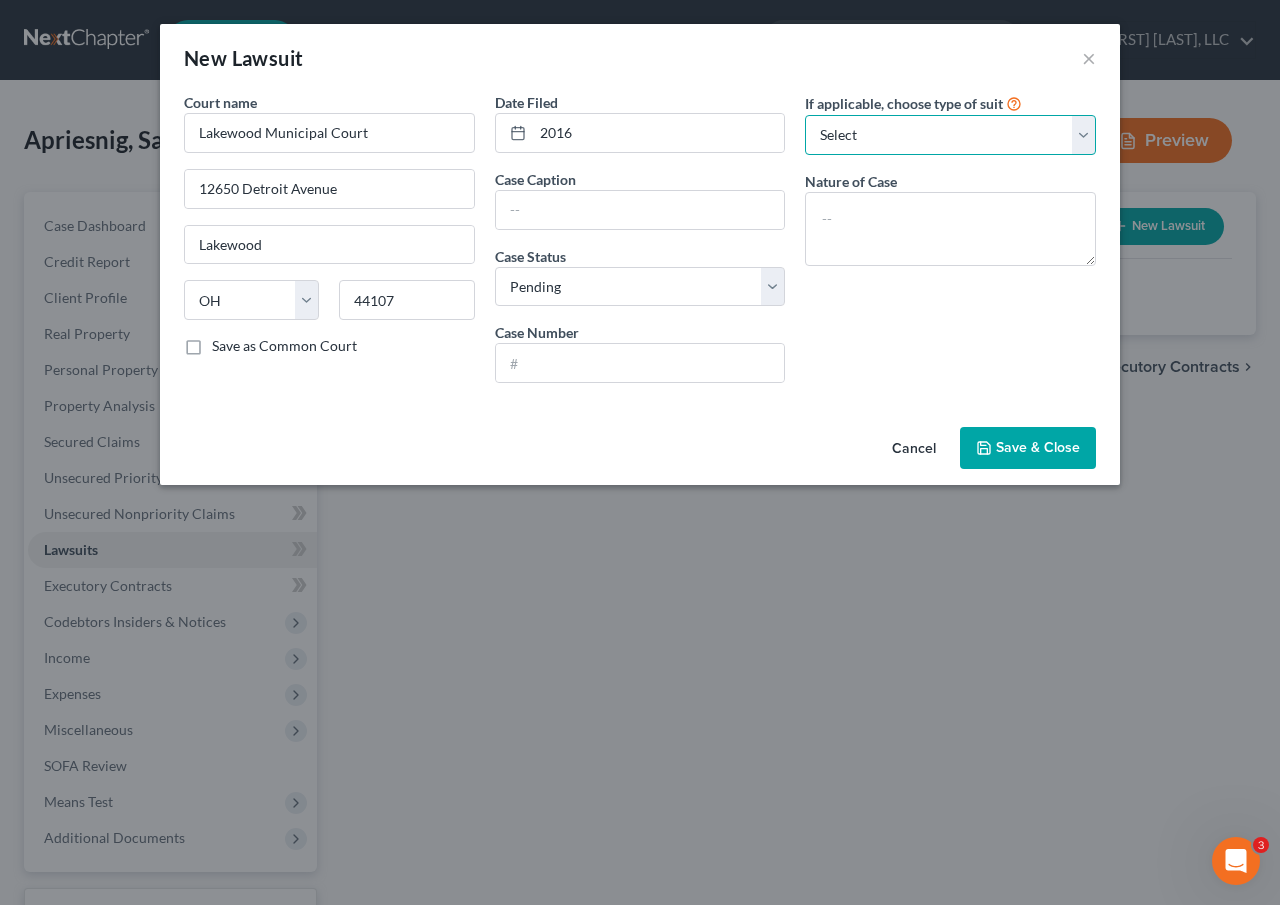 select on "1" 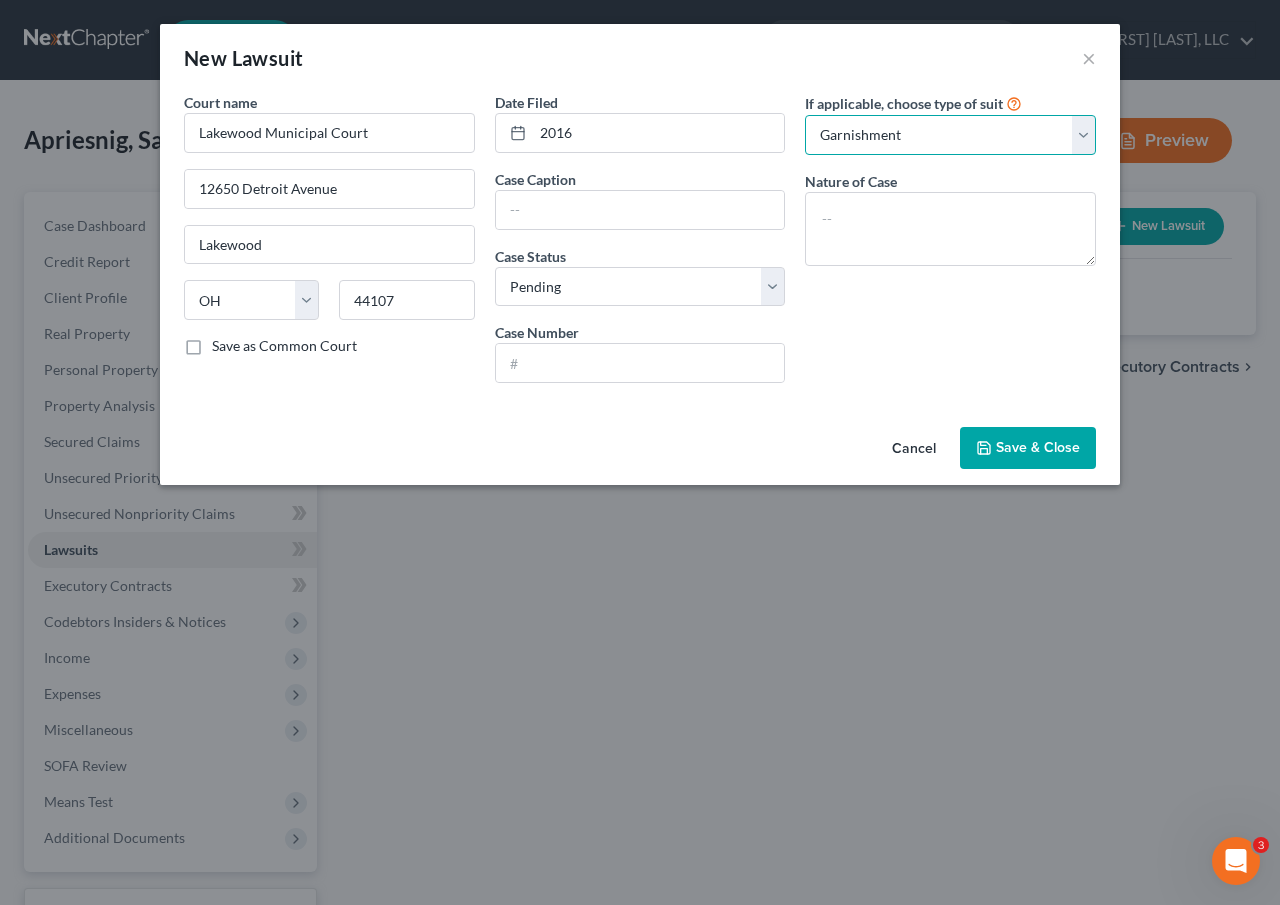 click on "Select Repossession Garnishment Foreclosure Attached, Seized, Or Levied Other" at bounding box center [950, 135] 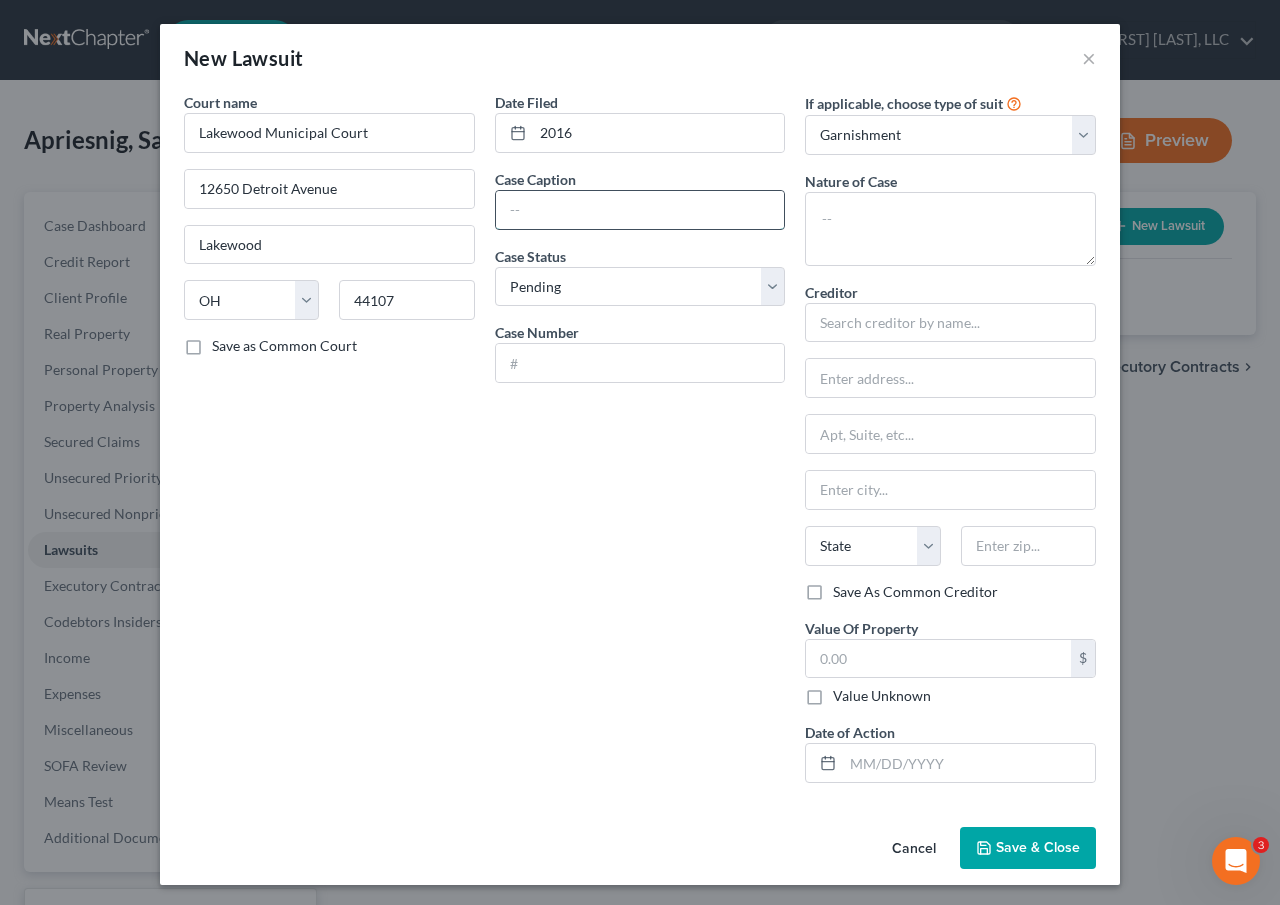 click at bounding box center [640, 210] 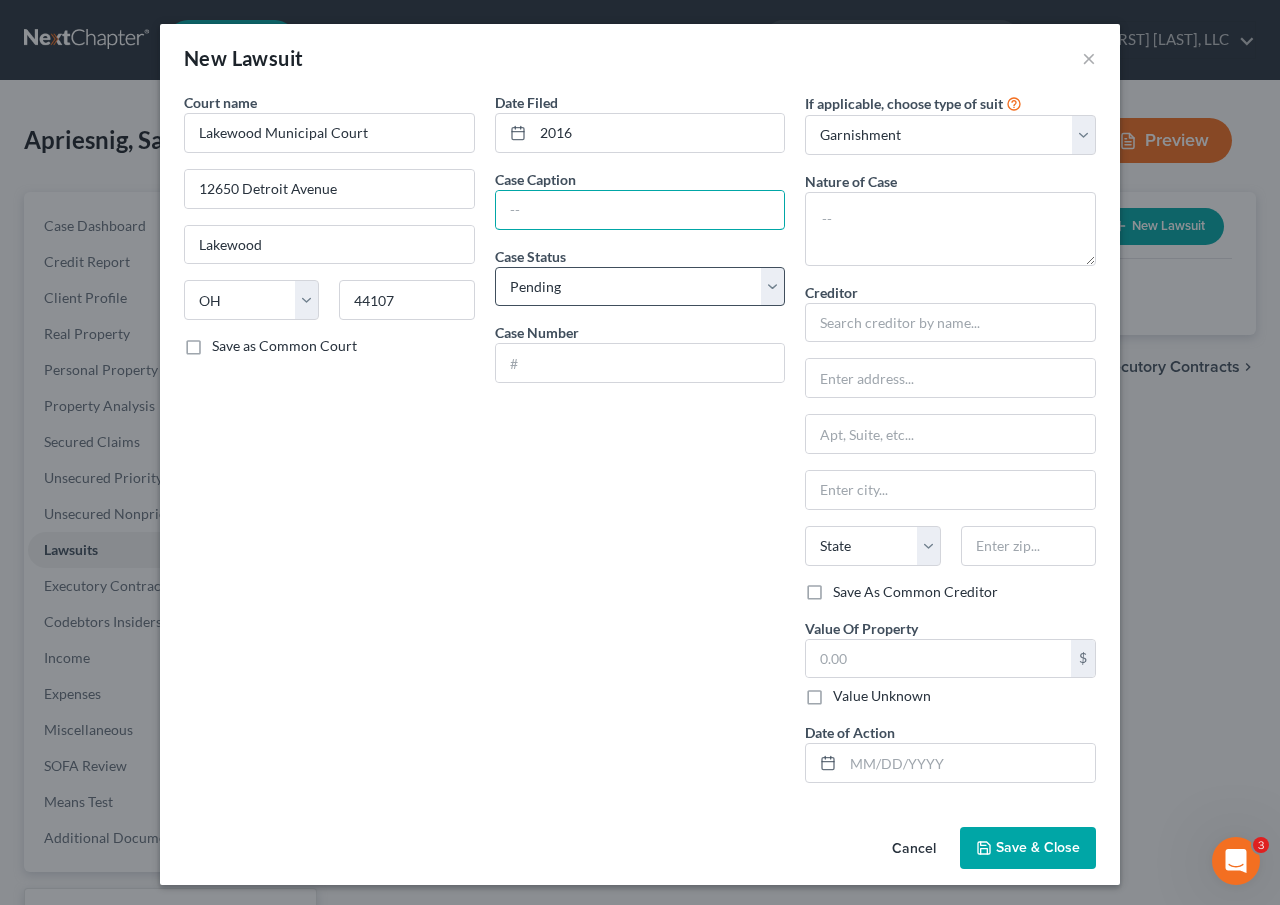 type on "Wells Fargo vs Apriesnig" 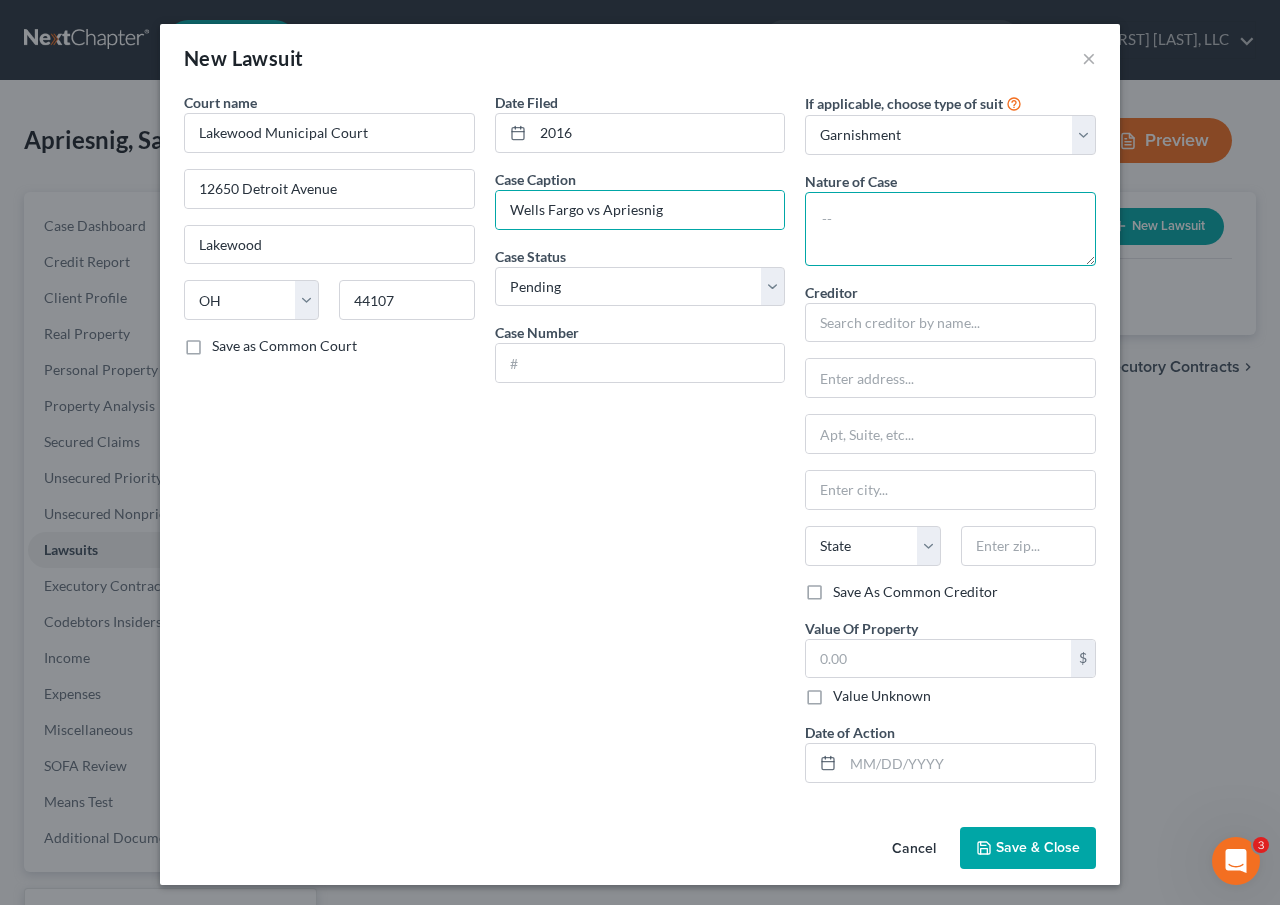 click at bounding box center (950, 229) 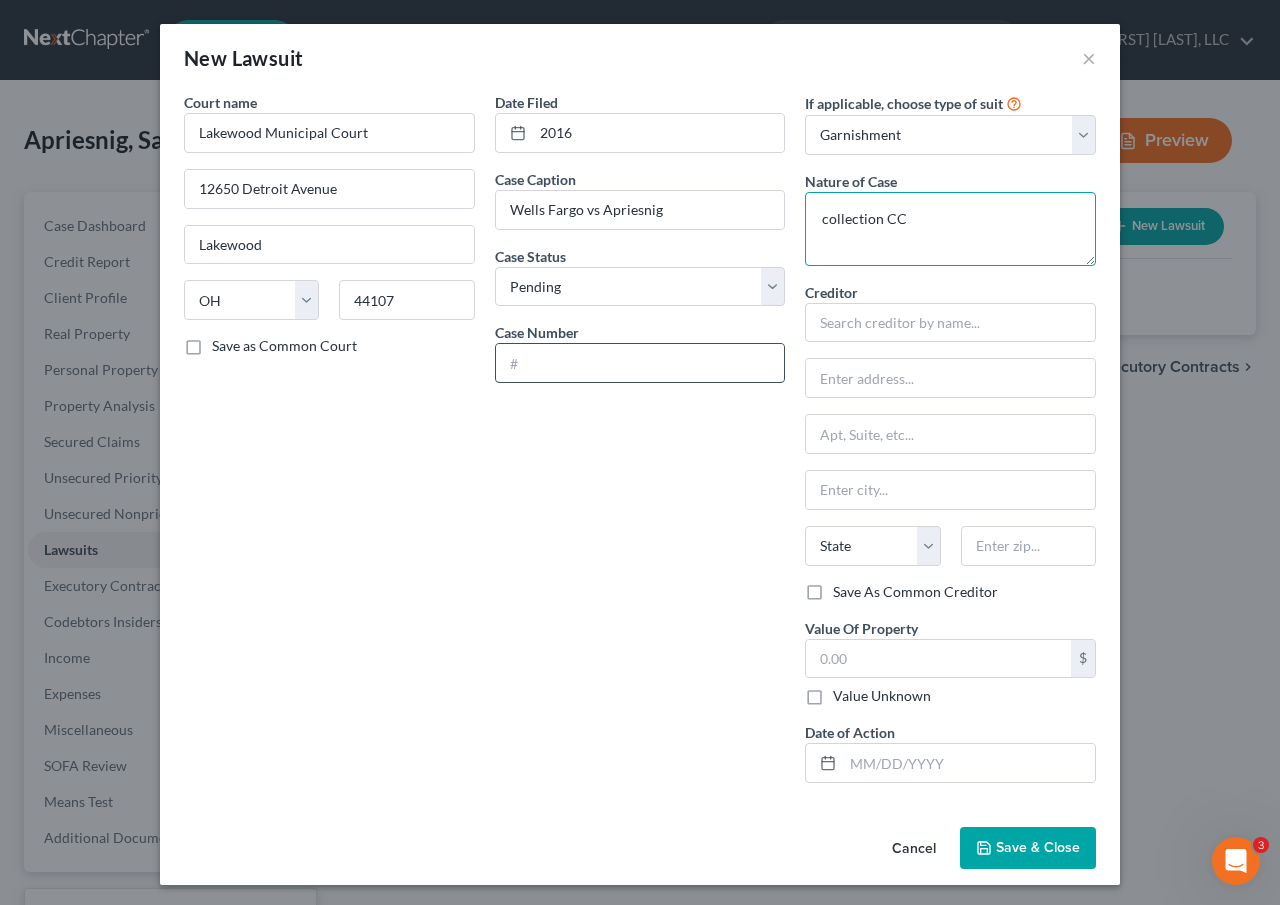 type on "collection CC" 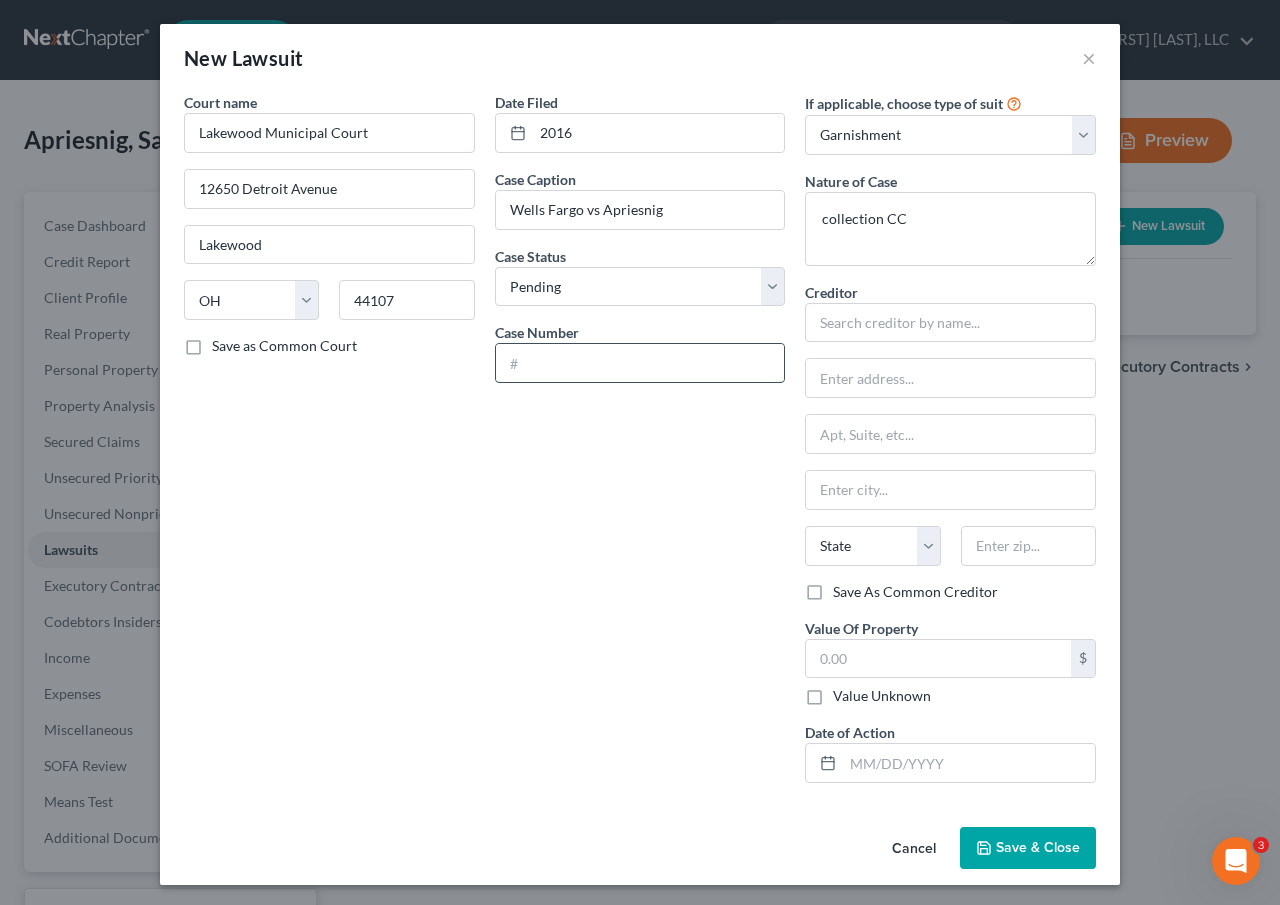 click at bounding box center (640, 363) 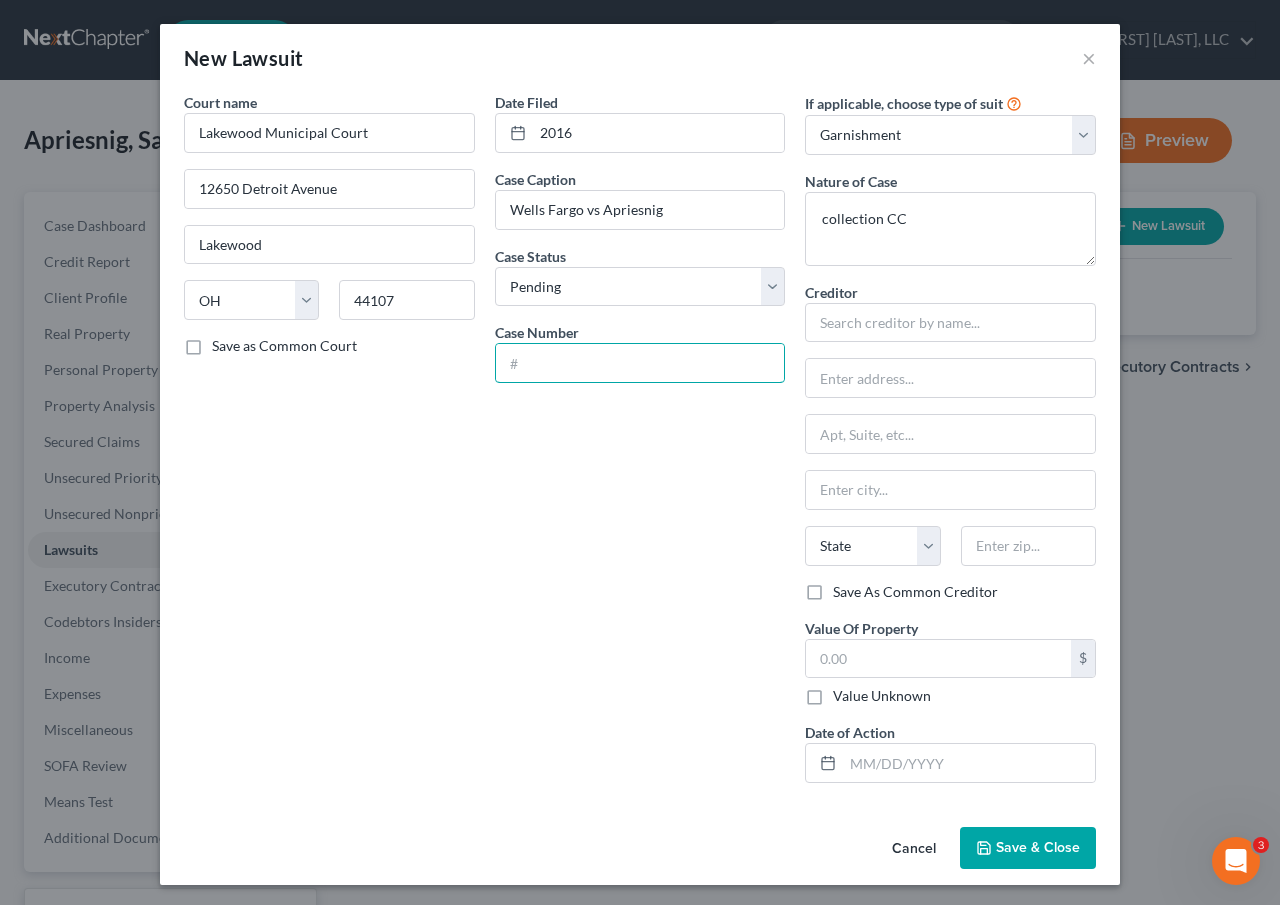 type on "2016CVF624" 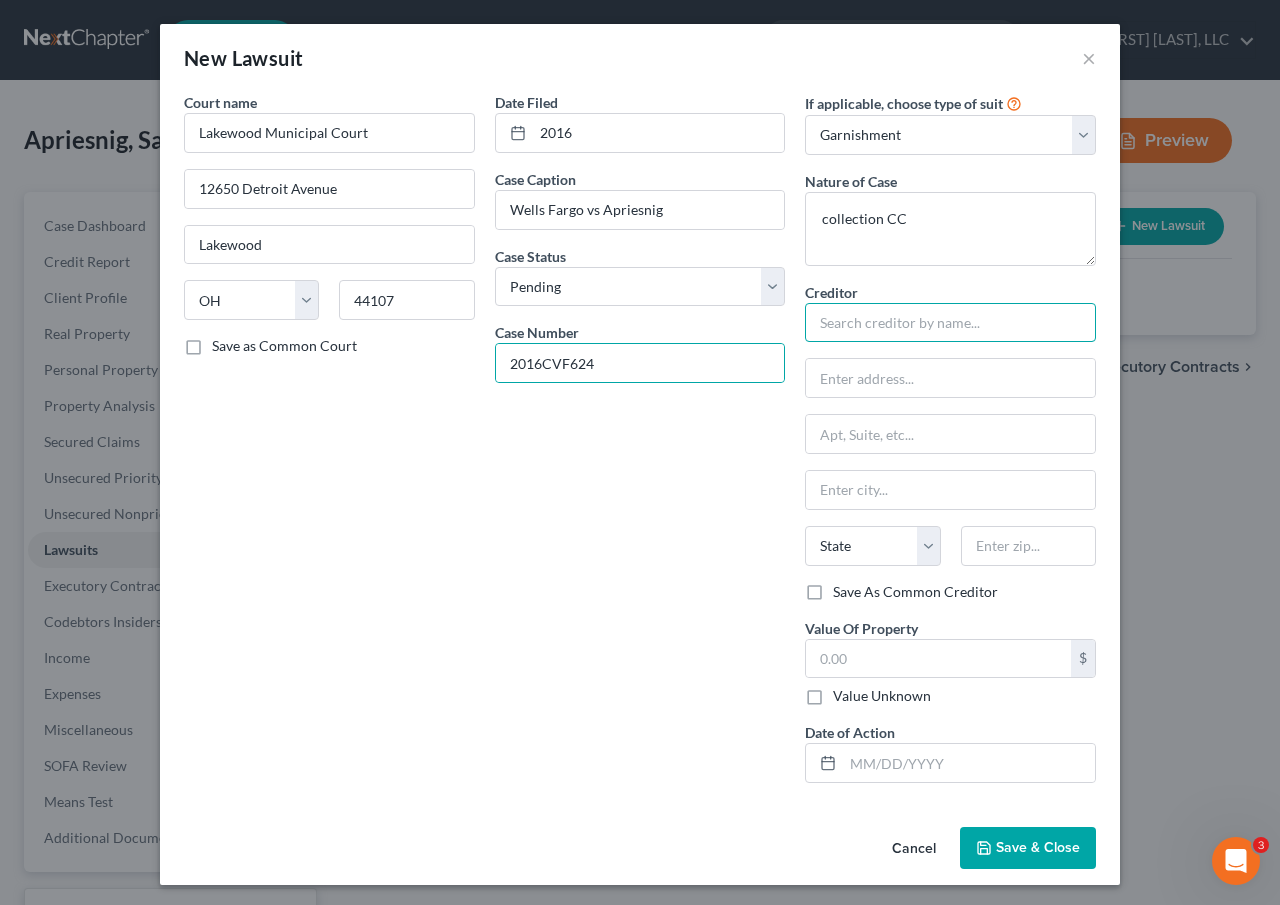 click at bounding box center [950, 323] 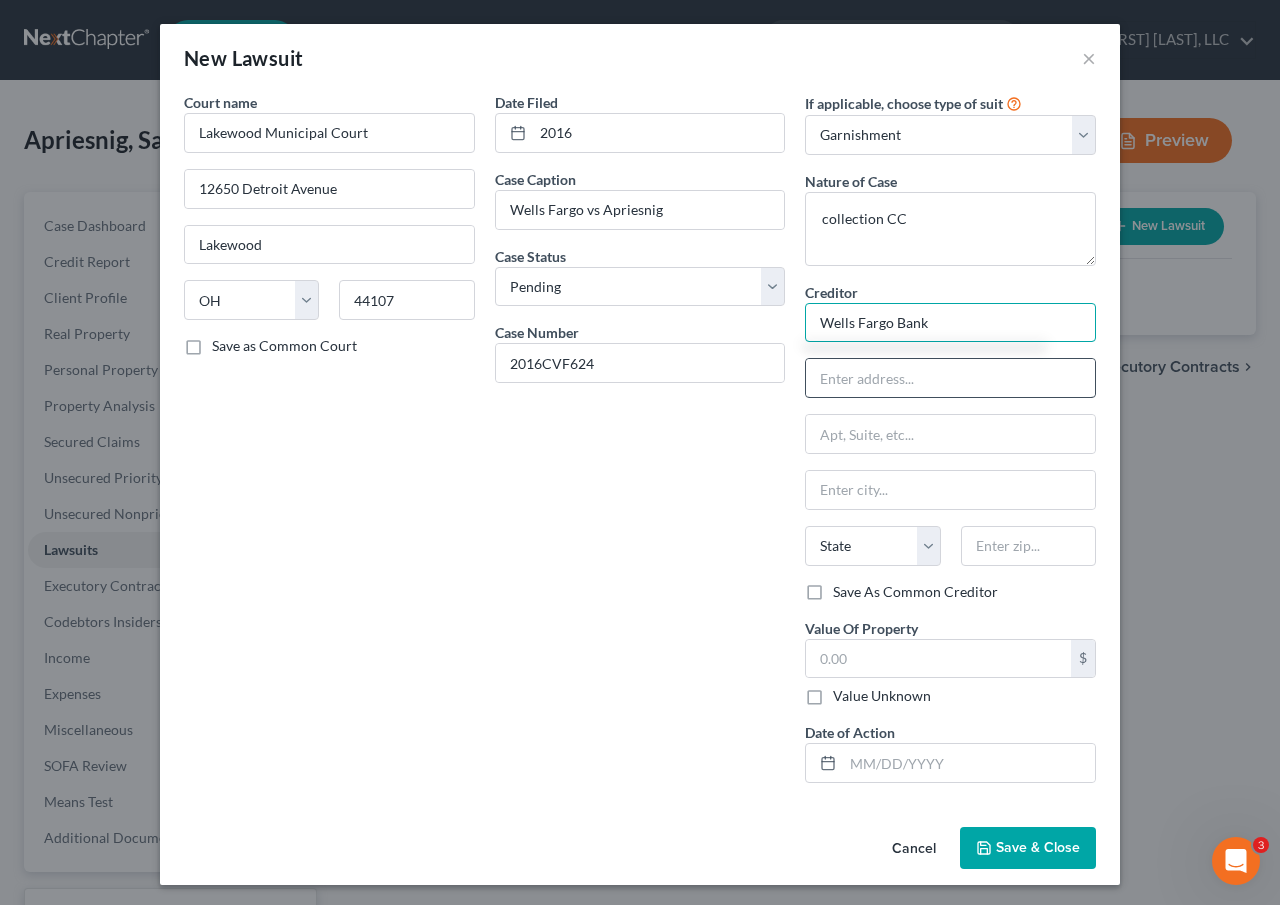 type on "Wells Fargo Bank" 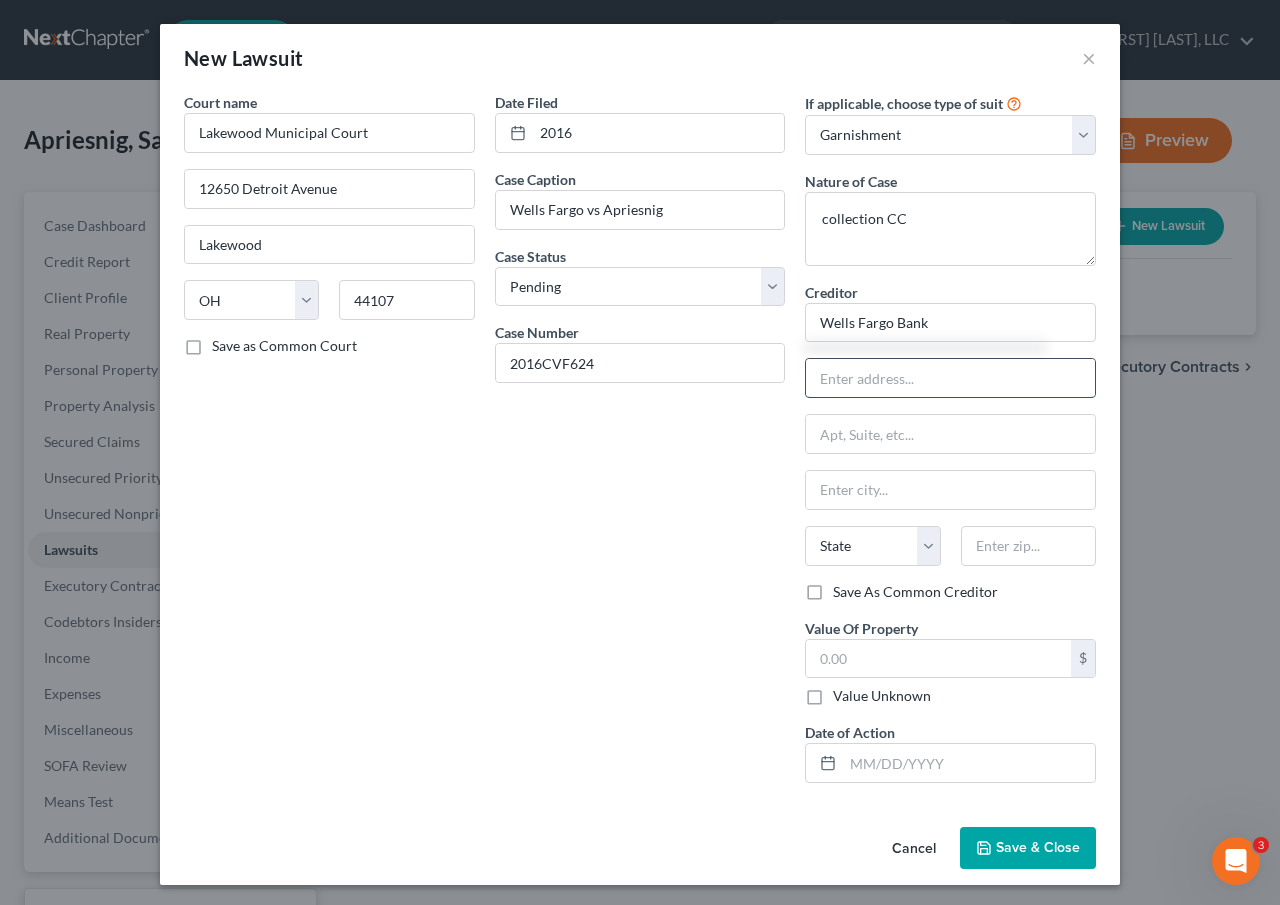 click at bounding box center (950, 378) 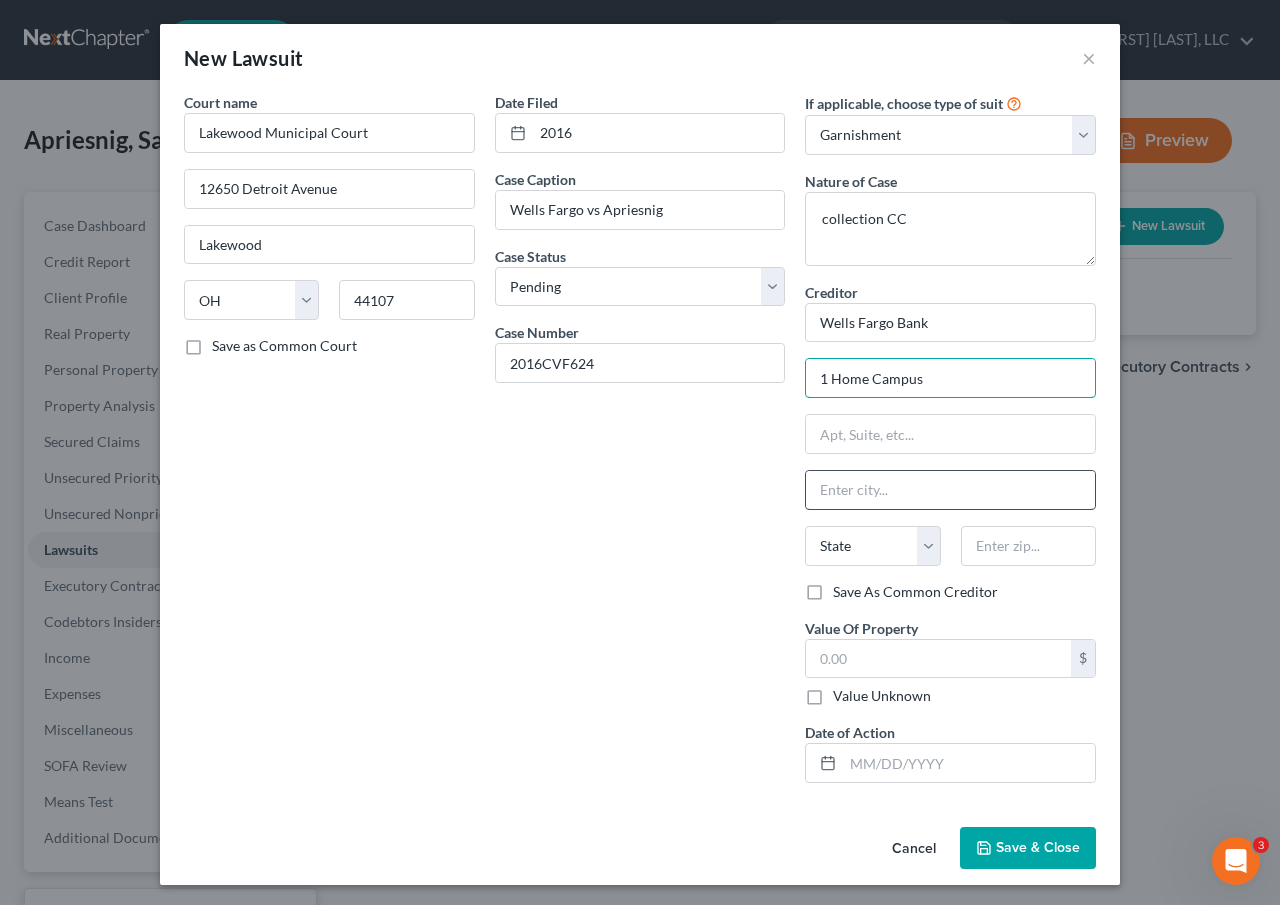 type on "1 Home Campus" 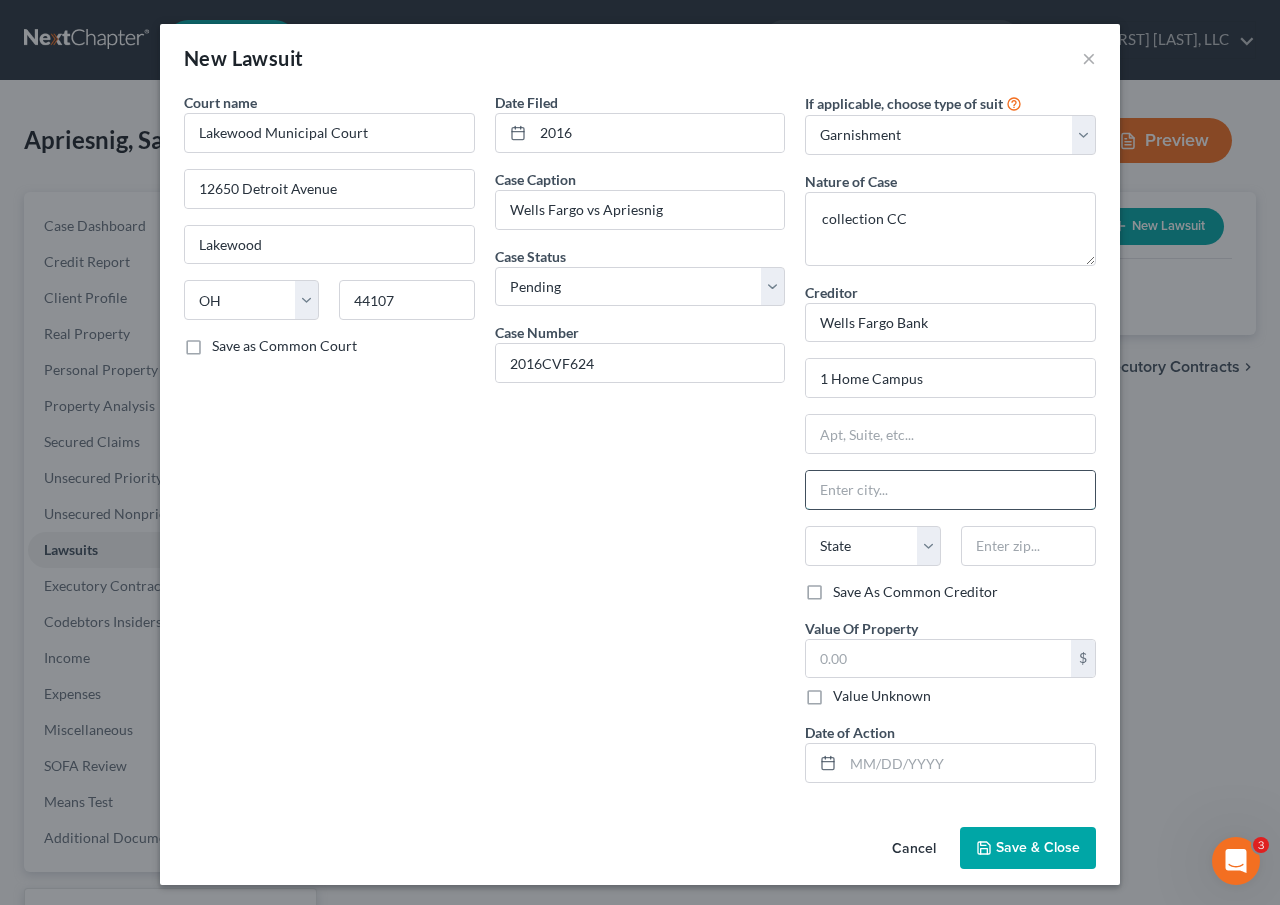 click at bounding box center (950, 490) 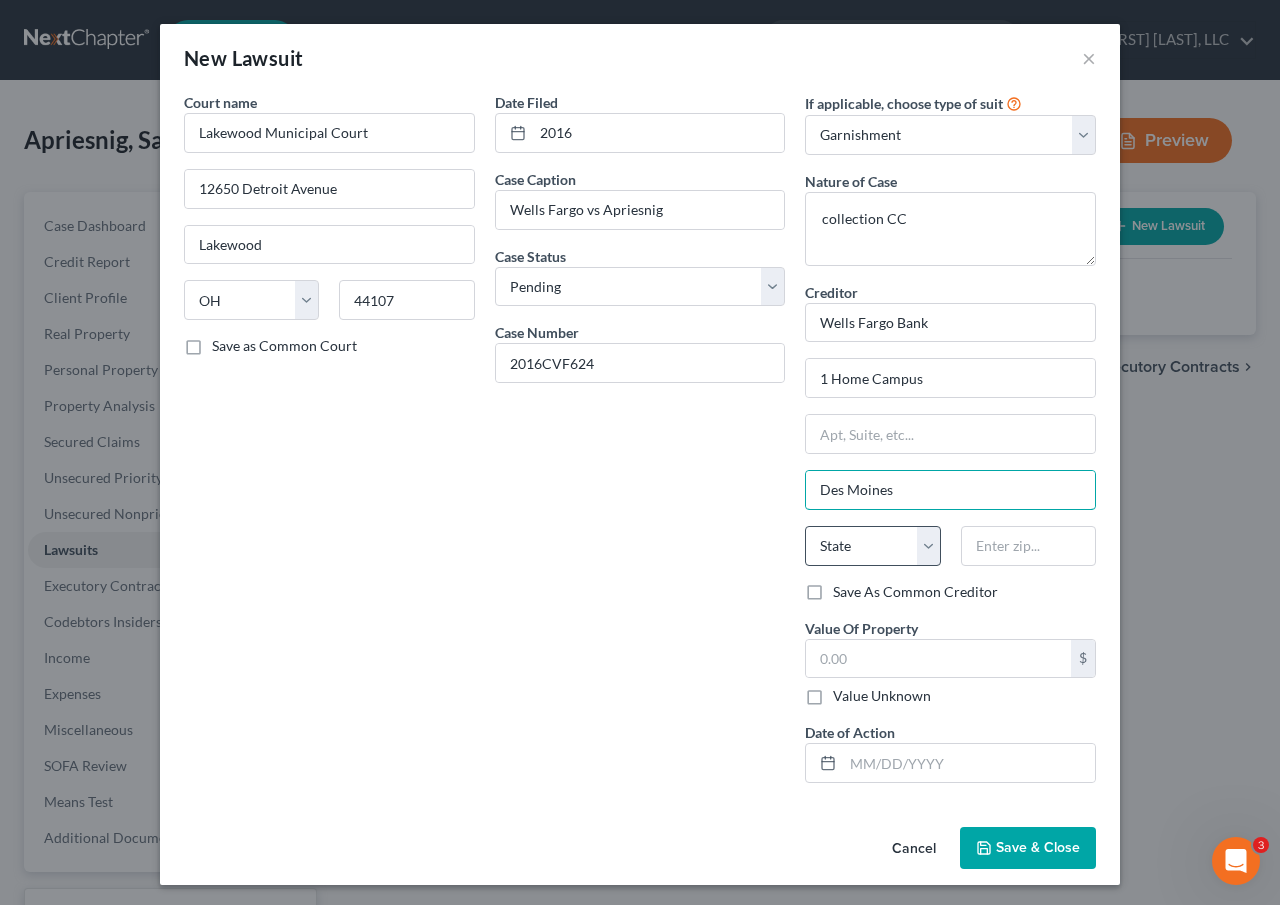 type on "Des Moines" 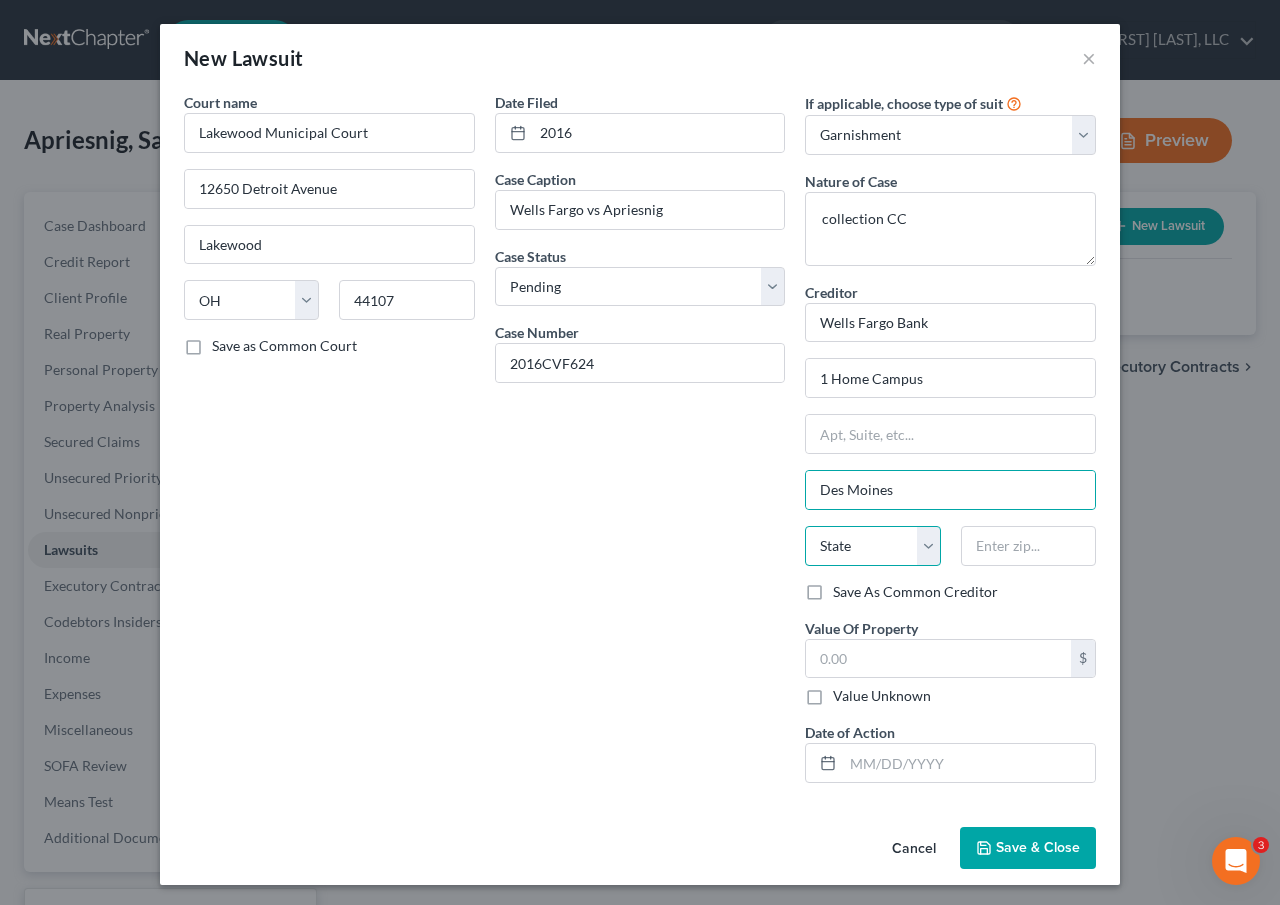 click on "State AL AK AR AZ CA CO CT DE DC FL GA GU HI ID IL IN IA KS KY LA ME MD MA MI MN MS MO MT NC ND NE NV NH NJ NM NY OH OK OR PA PR RI SC SD TN TX UT VI VA VT WA WV WI WY" at bounding box center (872, 546) 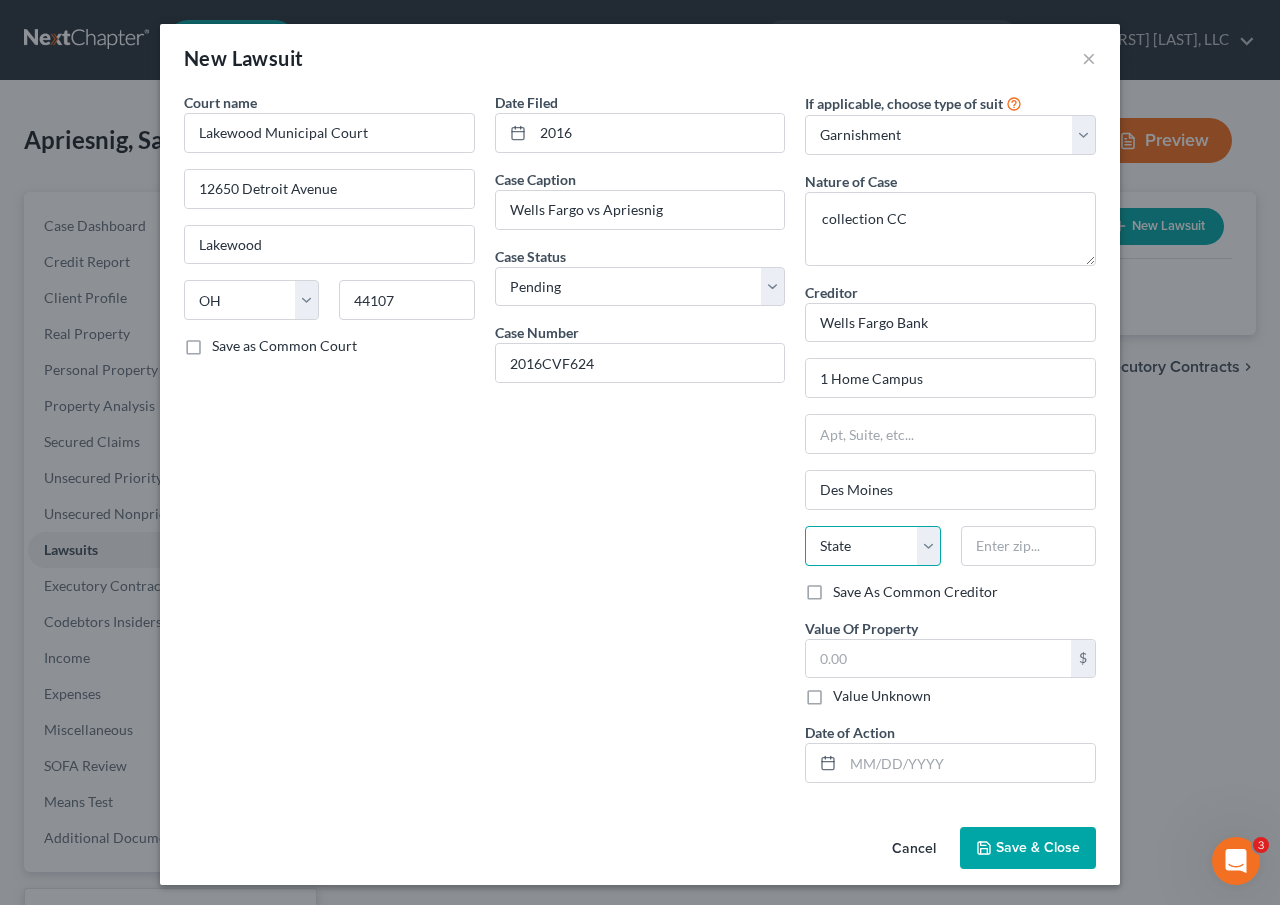 select on "16" 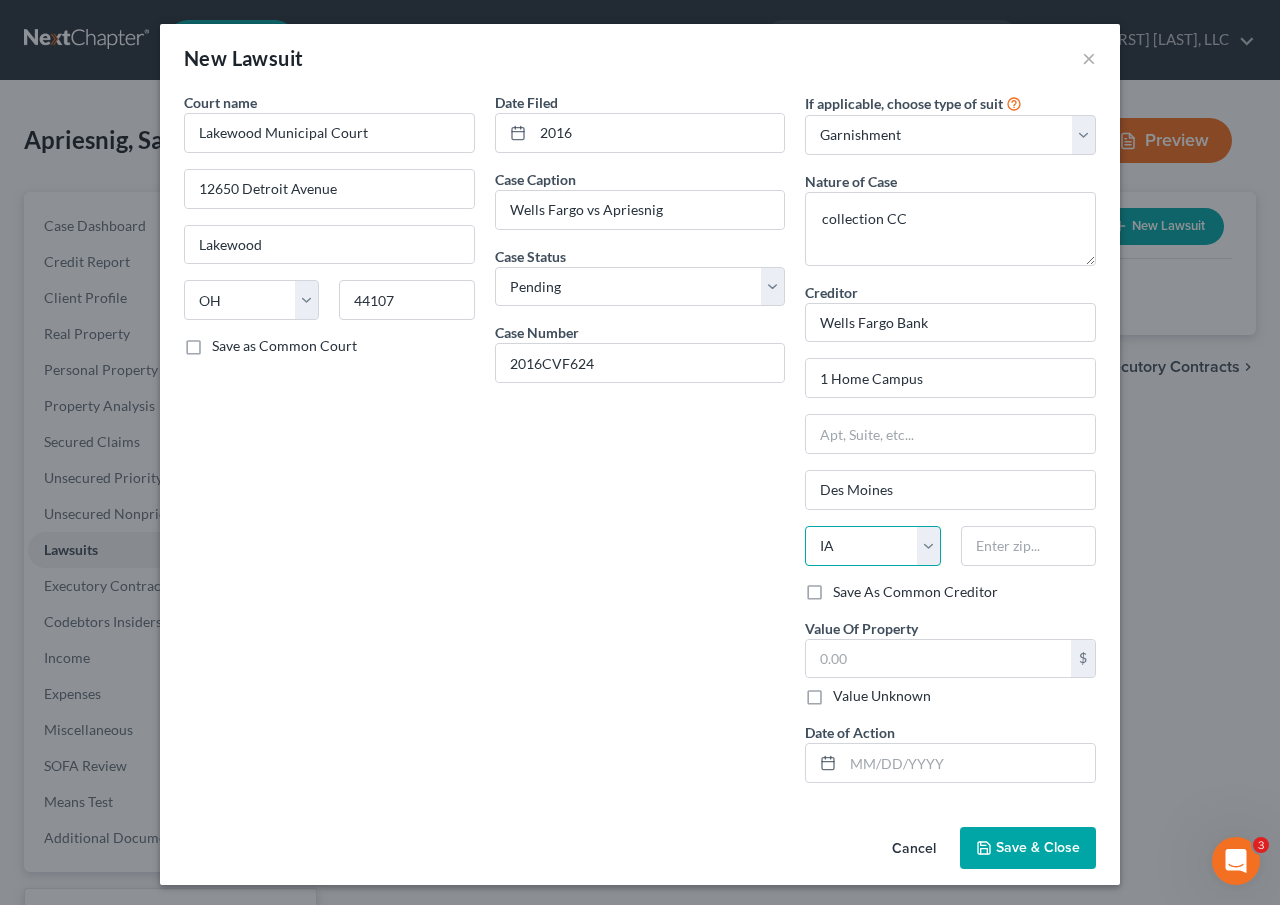 click on "State AL AK AR AZ CA CO CT DE DC FL GA GU HI ID IL IN IA KS KY LA ME MD MA MI MN MS MO MT NC ND NE NV NH NJ NM NY OH OK OR PA PR RI SC SD TN TX UT VI VA VT WA WV WI WY" at bounding box center (872, 546) 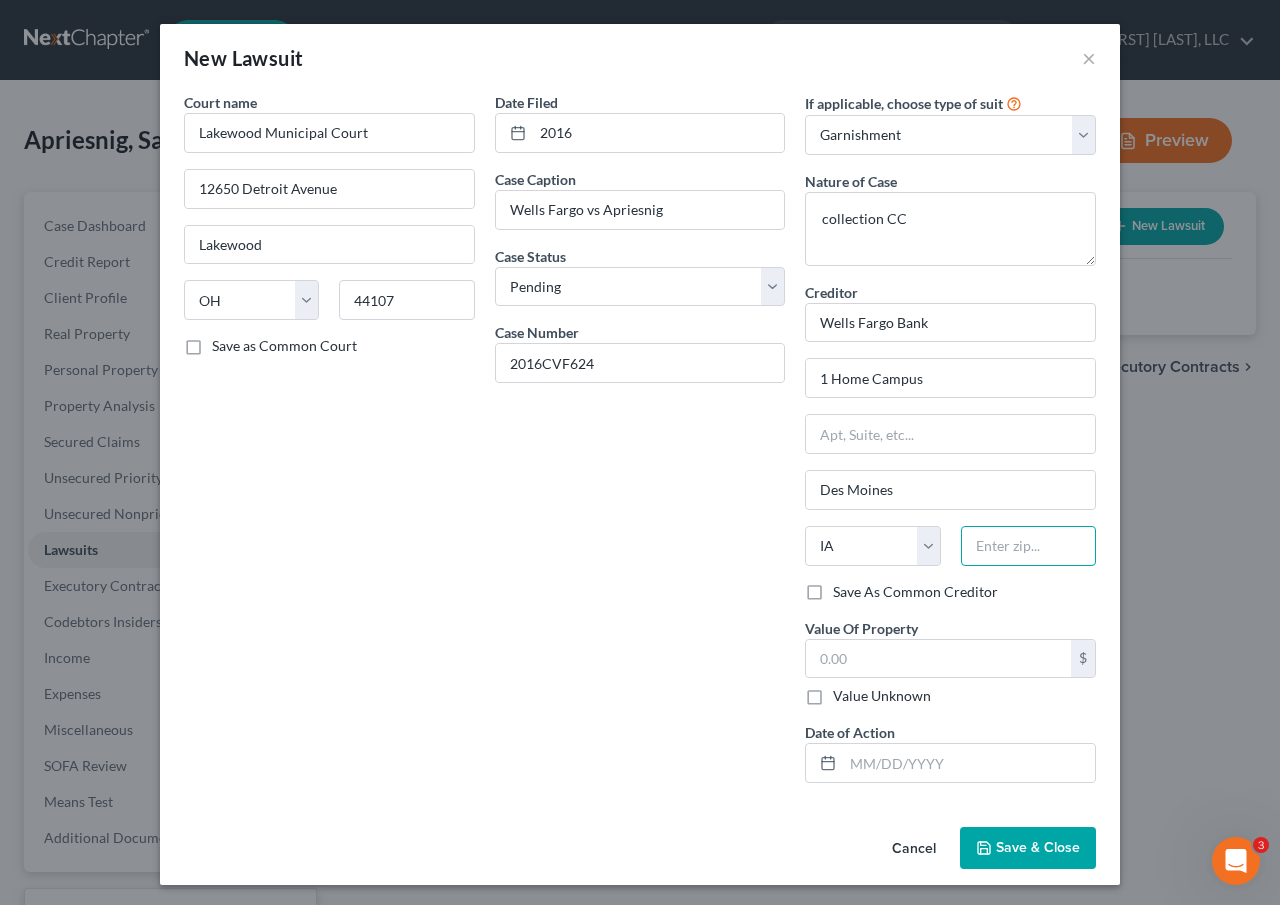 click at bounding box center (1028, 546) 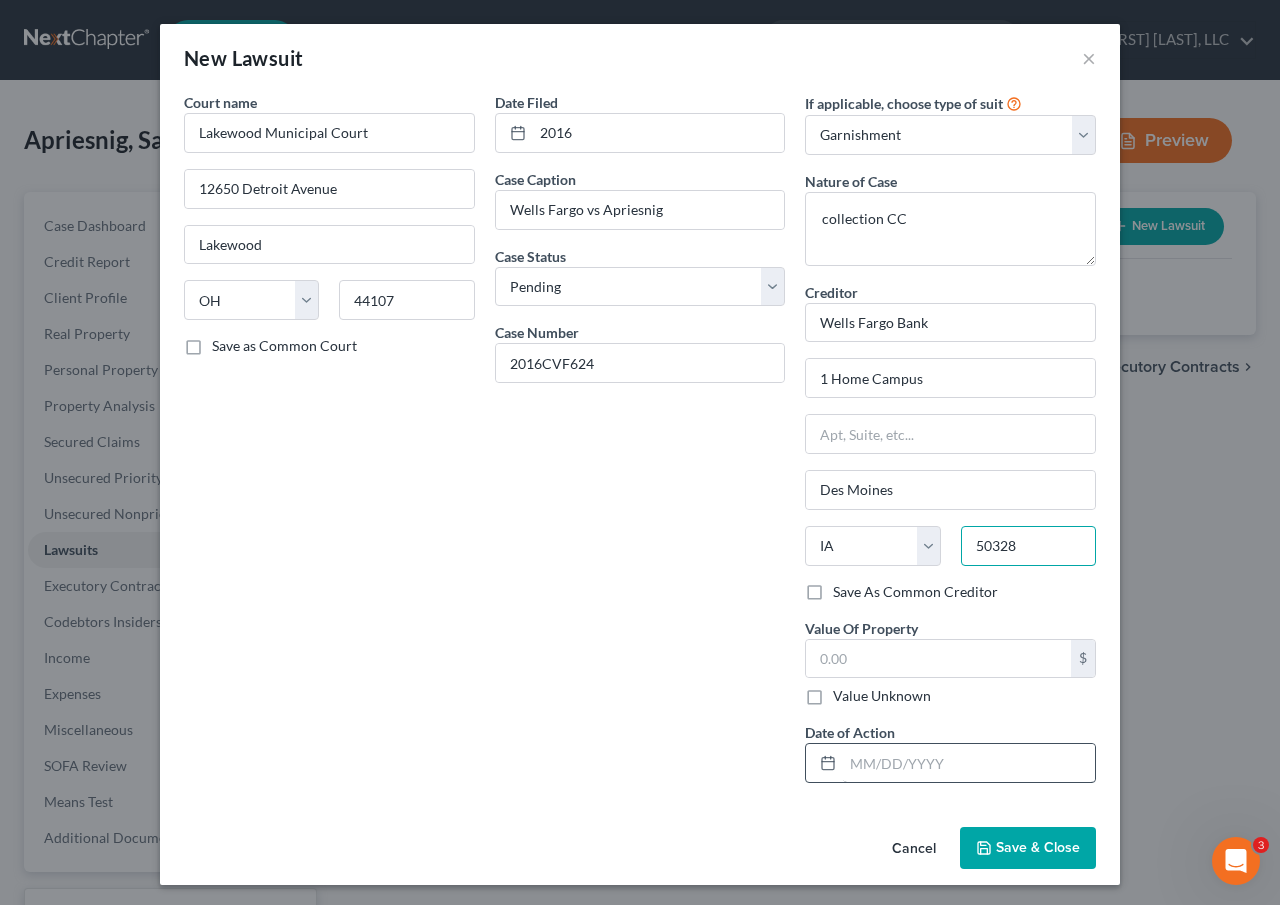 type on "50328" 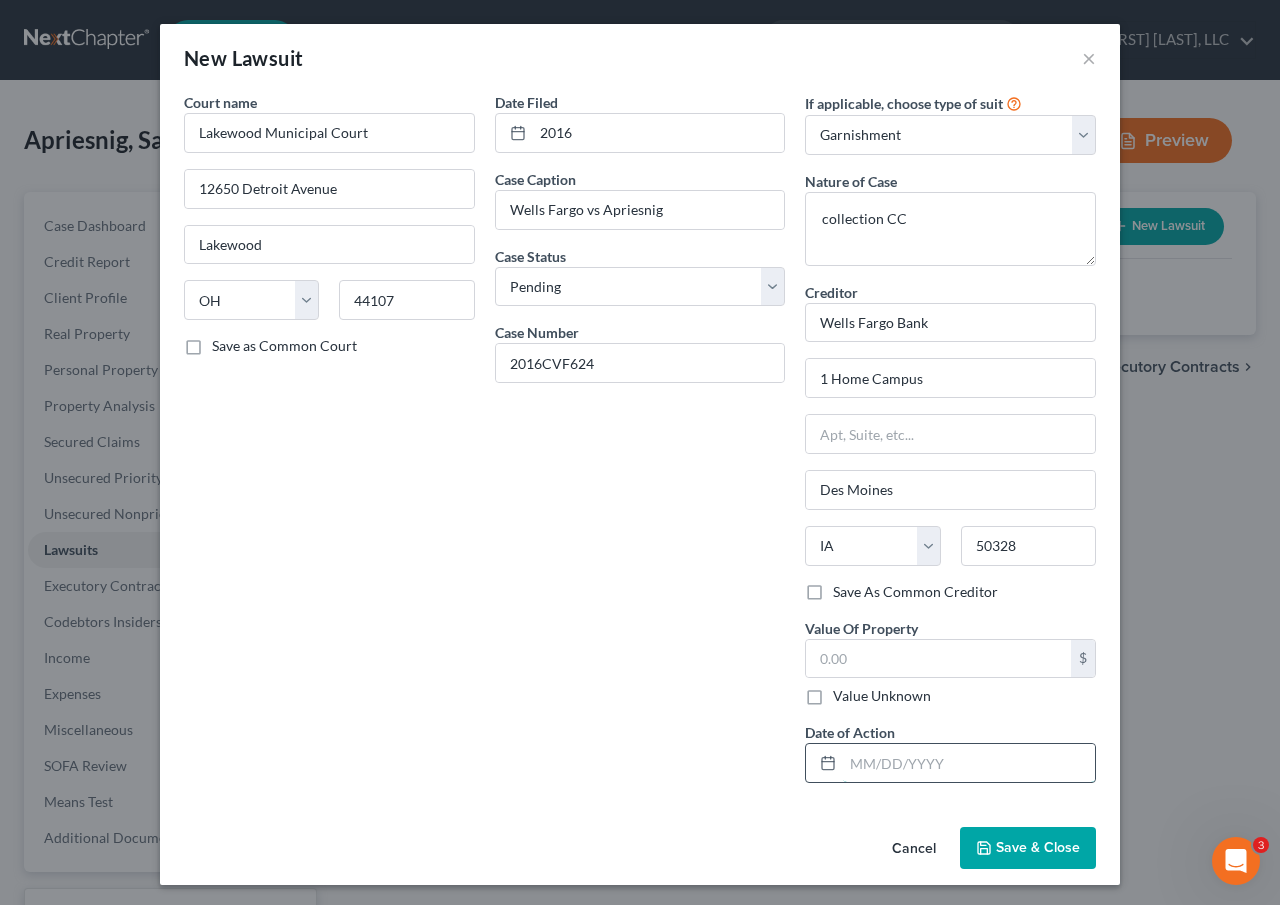 click at bounding box center [969, 763] 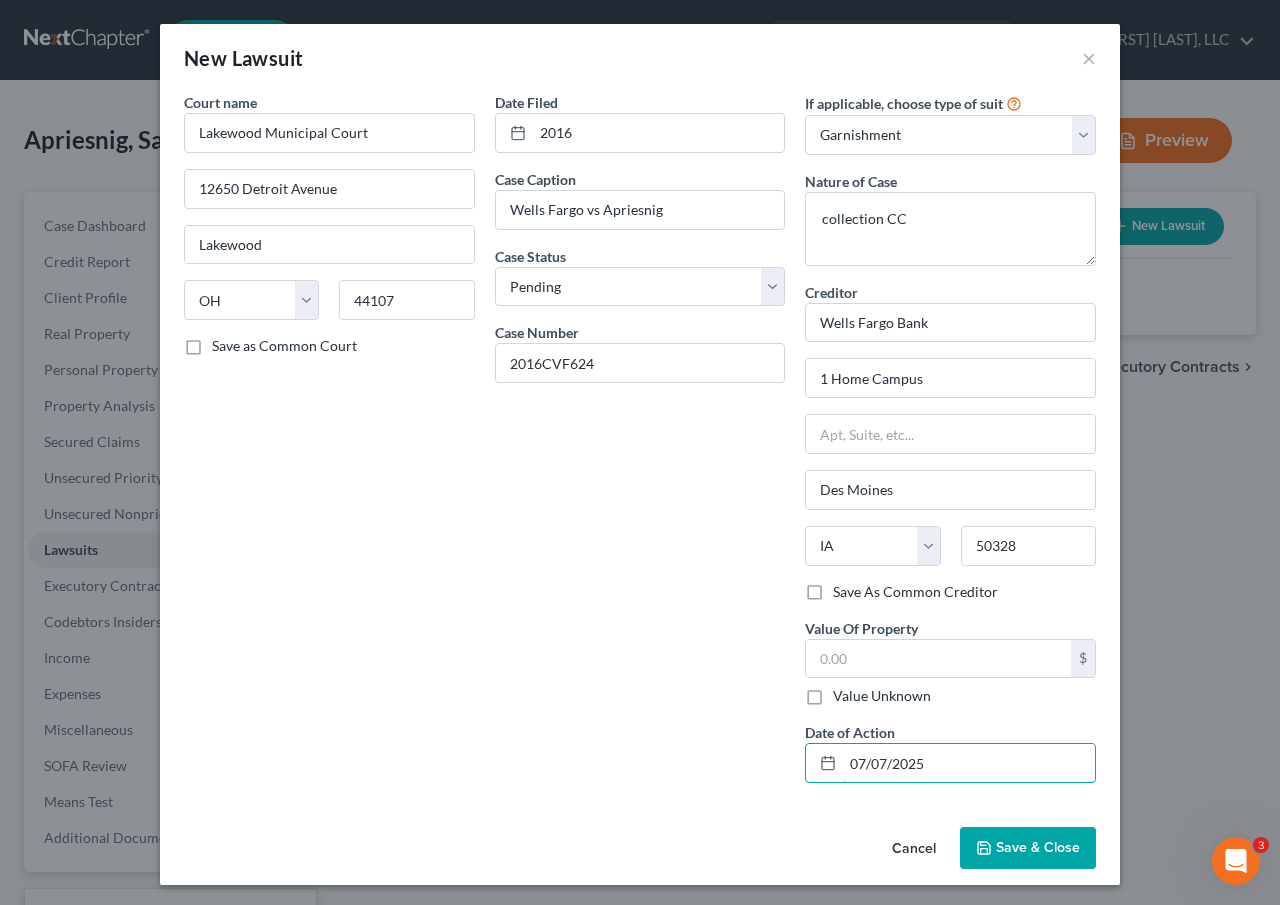 type on "07/07/2025" 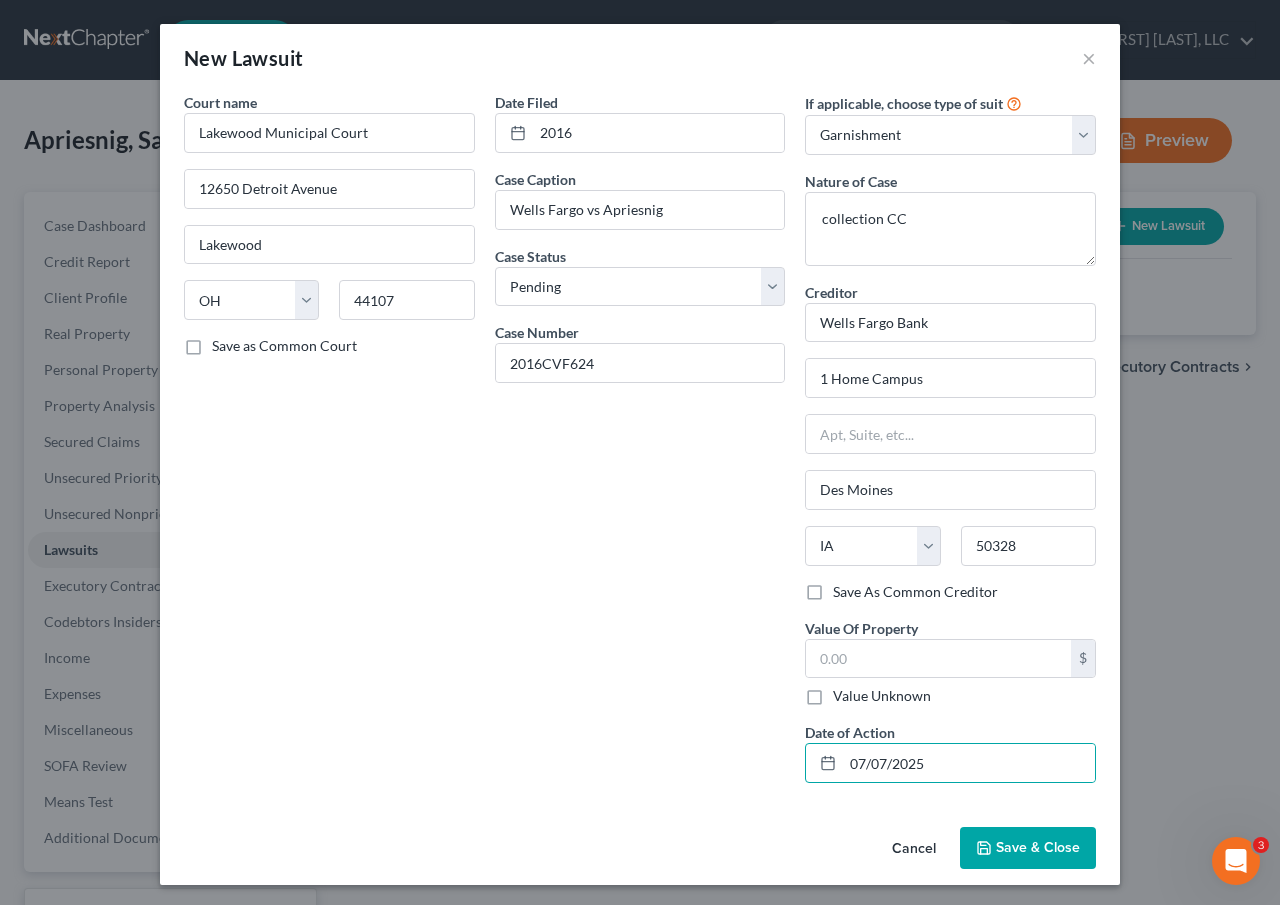 click on "Date Filed         2016 Case Caption Wells Fargo vs Apriesnig
Case Status
*
Select Pending On Appeal Concluded Case Number 2016CVF624" at bounding box center [640, 445] 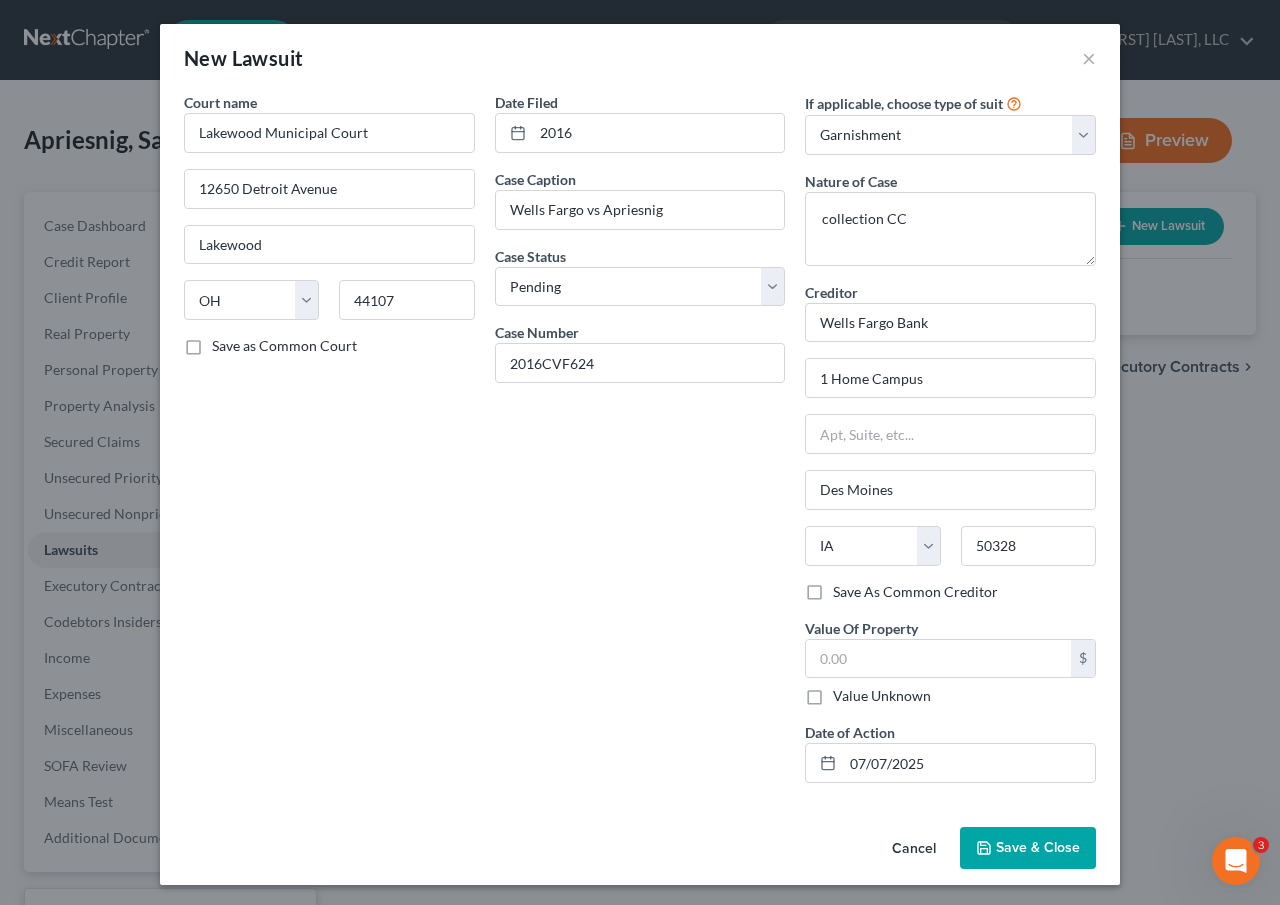 drag, startPoint x: 720, startPoint y: 772, endPoint x: 725, endPoint y: 801, distance: 29.427877 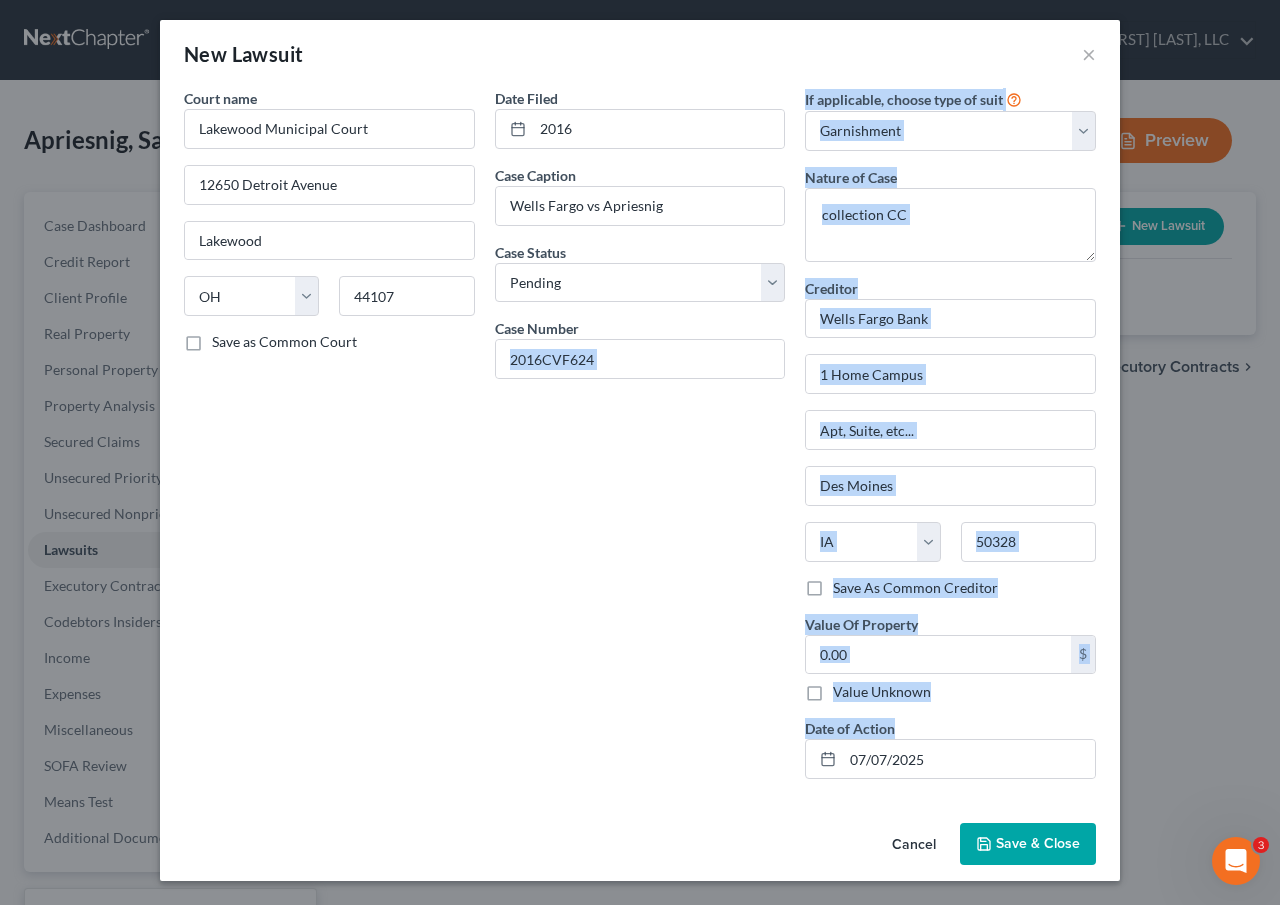 drag, startPoint x: 623, startPoint y: 476, endPoint x: 676, endPoint y: 856, distance: 383.67825 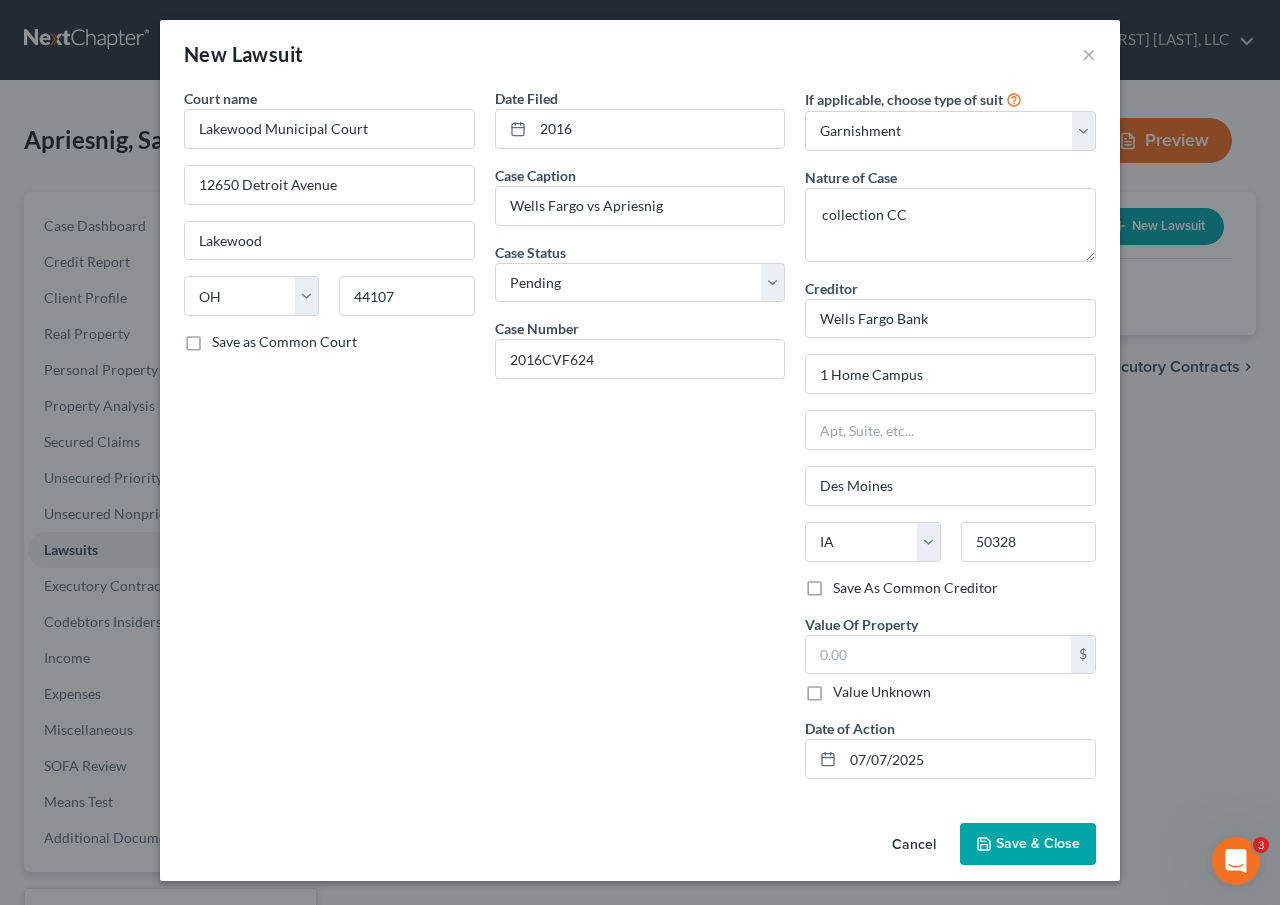 click on "Date Filed         2016 Case Caption Wells Fargo vs Apriesnig
Case Status
*
Select Pending On Appeal Concluded Case Number 2016CVF624" at bounding box center [640, 441] 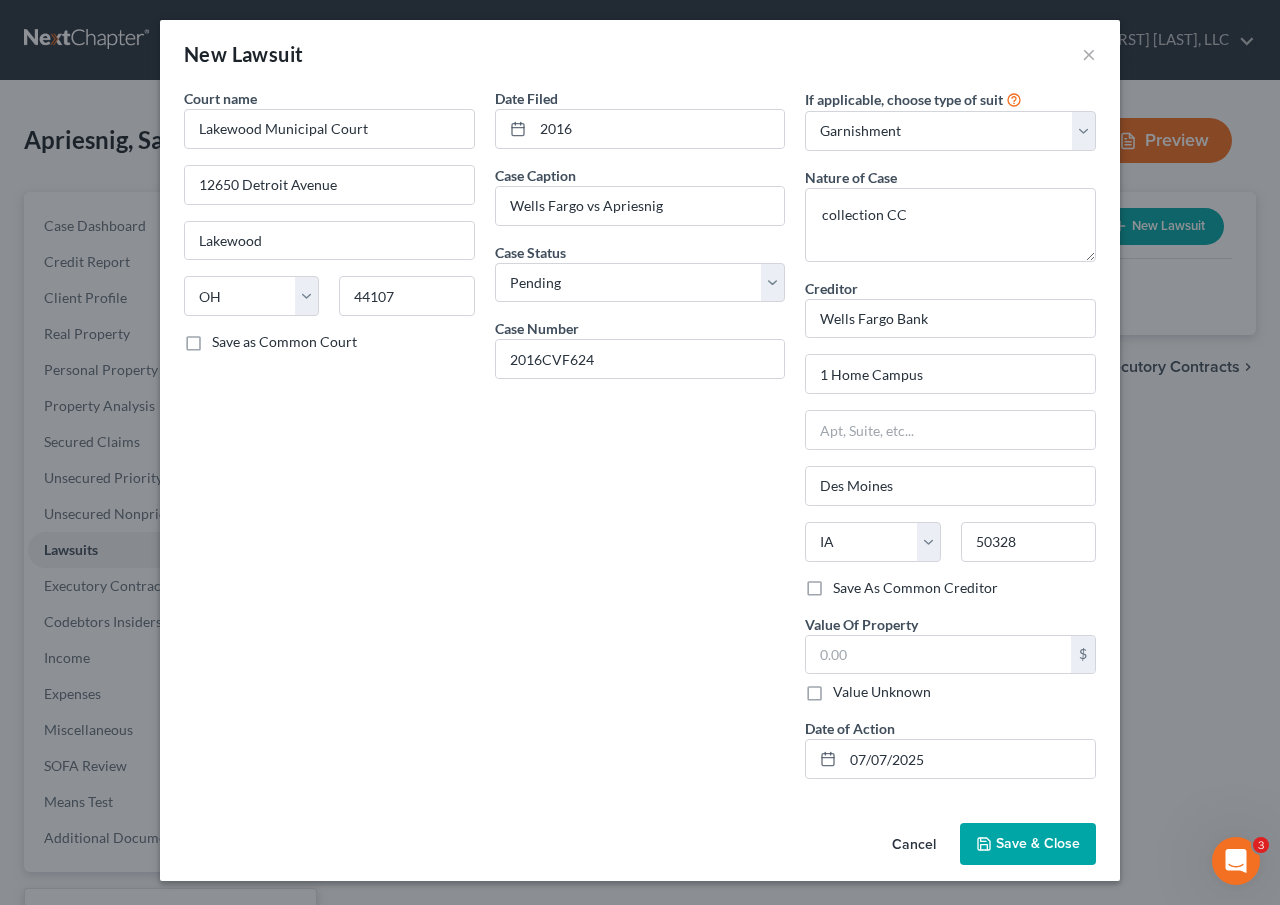 click on "If applicable, choose type of suit     Select Repossession Garnishment Foreclosure Attached, Seized, Or Levied Other Nature of Case collection CC Creditor *    Wells Fargo Bank                      1 Home Campus Des Moines State AL AK AR AZ CA CO CT DE DC FL GA GU HI ID IL IN IA KS KY LA ME MD MA MI MN MS MO MT NC ND NE NV NH NJ NM NY OH OK OR PA PR RI SC SD TN TX UT VI VA VT WA WV WI WY 50328 Save As Common Creditor Value Of Property
$
Value Unknown
Balance Undetermined
$
Value Unknown
Date of Action         07/07/2025" at bounding box center [950, 441] 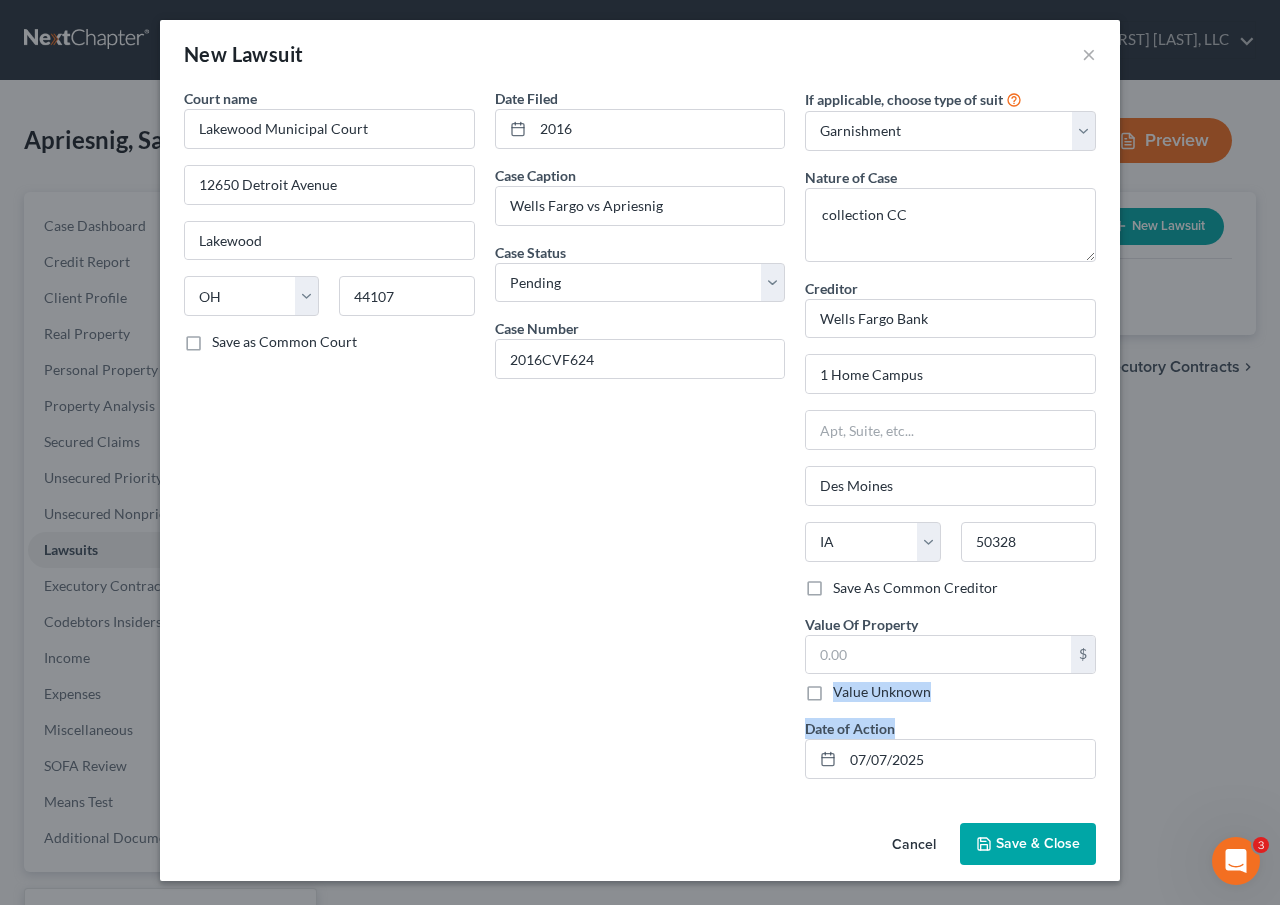 drag, startPoint x: 1098, startPoint y: 735, endPoint x: 1109, endPoint y: 647, distance: 88.68484 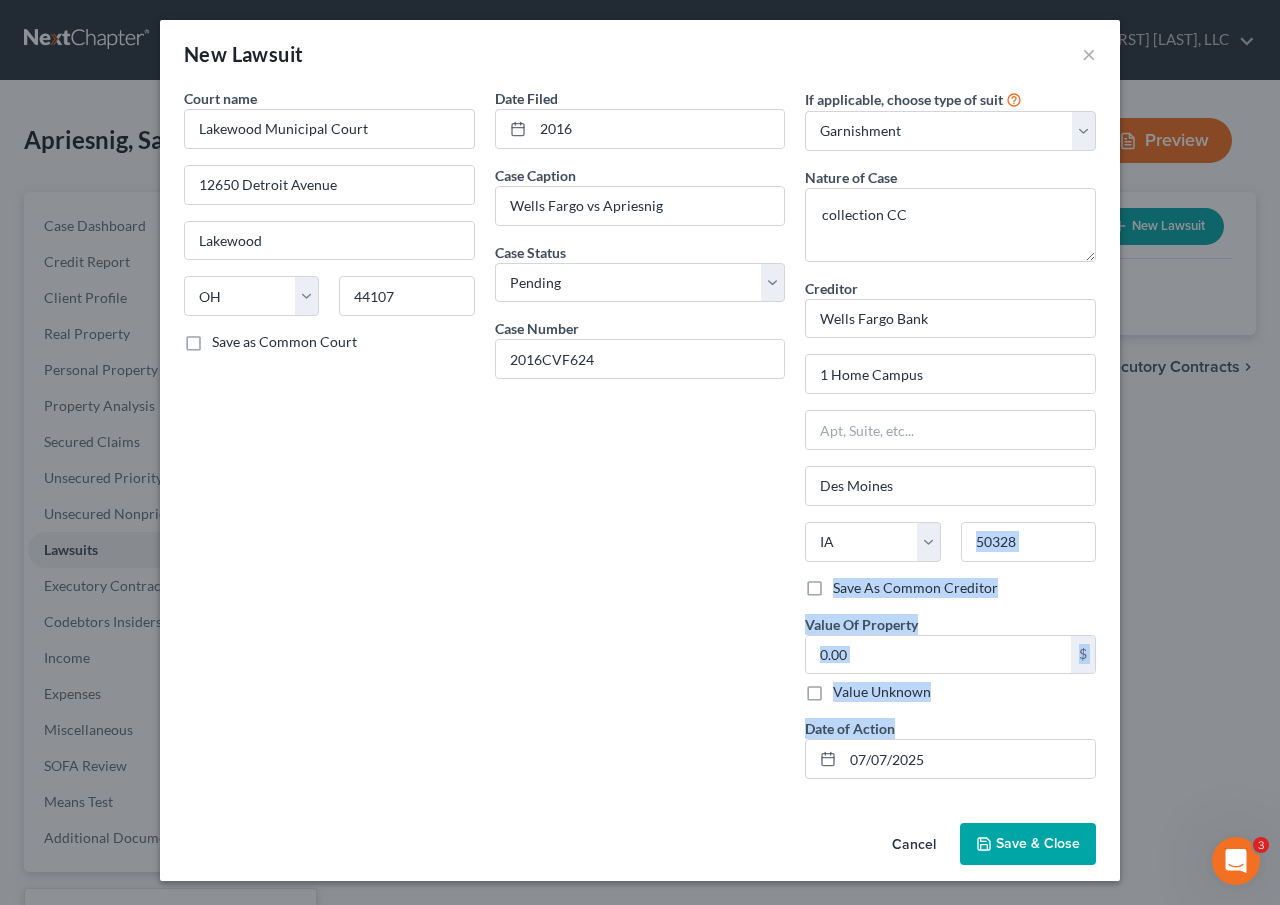 drag, startPoint x: 1091, startPoint y: 526, endPoint x: 1097, endPoint y: 856, distance: 330.05453 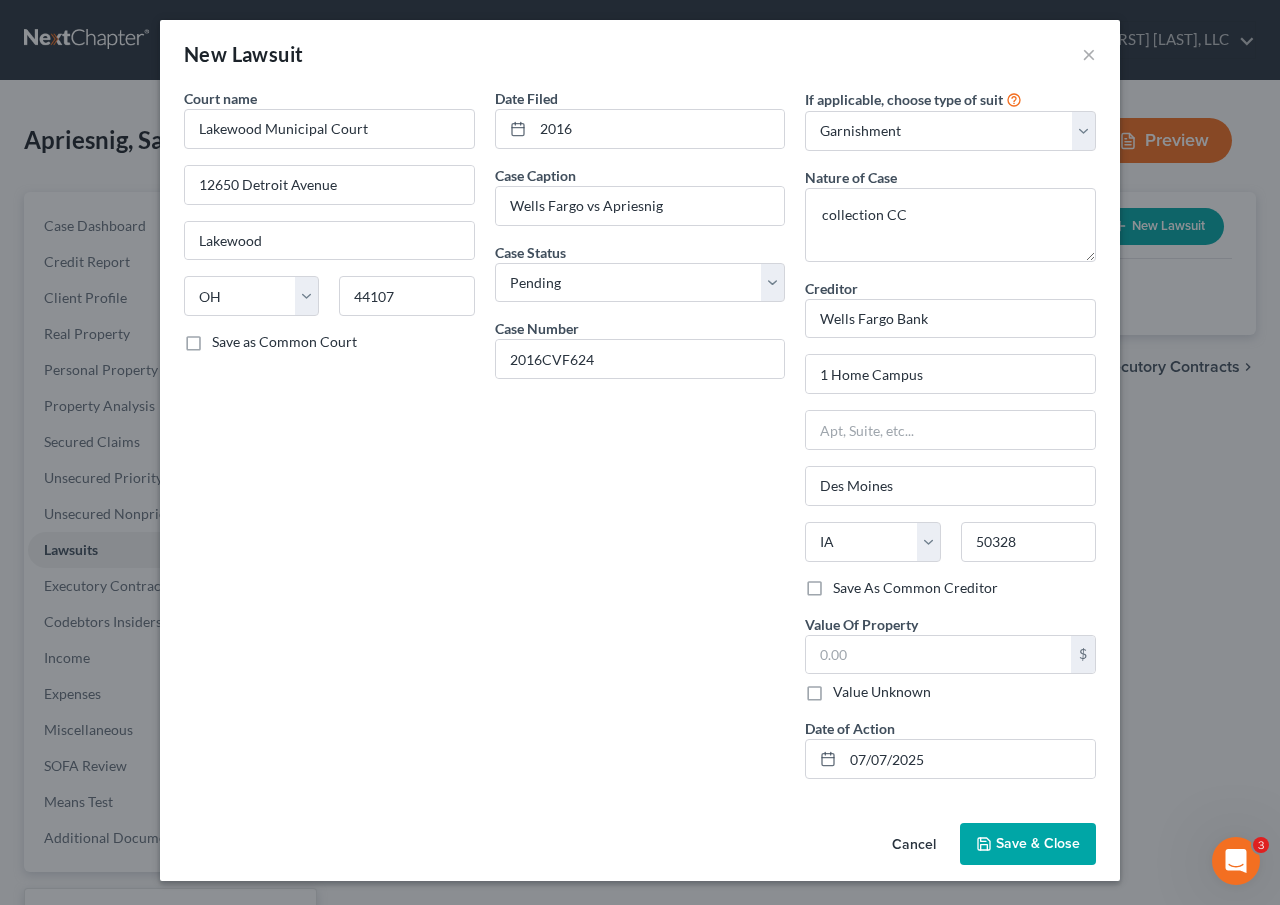 click on "Court name
*
Lakewood Municipal Court                      12650 Detroit Avenue Lakewood State AL AK AR AZ CA CO CT DE DC FL GA GU HI ID IL IN IA KS KY LA ME MD MA MI MN MS MO MT NC ND NE NV NH NJ NM NY OH OK OR PA PR RI SC SD TN TX UT VI VA VT WA WV WI WY 44107 Save as Common Court" at bounding box center [329, 441] 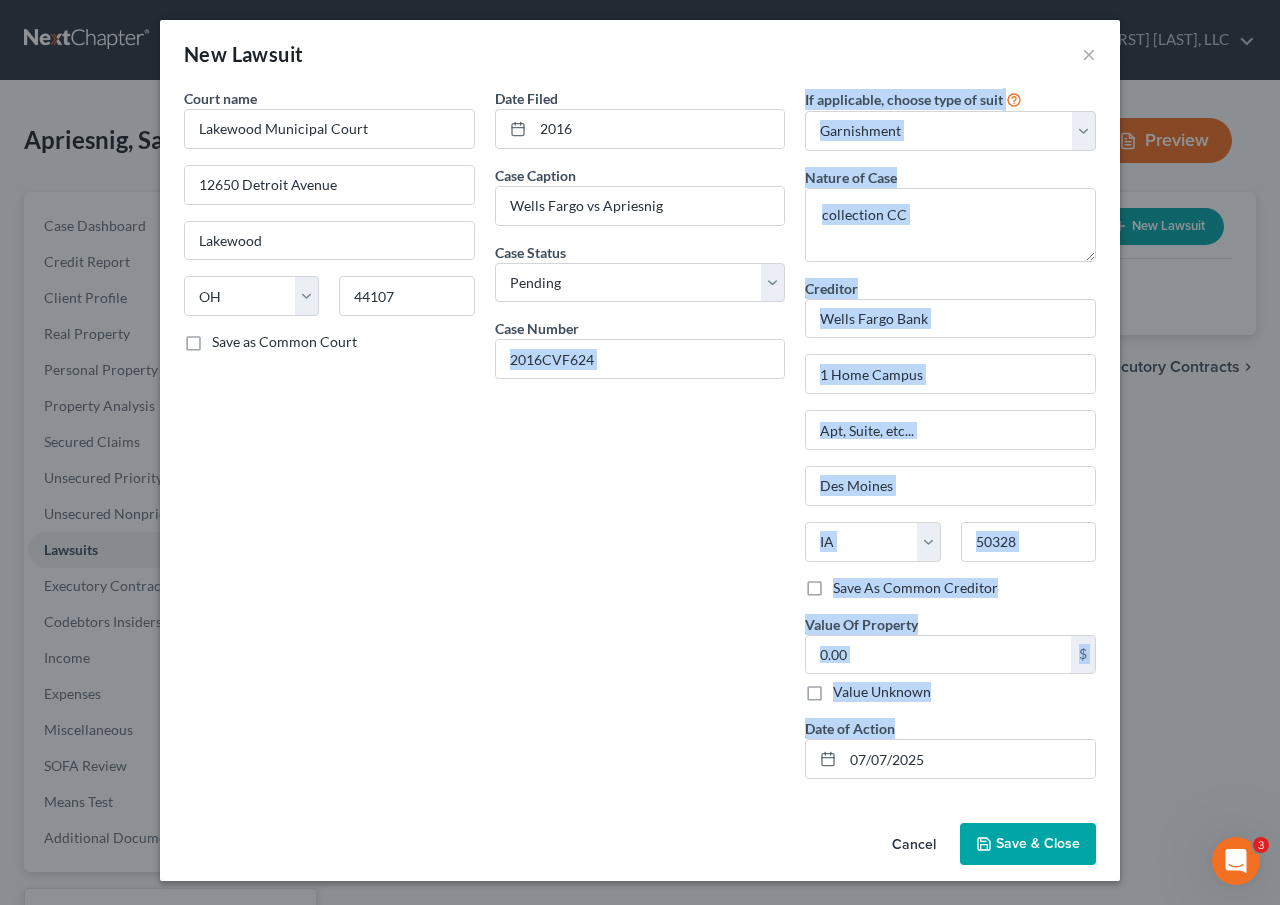 drag, startPoint x: 739, startPoint y: 509, endPoint x: 767, endPoint y: 856, distance: 348.12784 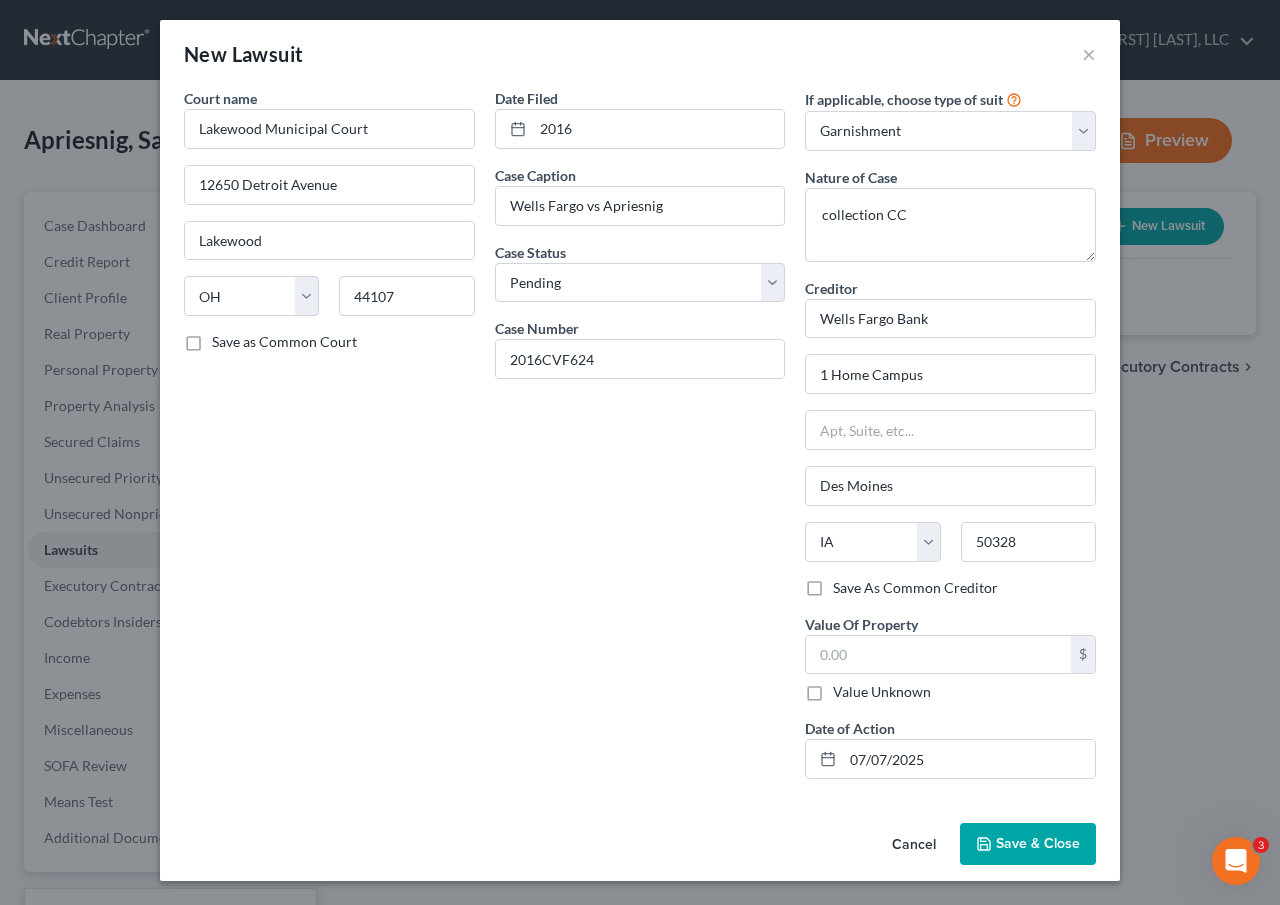 drag, startPoint x: 372, startPoint y: 636, endPoint x: 356, endPoint y: 379, distance: 257.49756 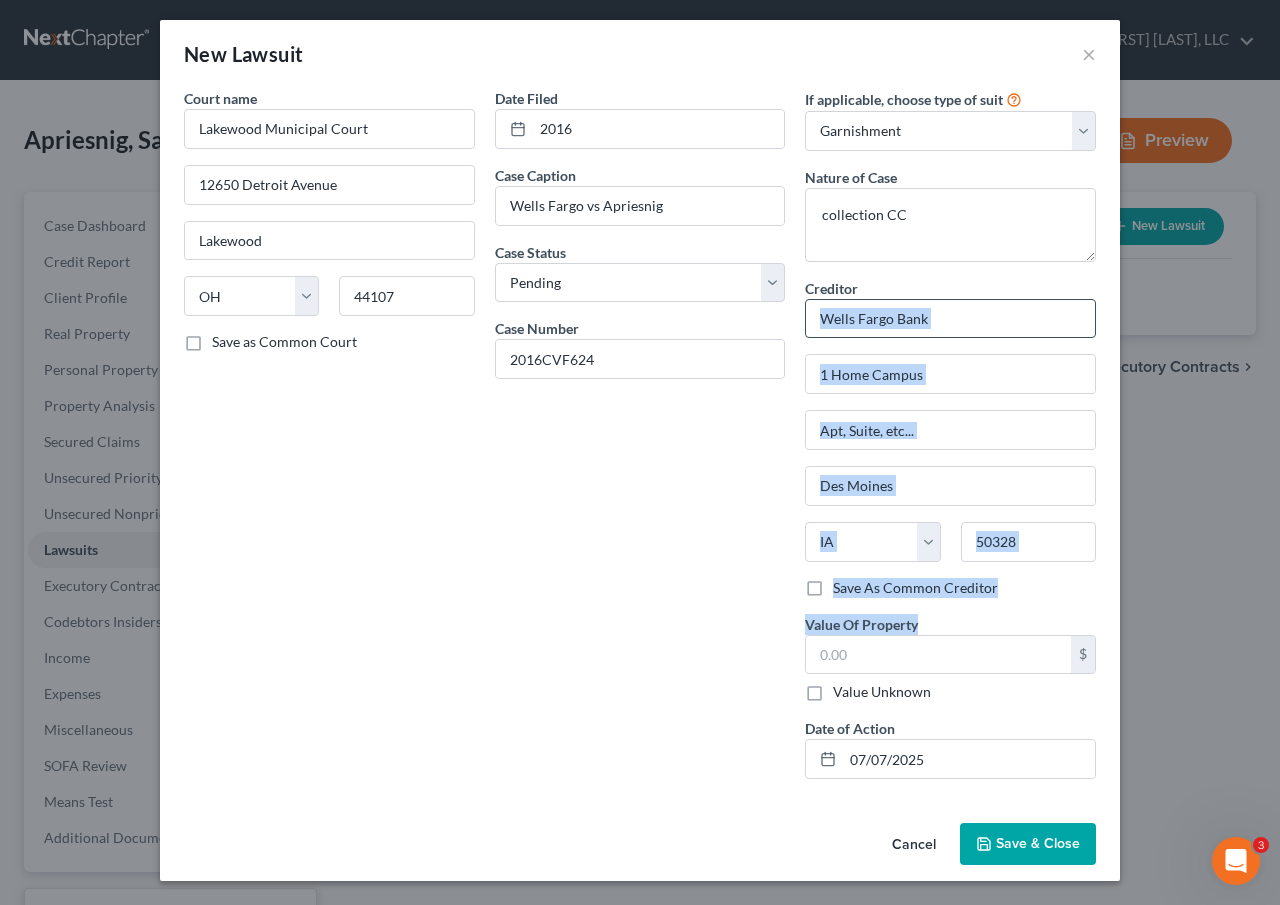 drag, startPoint x: 1105, startPoint y: 631, endPoint x: 1083, endPoint y: 335, distance: 296.81644 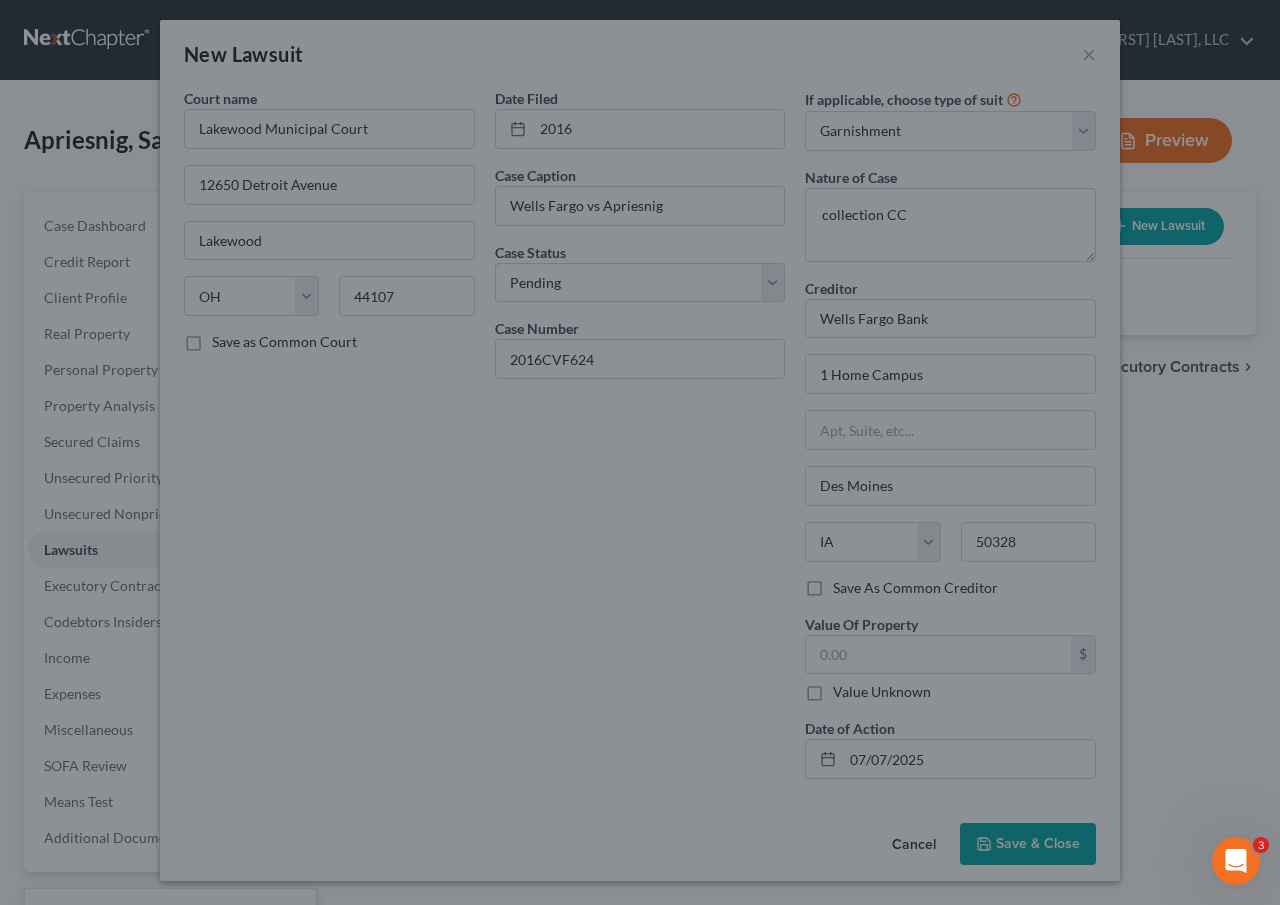 click at bounding box center (640, 452) 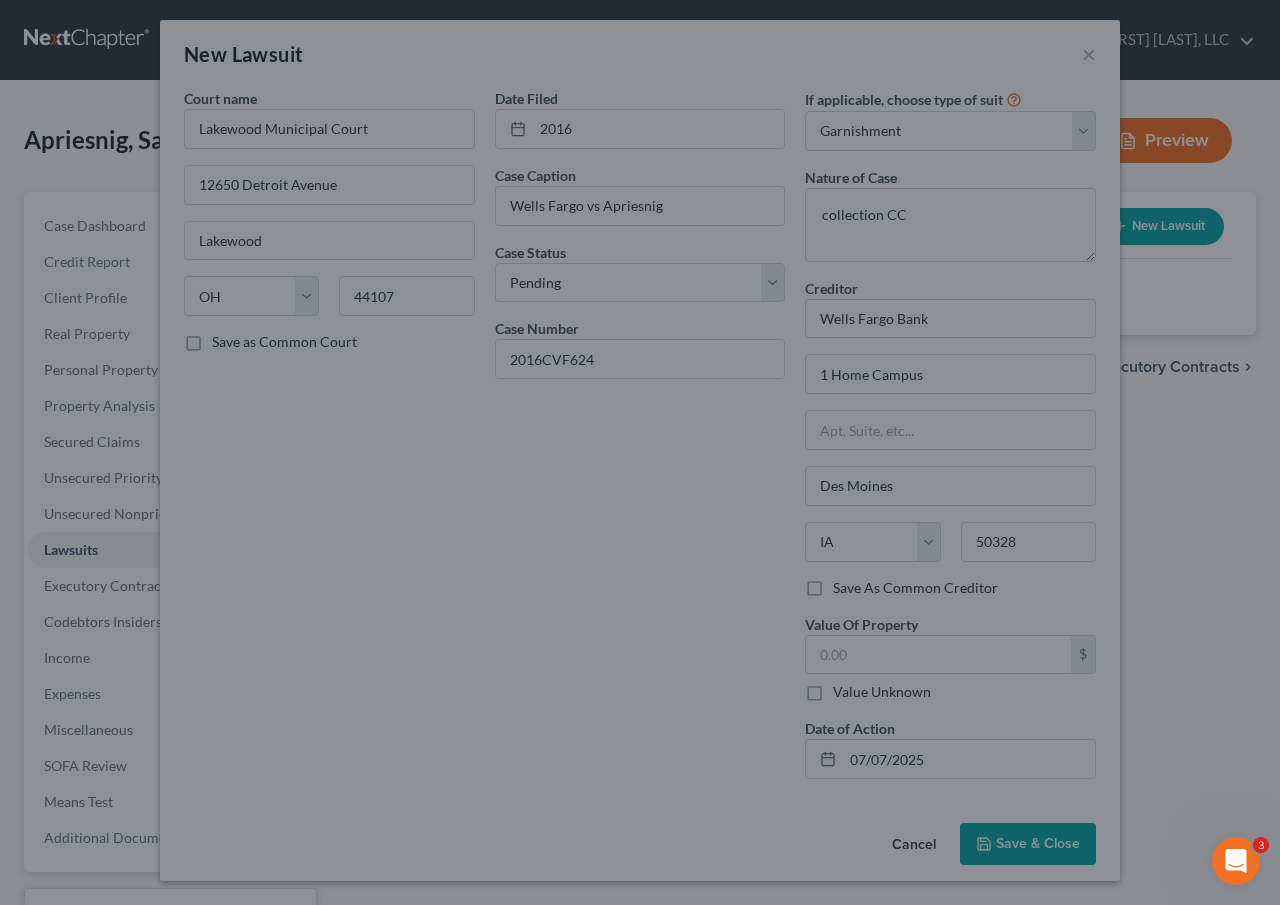 drag, startPoint x: 641, startPoint y: 635, endPoint x: 703, endPoint y: 856, distance: 229.53214 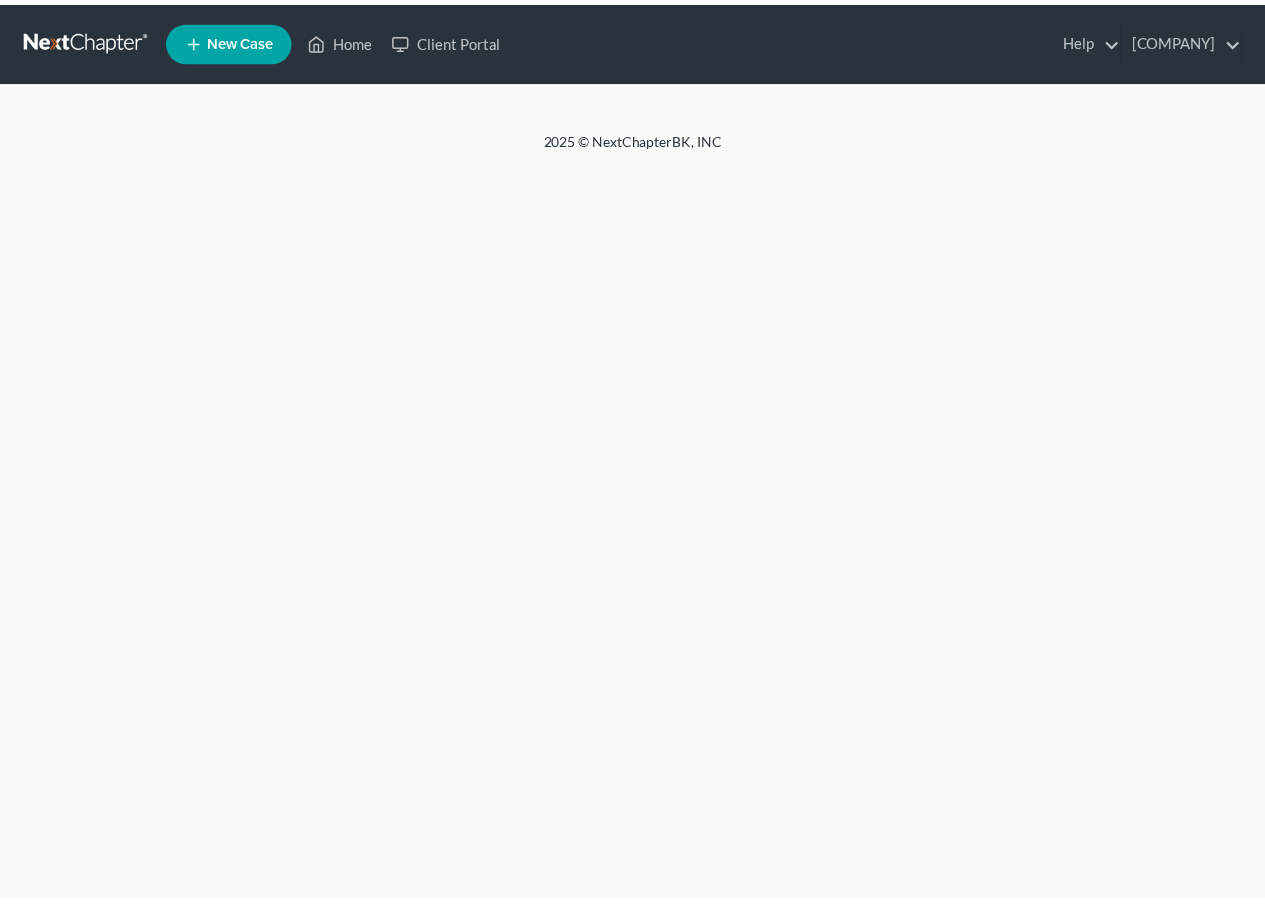scroll, scrollTop: 0, scrollLeft: 0, axis: both 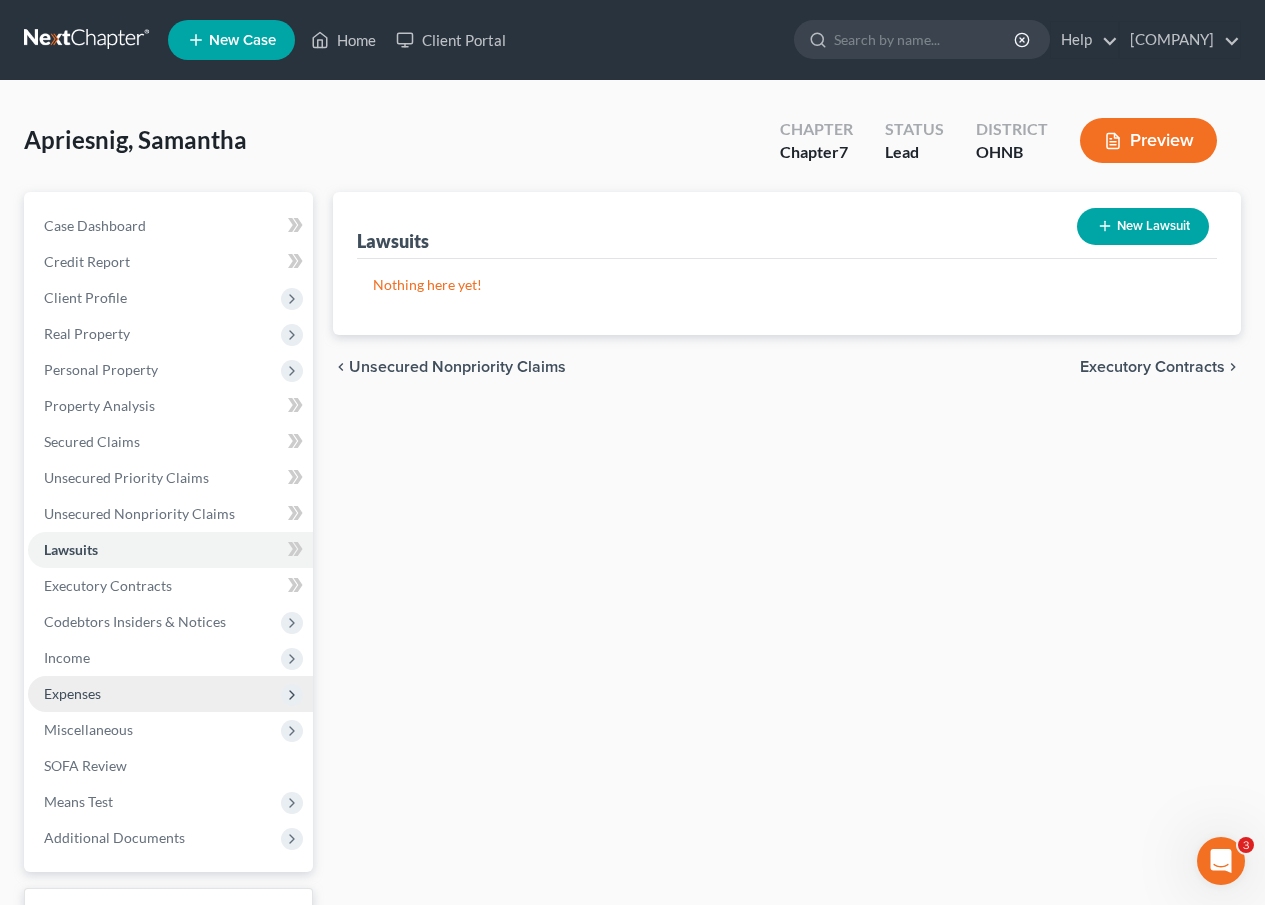 click on "Expenses" at bounding box center [72, 693] 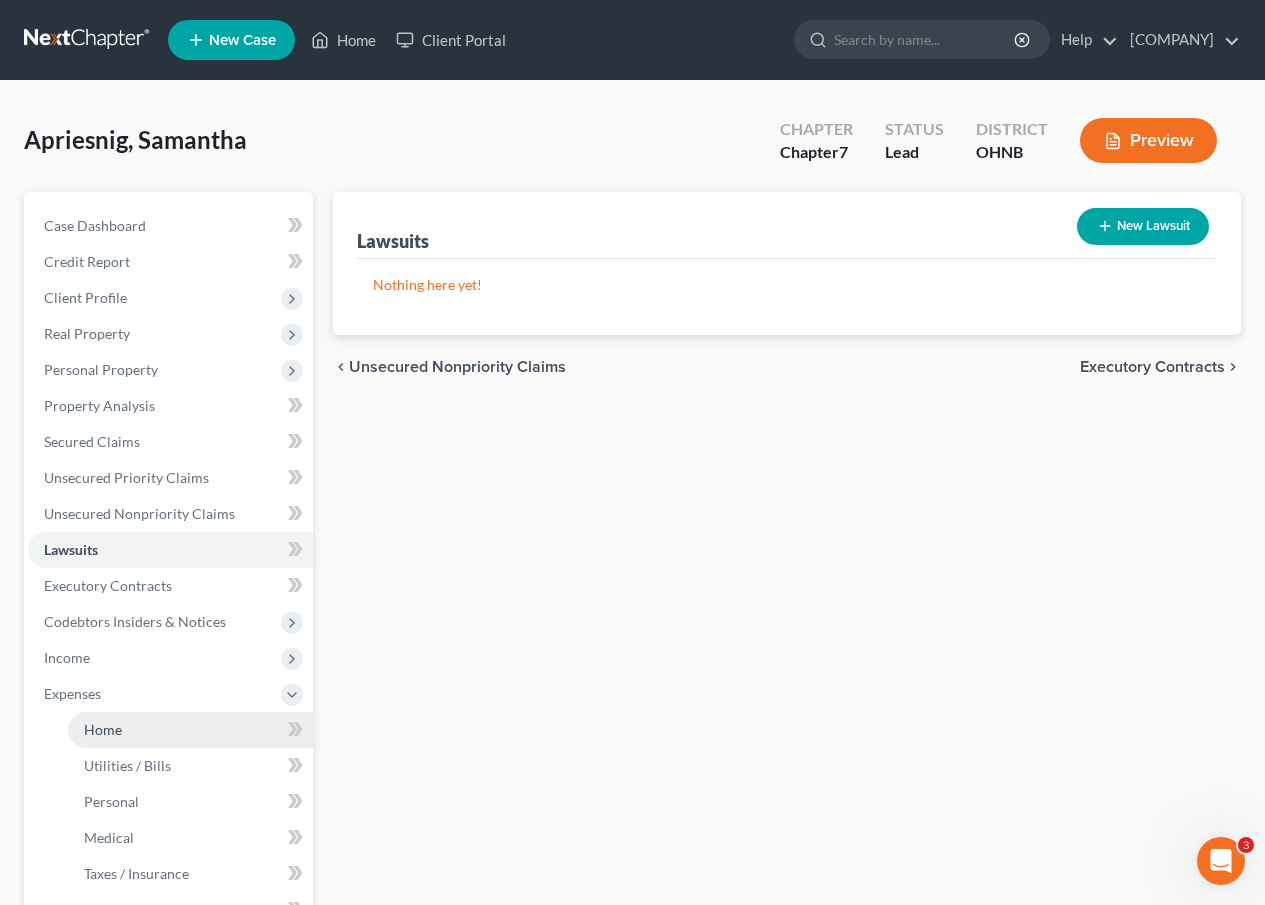 click on "Home" at bounding box center [190, 730] 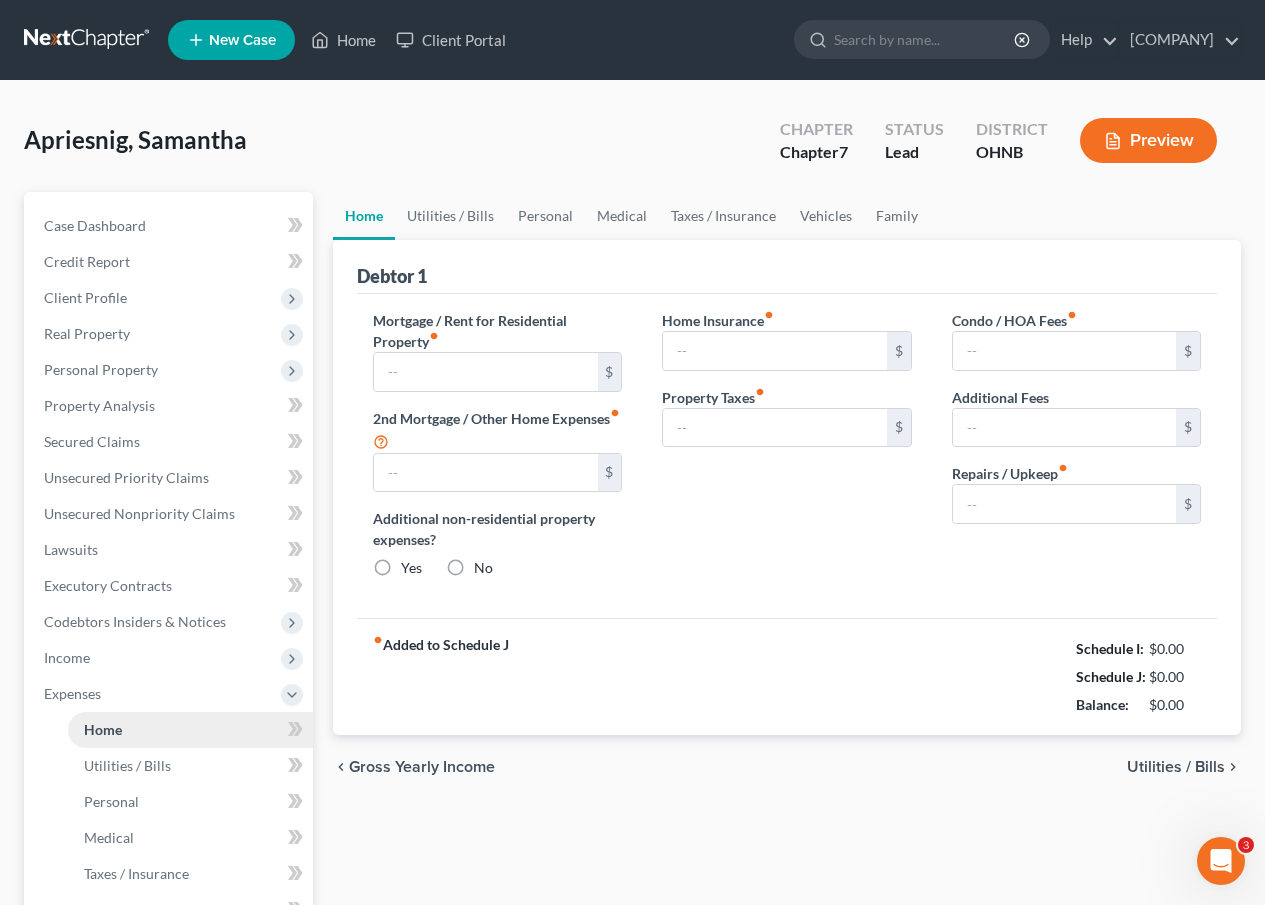type on "350.00" 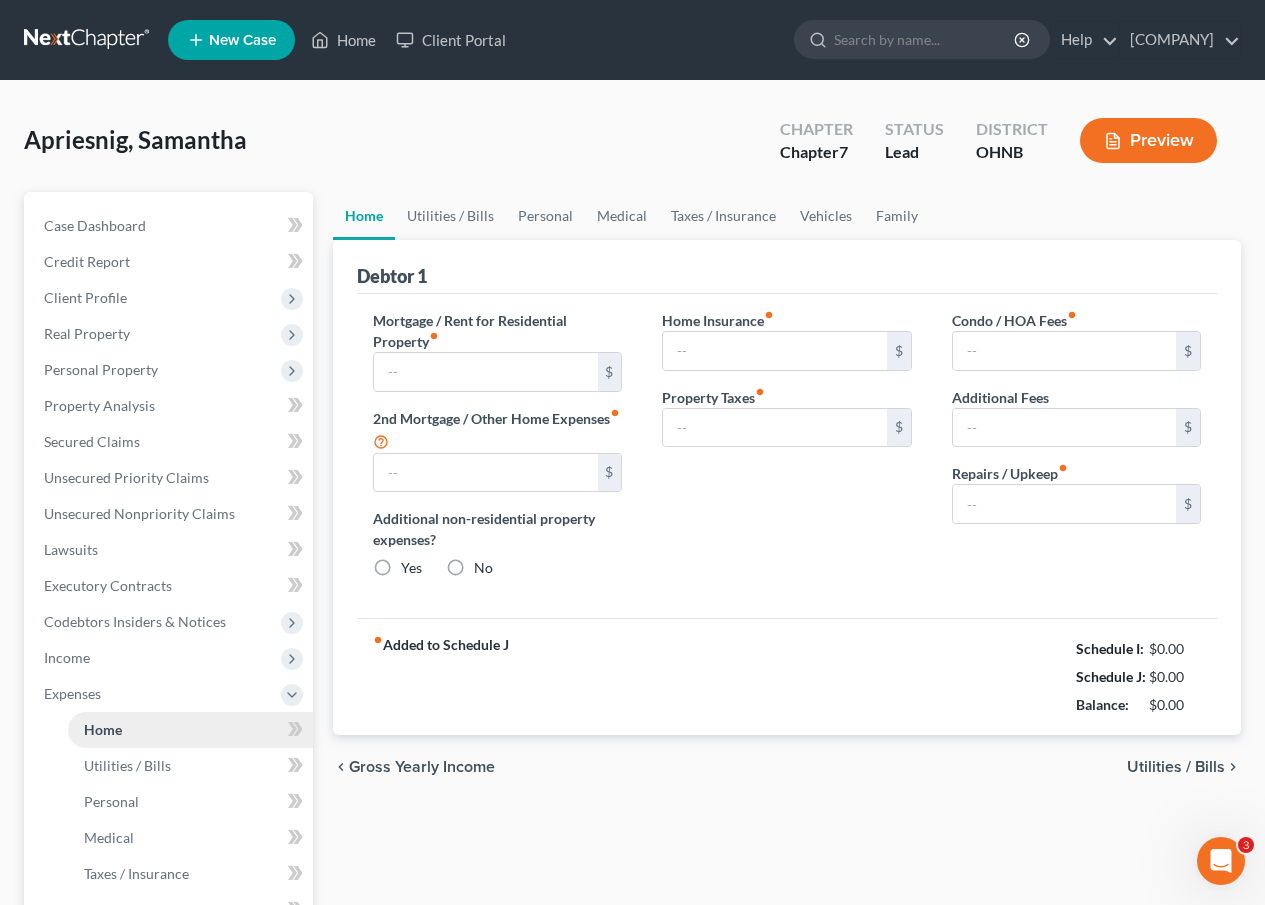 type on "0.00" 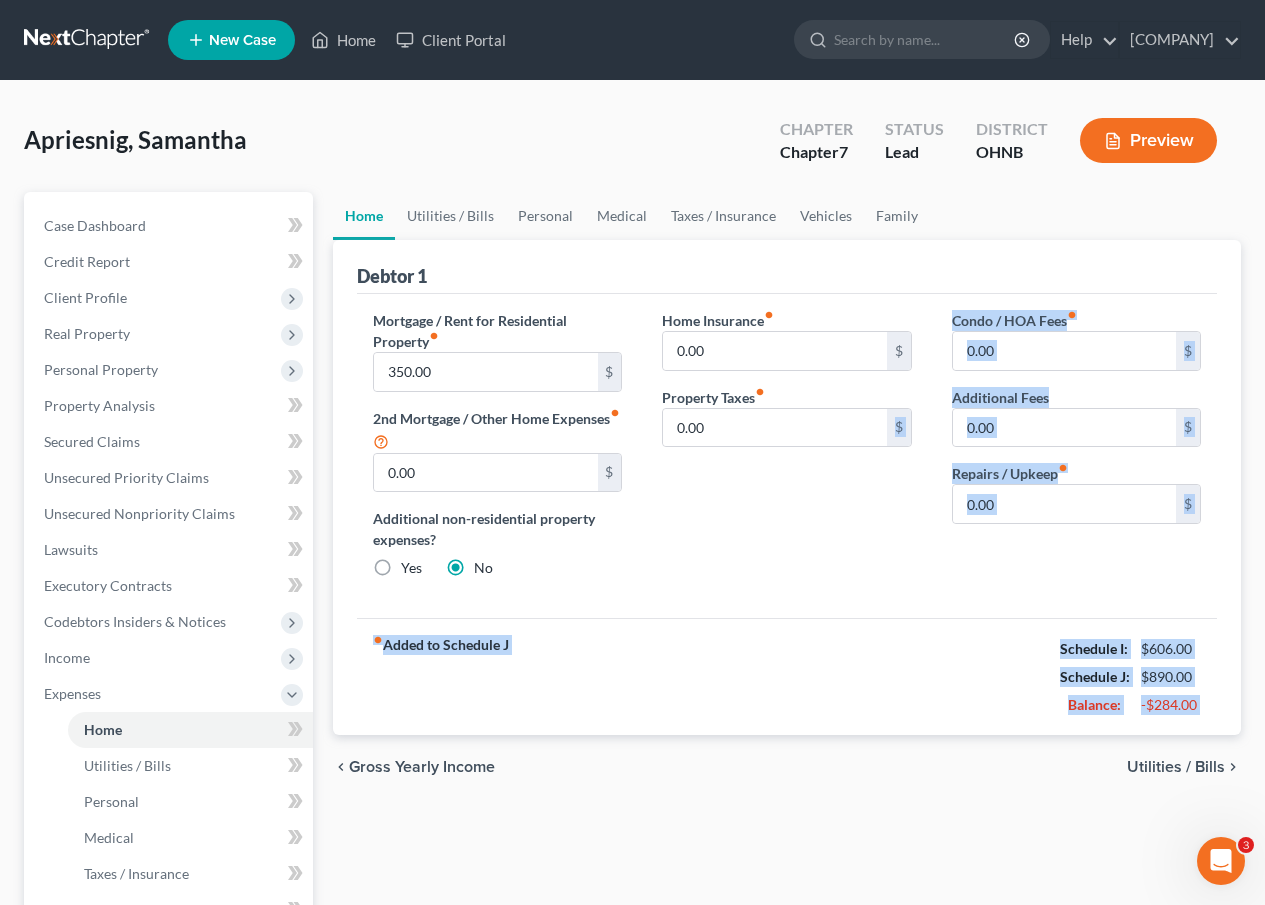 drag, startPoint x: 888, startPoint y: 506, endPoint x: 933, endPoint y: 856, distance: 352.881 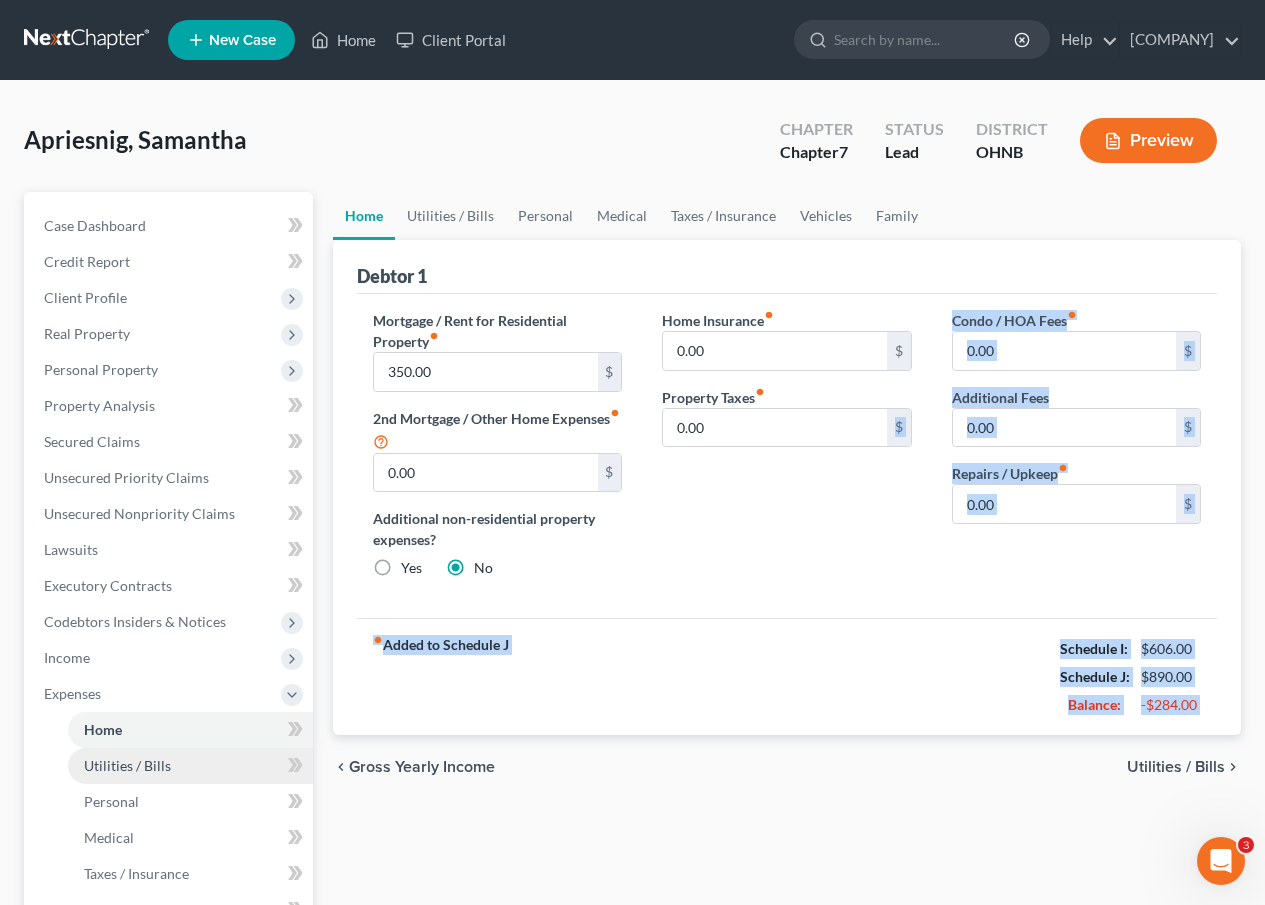 click on "Utilities / Bills" at bounding box center [127, 765] 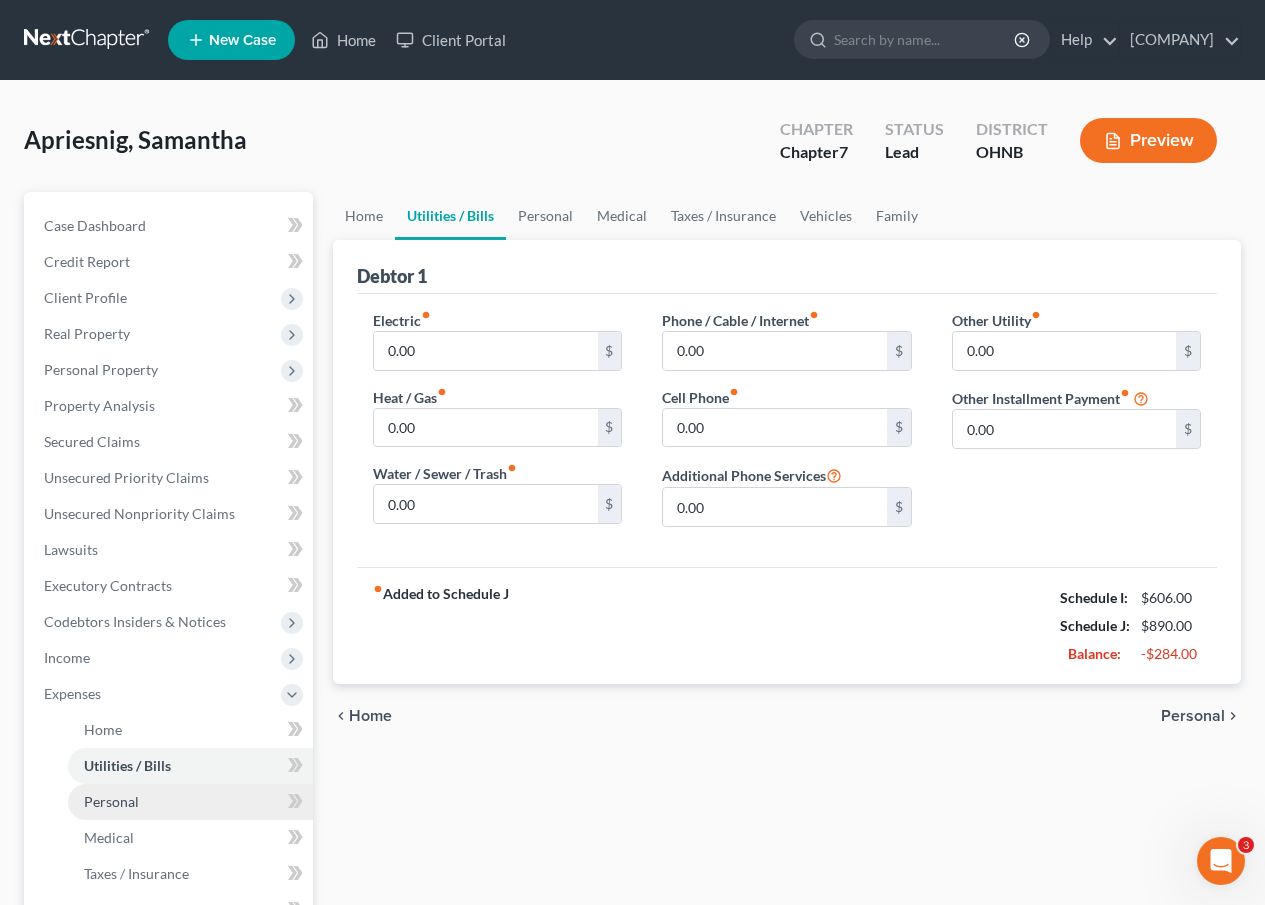 click on "Personal" at bounding box center [111, 801] 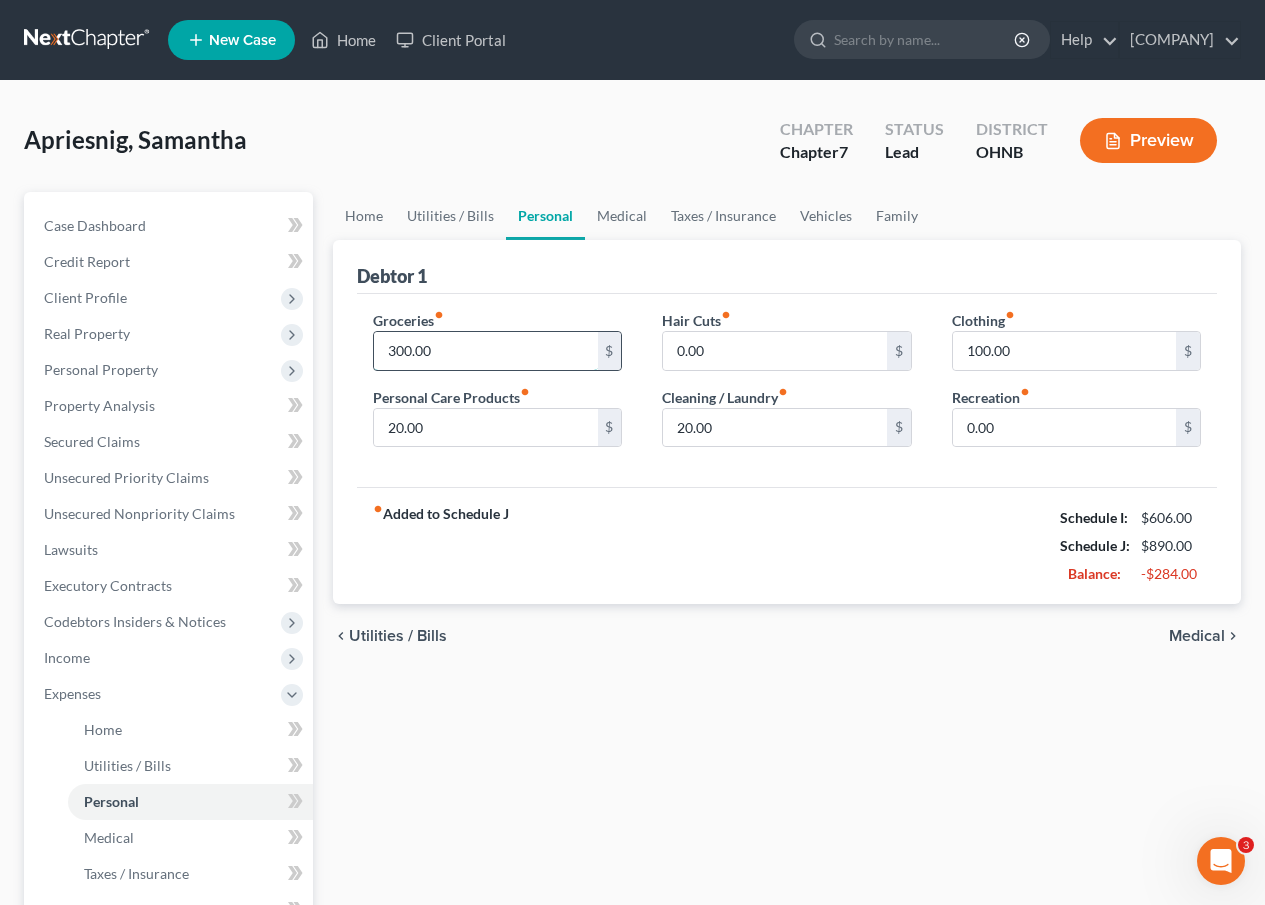 click on "300.00" at bounding box center (485, 351) 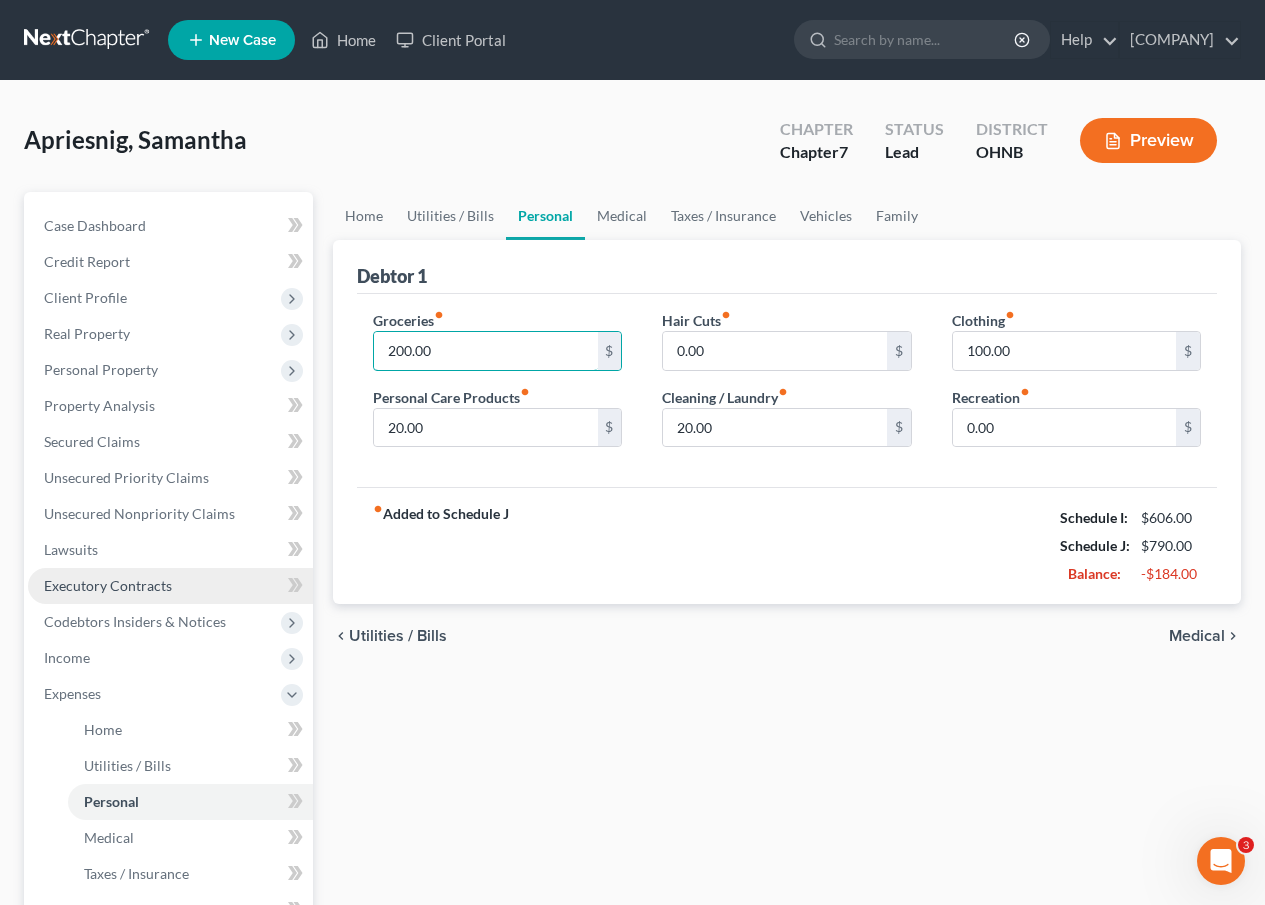type on "200.00" 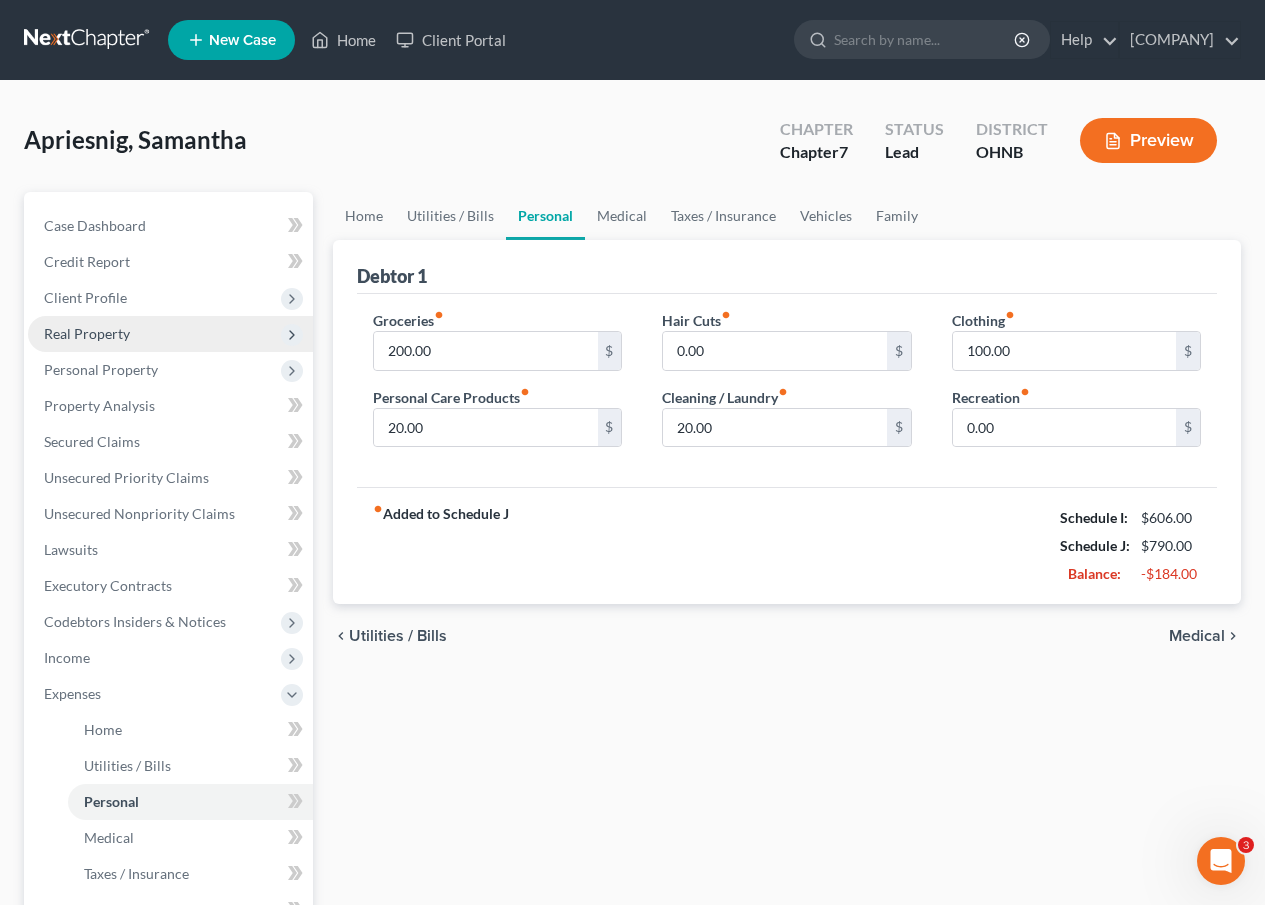 click on "Real Property" at bounding box center [170, 334] 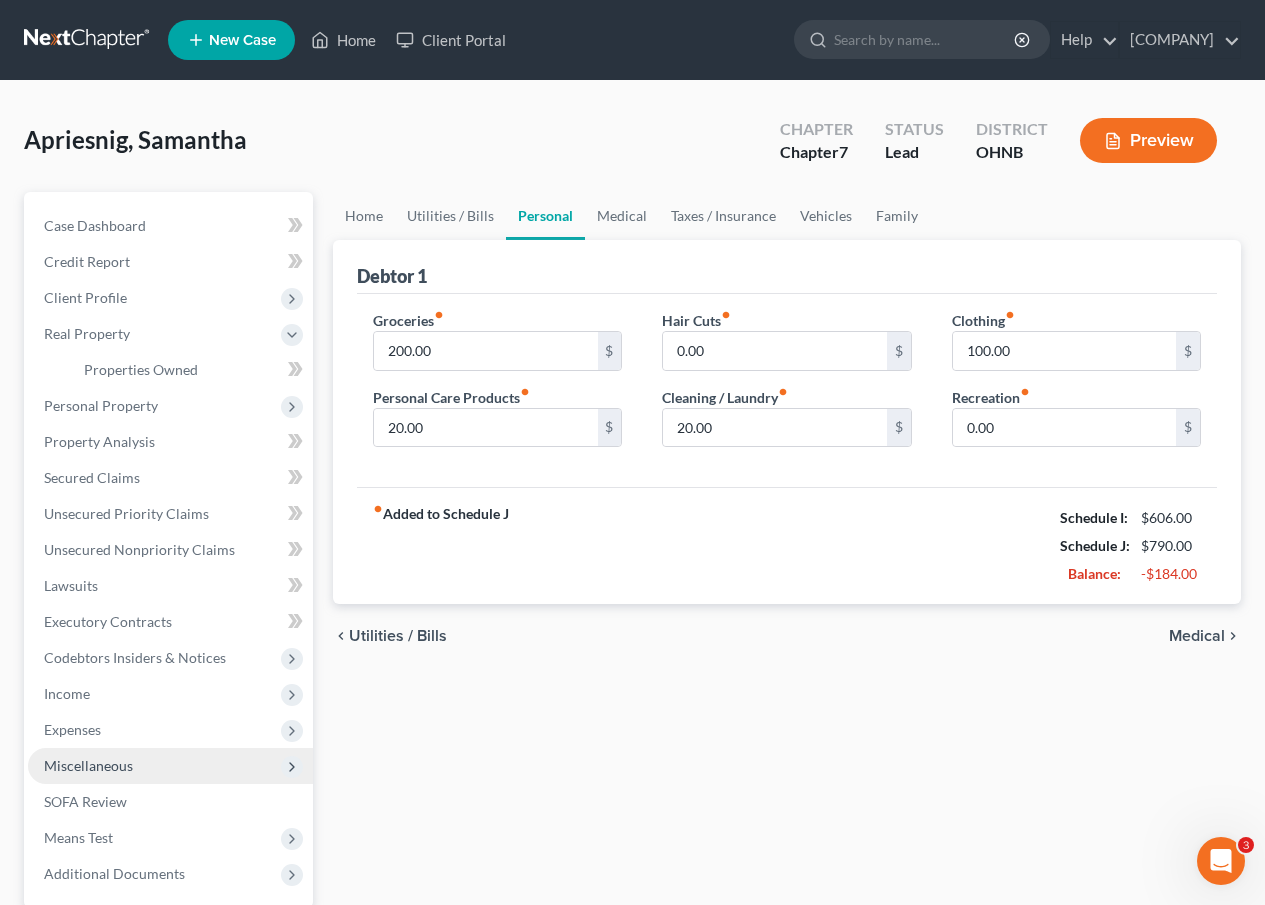 click on "Miscellaneous" at bounding box center [88, 765] 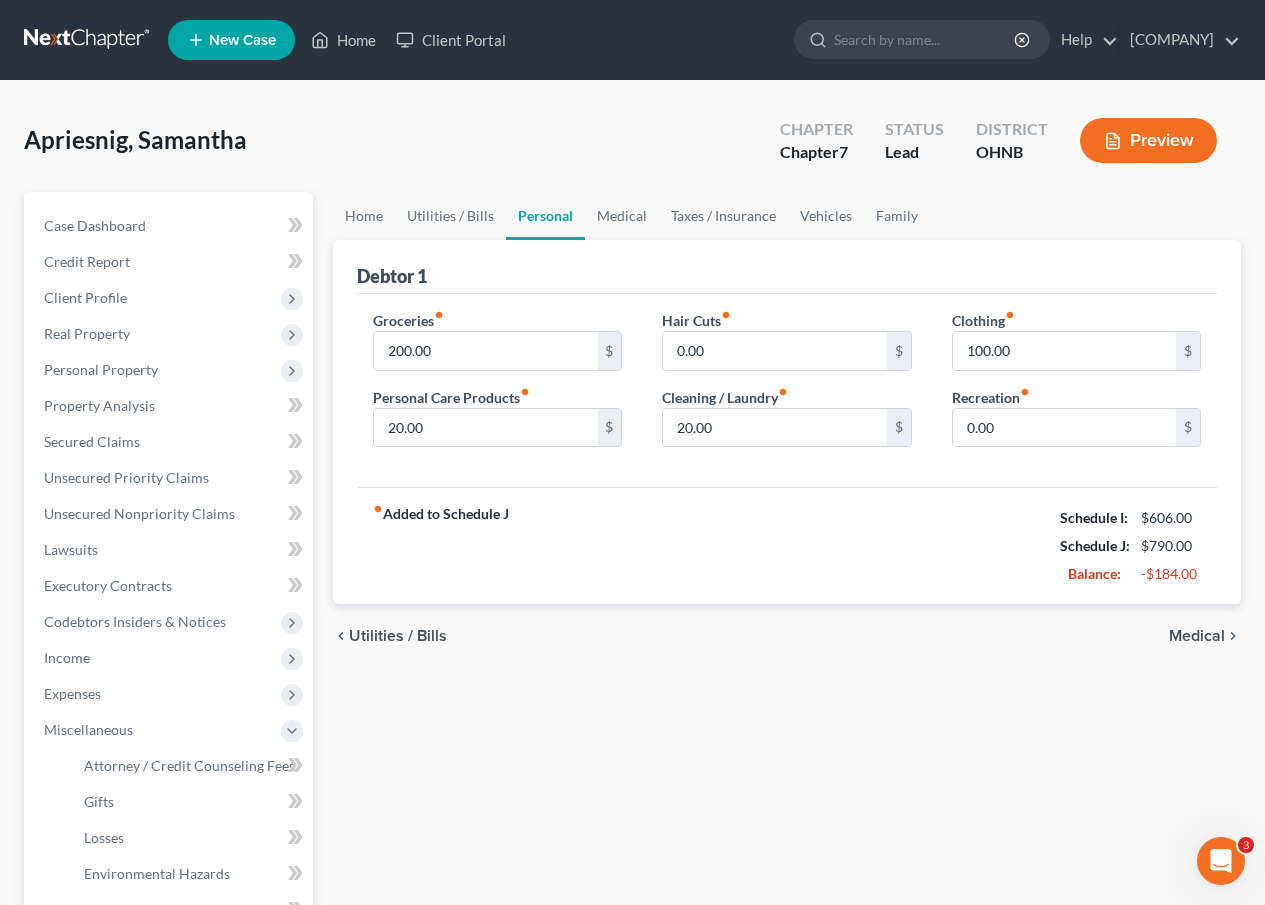 drag, startPoint x: 1142, startPoint y: 570, endPoint x: 640, endPoint y: 509, distance: 505.6926 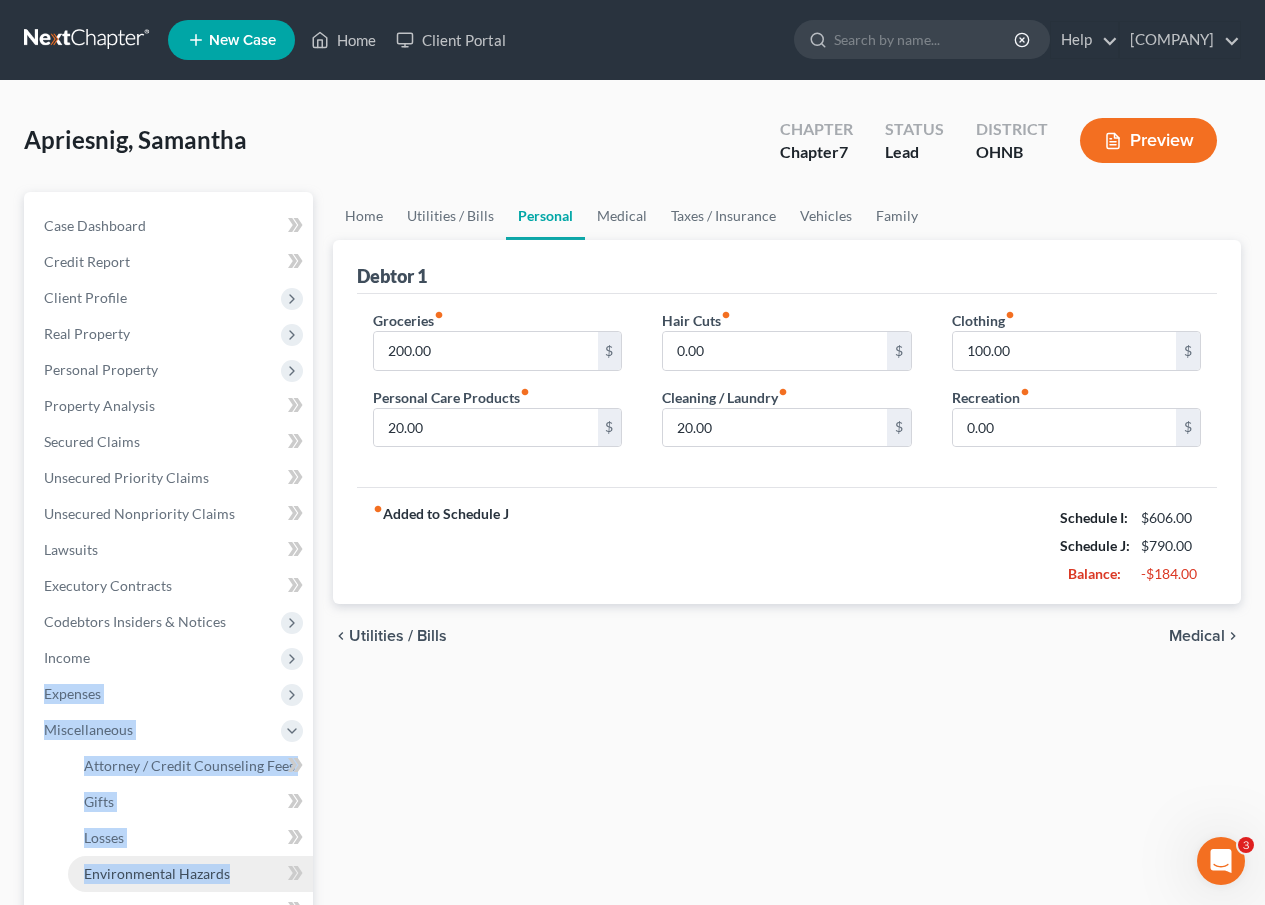 drag, startPoint x: 258, startPoint y: 655, endPoint x: 266, endPoint y: 856, distance: 201.15913 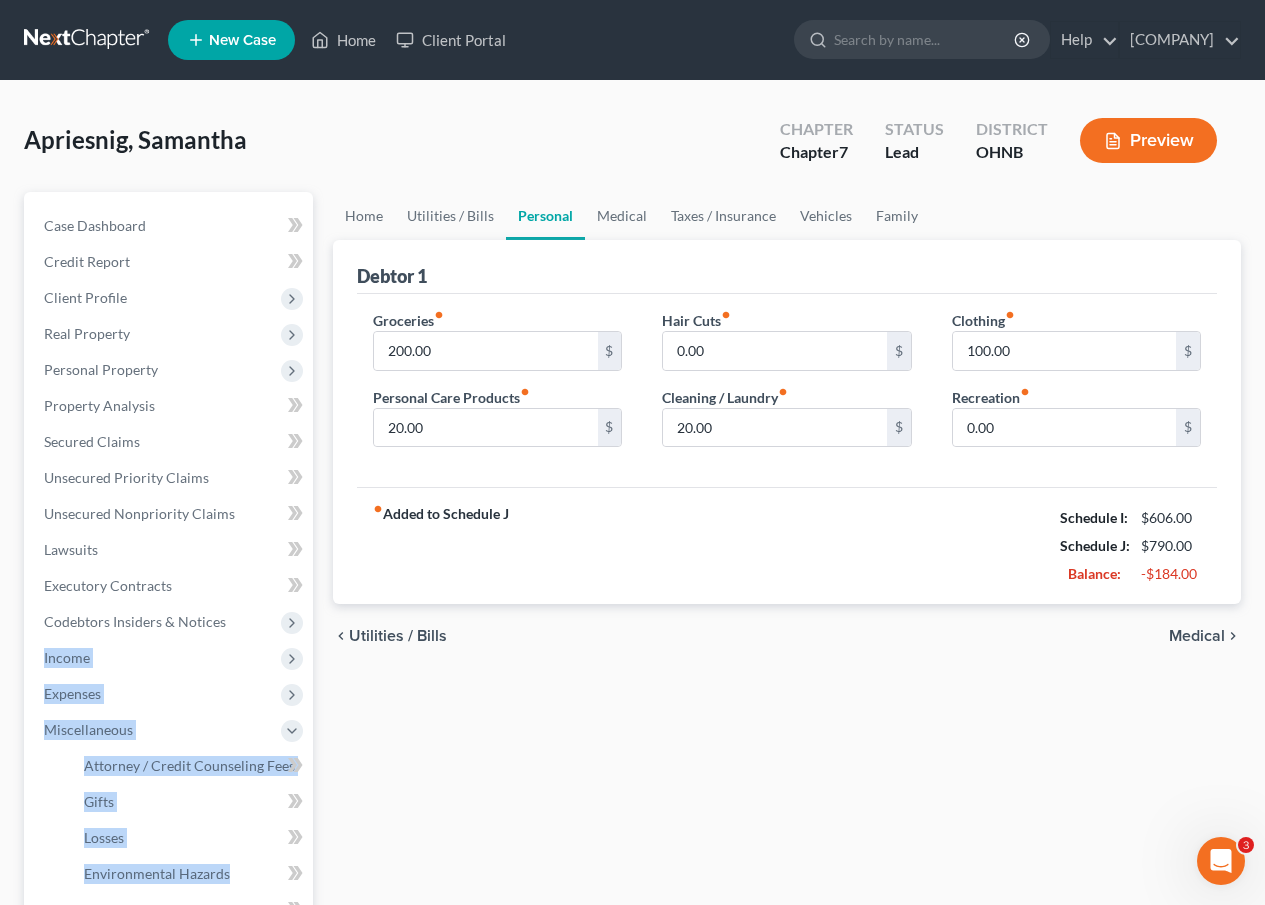 drag, startPoint x: 304, startPoint y: 633, endPoint x: 364, endPoint y: 803, distance: 180.27756 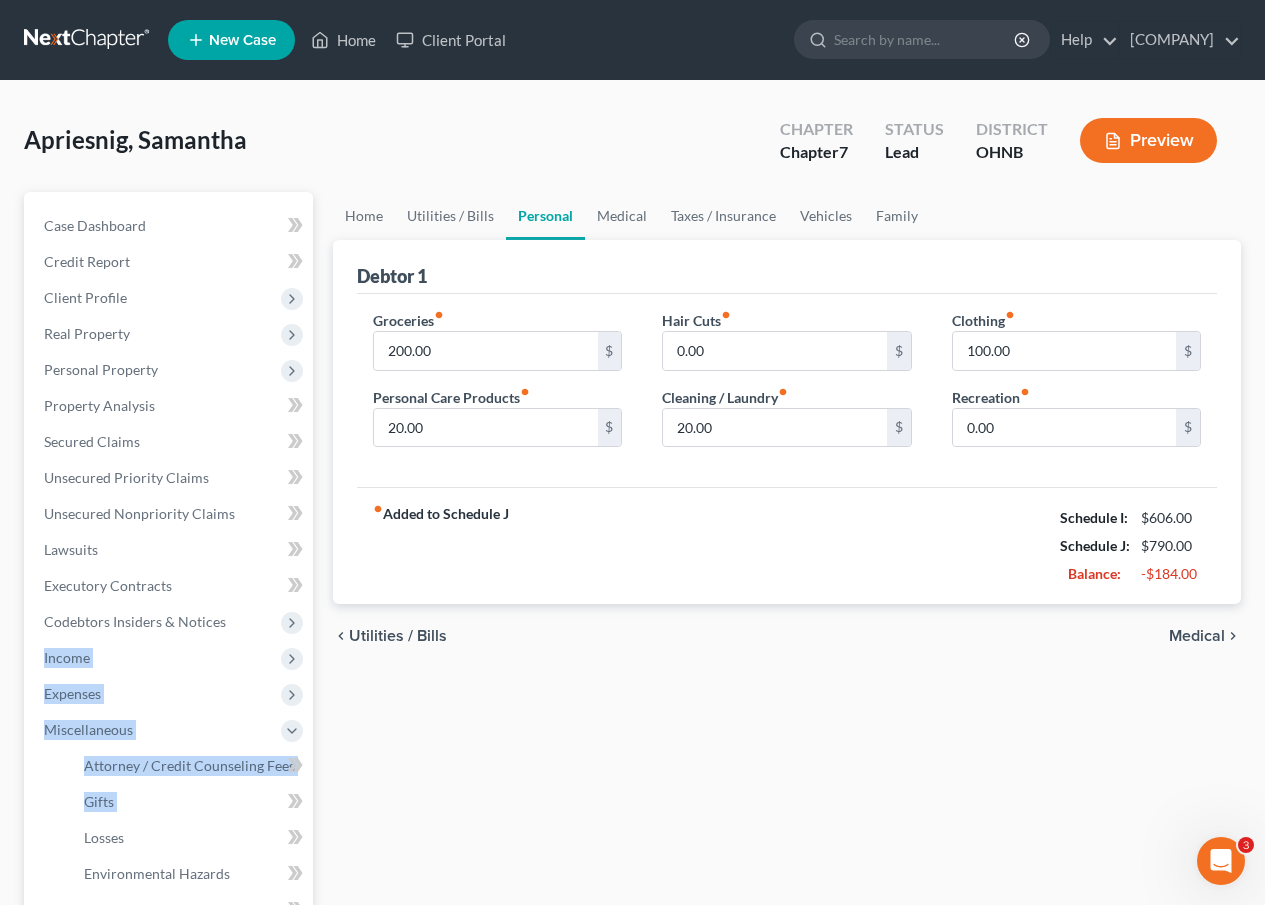 click on "Preview" at bounding box center (1148, 140) 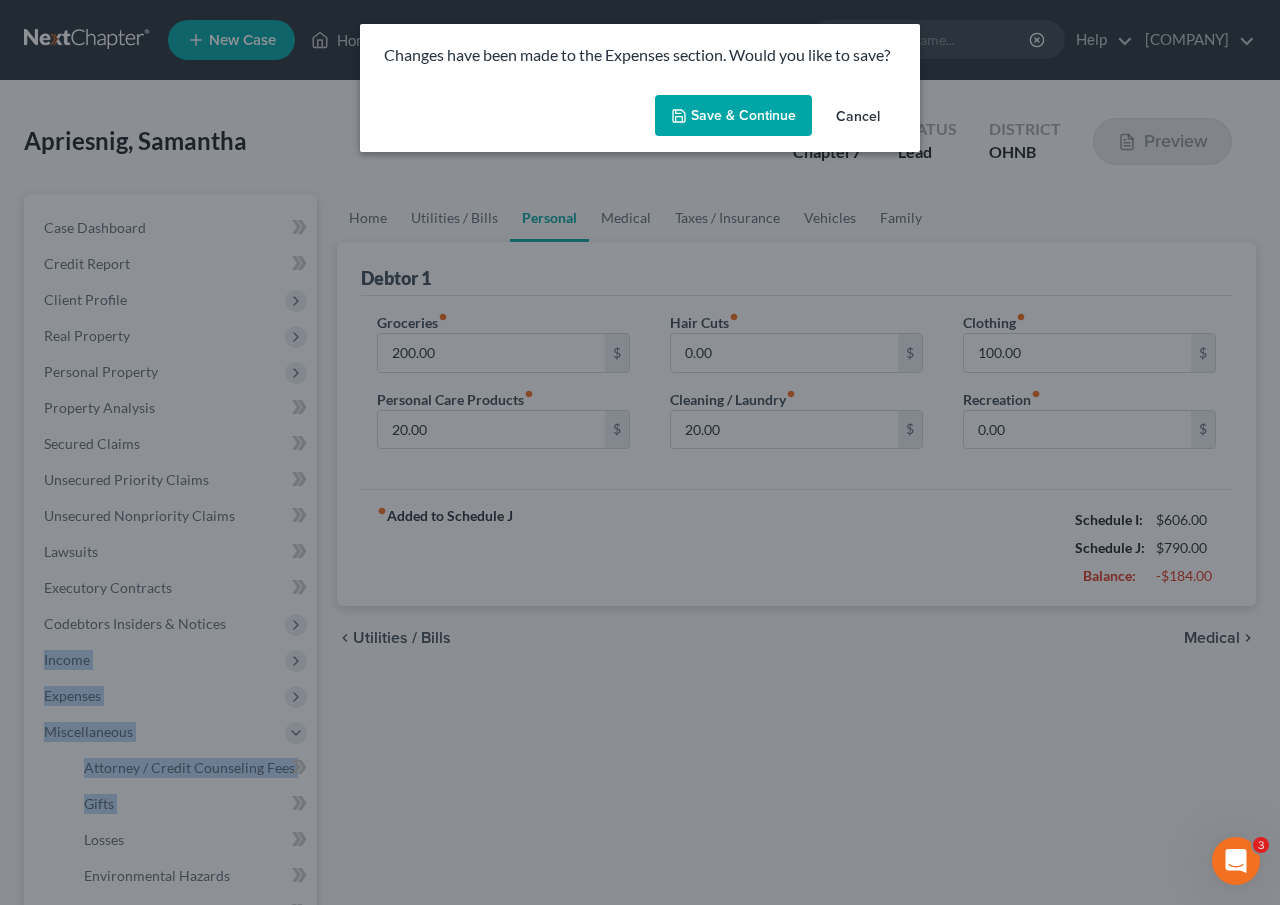 click on "Save & Continue" at bounding box center (733, 116) 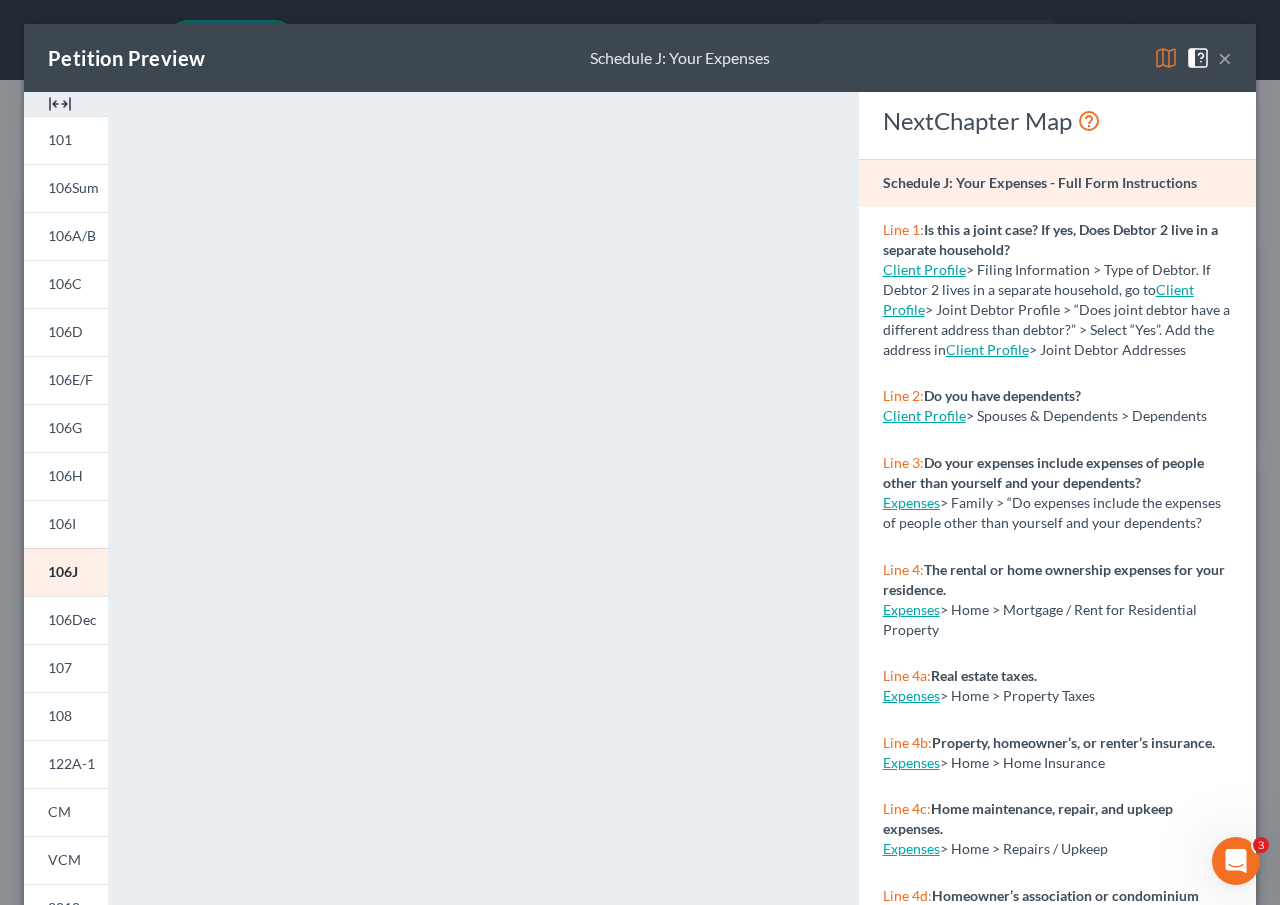 scroll, scrollTop: 999642, scrollLeft: 999487, axis: both 